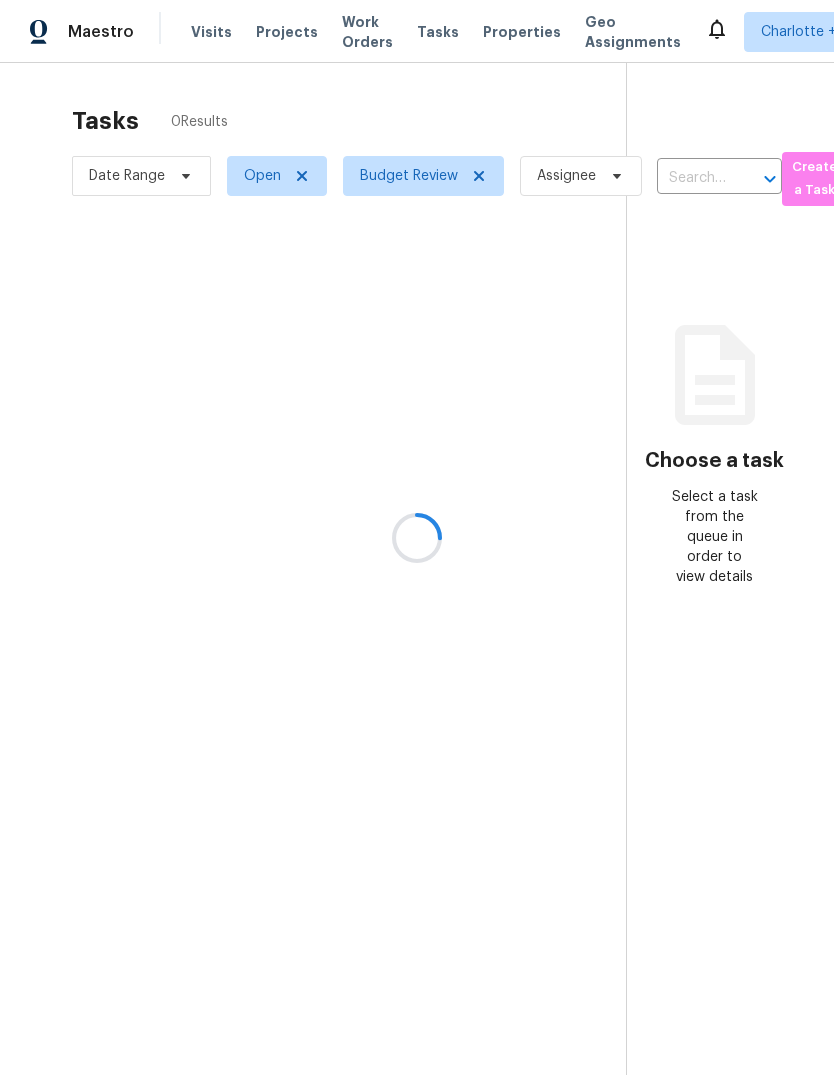 scroll, scrollTop: 0, scrollLeft: 0, axis: both 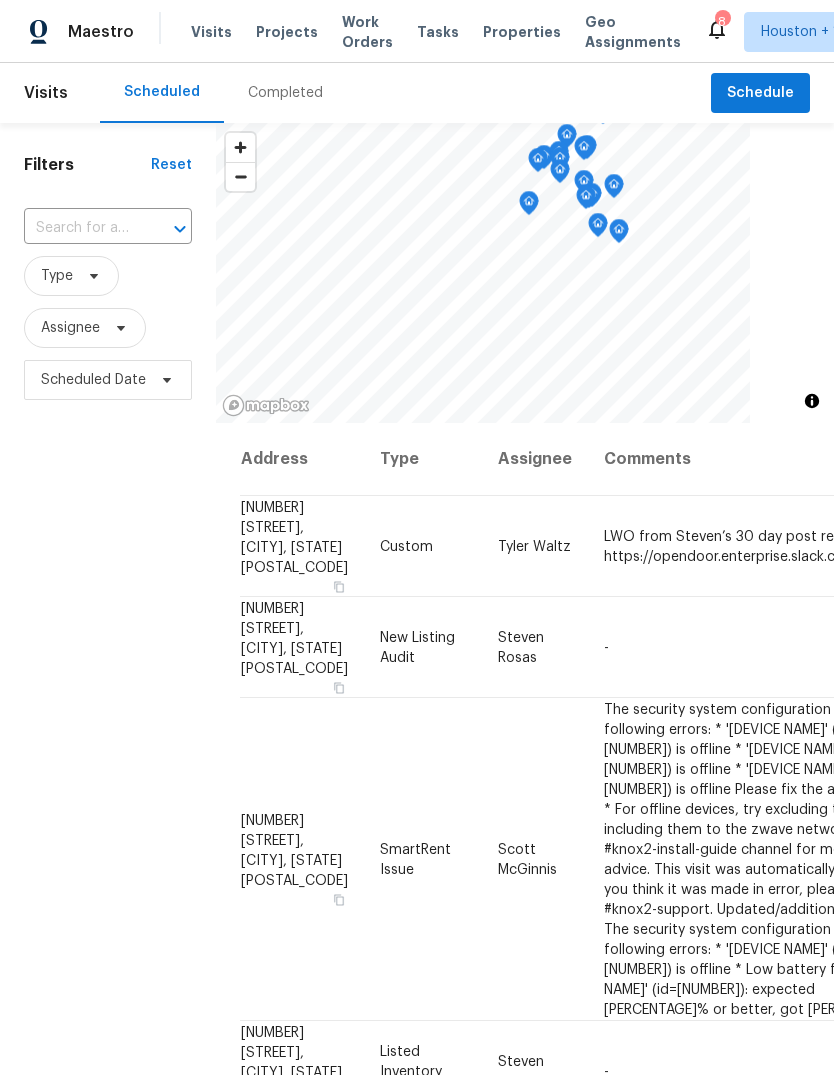 click on "Projects" at bounding box center (287, 32) 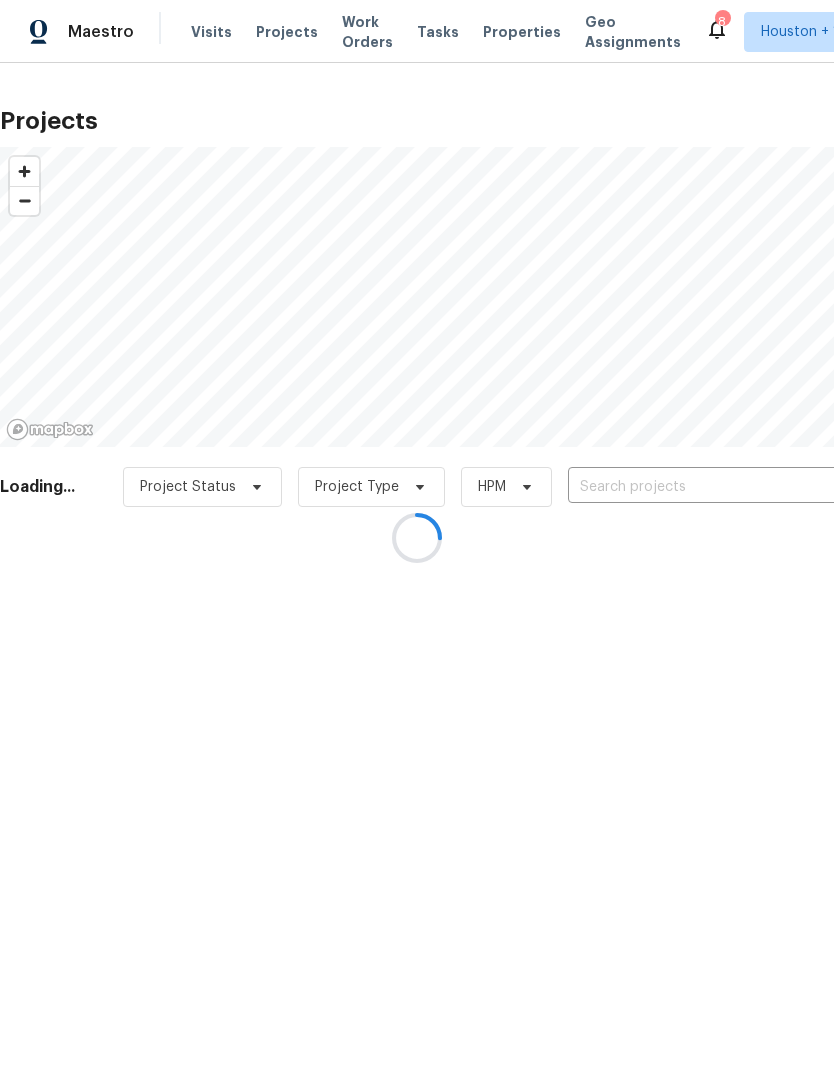 click at bounding box center [417, 537] 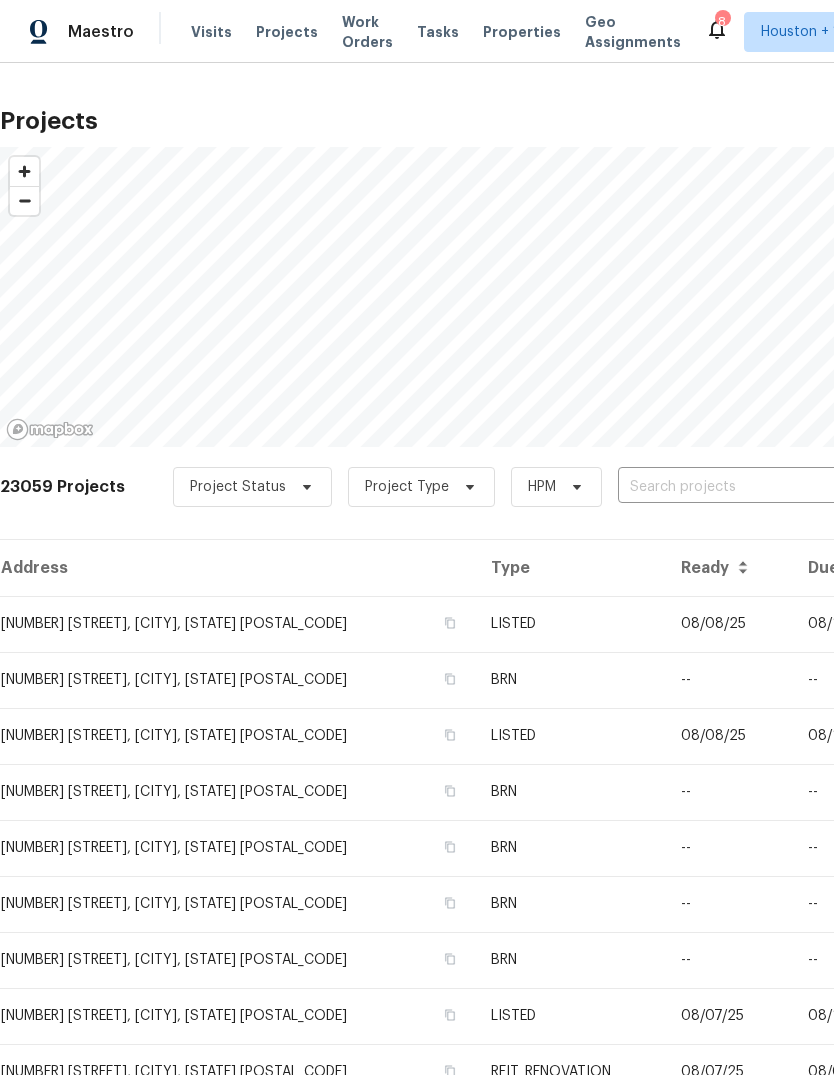 click at bounding box center (732, 487) 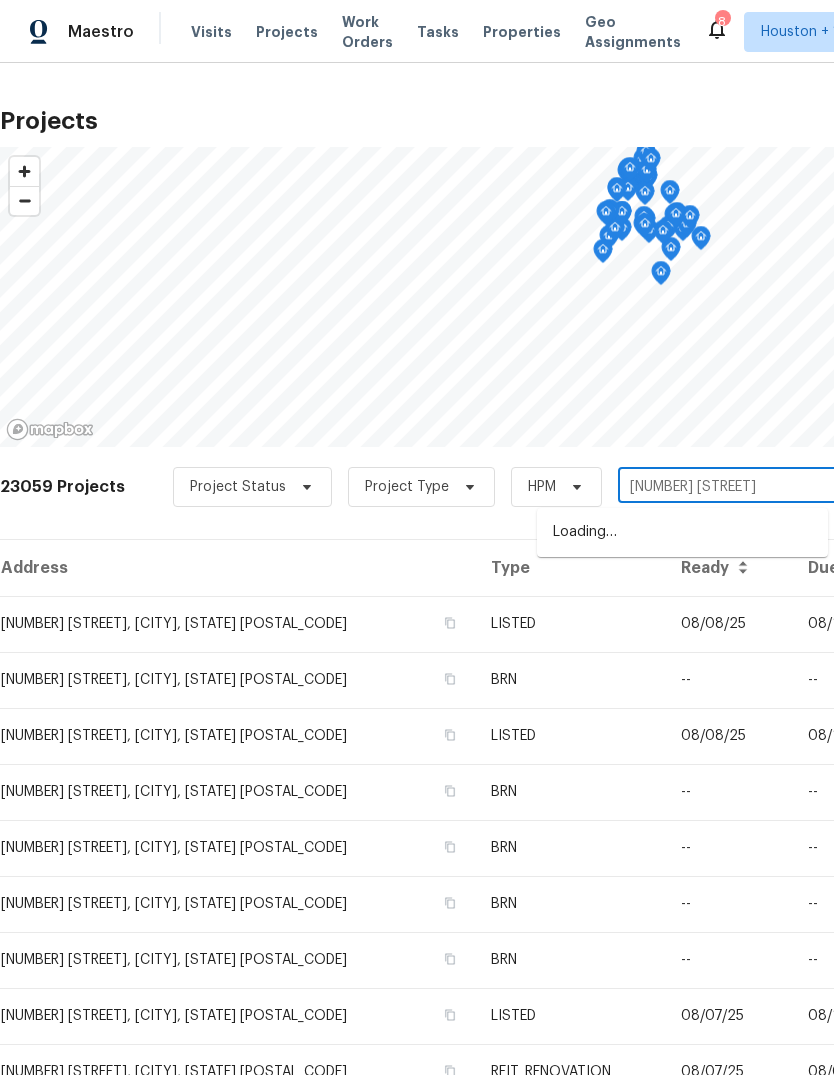 type on "145 Birdie" 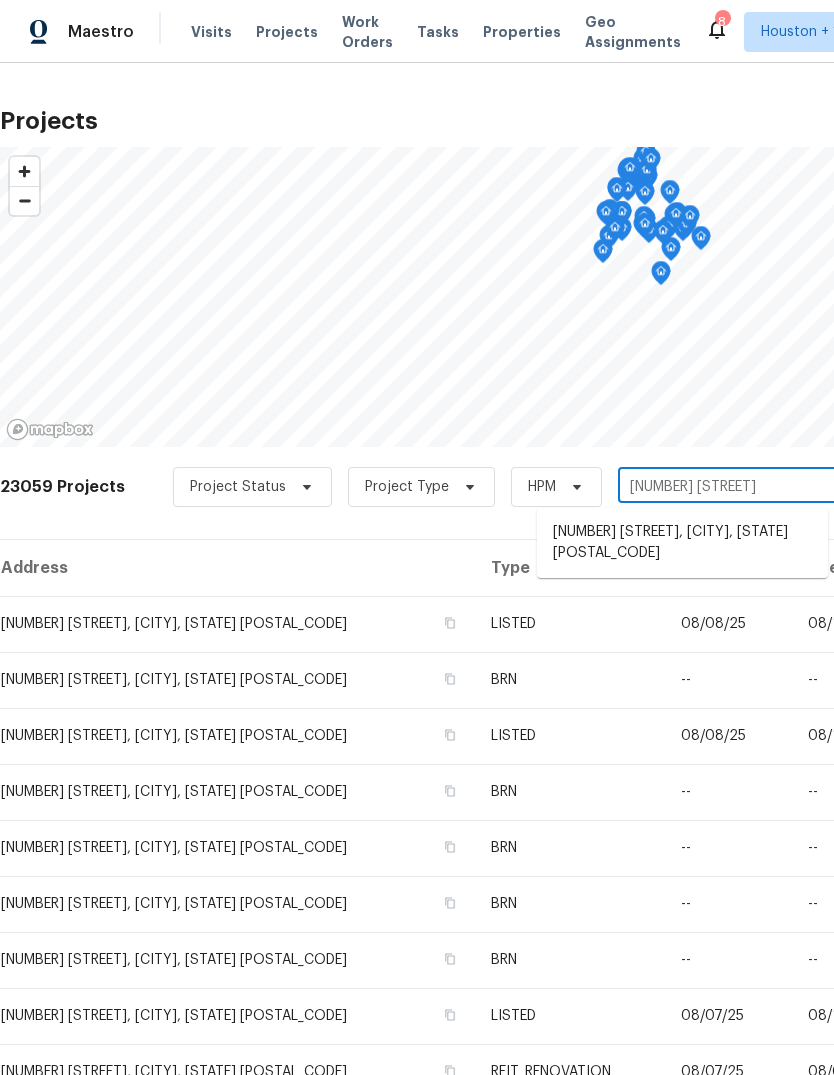 click on "145 Birdie Dr, Hempstead, TX 77445" at bounding box center (682, 543) 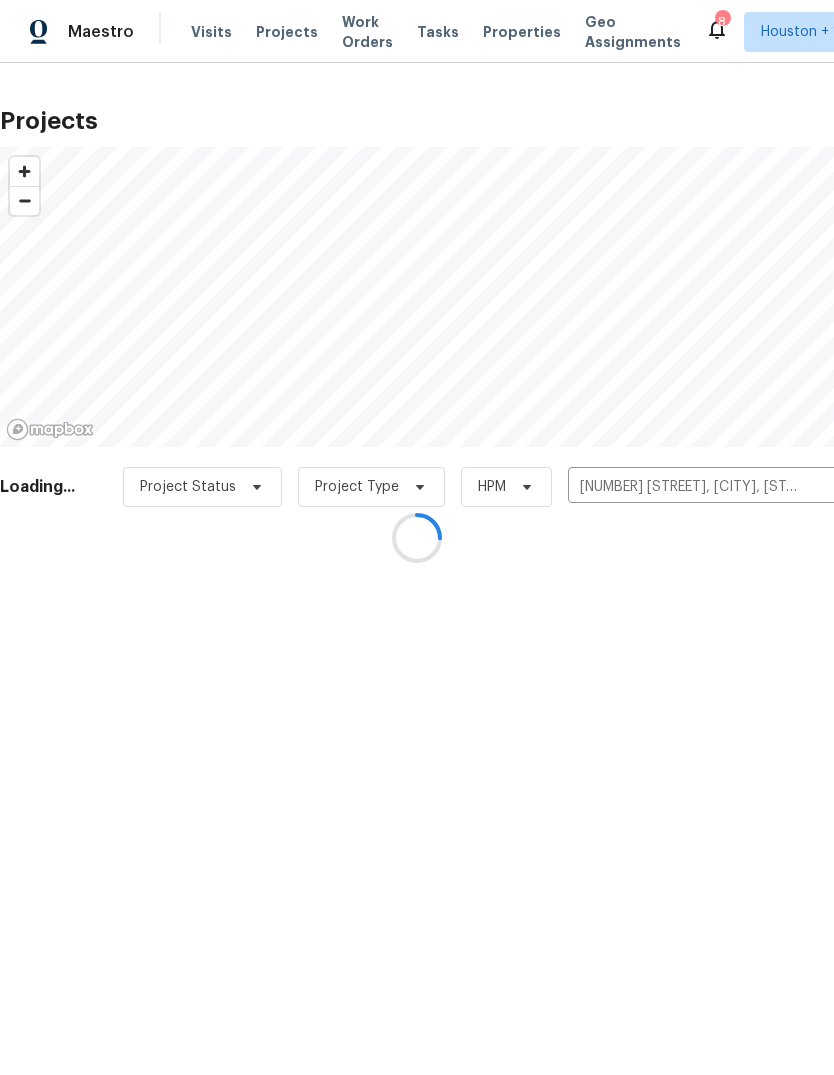 click at bounding box center (417, 537) 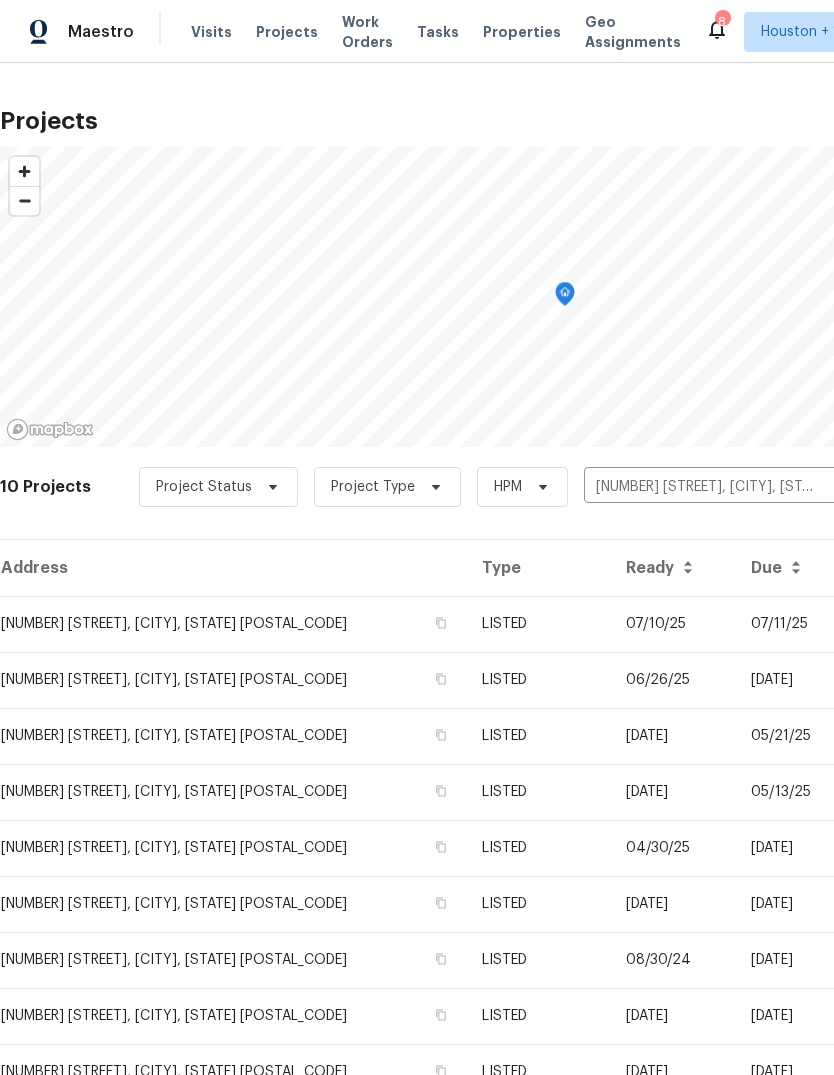 click on "145 Birdie Dr, Hempstead, TX 77445" at bounding box center [233, 624] 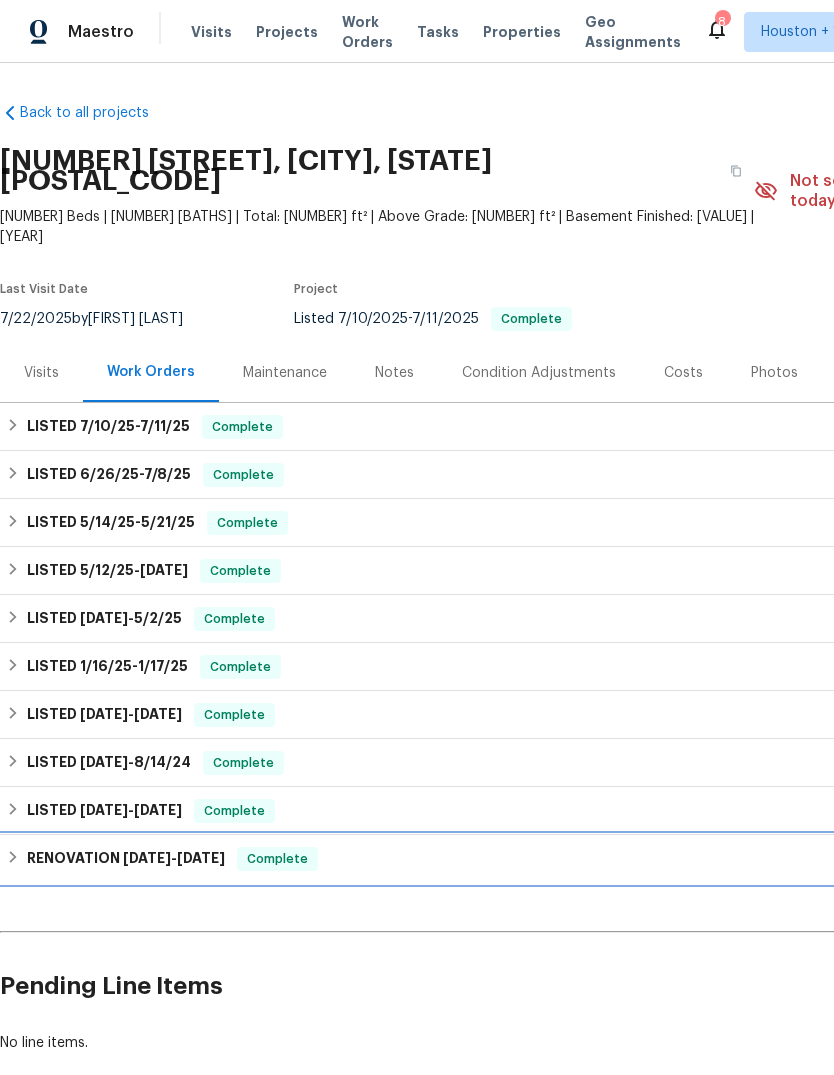 click on "RENOVATION   10/11/23  -  10/16/23 Complete" at bounding box center [565, 859] 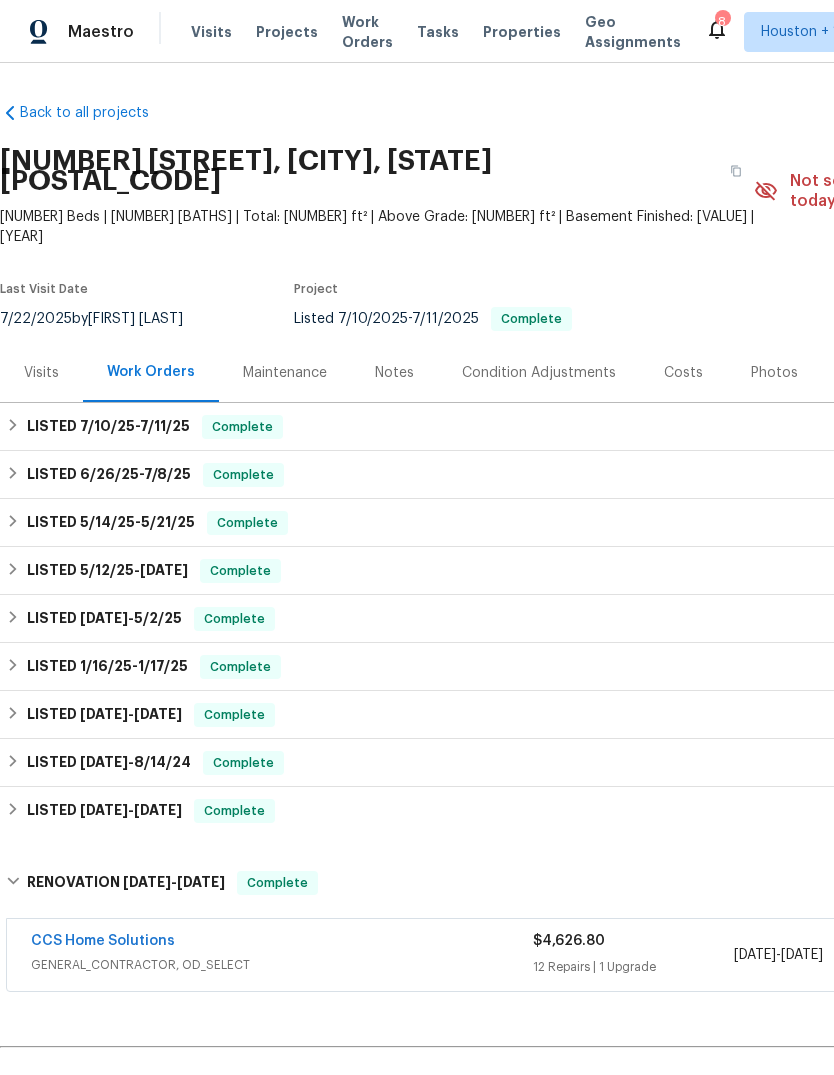 click on "Visits" at bounding box center [41, 372] 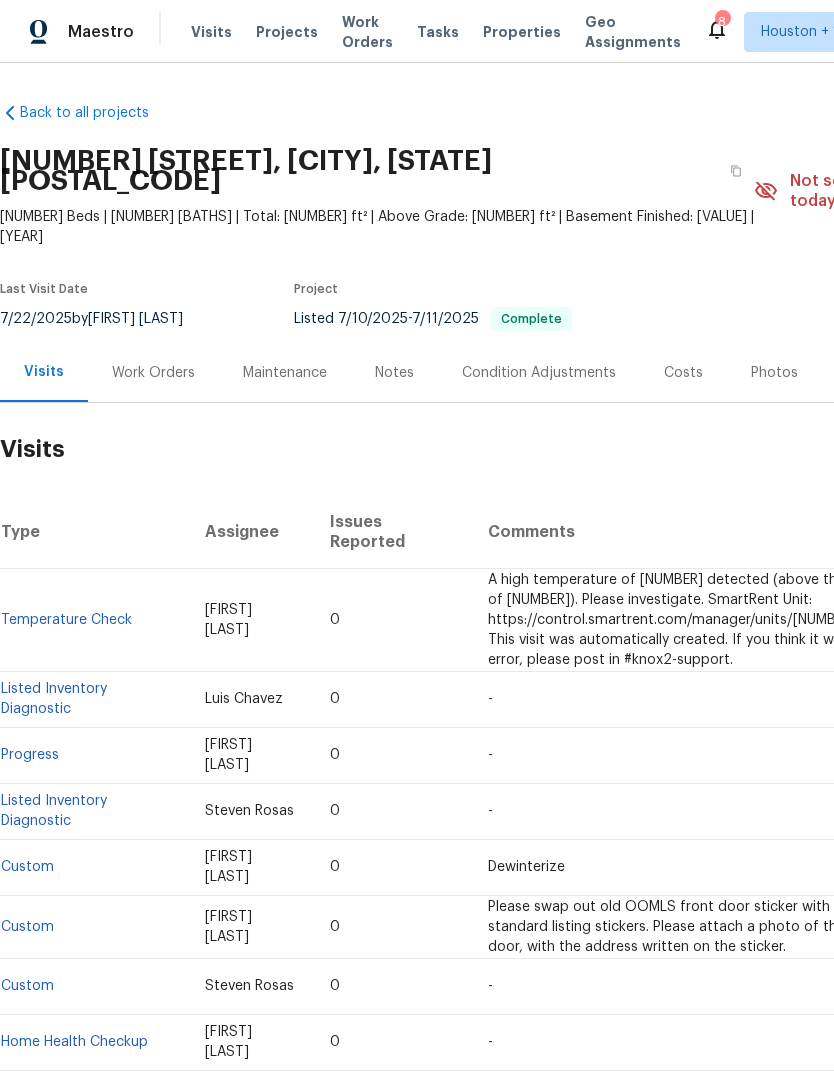 scroll, scrollTop: 0, scrollLeft: 0, axis: both 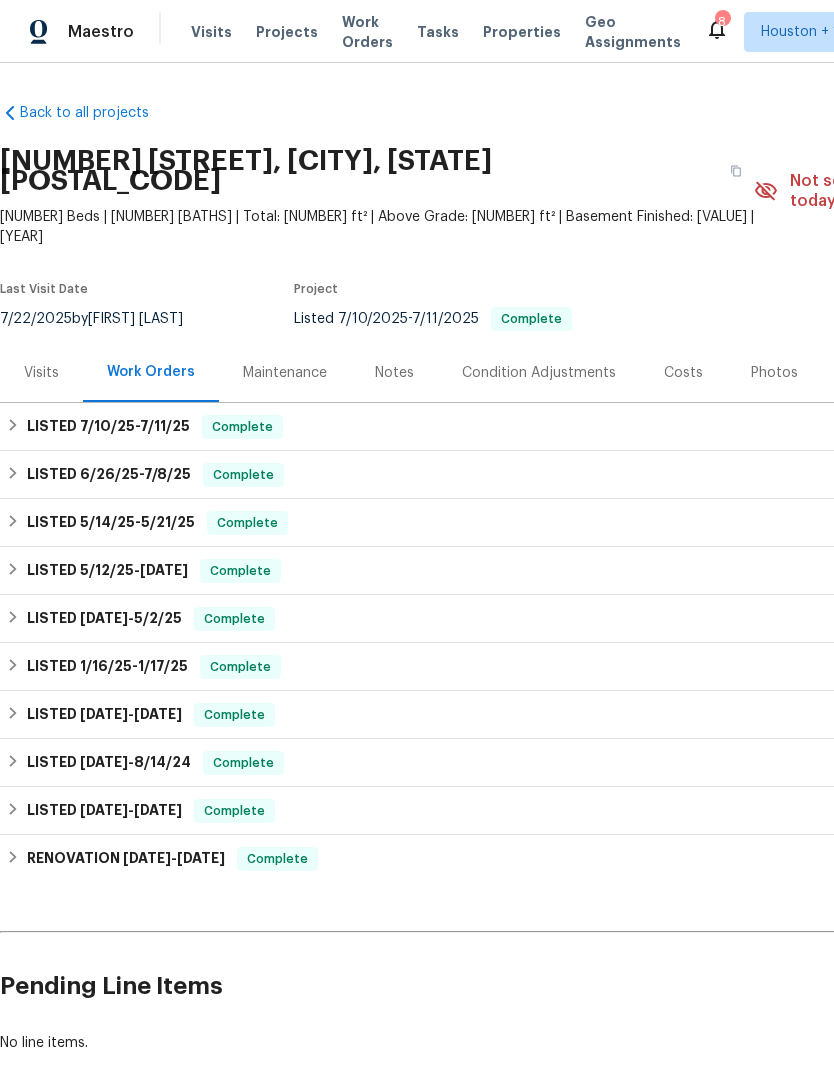 click on "Visits" at bounding box center (41, 372) 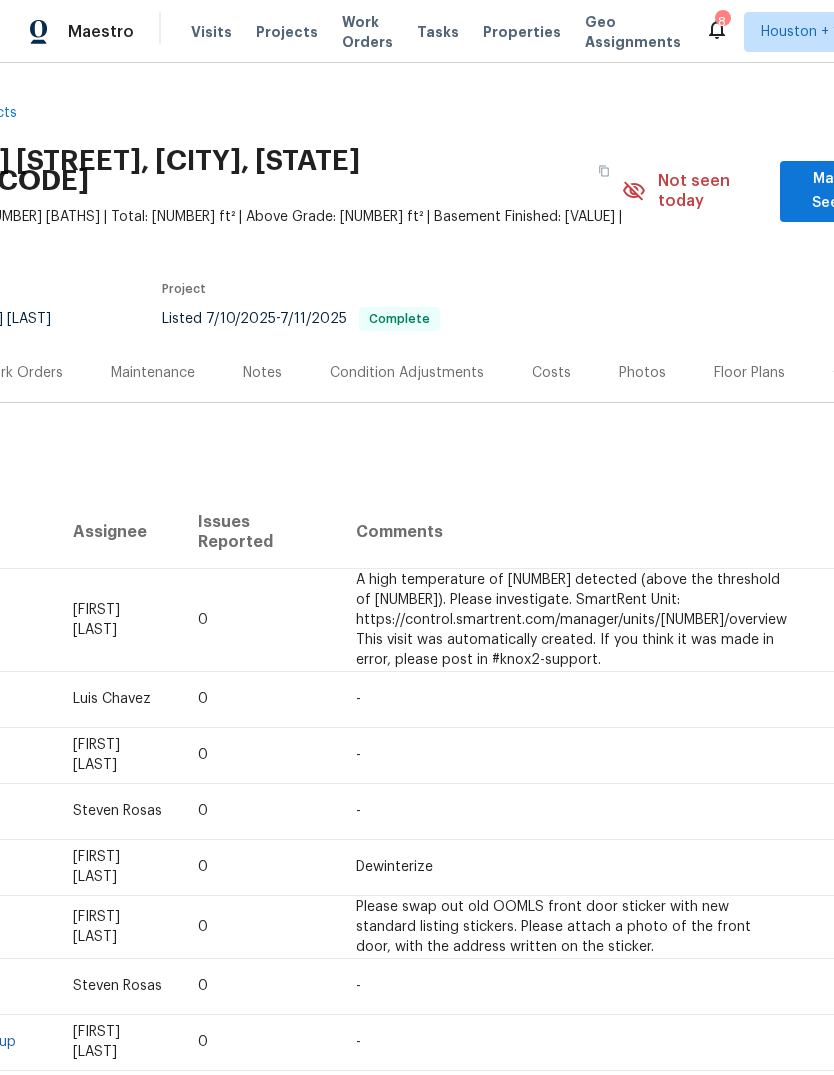 scroll, scrollTop: 0, scrollLeft: 132, axis: horizontal 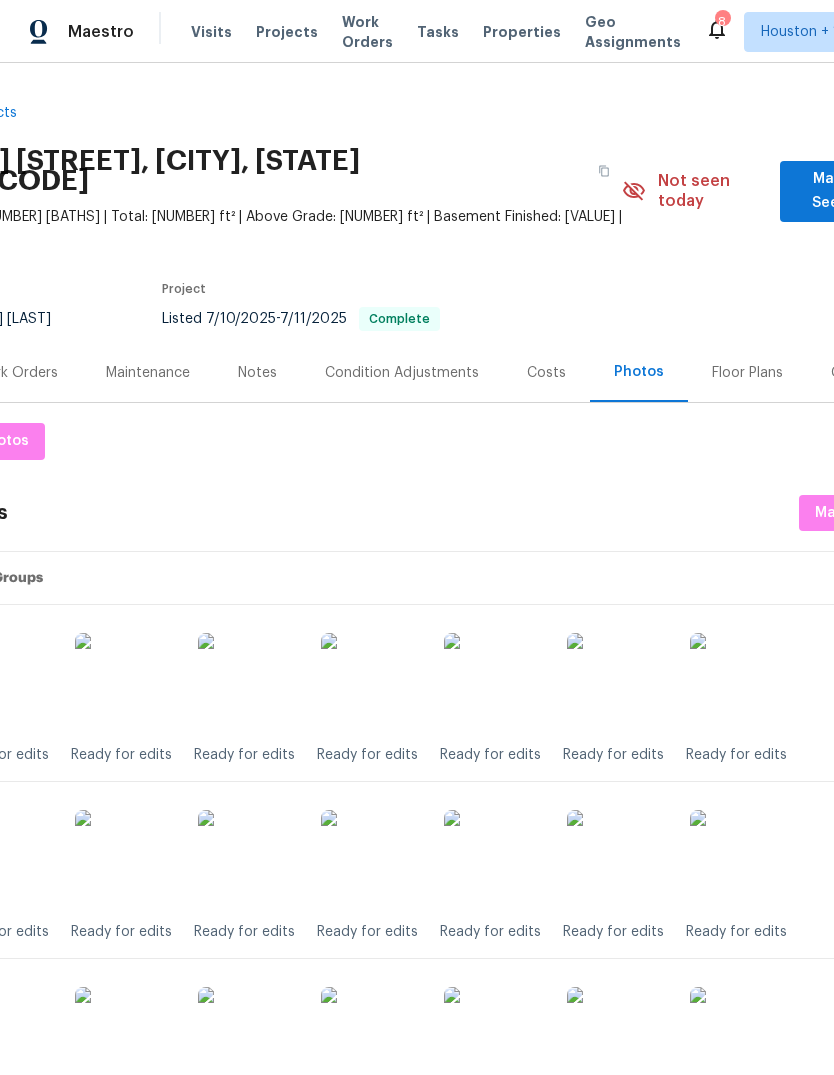 click on "Condition Adjustments" at bounding box center [402, 373] 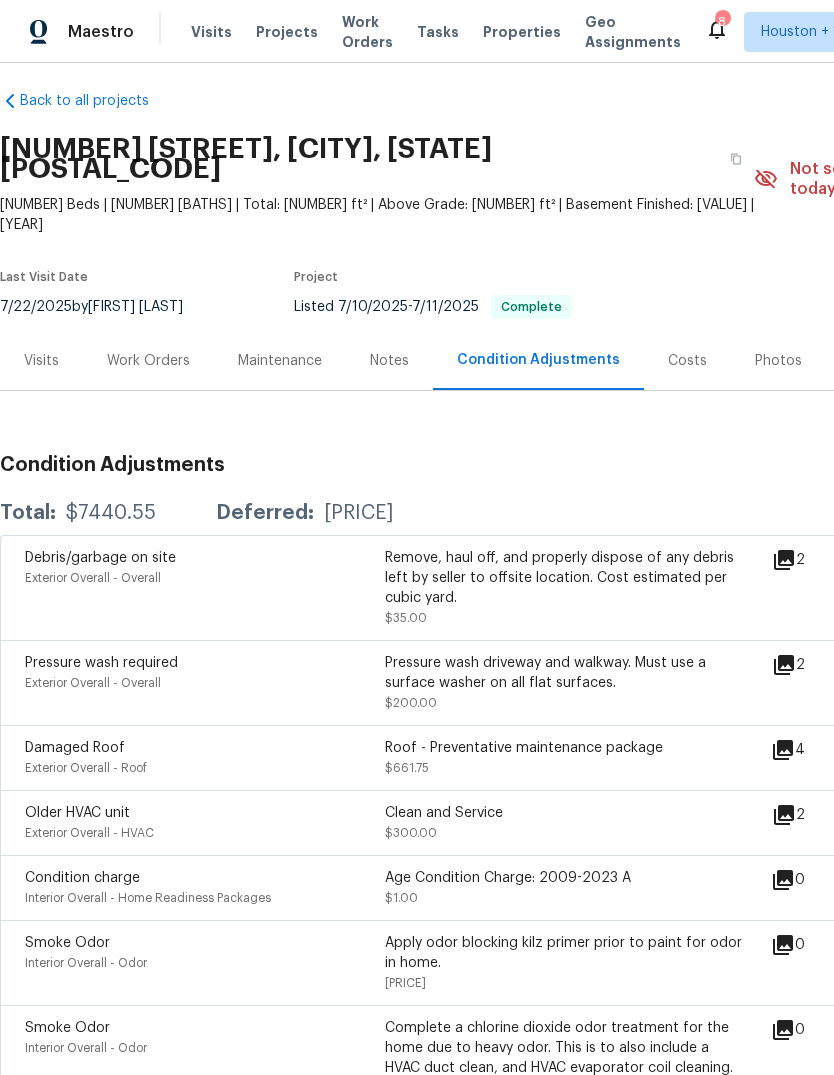 scroll, scrollTop: 11, scrollLeft: 0, axis: vertical 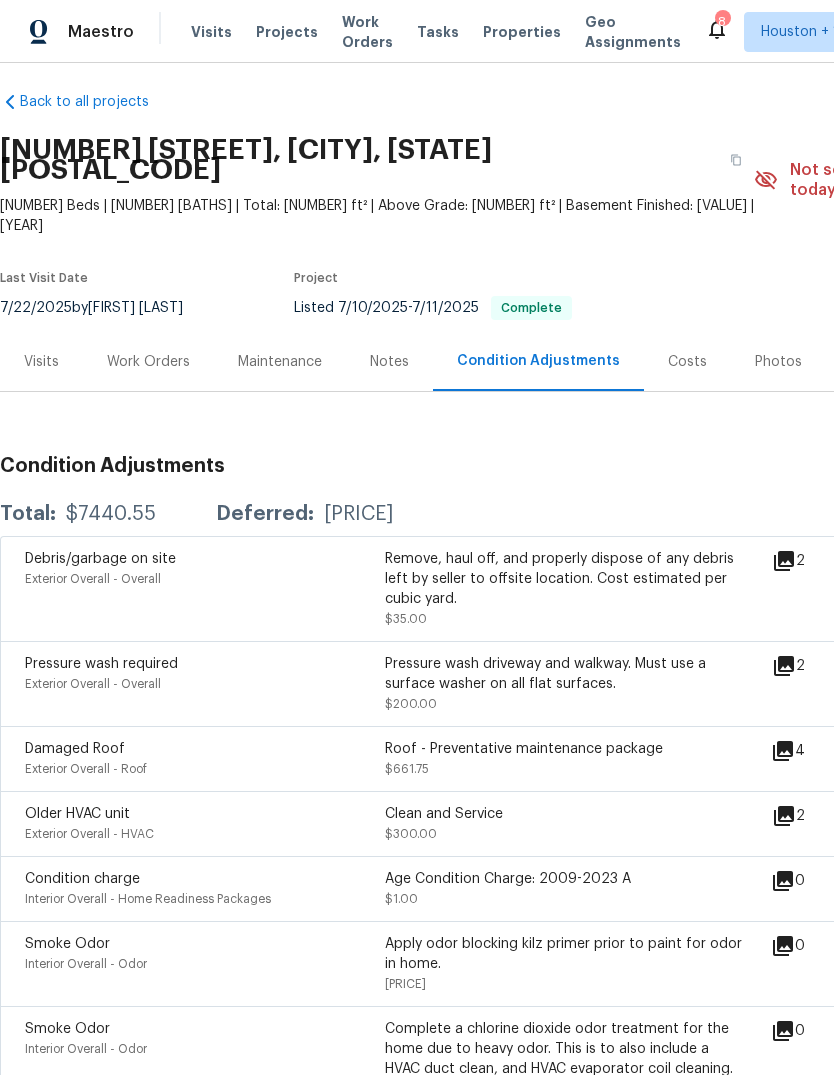 click on "Maintenance" at bounding box center [280, 361] 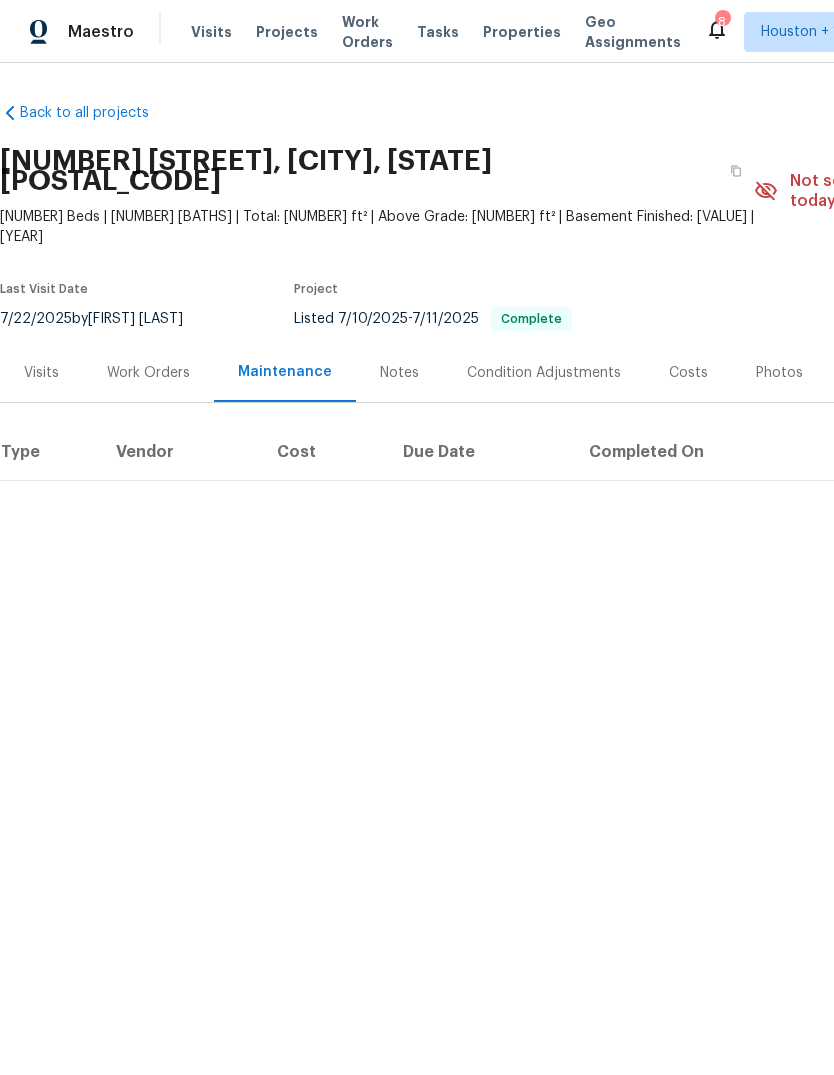 scroll, scrollTop: 0, scrollLeft: 0, axis: both 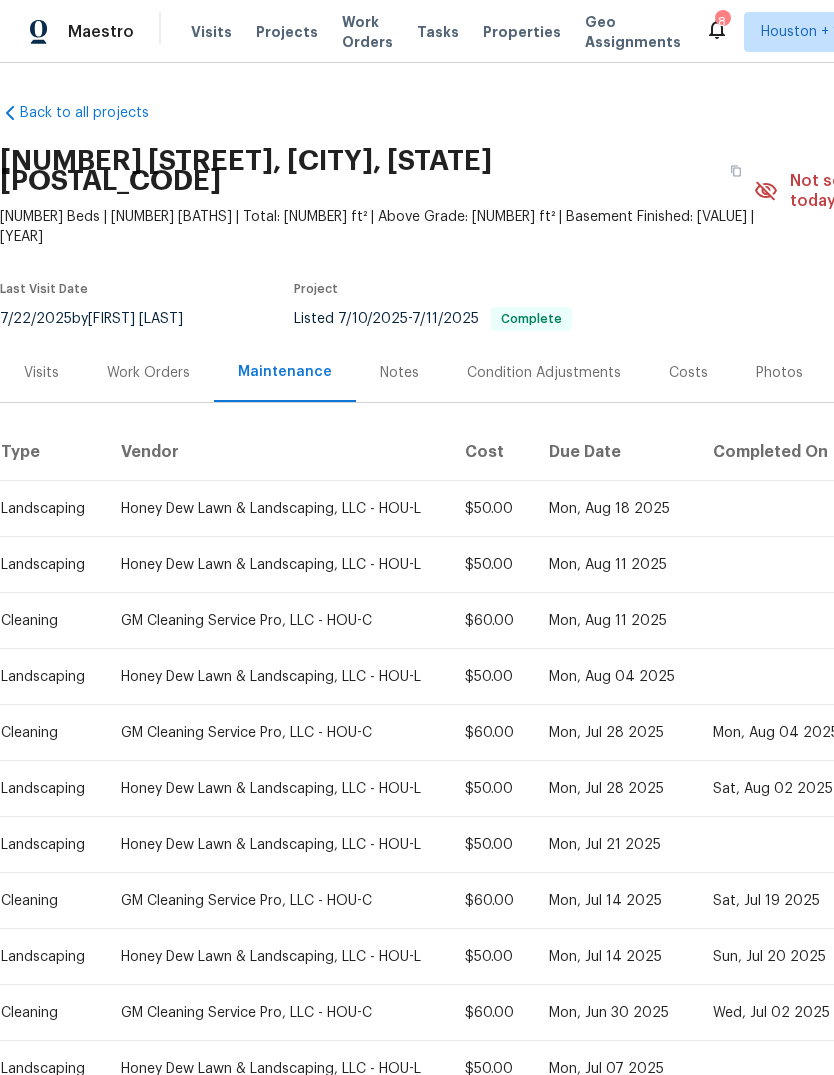 click on "Landscaping" at bounding box center (45, 509) 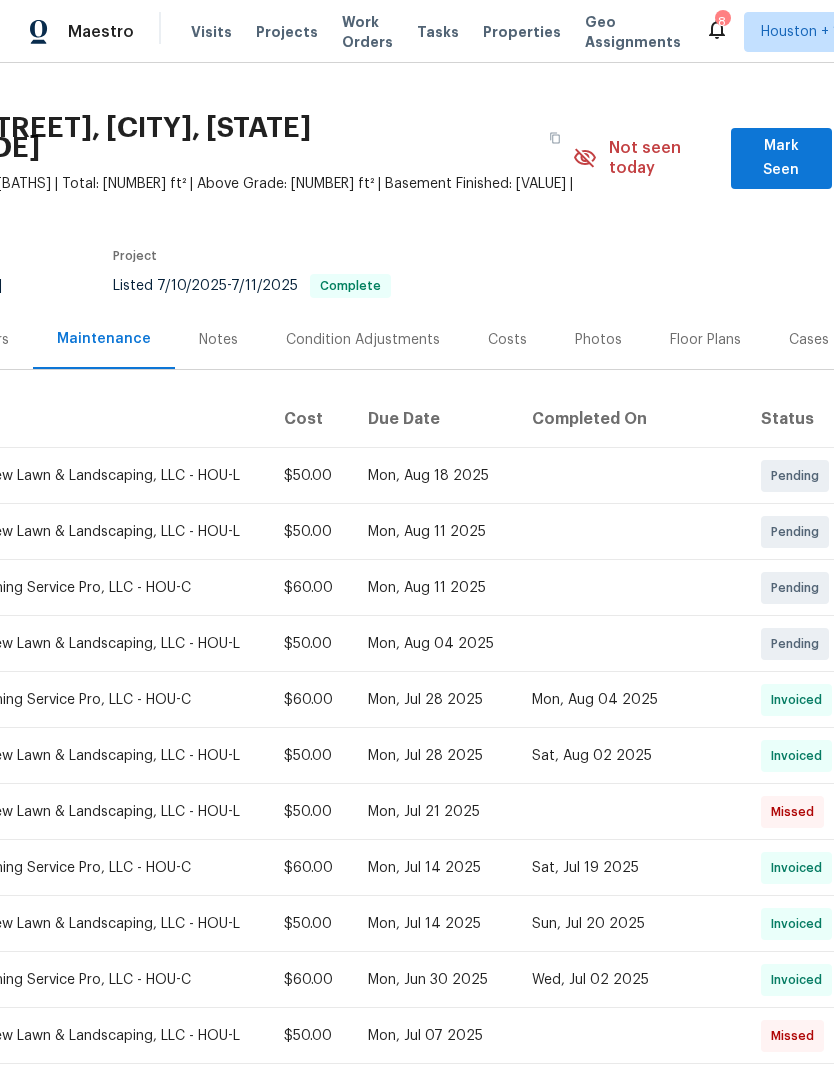scroll, scrollTop: 50, scrollLeft: 269, axis: both 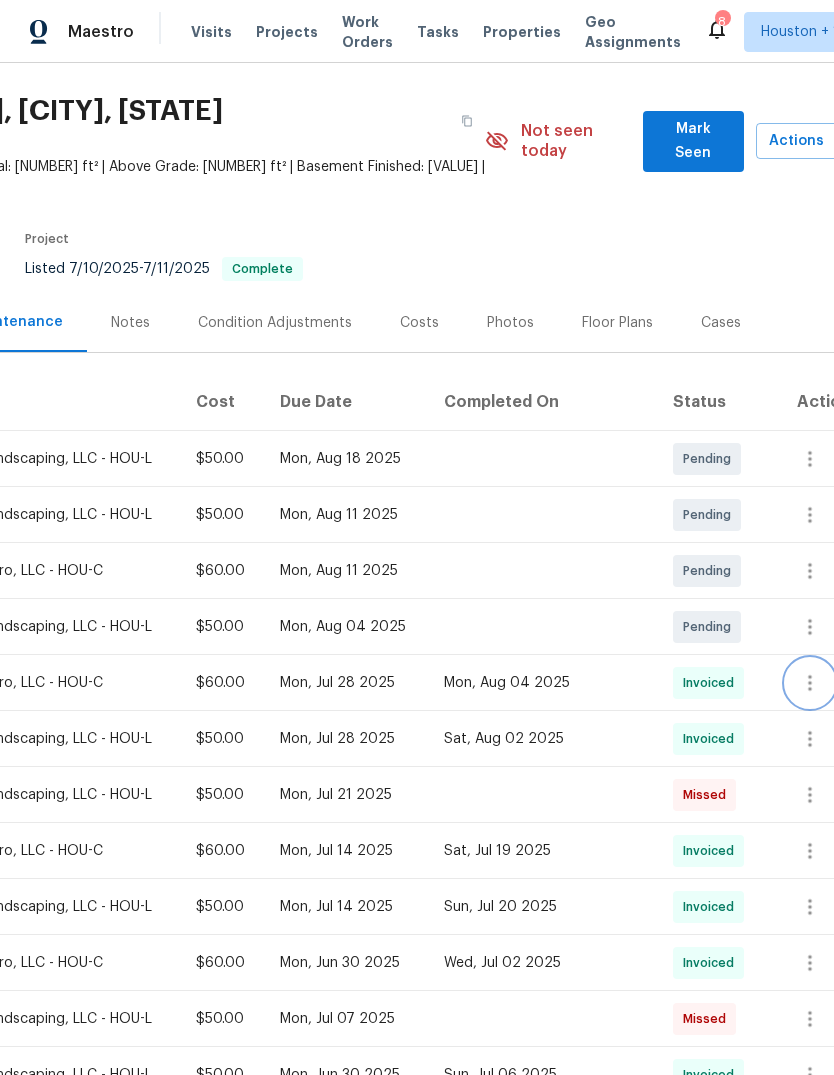 click 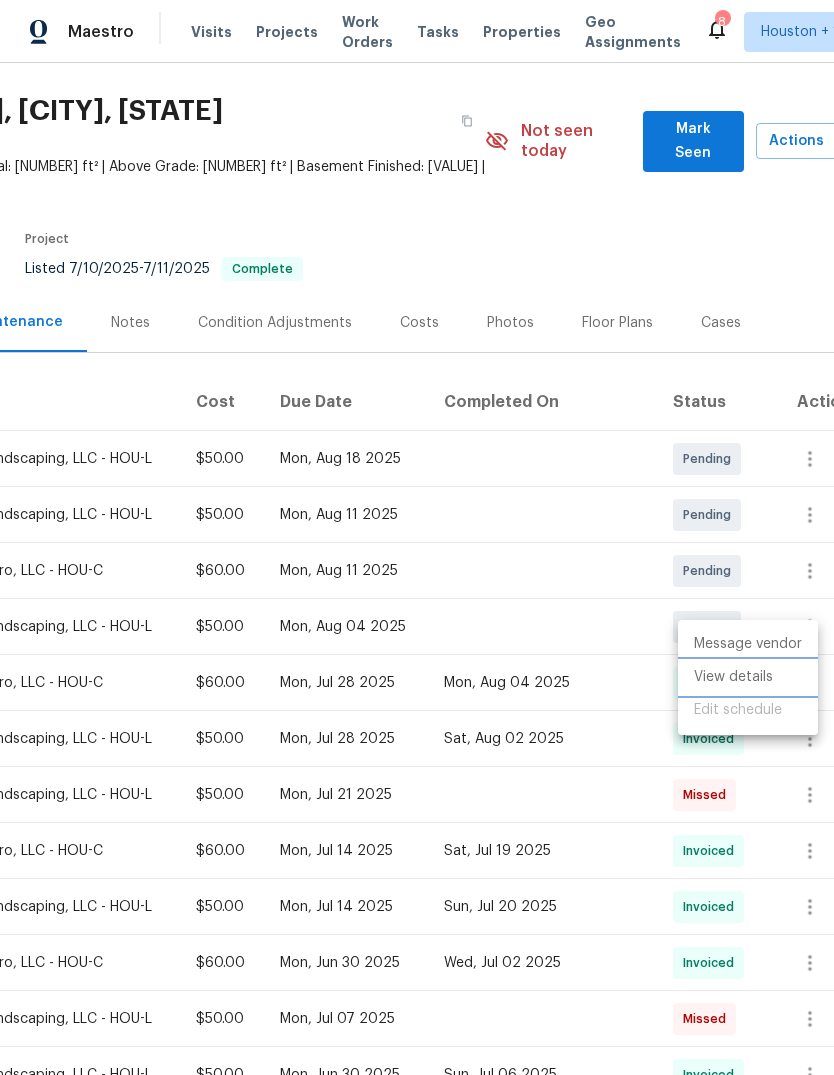 click on "View details" at bounding box center (748, 677) 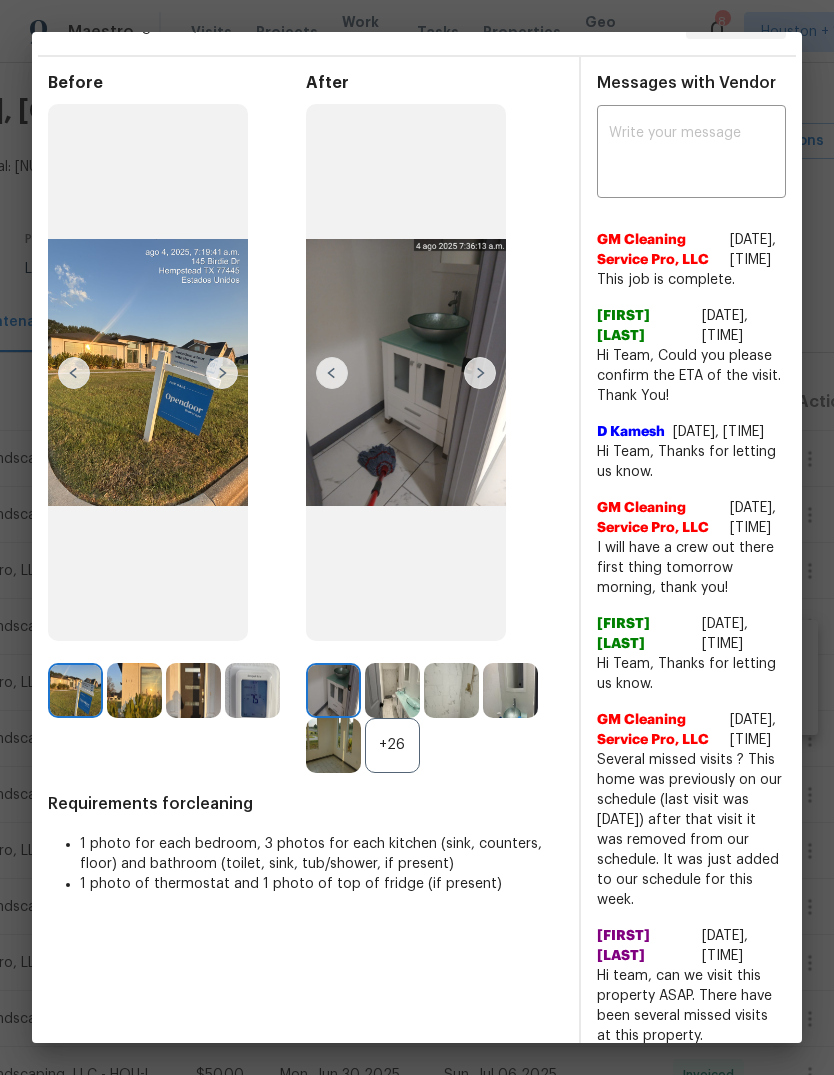scroll, scrollTop: 50, scrollLeft: 0, axis: vertical 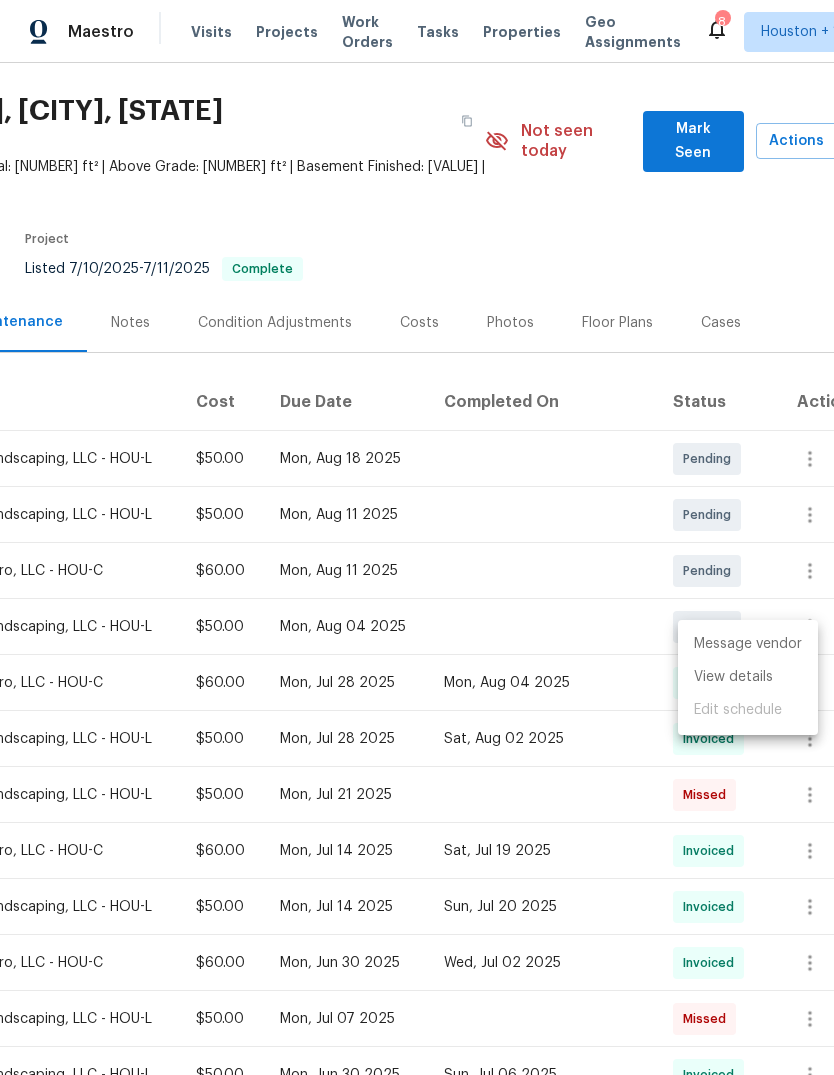 click at bounding box center [417, 537] 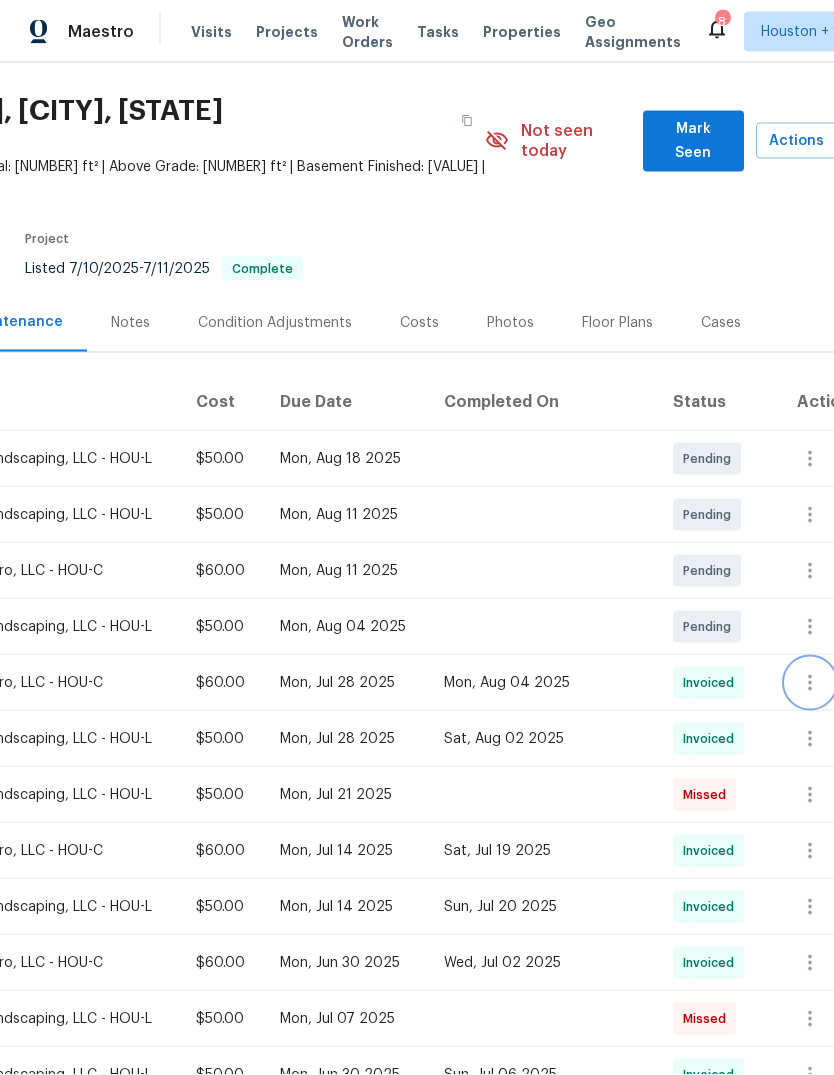 scroll, scrollTop: 6, scrollLeft: 0, axis: vertical 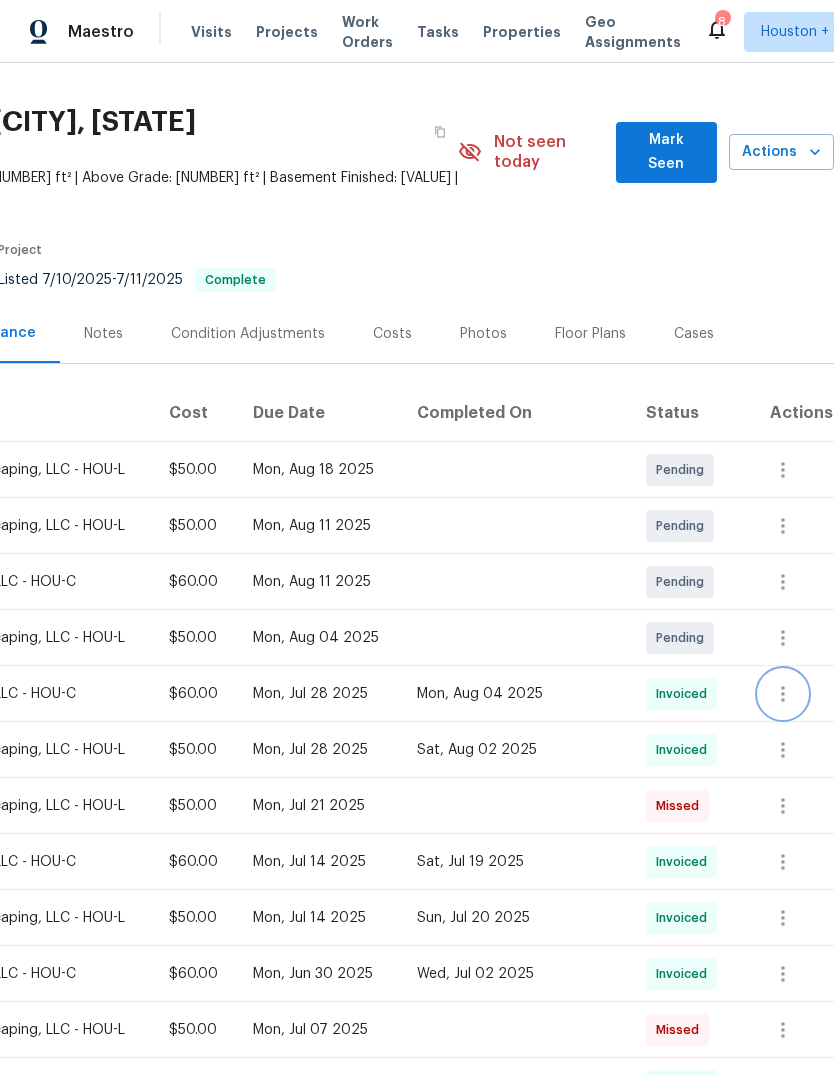 click at bounding box center [783, 694] 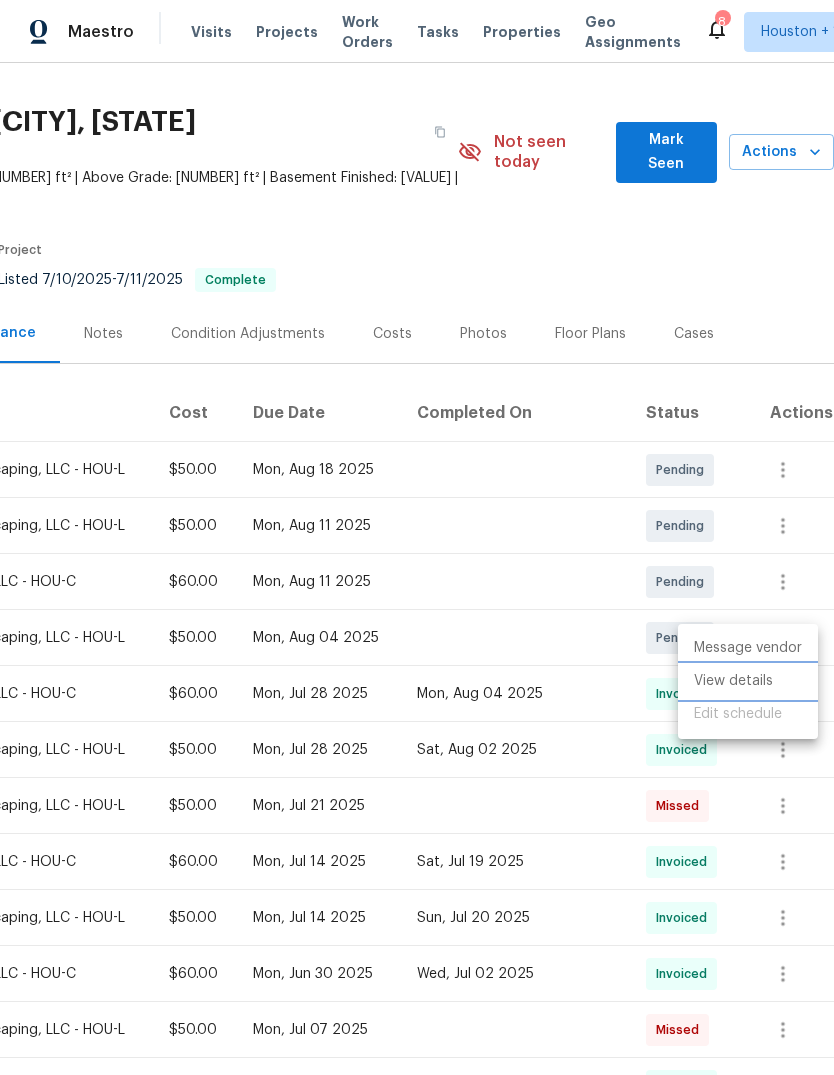 click on "View details" at bounding box center (748, 681) 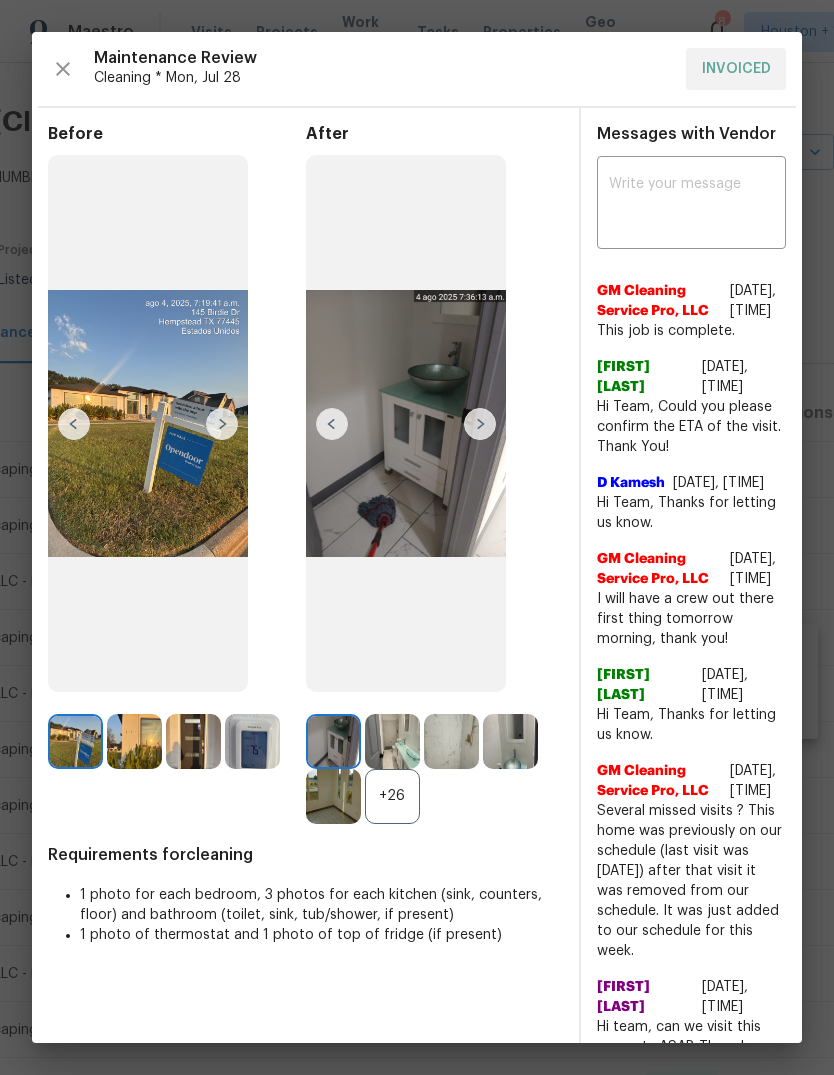 click at bounding box center [480, 424] 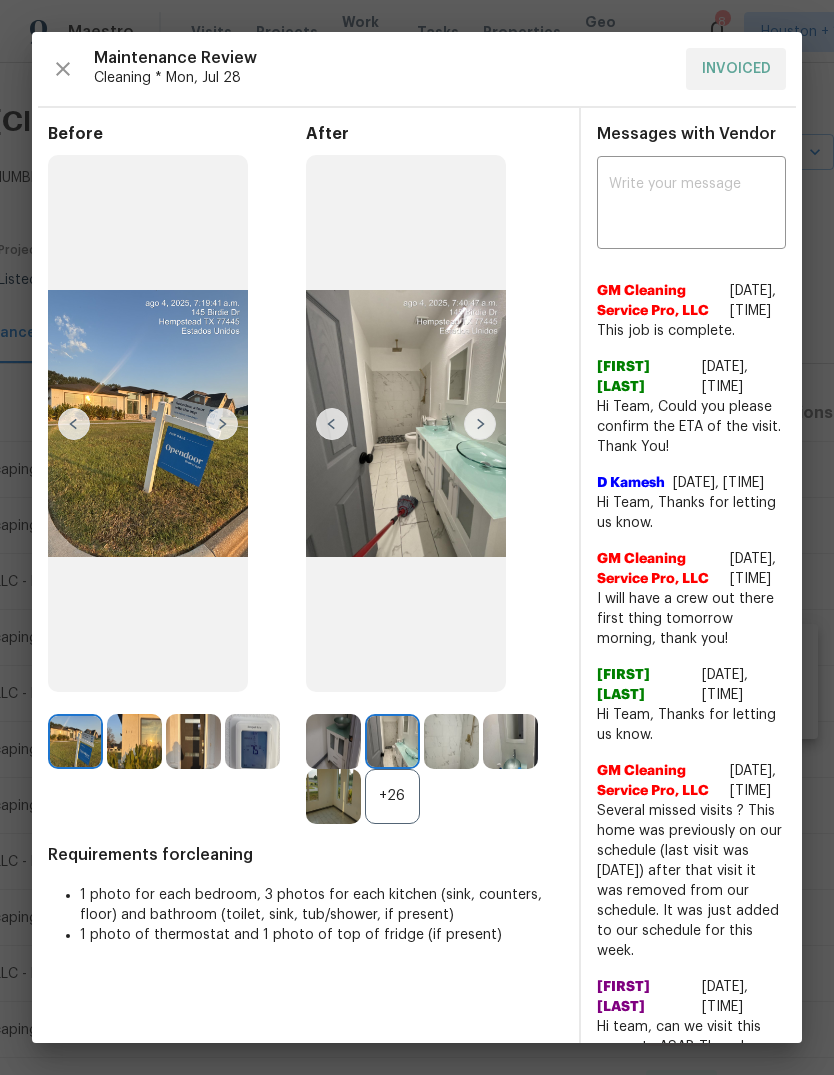 click at bounding box center (480, 424) 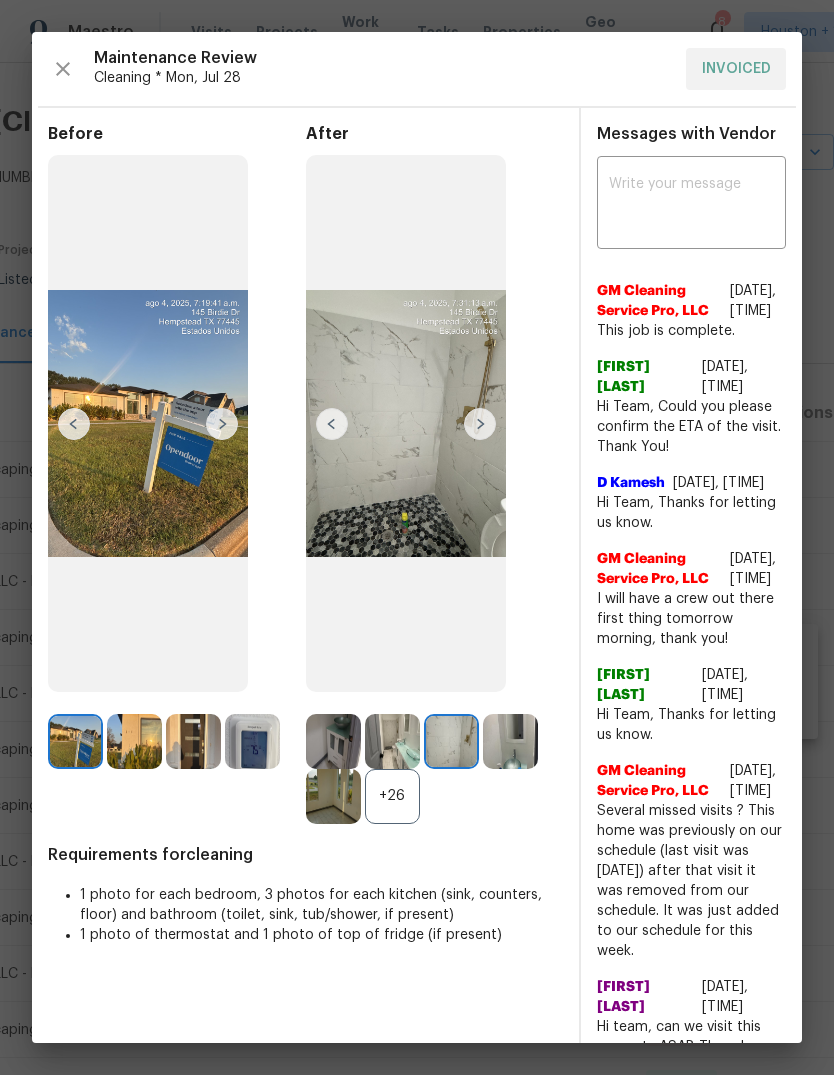 click at bounding box center [480, 424] 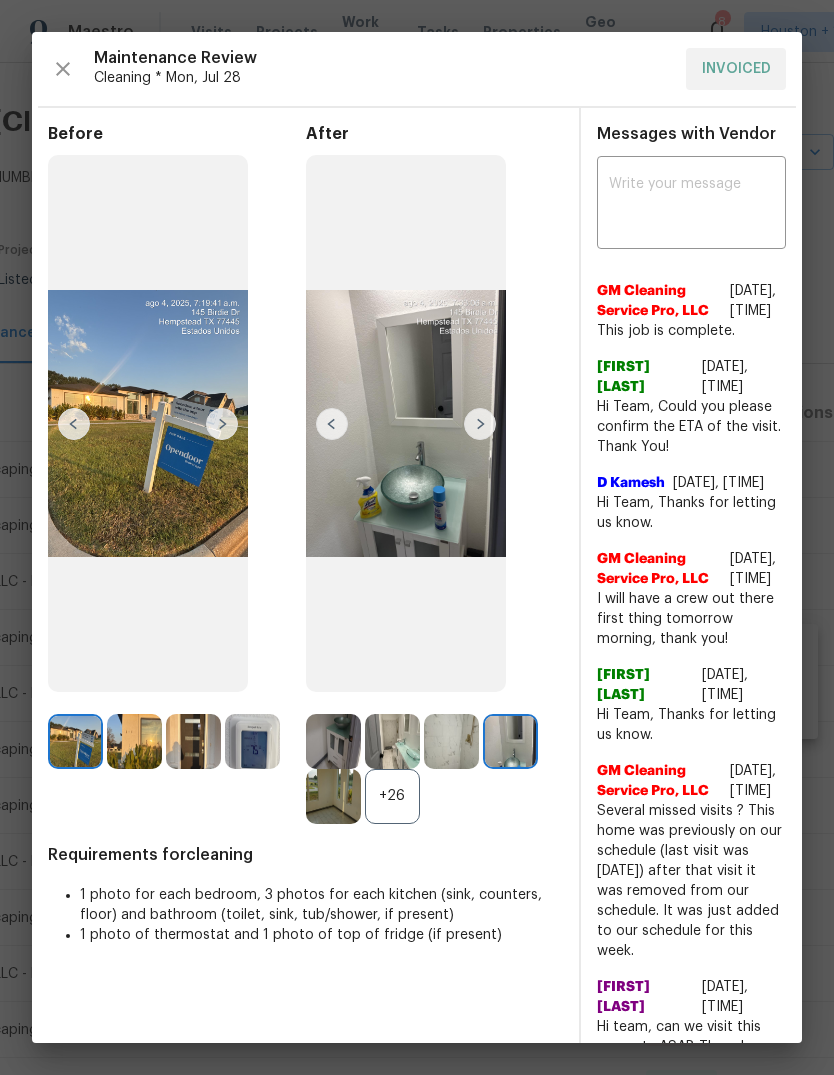 click at bounding box center [480, 424] 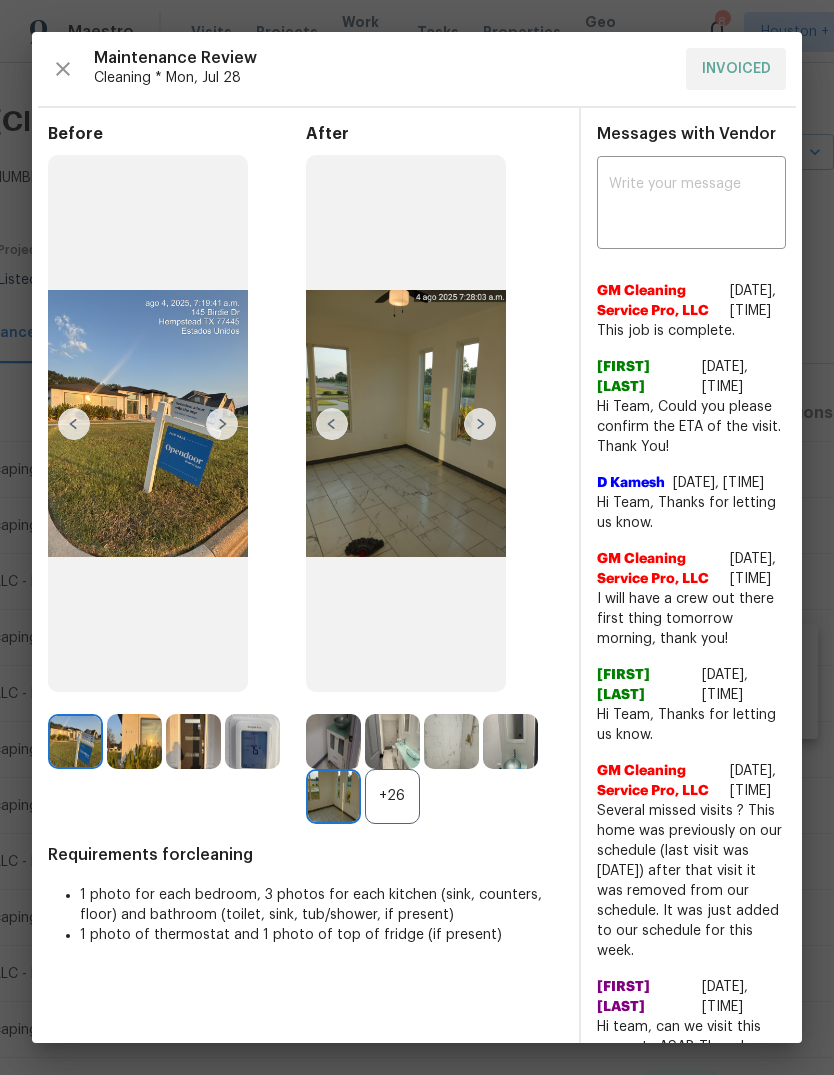 click at bounding box center (480, 424) 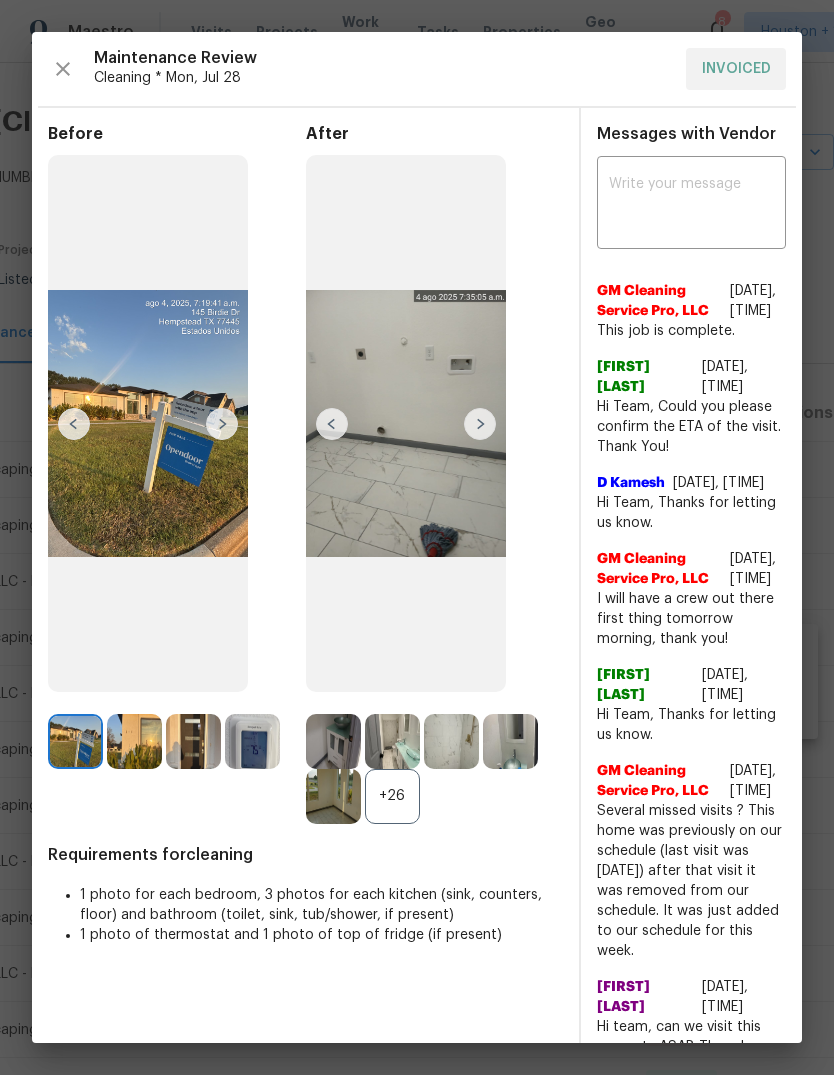 click at bounding box center (480, 424) 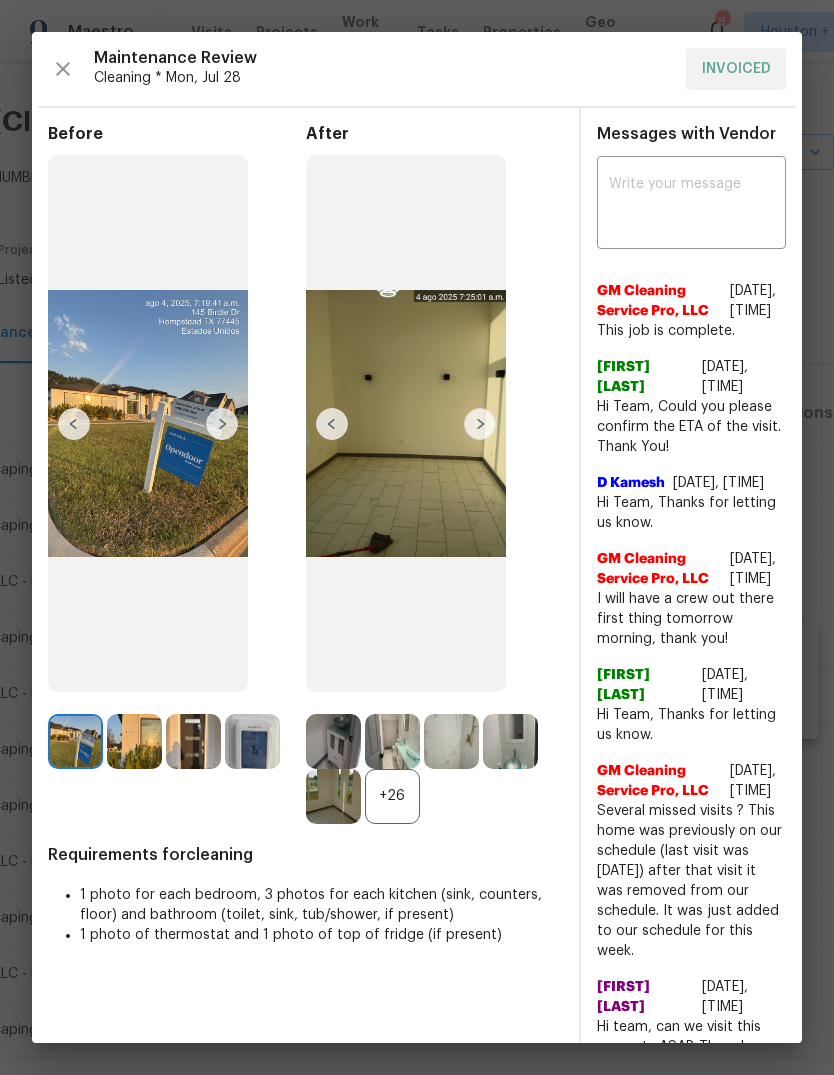 click at bounding box center [480, 424] 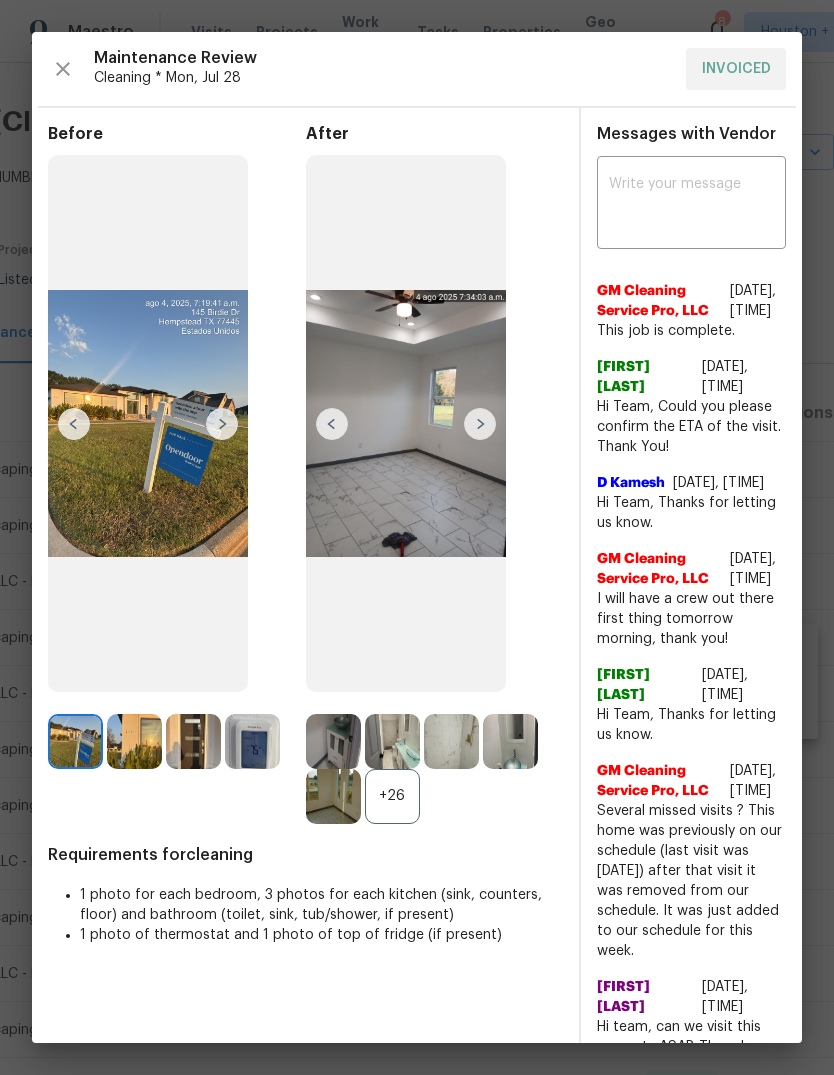 click at bounding box center (480, 424) 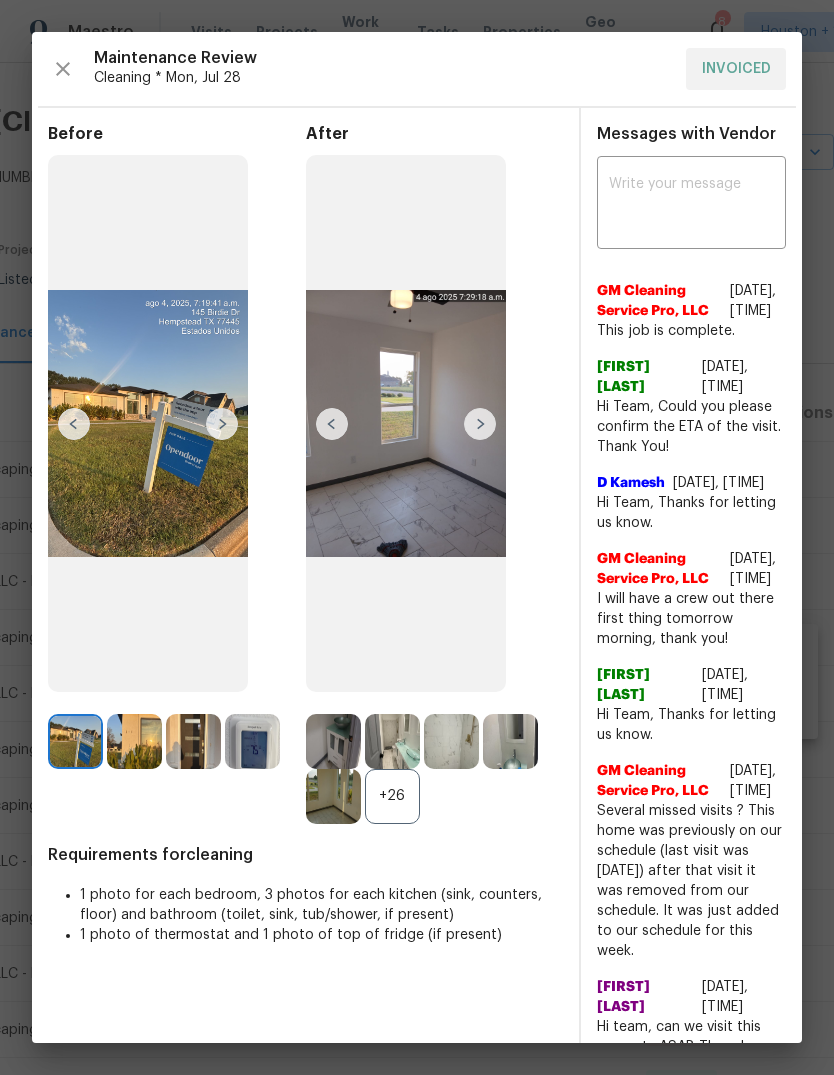 scroll, scrollTop: 0, scrollLeft: 0, axis: both 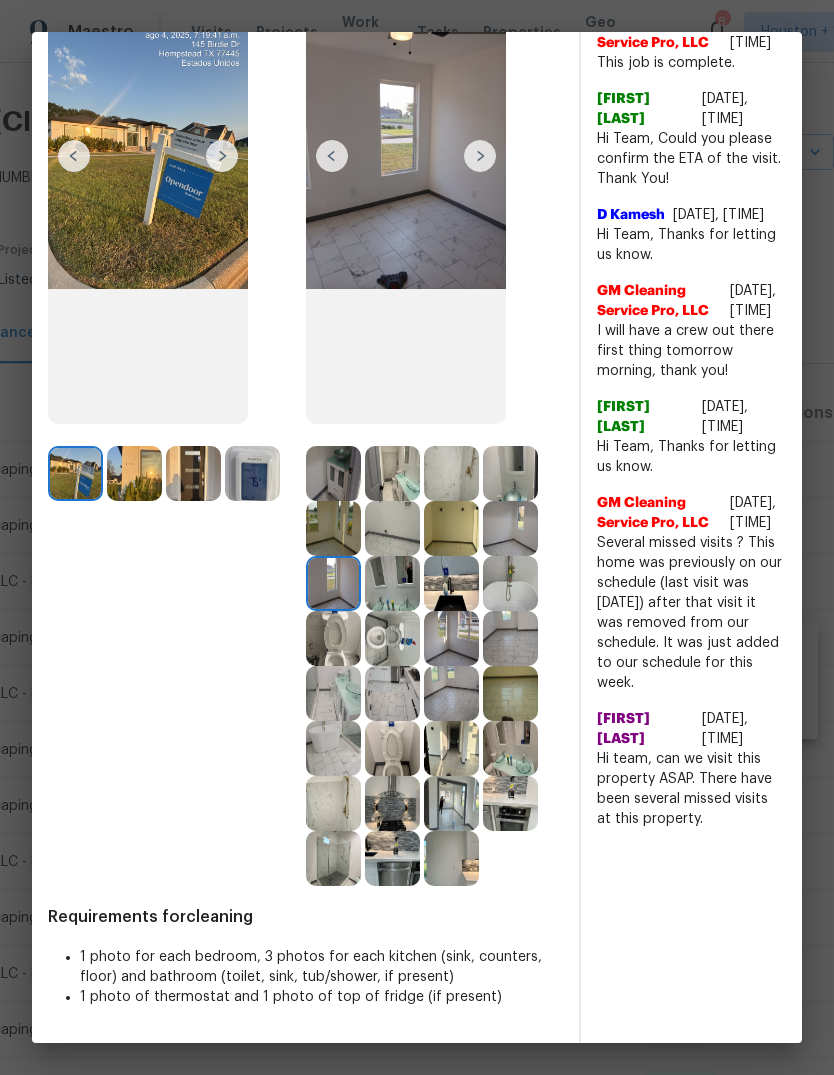 click at bounding box center [333, 858] 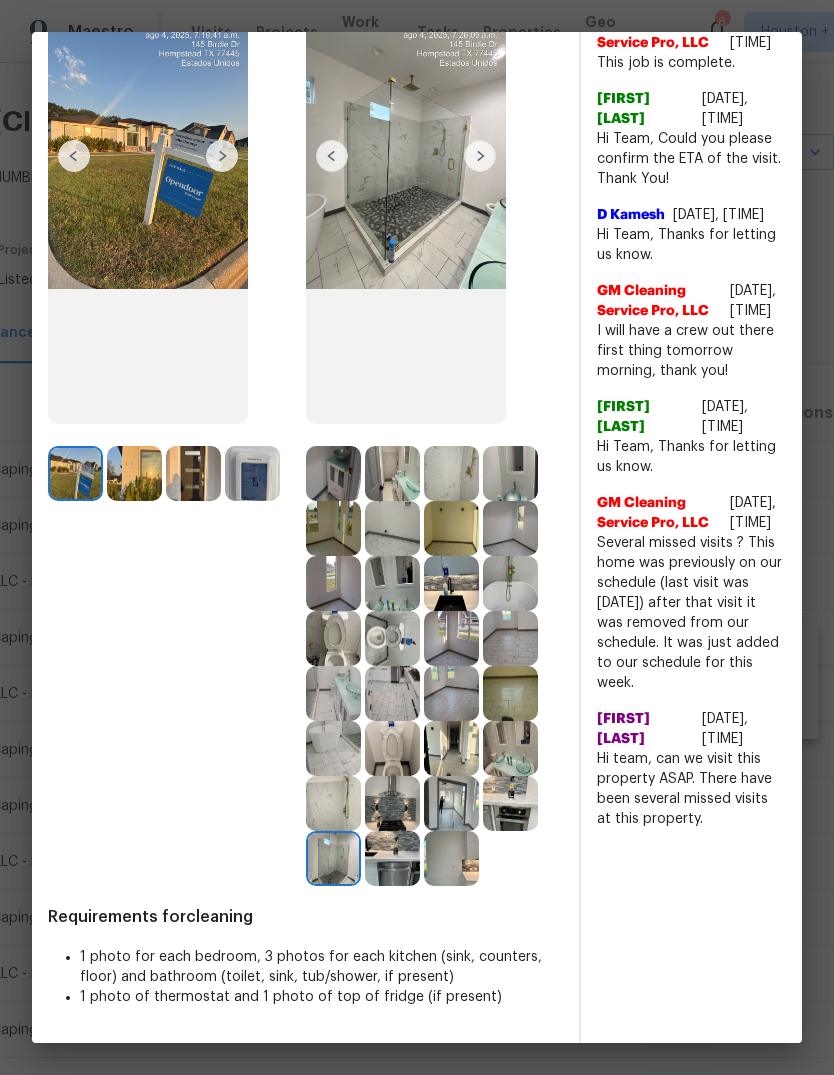 click at bounding box center [392, 693] 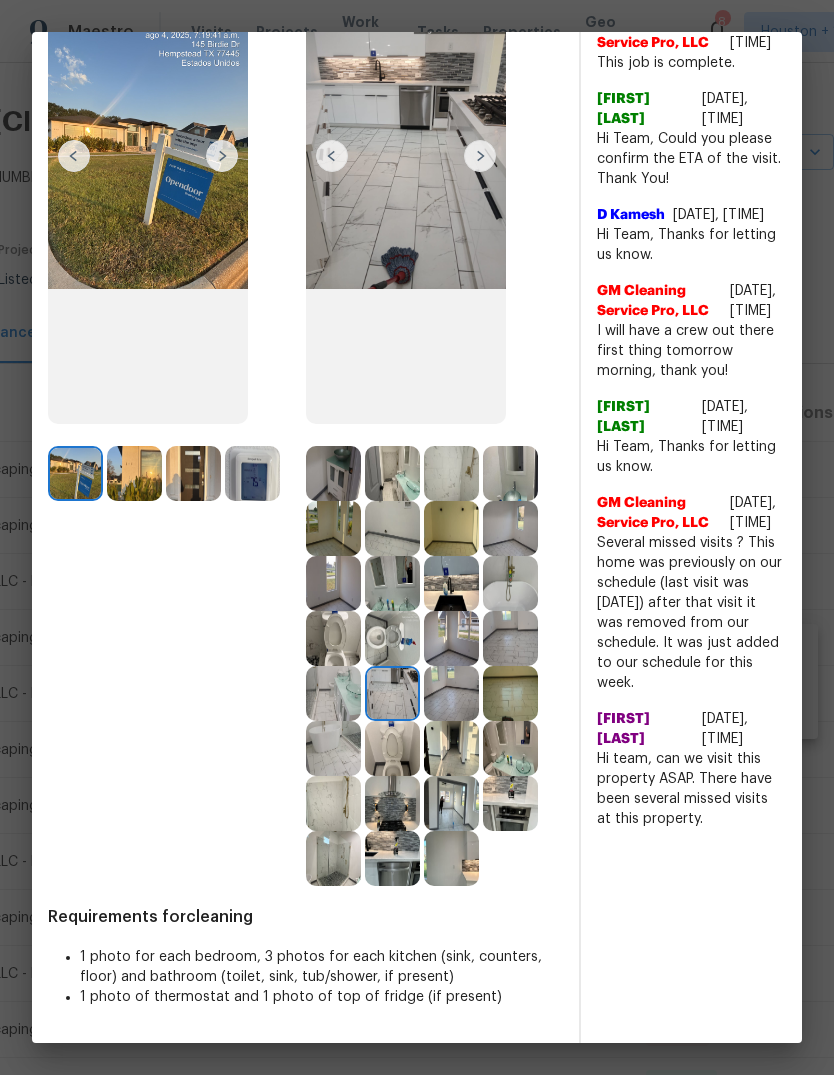 click at bounding box center (333, 693) 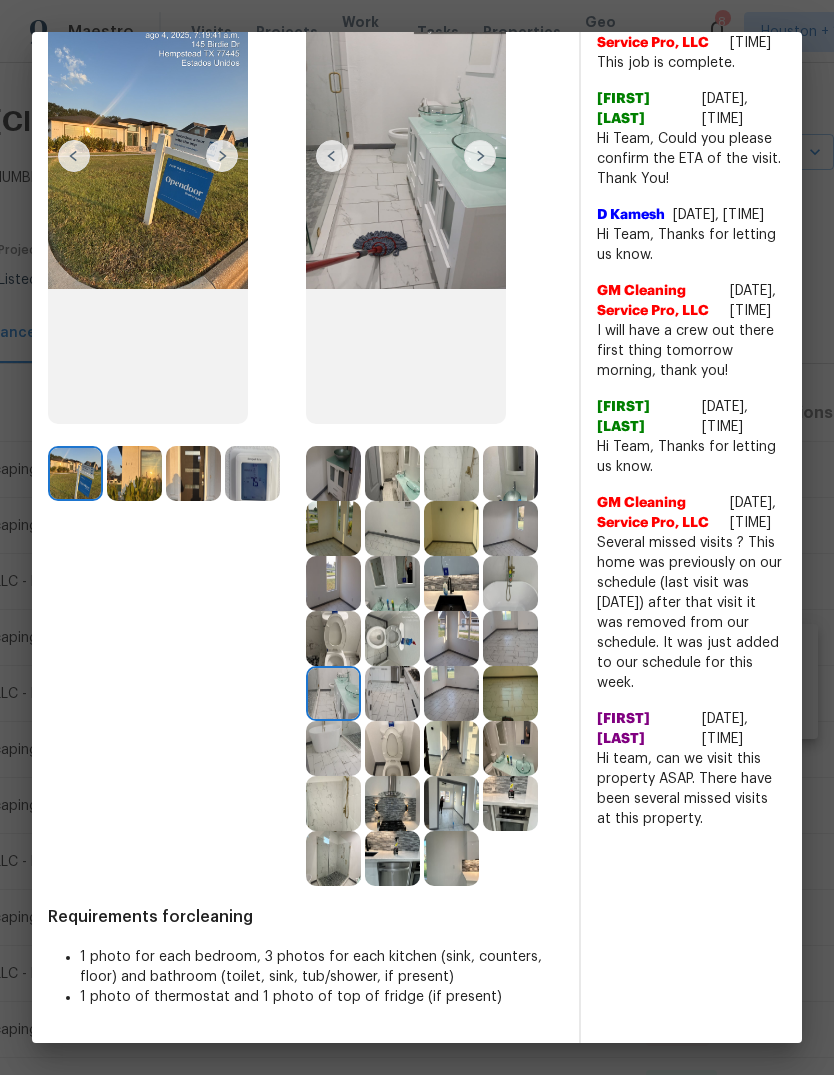 click at bounding box center (392, 583) 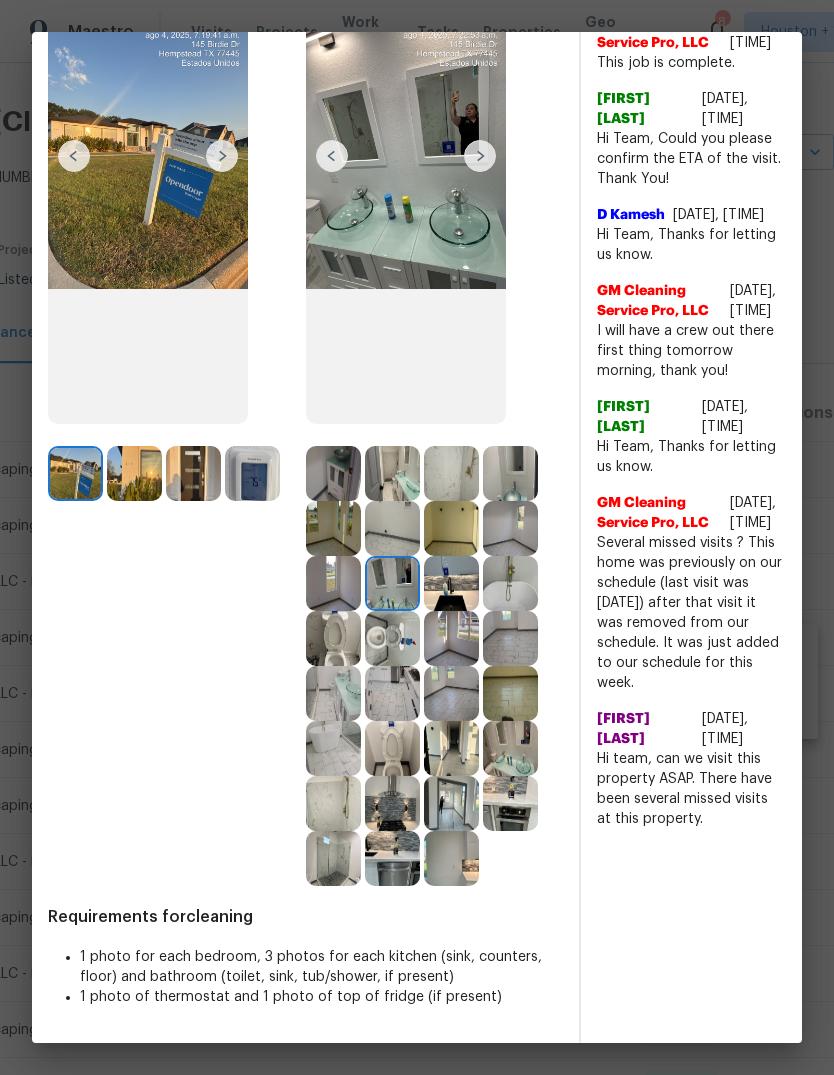 click at bounding box center [451, 583] 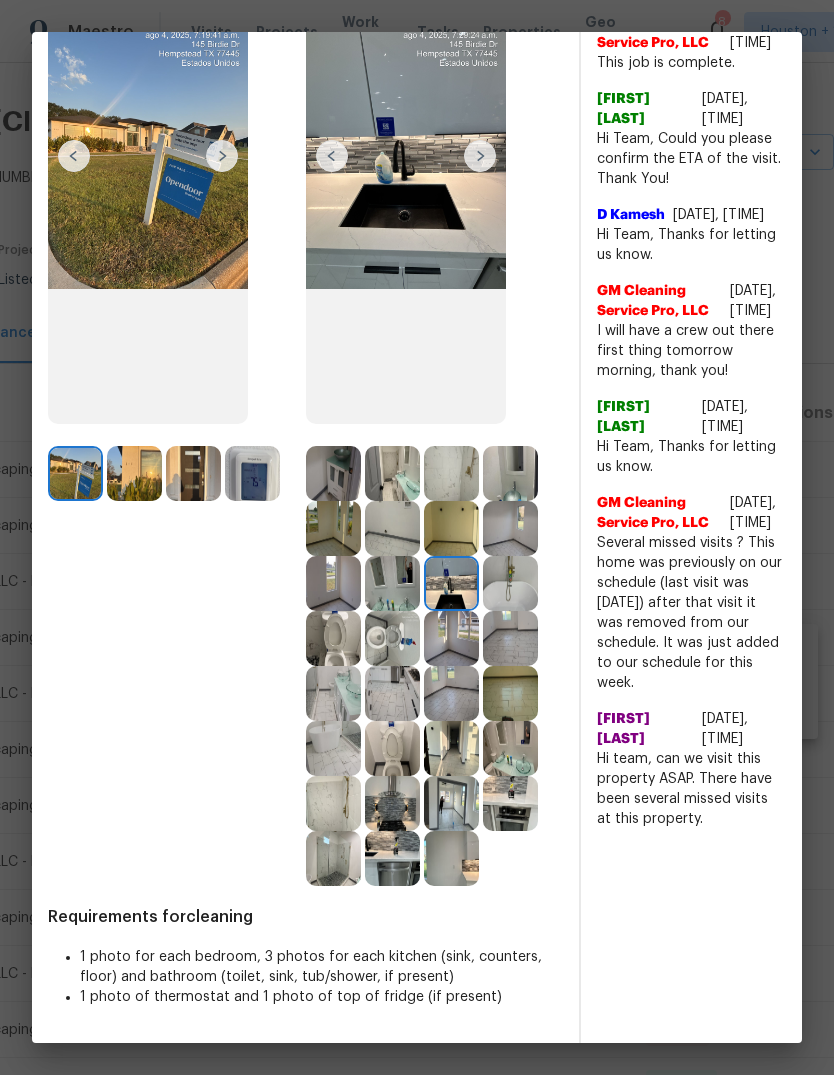 click at bounding box center (333, 528) 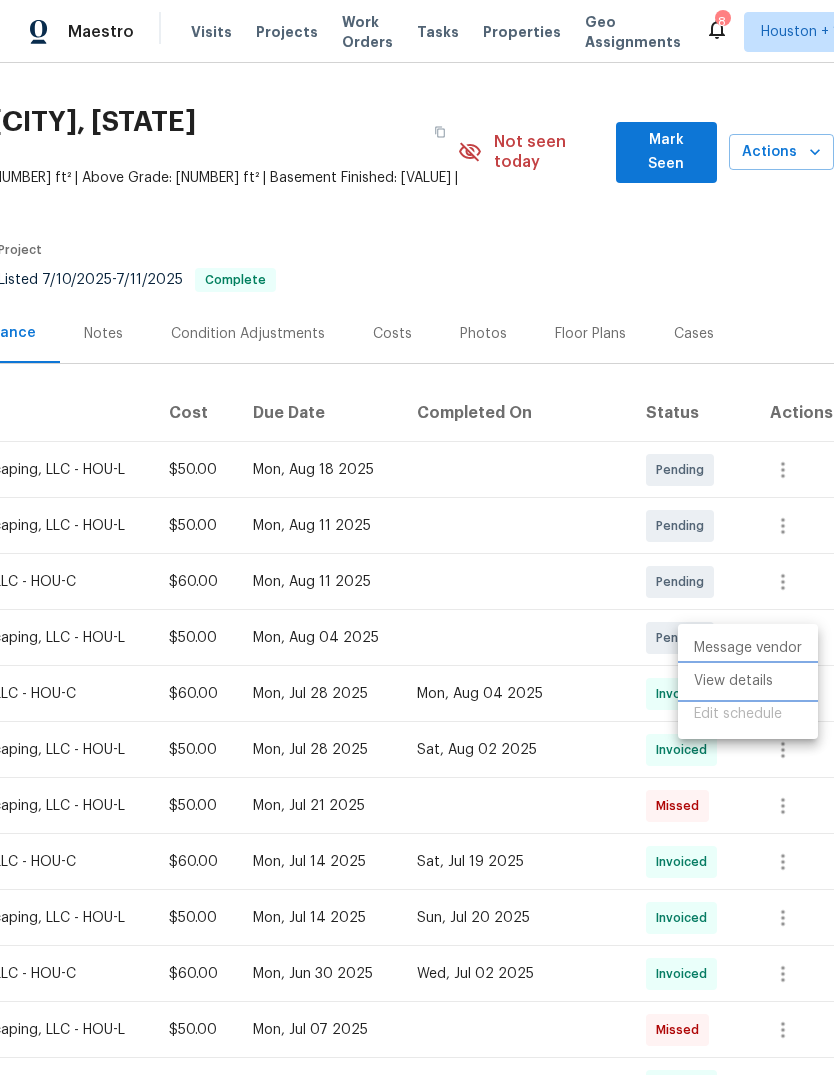 scroll, scrollTop: 0, scrollLeft: 0, axis: both 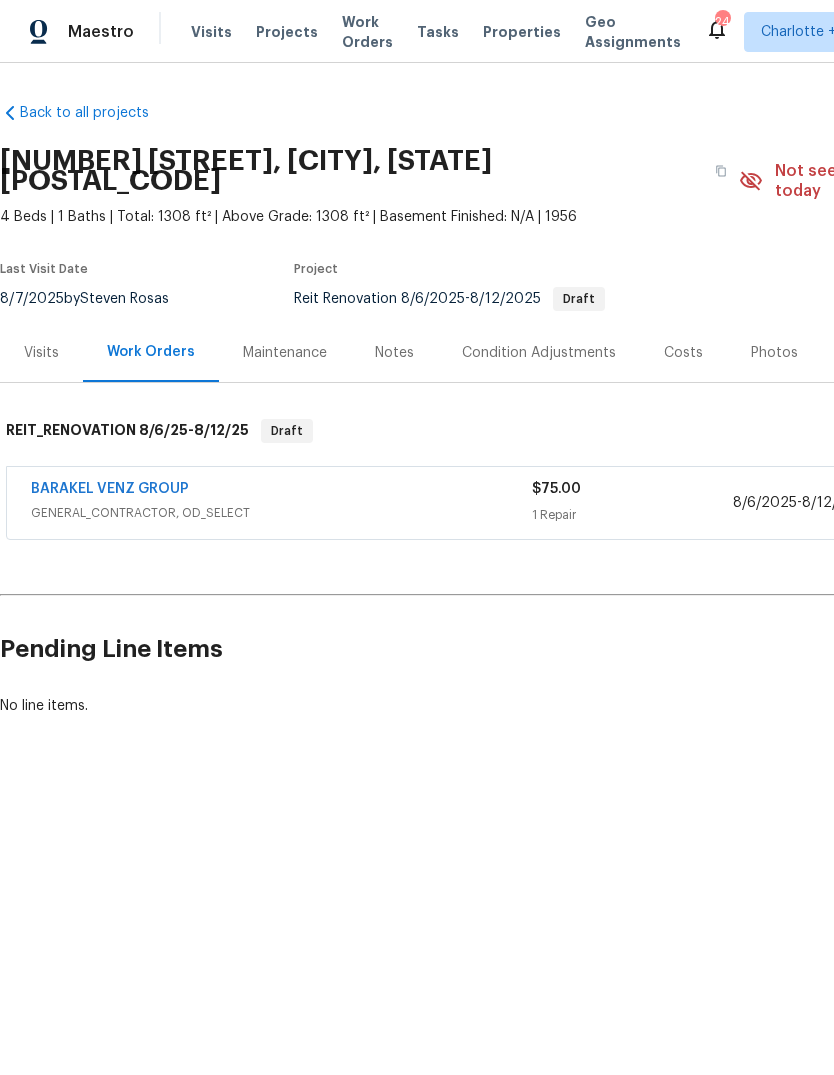click on "BARAKEL VENZ GROUP" at bounding box center (110, 489) 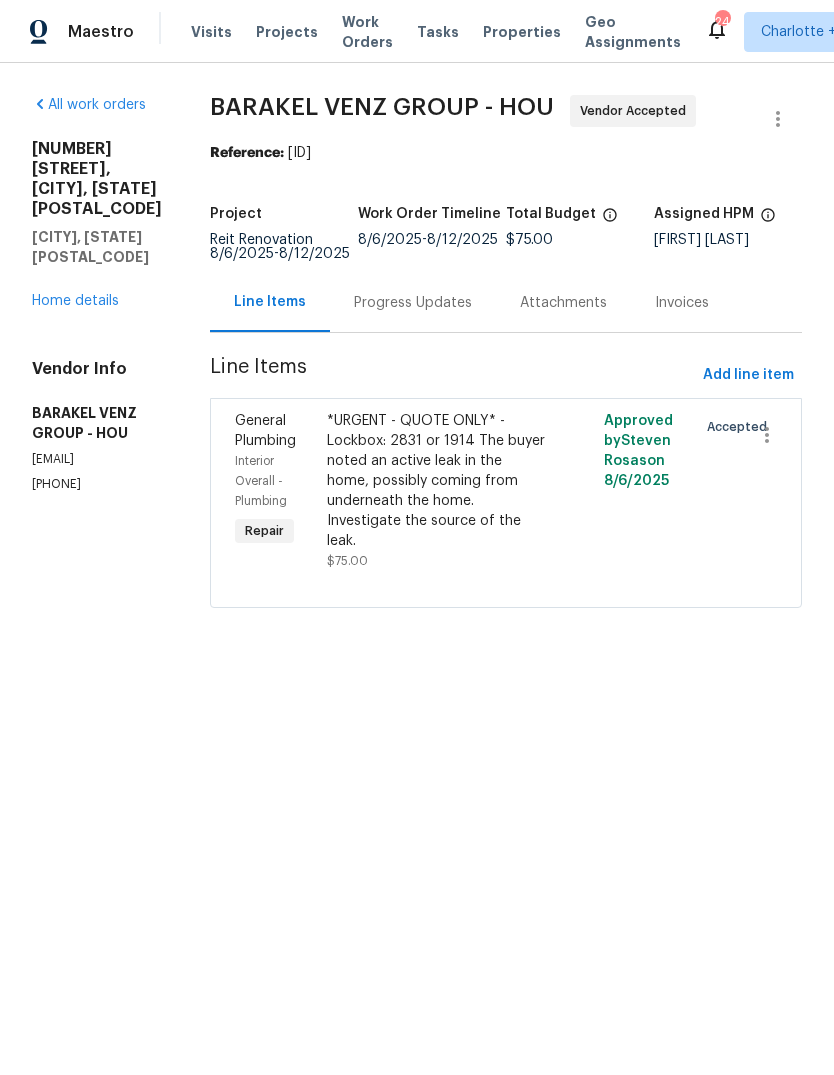 click on "*URGENT - QUOTE ONLY* - Lockbox: 2831 or 1914
The buyer noted an active leak in the home, possibly coming from underneath the home. Investigate the source of the leak." at bounding box center (436, 481) 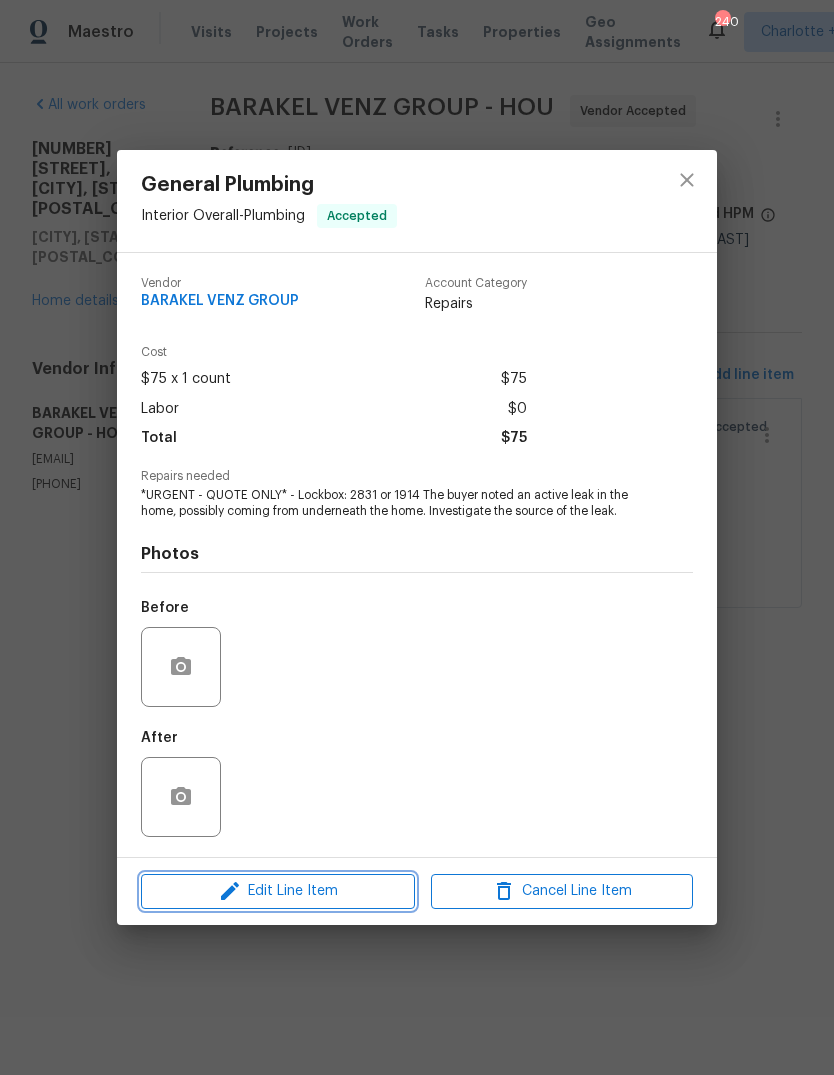 click on "Edit Line Item" at bounding box center [278, 891] 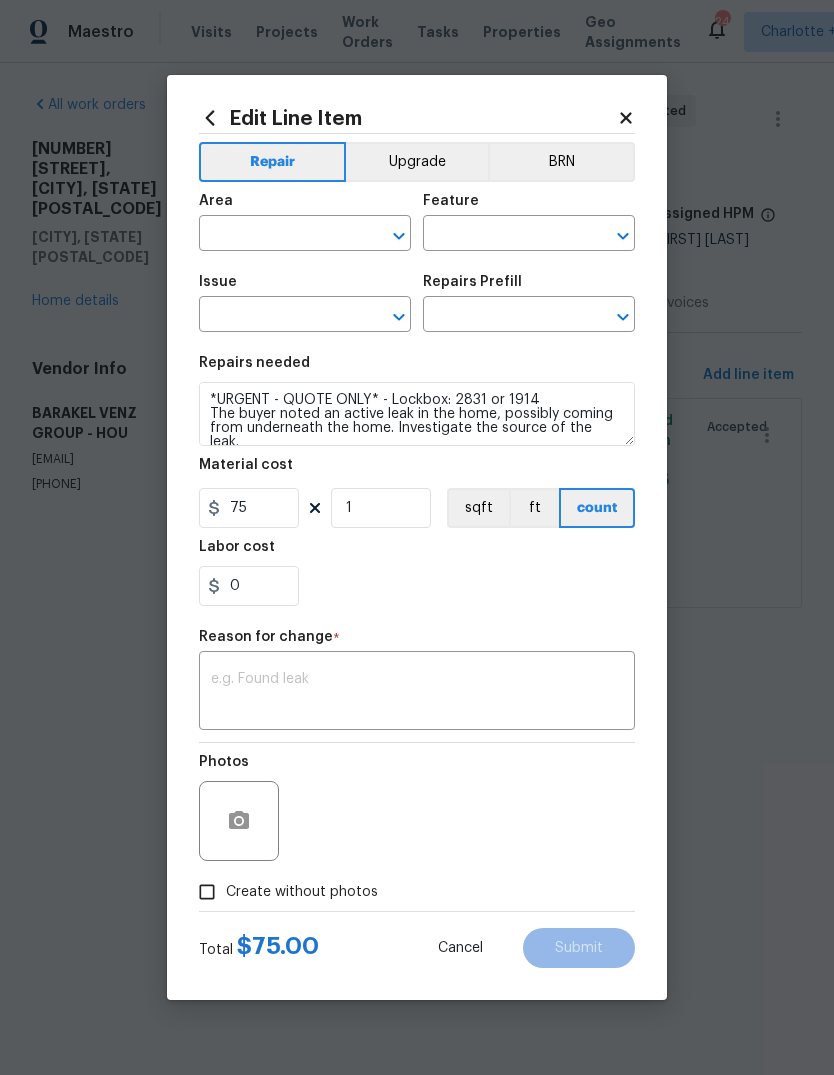type on "Interior Overall" 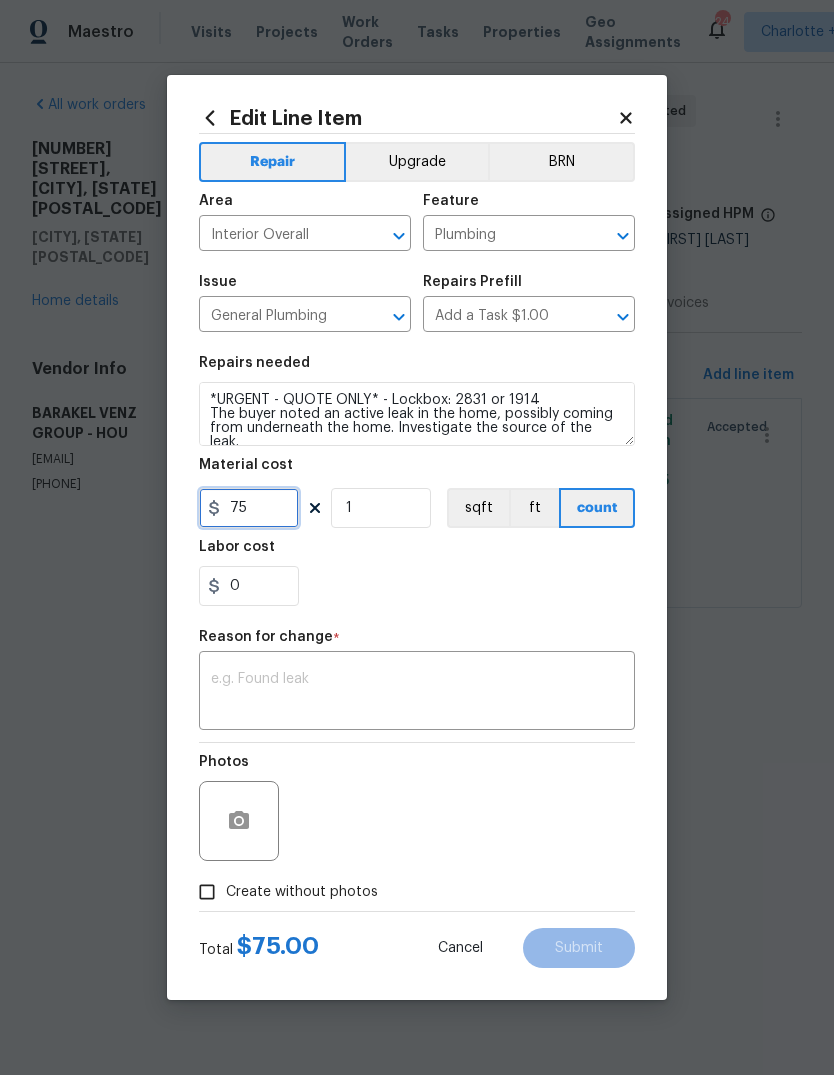 click on "75" at bounding box center (249, 508) 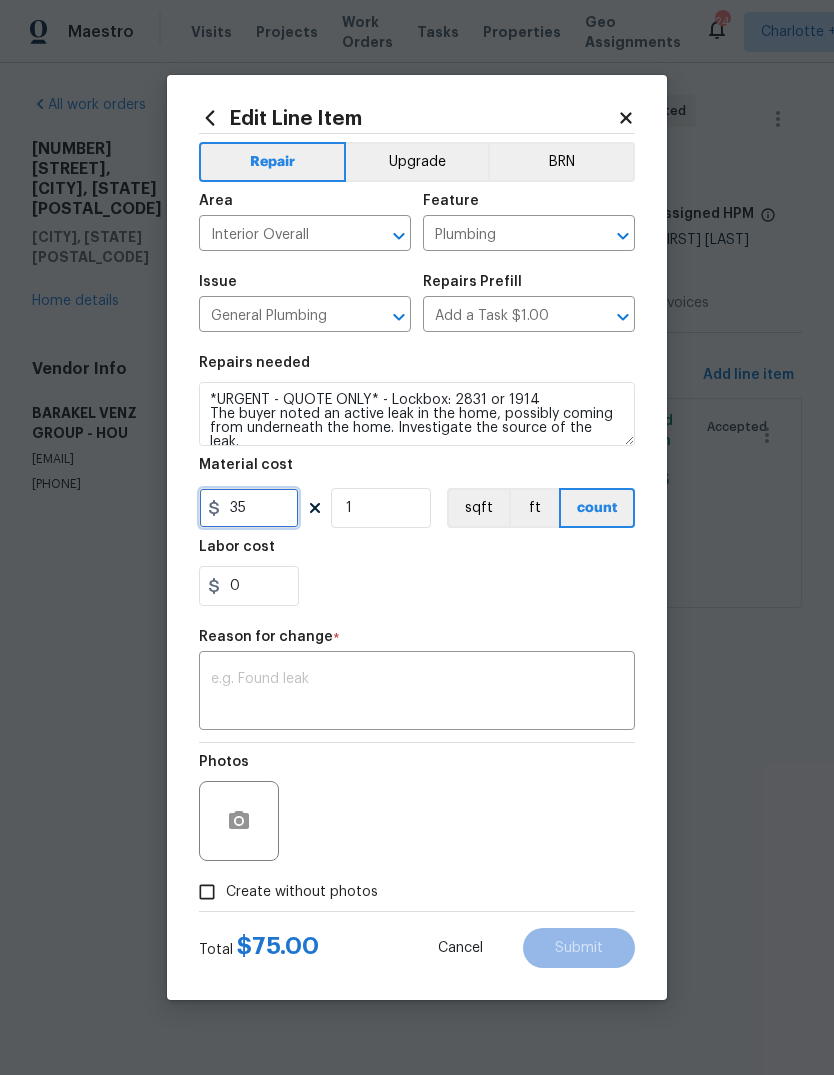 type on "35" 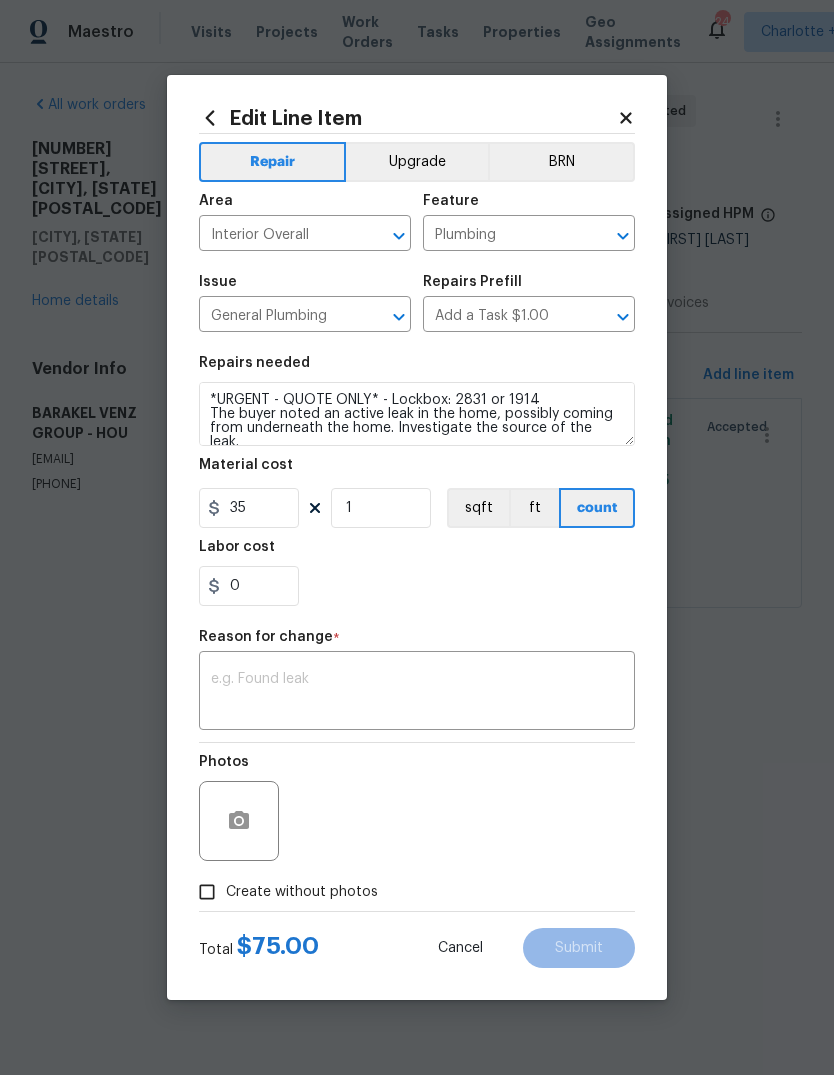 click at bounding box center [417, 693] 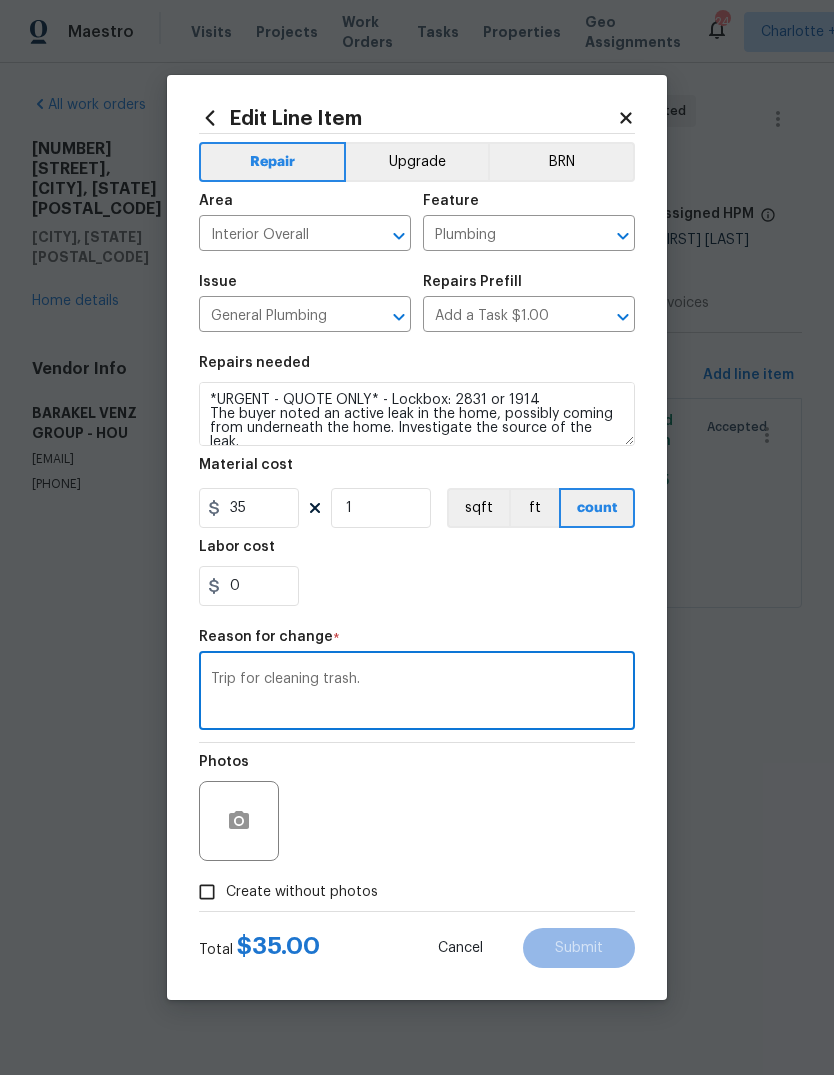 type on "Trip for cleaning trash." 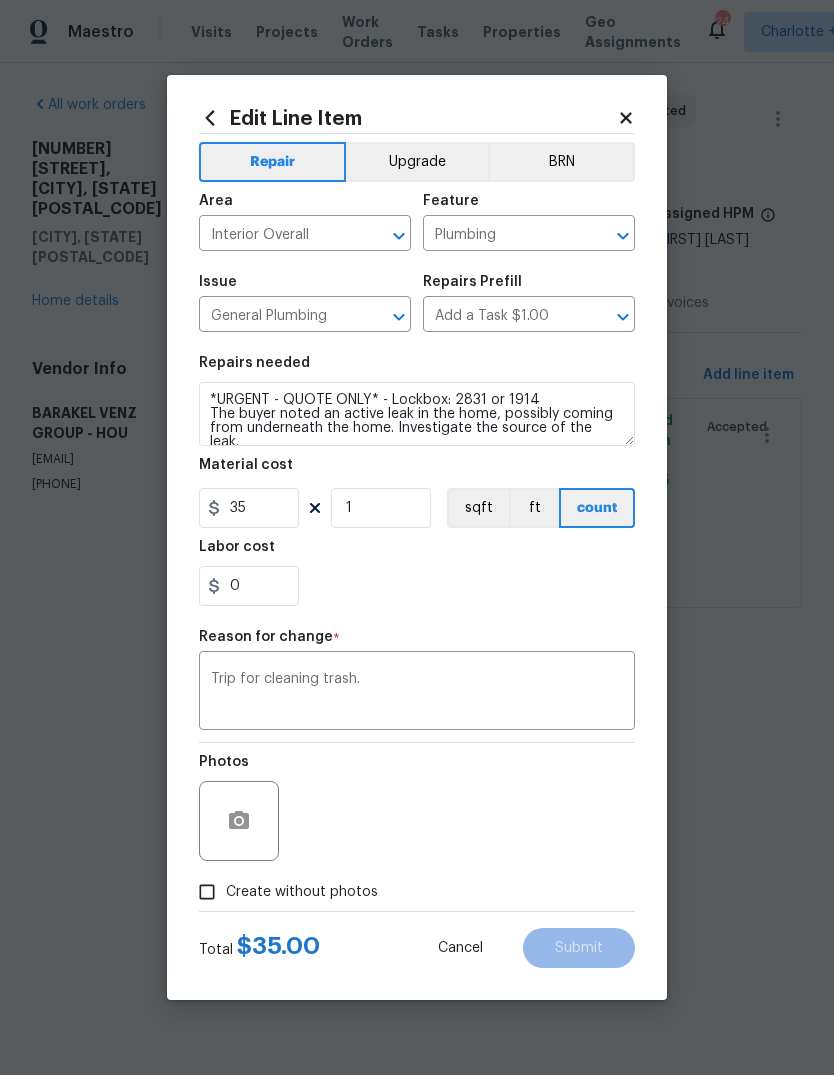 click on "Trip for cleaning trash." at bounding box center [417, 693] 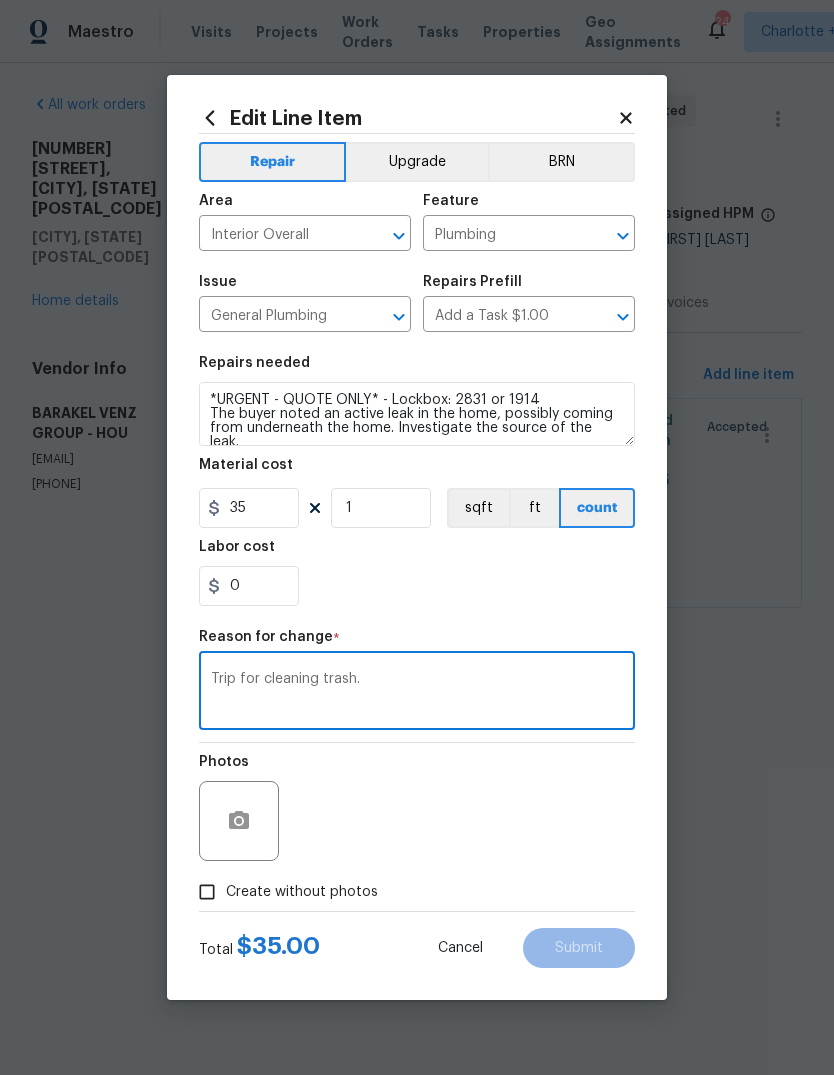 click on "Create without photos" at bounding box center [207, 892] 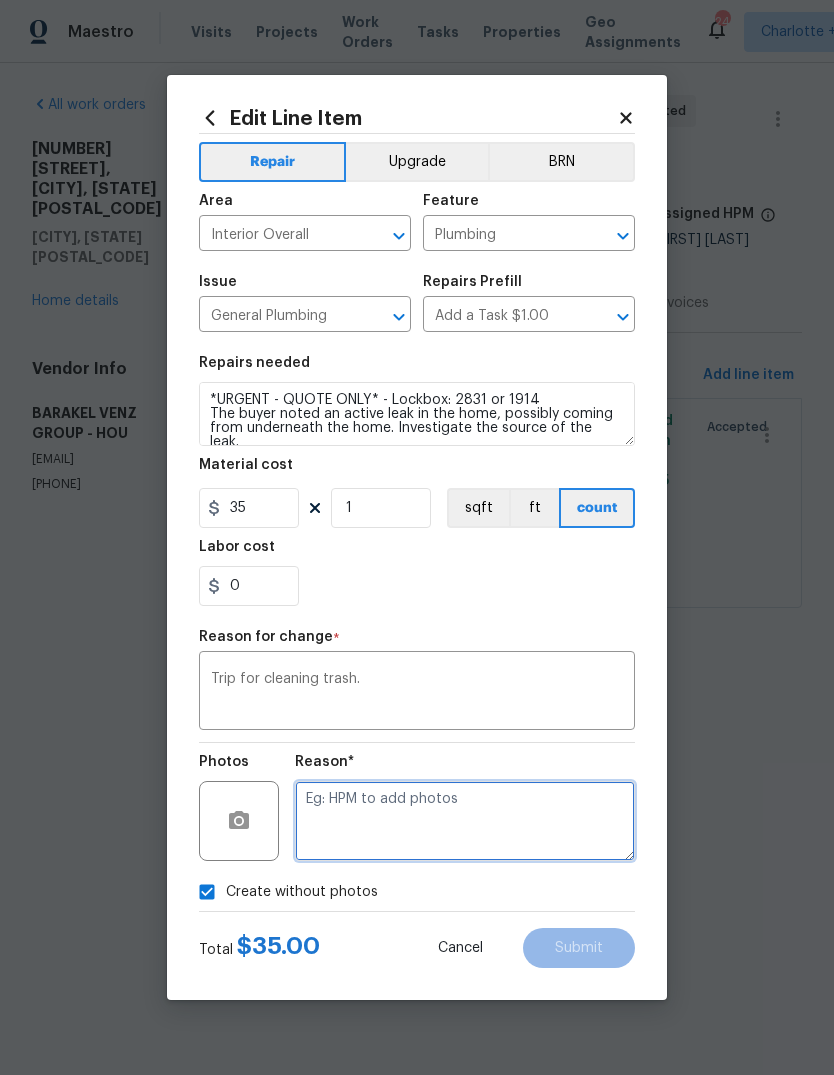 click at bounding box center (465, 821) 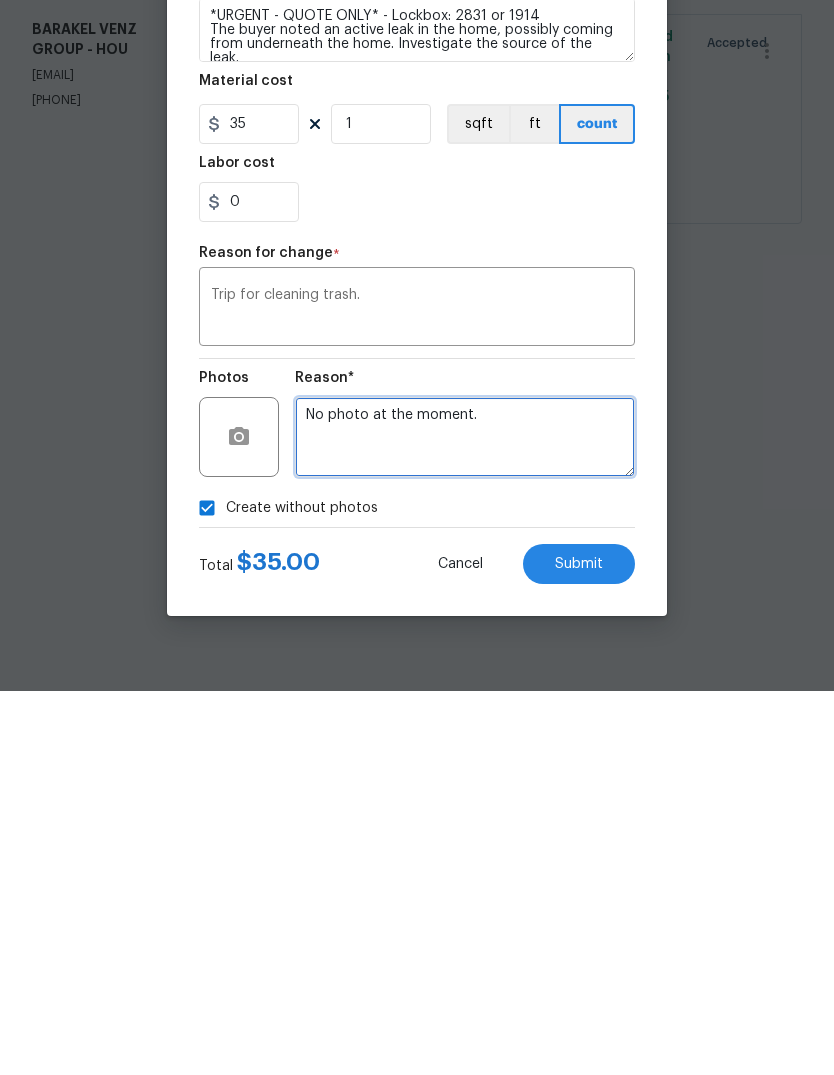 type on "No photo at the moment." 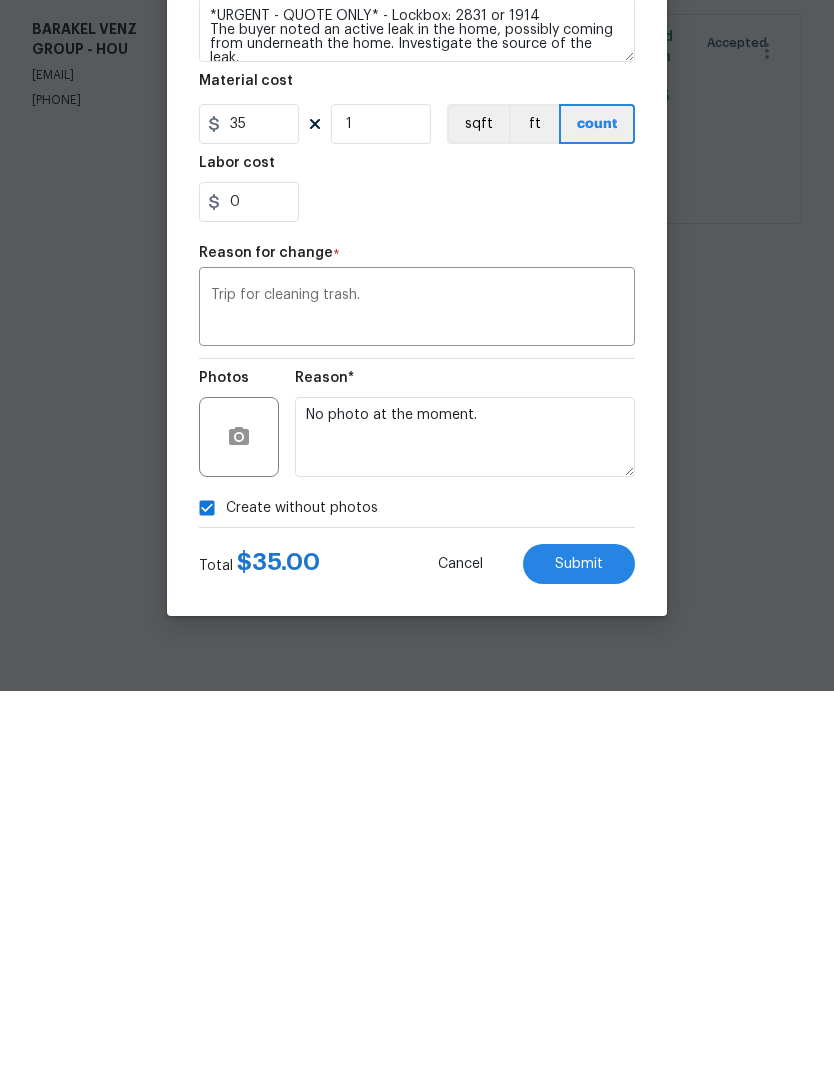 click on "Submit" at bounding box center [579, 948] 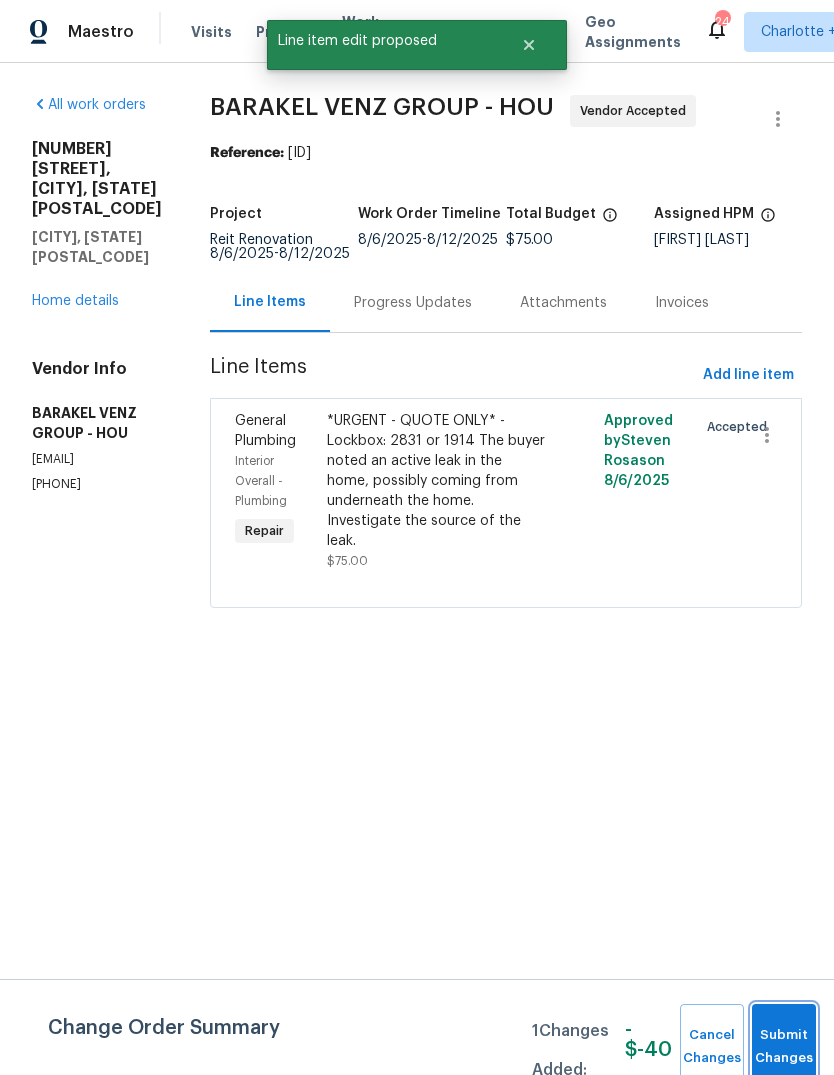 click on "Submit Changes" at bounding box center [784, 1047] 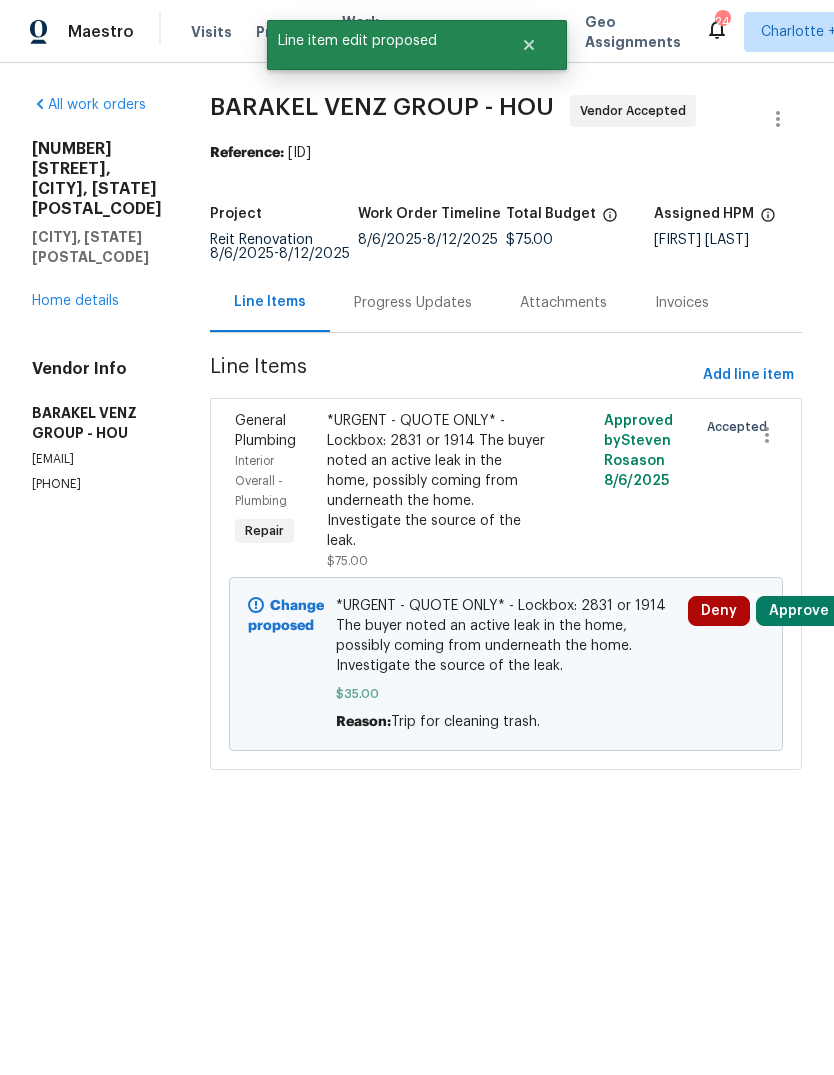 click on "Approve" at bounding box center [799, 611] 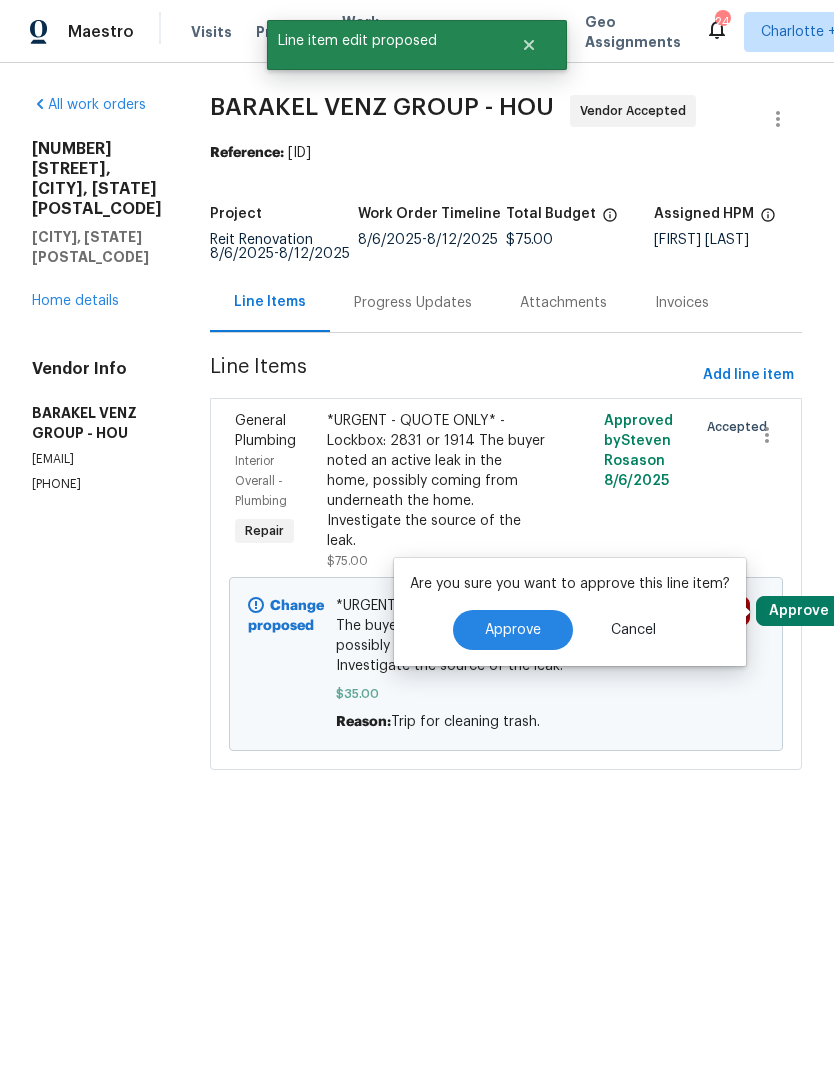 click on "Approve" at bounding box center [513, 630] 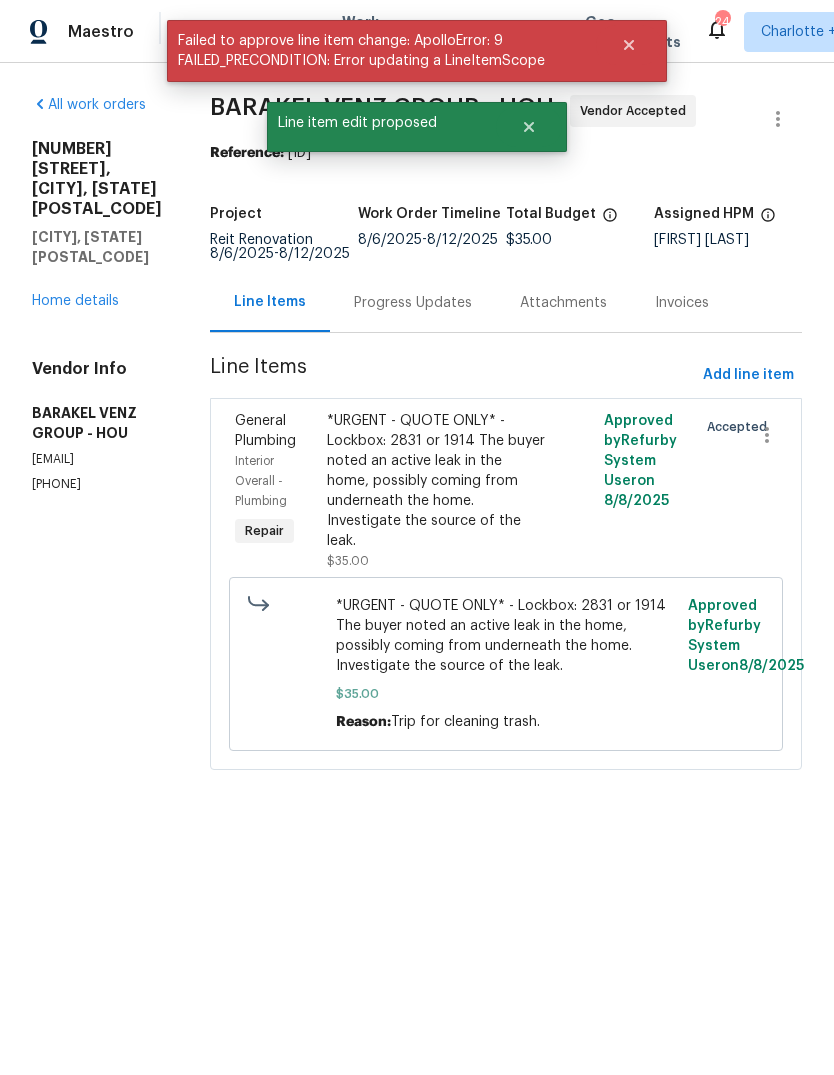 click on "Maestro Visits Projects Work Orders Tasks Properties Geo Assignments 240 Charlotte + 14 Steven Rosas All work orders 9415 Balsam Ln Houston, TX 77078 Home details Vendor Info BARAKEL VENZ GROUP - HOU barakelvenz@gmail.com (832) 507-3564 BARAKEL VENZ GROUP - HOU Vendor Accepted Reference:   9e715-7f086e4c2 Project Reit Renovation   8/6/2025  -  8/12/2025 Work Order Timeline 8/6/2025  -  8/12/2025 Total Budget $35.00 Assigned HPM Andy Taylor Line Items Progress Updates Attachments Invoices Line Items Add line item General Plumbing Interior Overall - Plumbing Repair *URGENT - QUOTE ONLY* - Lockbox: 2831 or 1914
The buyer noted an active leak in the home, possibly coming from underneath the home. Investigate the source of the leak. $35.00 Approved by  Refurby System User  on   8/8/2025 Accepted *URGENT - QUOTE ONLY* - Lockbox: 2831 or 1914
The buyer noted an active leak in the home, possibly coming from underneath the home. Investigate the source of the leak. $35.00 Reason:  Trip for cleaning trash. Approved by" at bounding box center [417, 413] 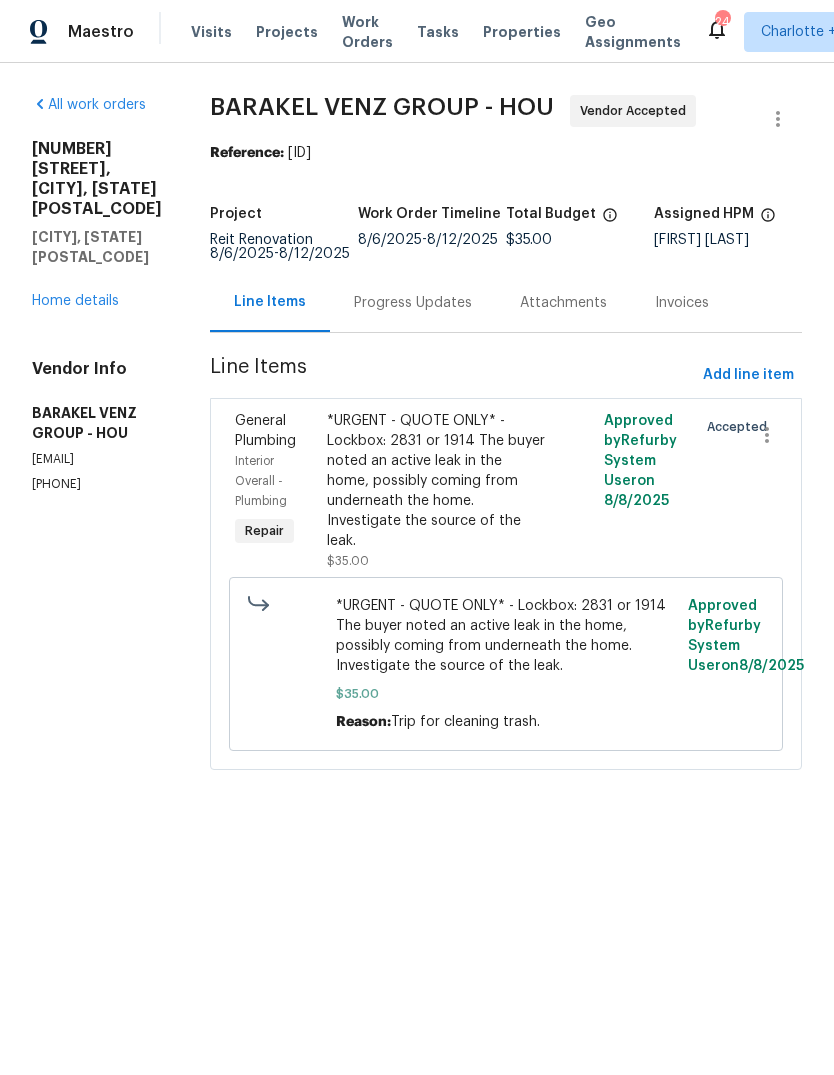 click on "Projects" at bounding box center (287, 32) 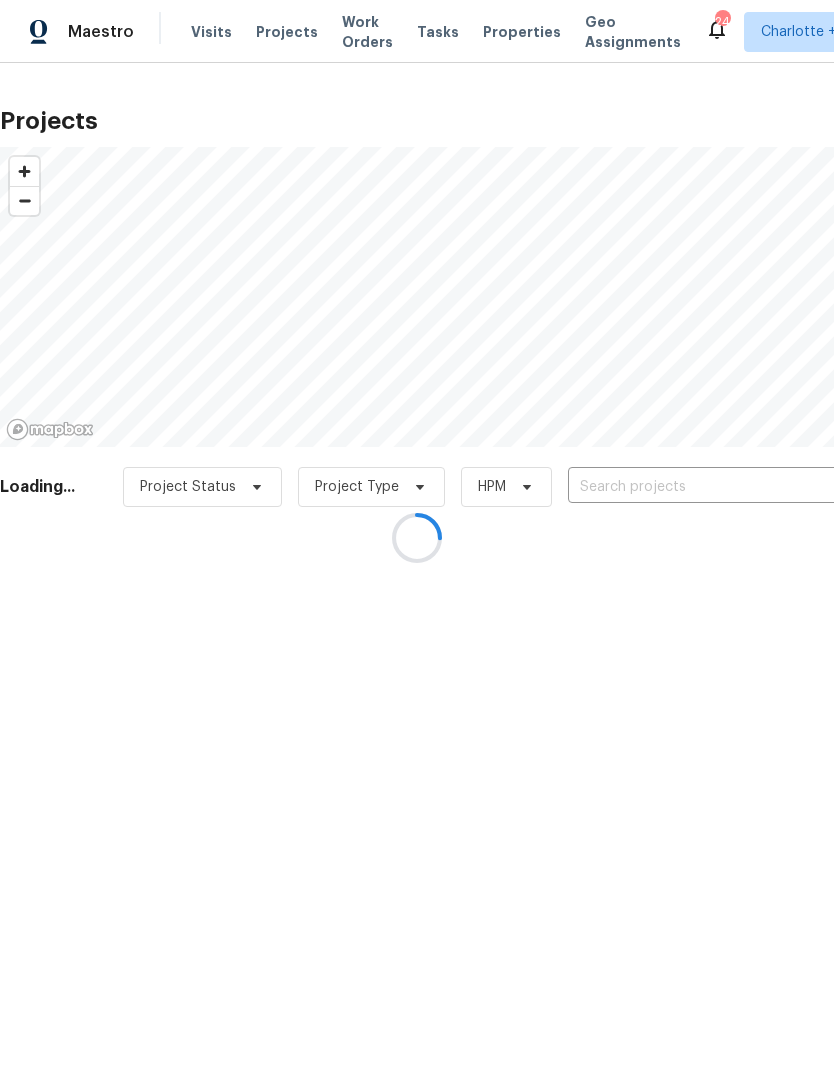 click at bounding box center (417, 537) 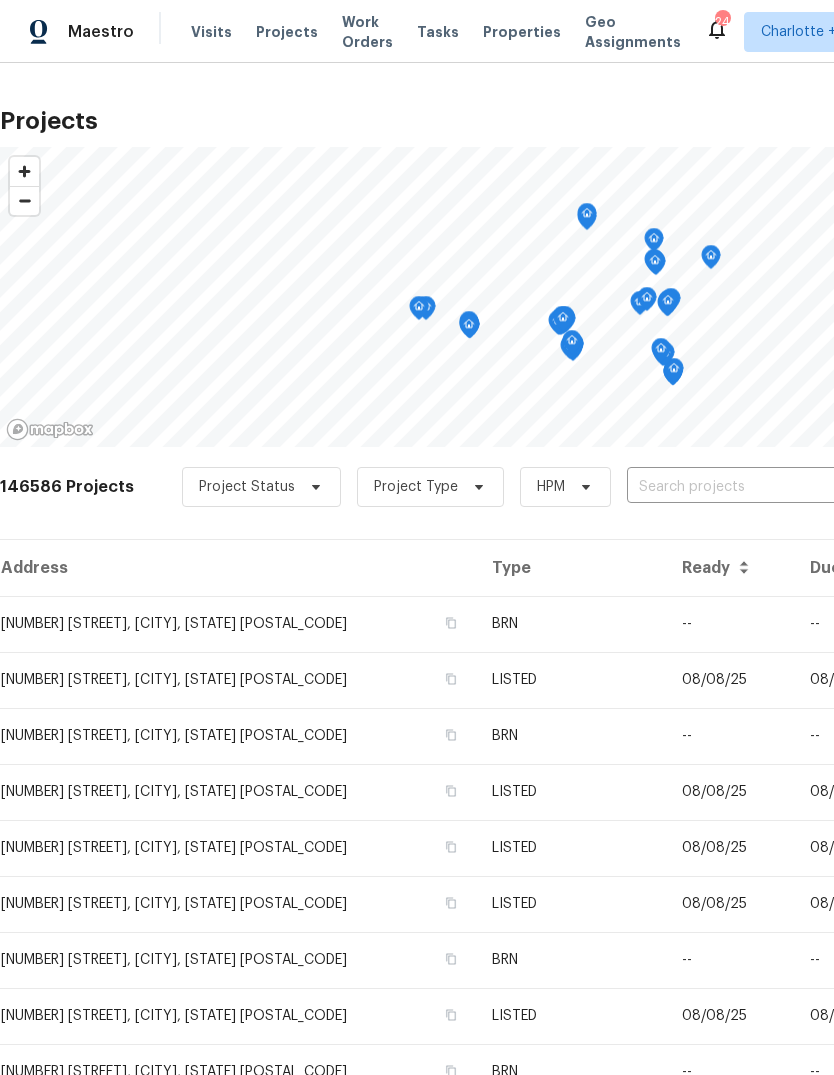 click at bounding box center [741, 487] 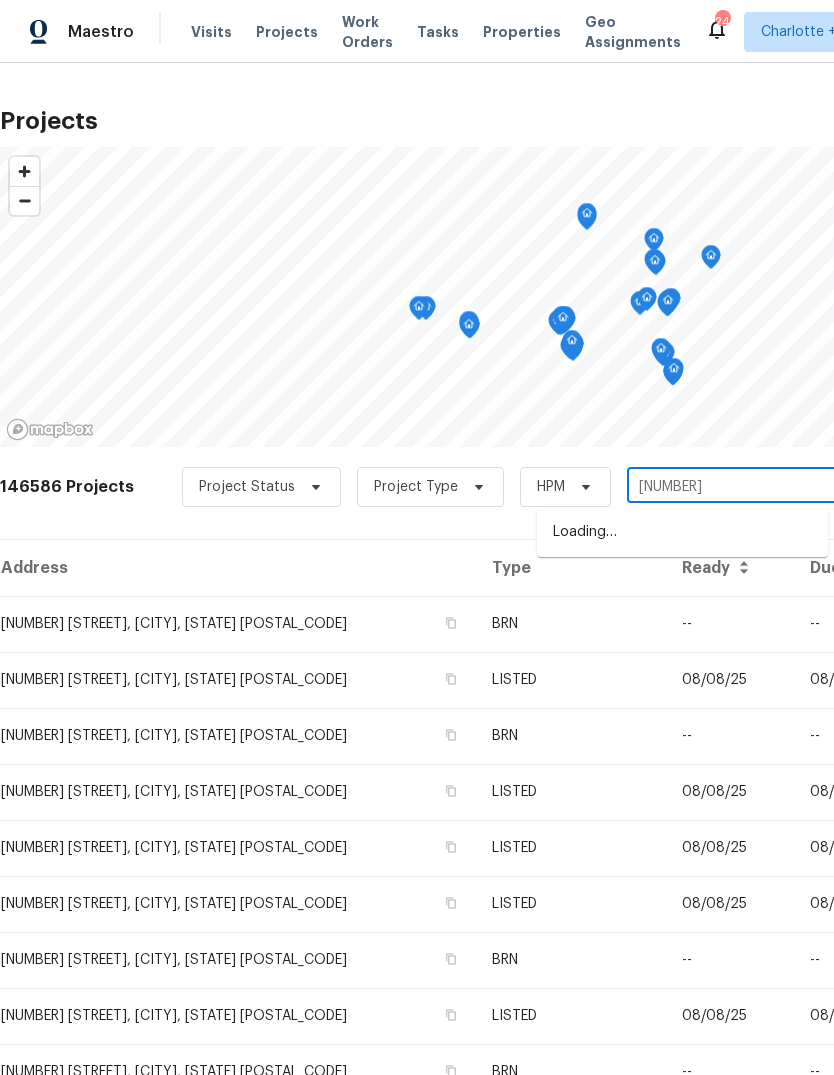 type on "2112 d" 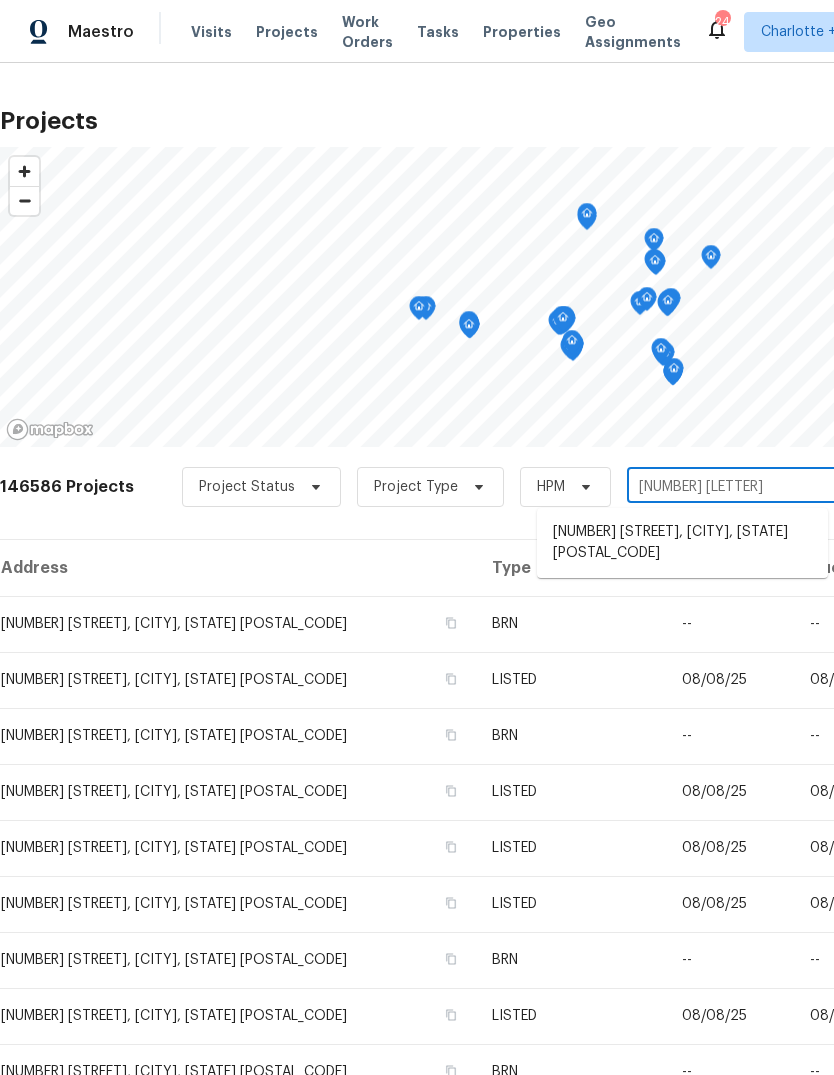 click on "[NUMBER] [STREET], [CITY], [STATE] [POSTAL_CODE]" at bounding box center (682, 543) 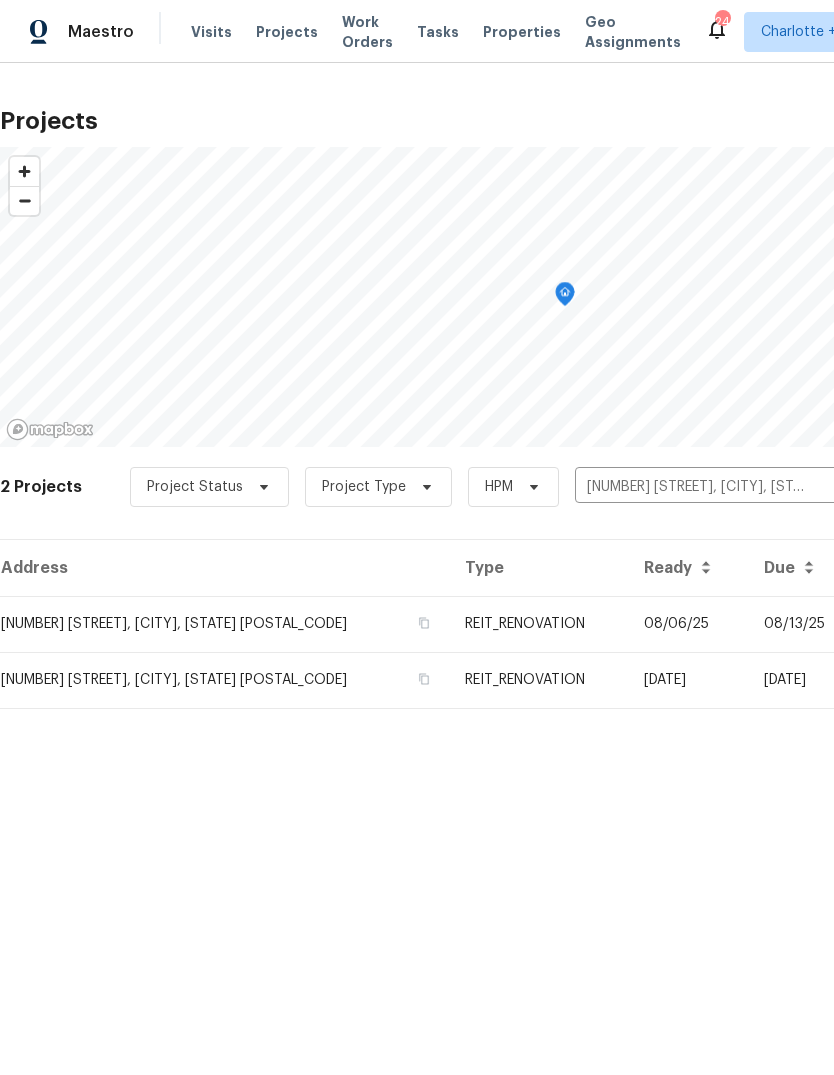 click on "[NUMBER] [STREET], [CITY], [STATE] [POSTAL_CODE]" at bounding box center (224, 624) 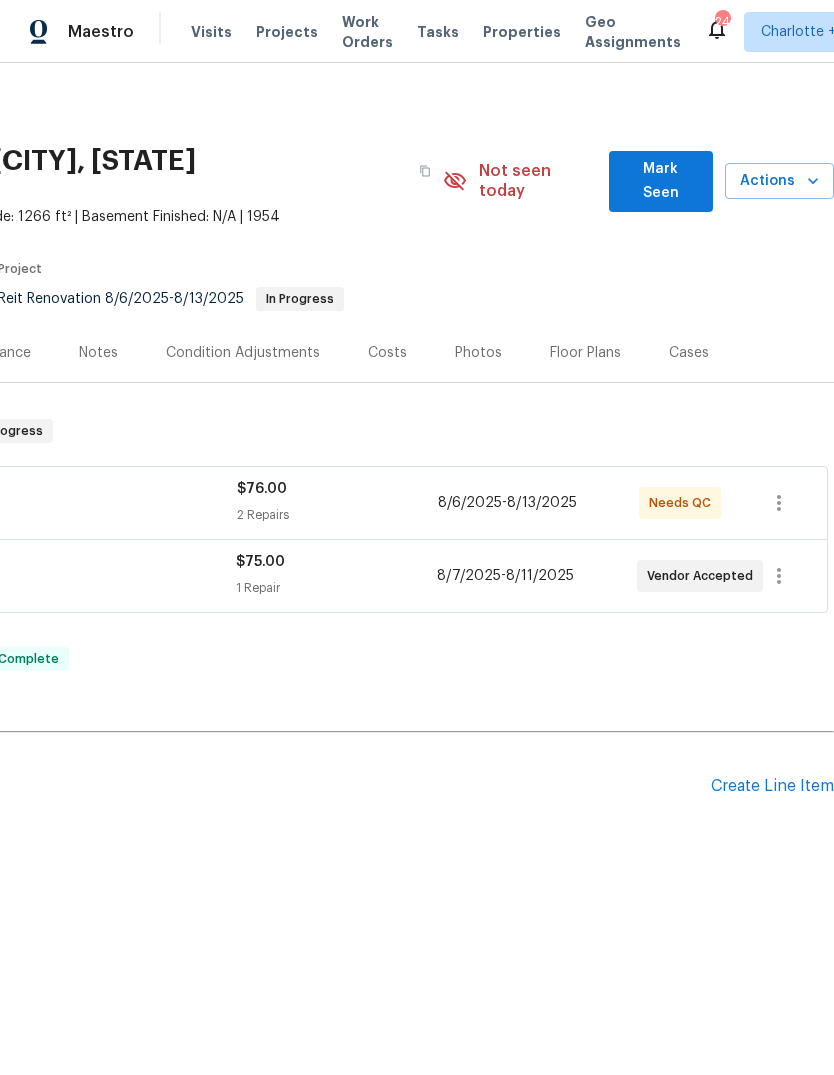 scroll, scrollTop: 0, scrollLeft: 33, axis: horizontal 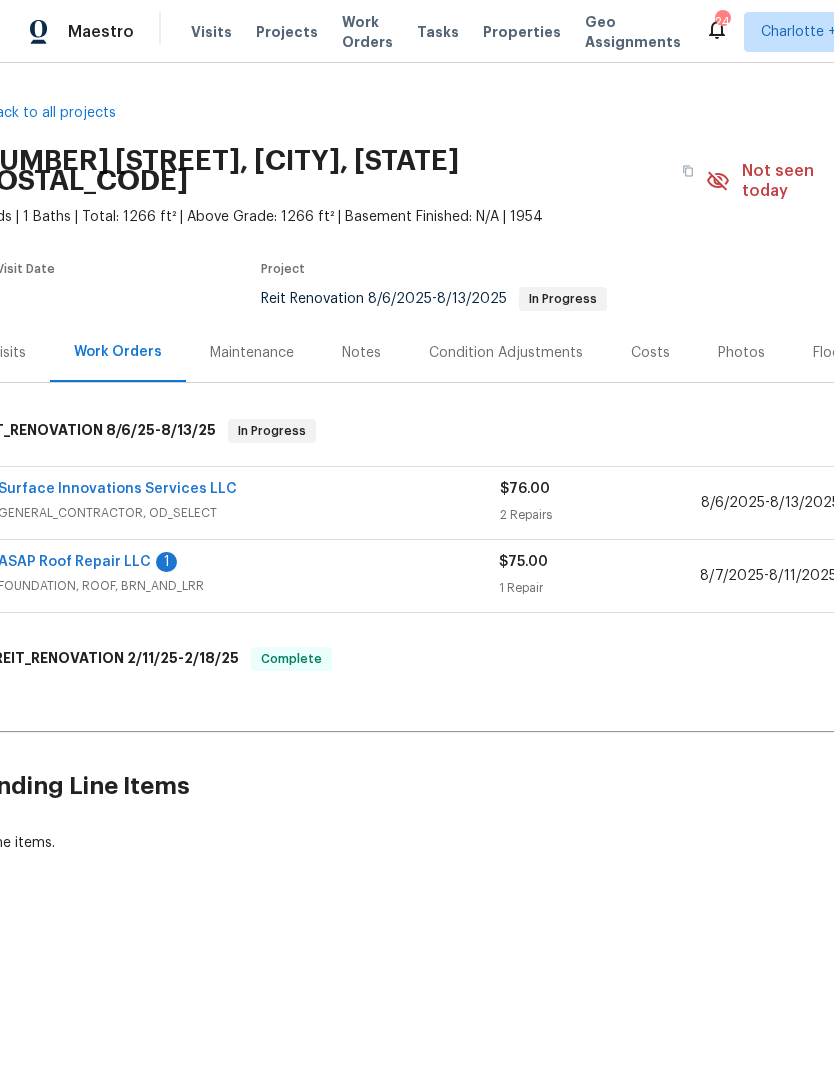 click on "ASAP Roof Repair LLC" at bounding box center (74, 562) 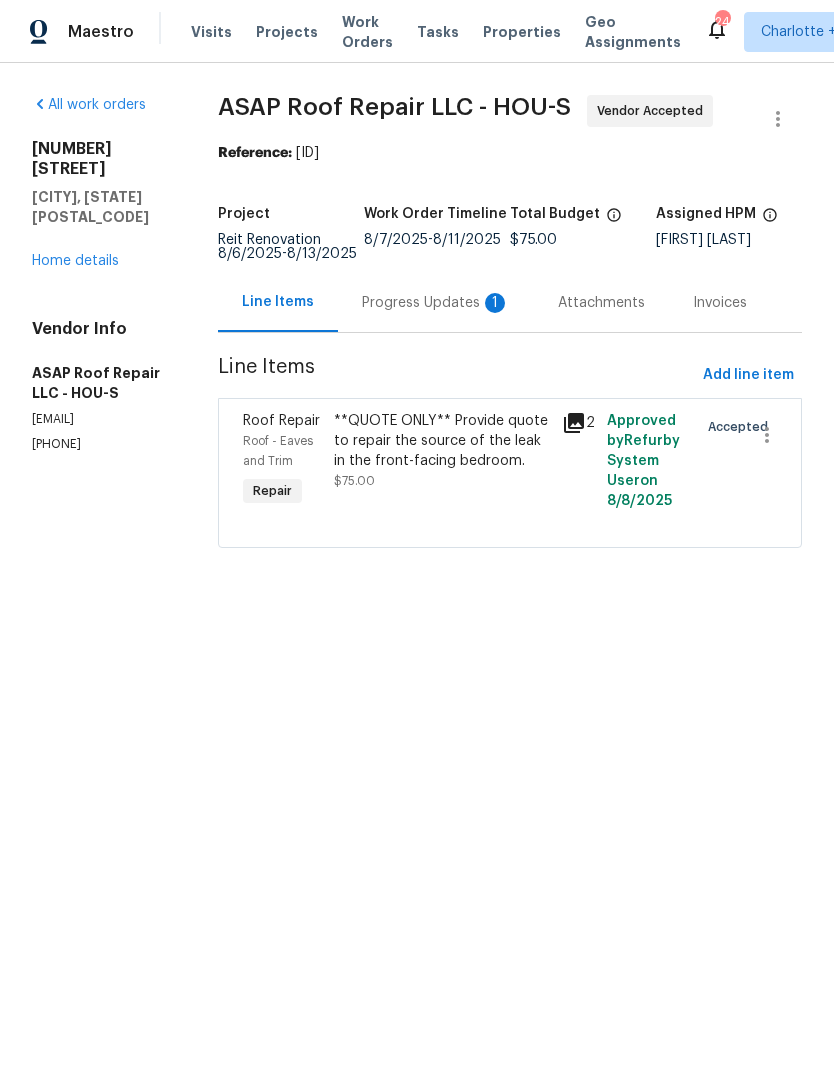 click on "Progress Updates 1" at bounding box center (436, 303) 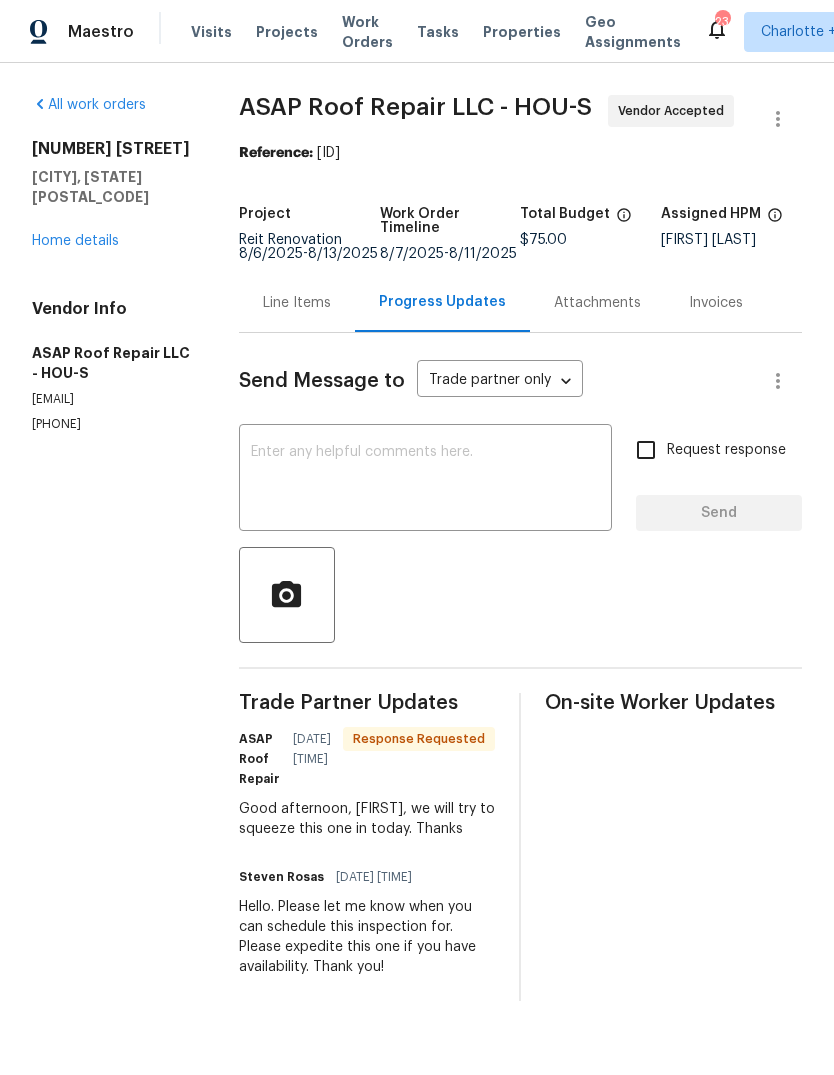 click on "Maestro" at bounding box center (101, 32) 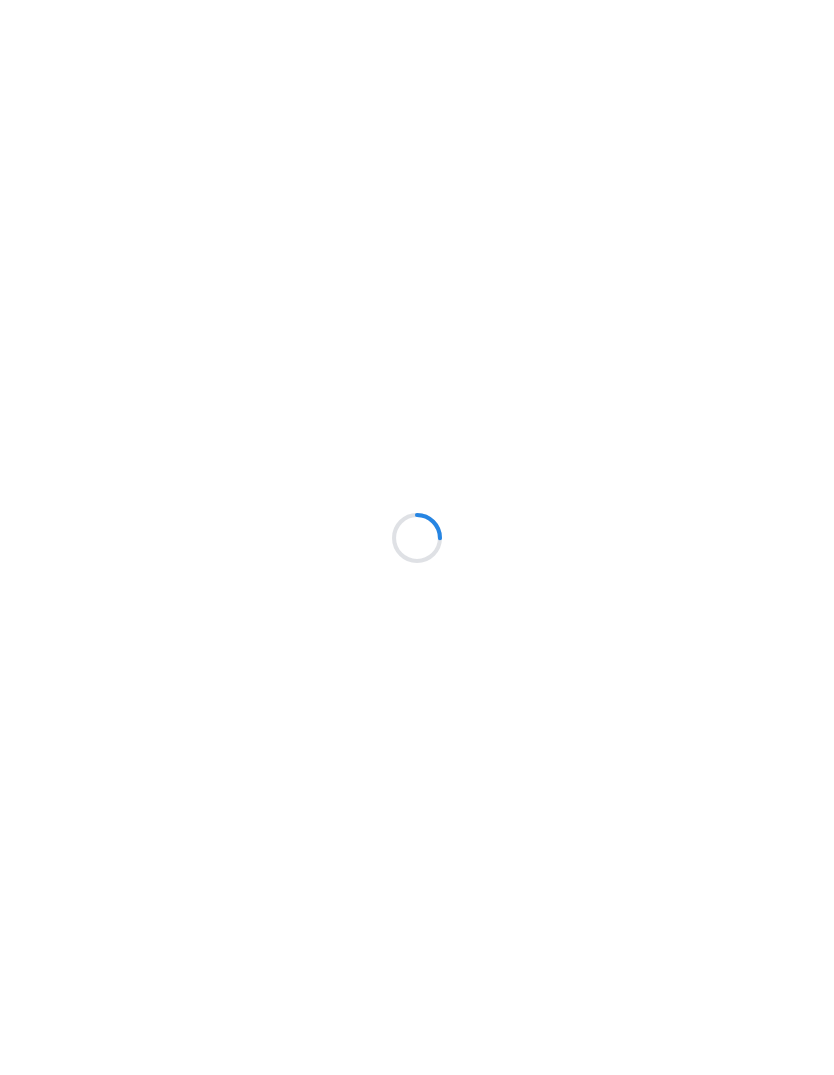 scroll, scrollTop: 0, scrollLeft: 0, axis: both 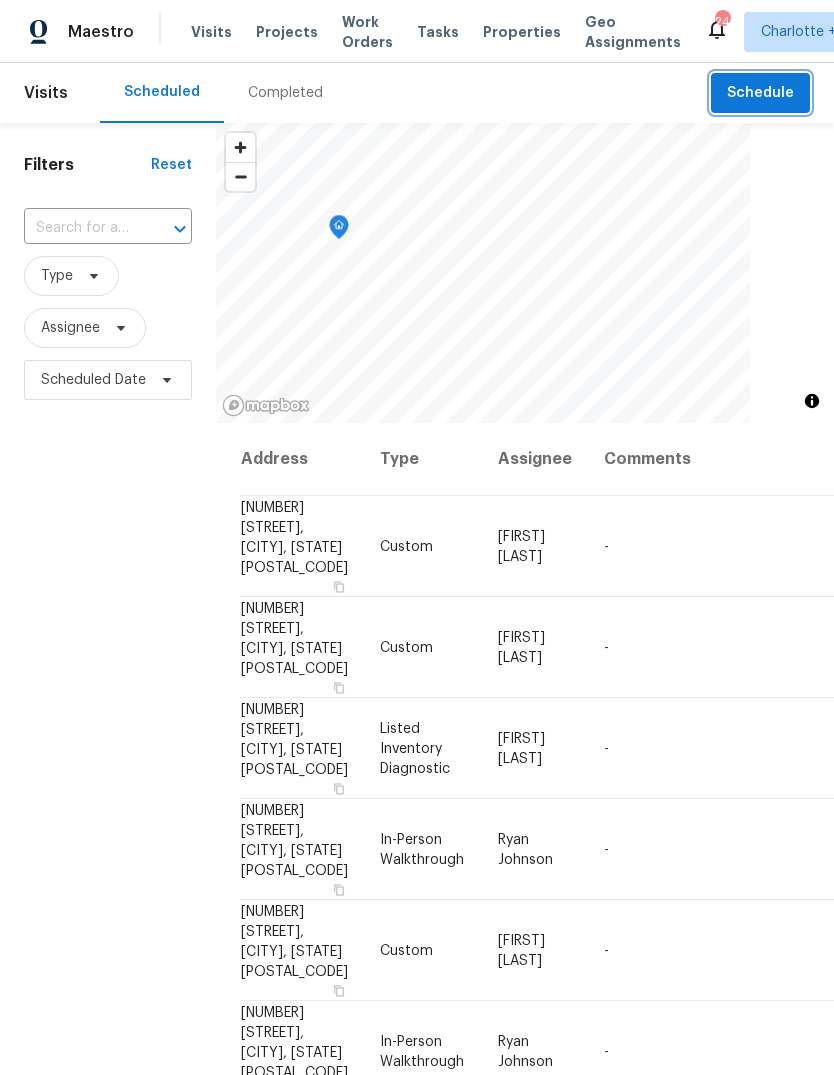 click on "Schedule" at bounding box center [760, 93] 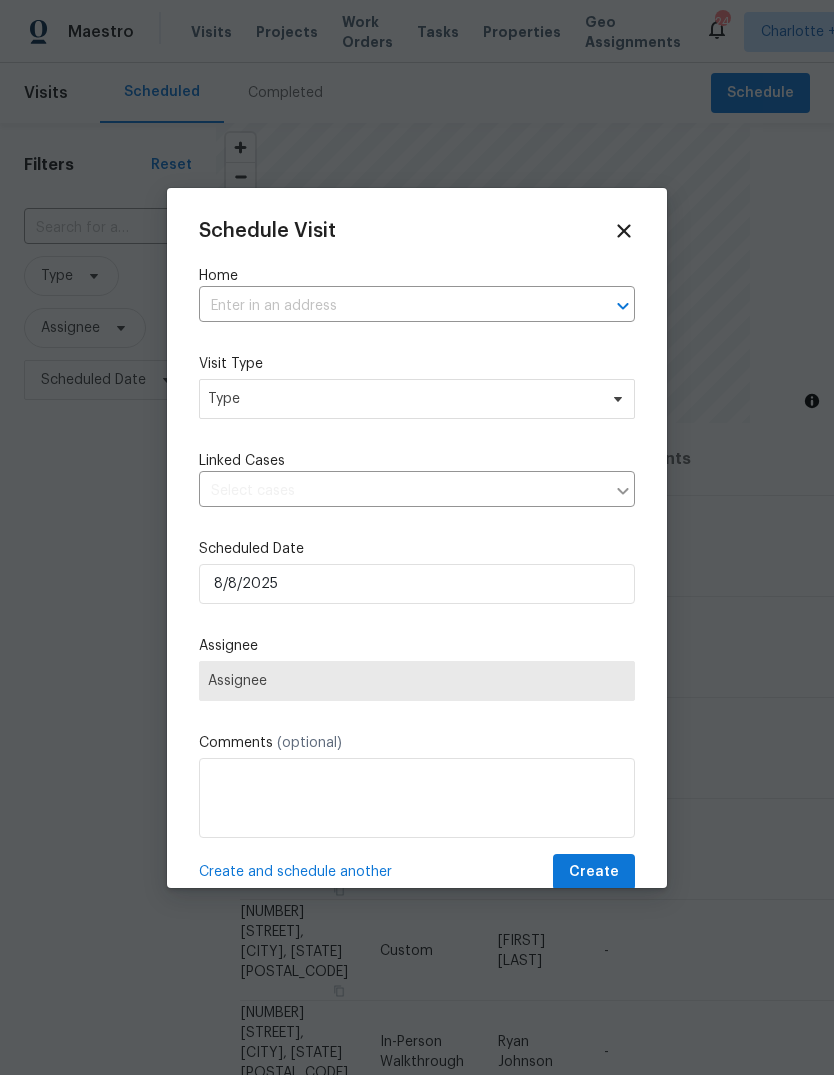 click on "Schedule Visit Home   ​ Visit Type   Type Linked Cases   ​ Scheduled Date   [DATE] Assignee   Assignee Comments   (optional) Create and schedule another Create" at bounding box center [417, 555] 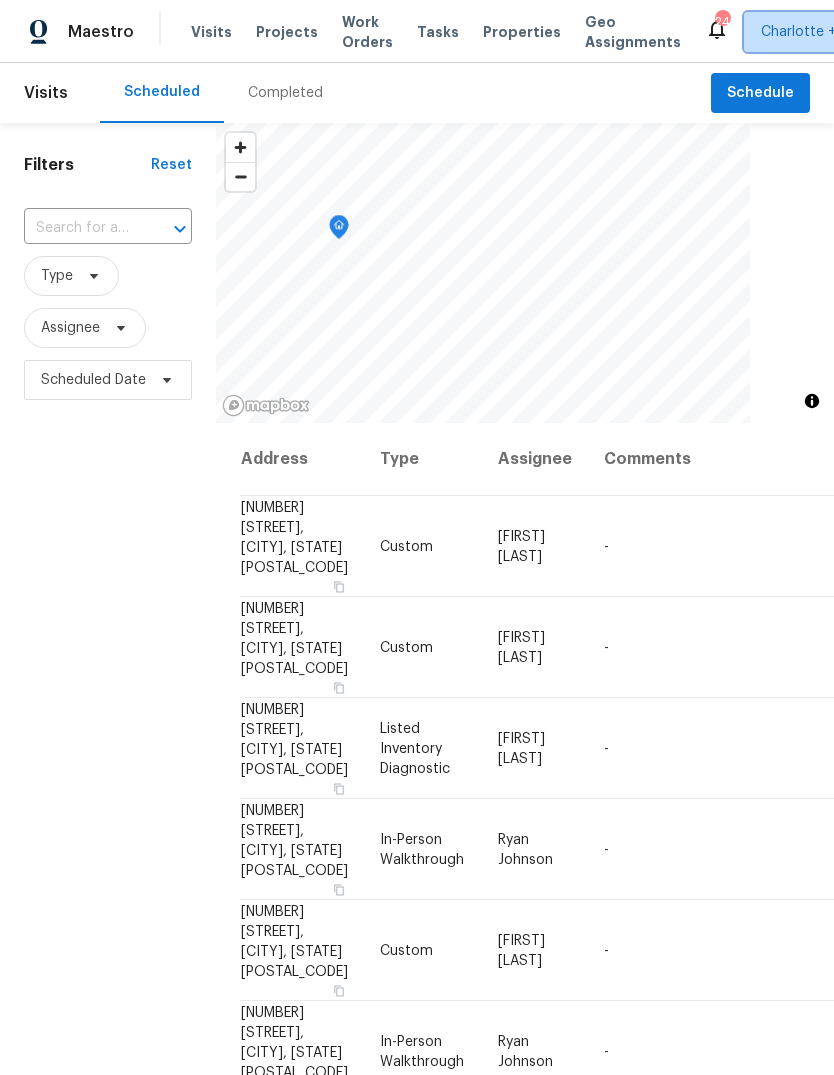 click on "Charlotte + 14" at bounding box center [808, 32] 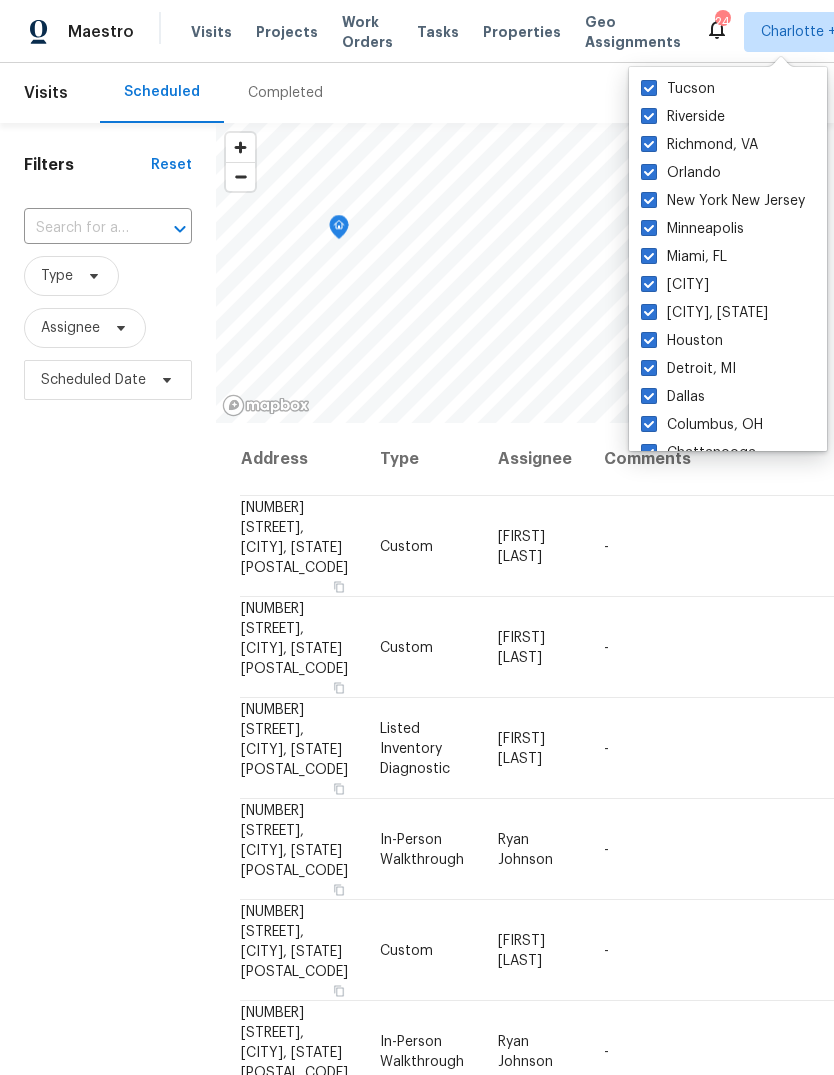 click on "Tucson" at bounding box center [678, 89] 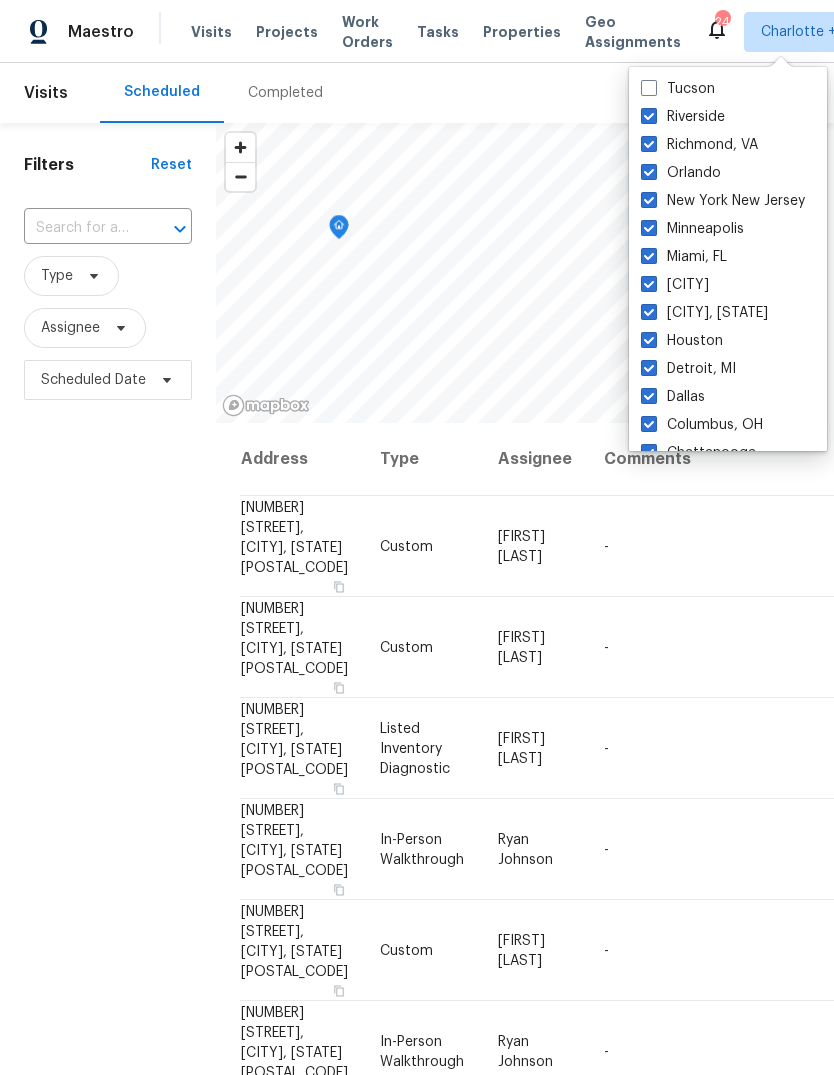 click on "Tucson" at bounding box center (678, 89) 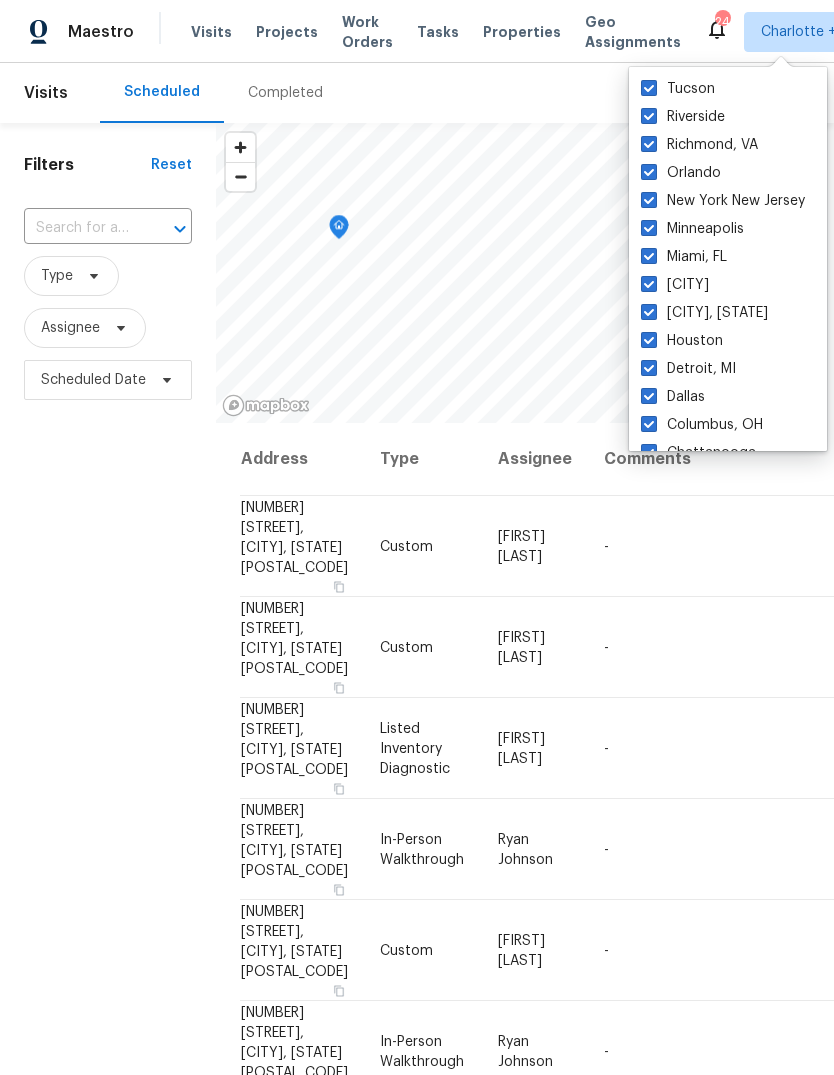 checkbox on "true" 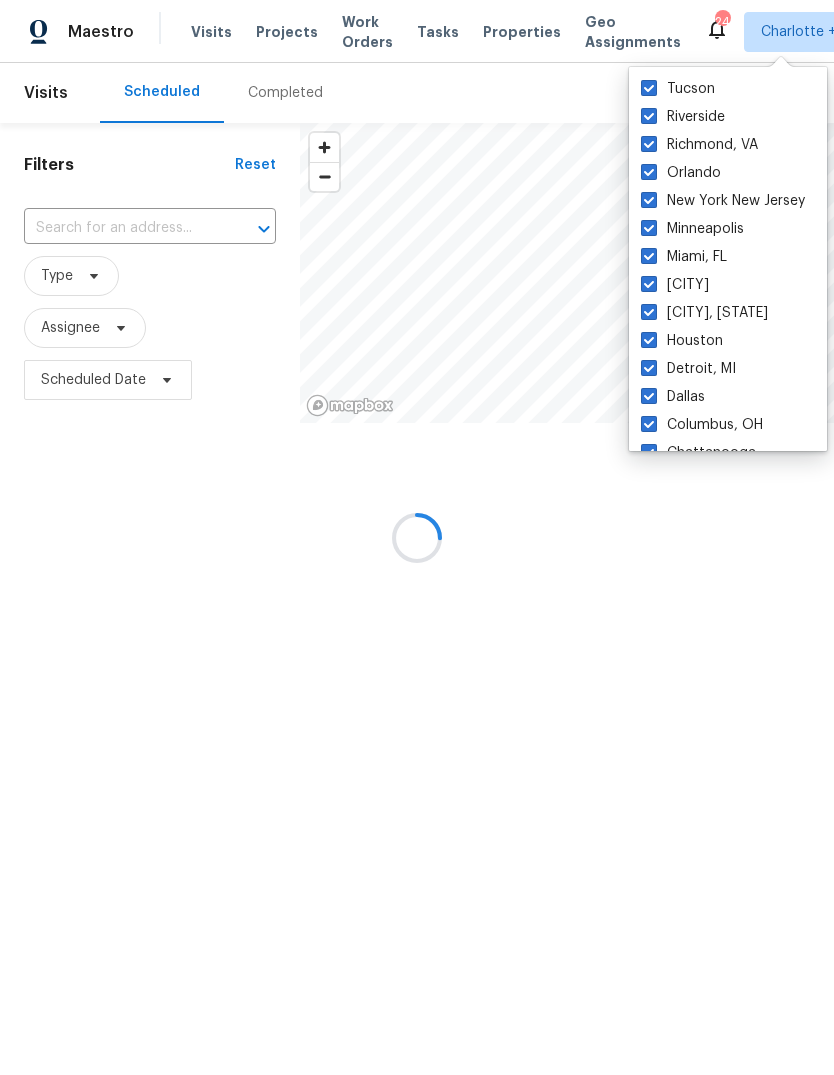 click at bounding box center (649, 116) 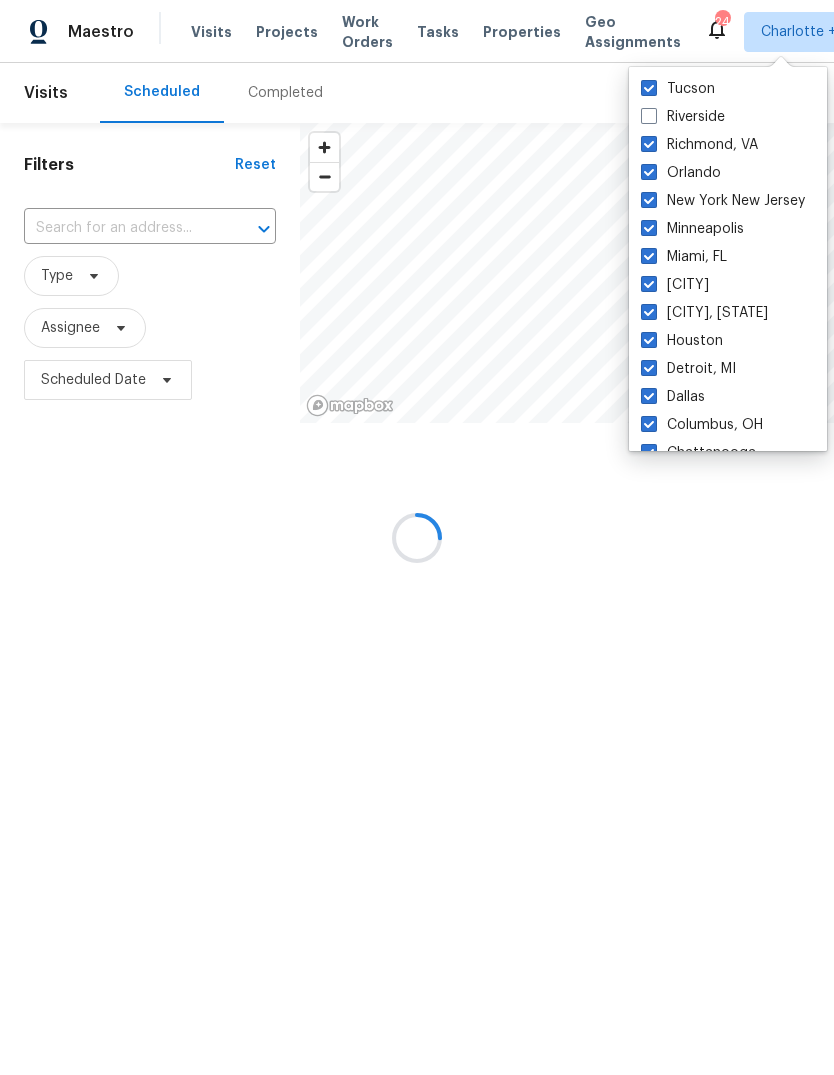 checkbox on "false" 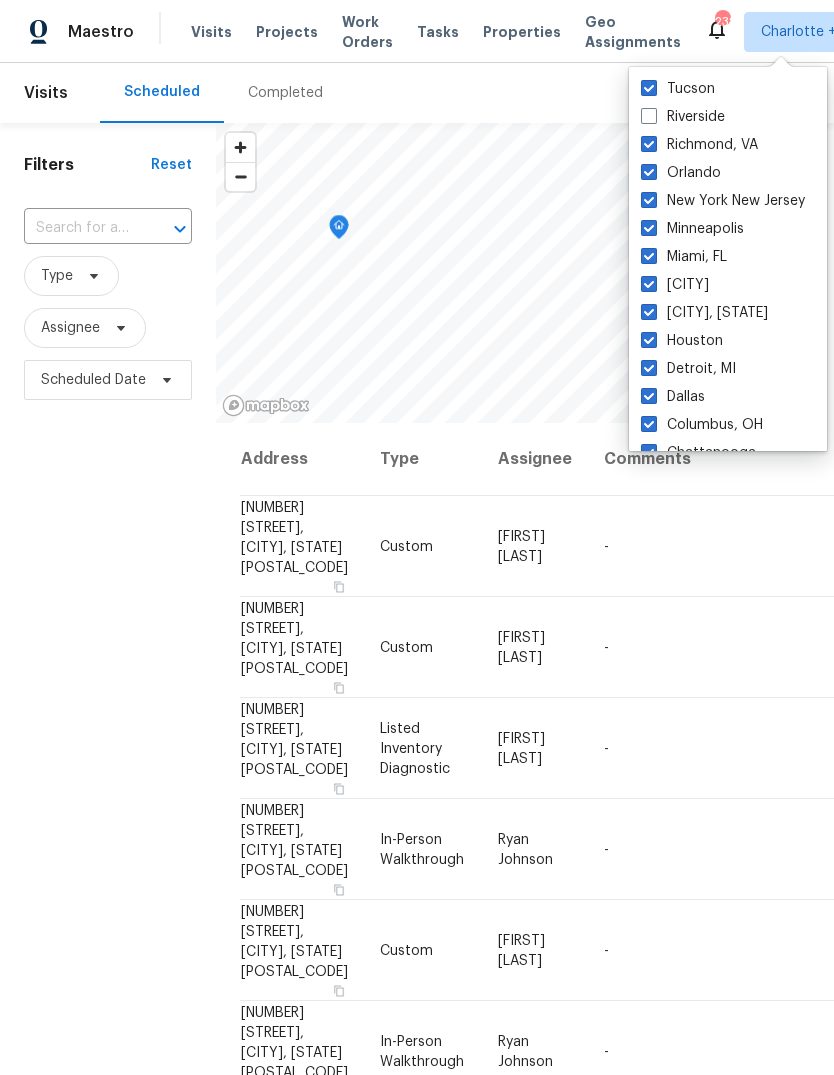 click at bounding box center (649, 228) 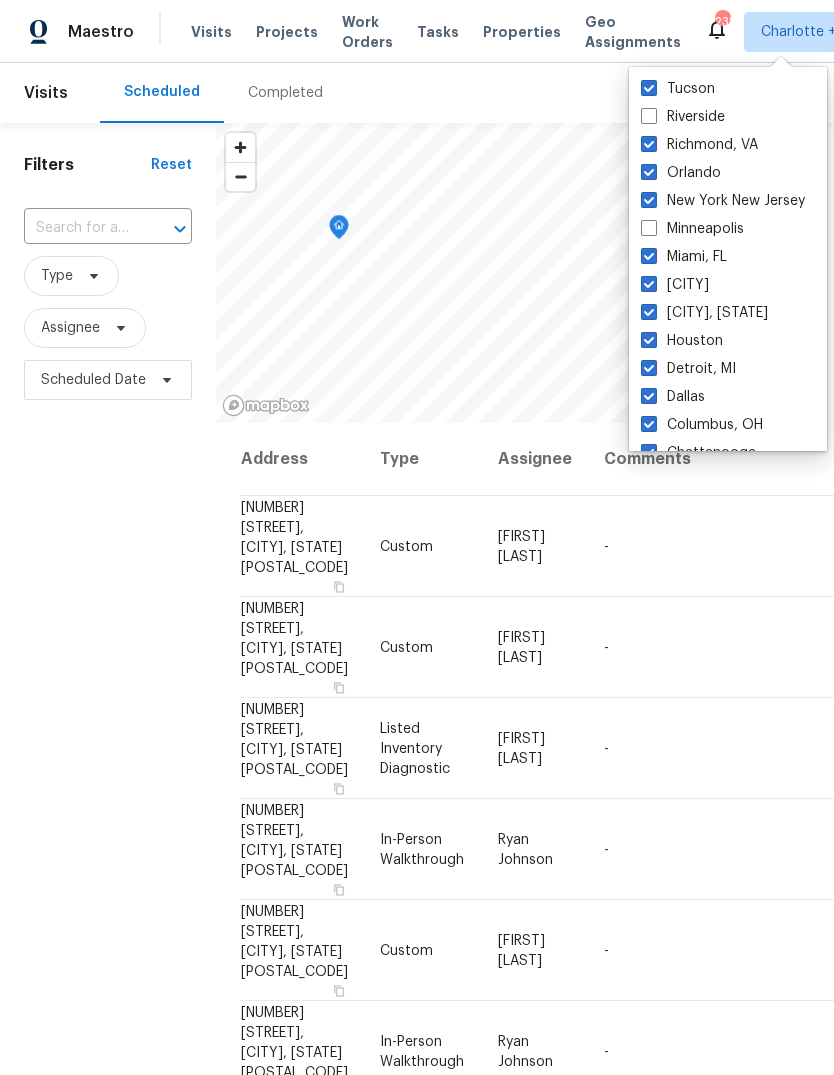 checkbox on "false" 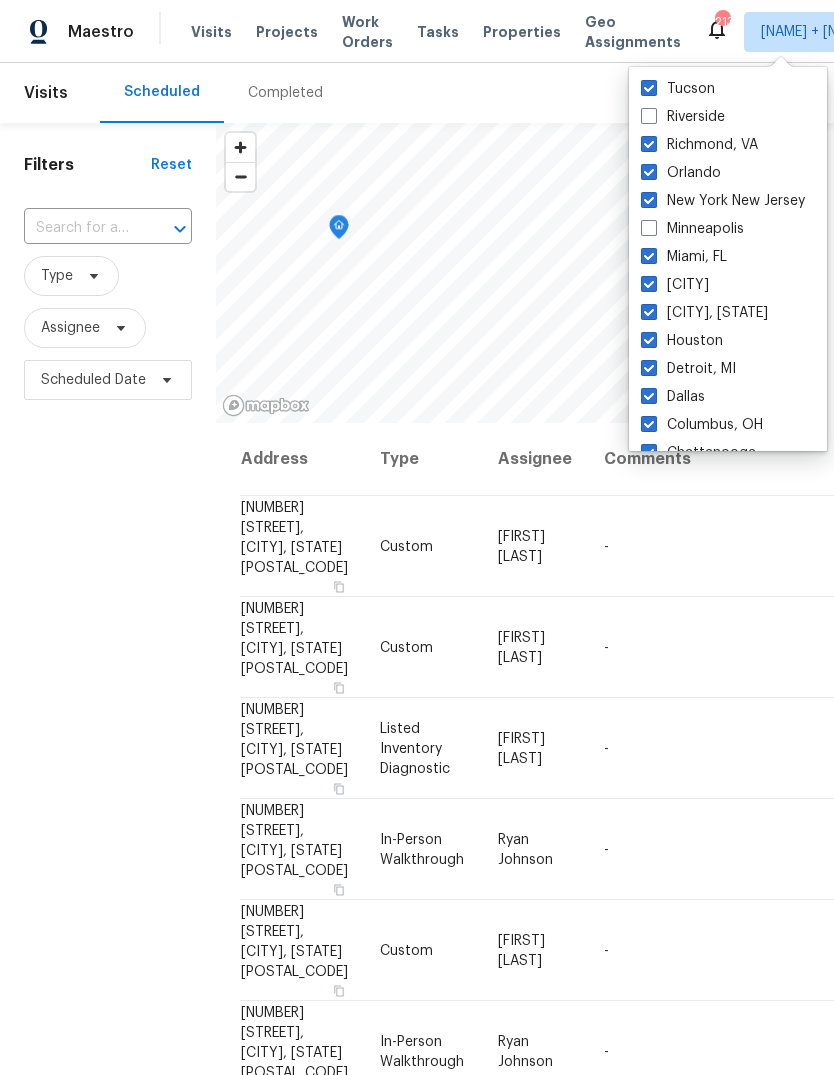 click at bounding box center (649, 284) 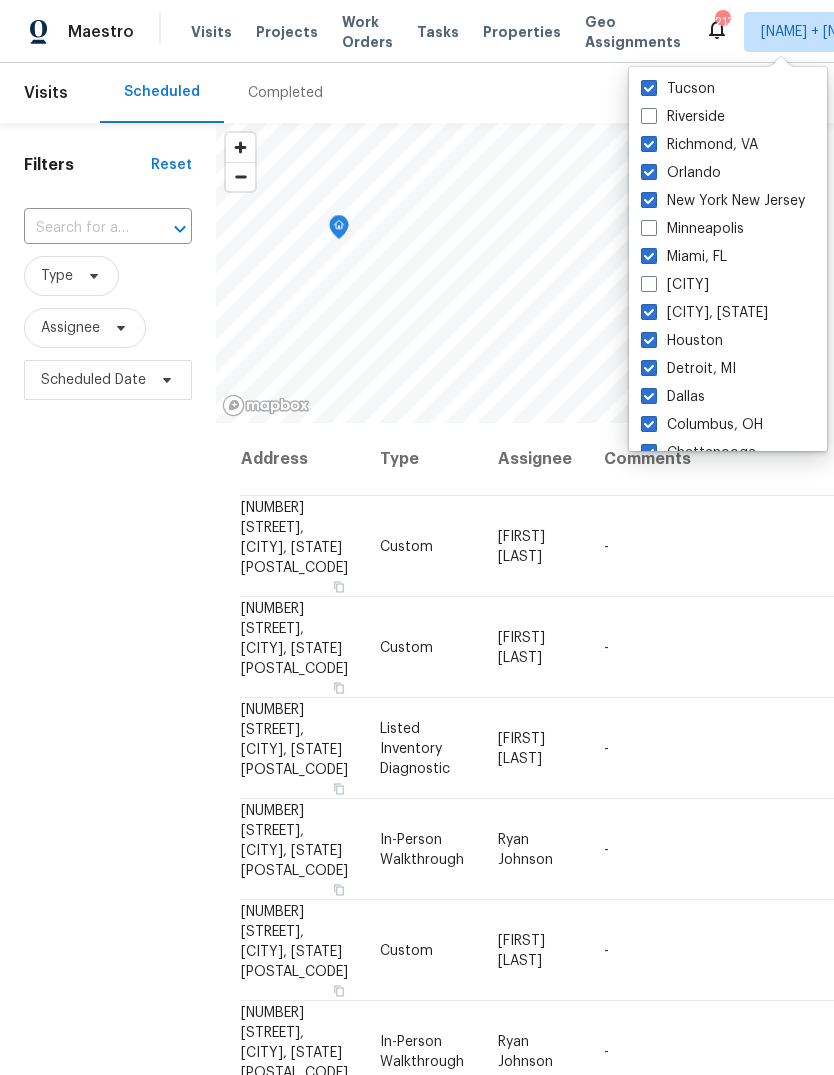 checkbox on "false" 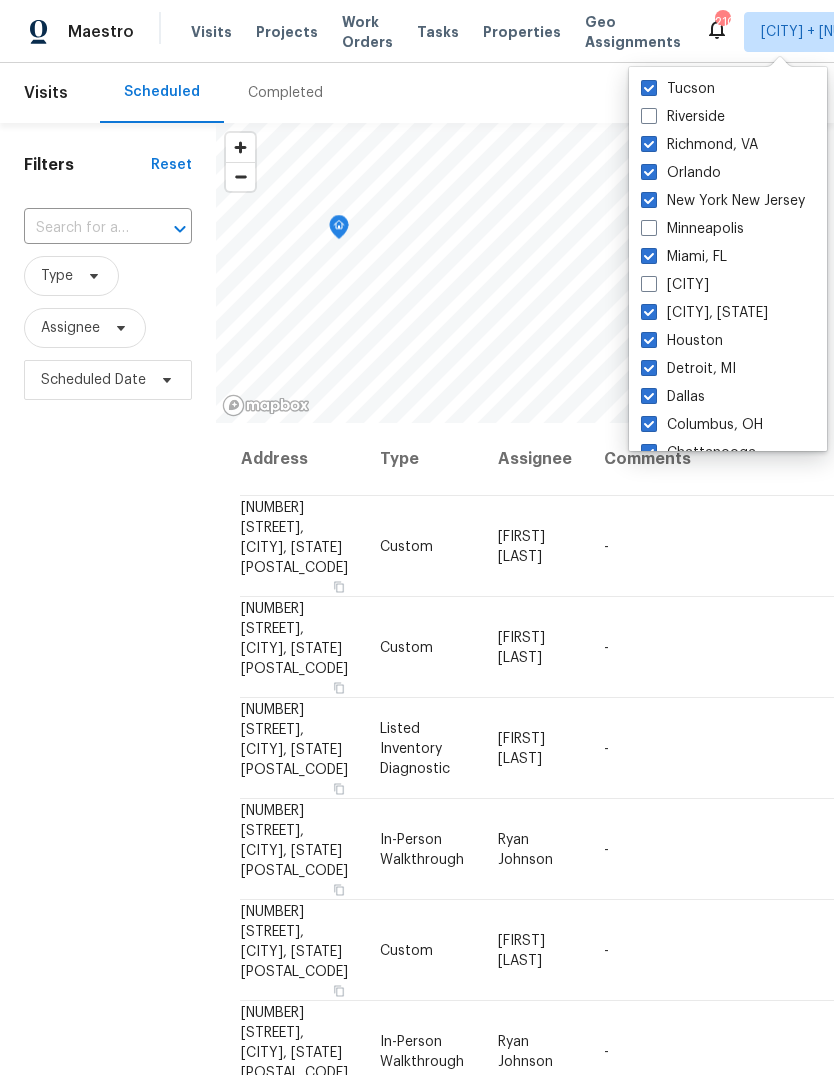 click at bounding box center (649, 88) 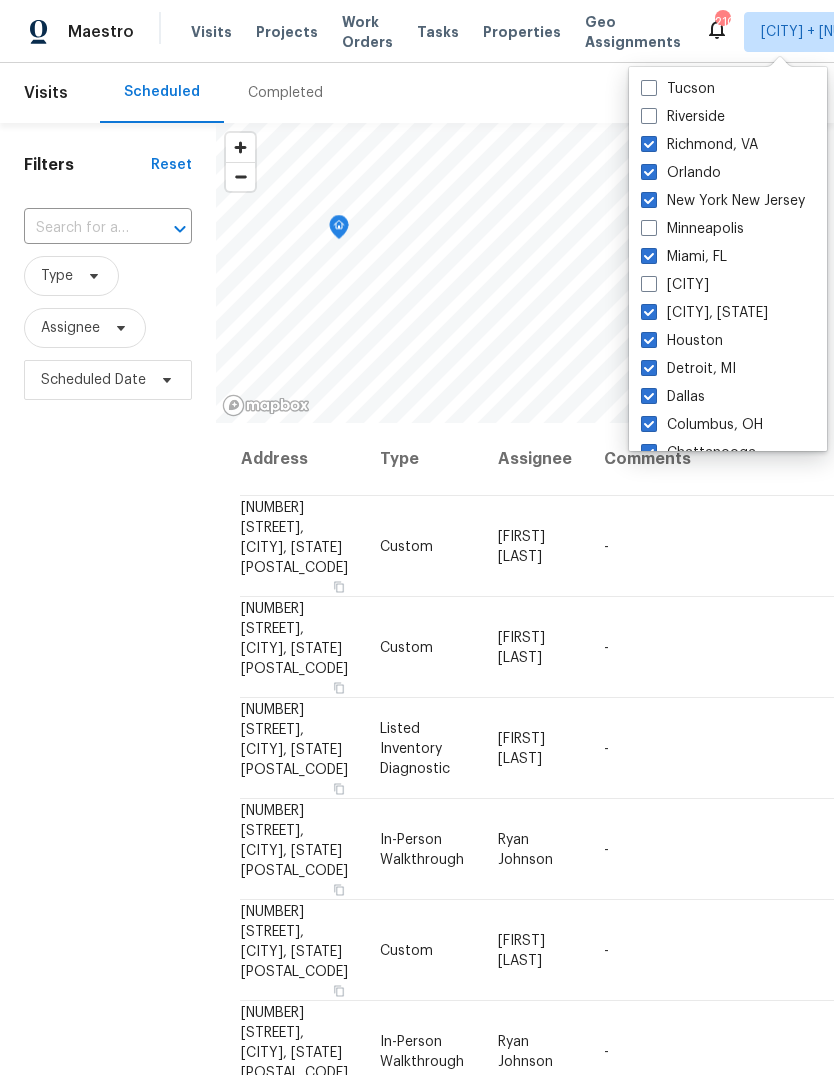 checkbox on "false" 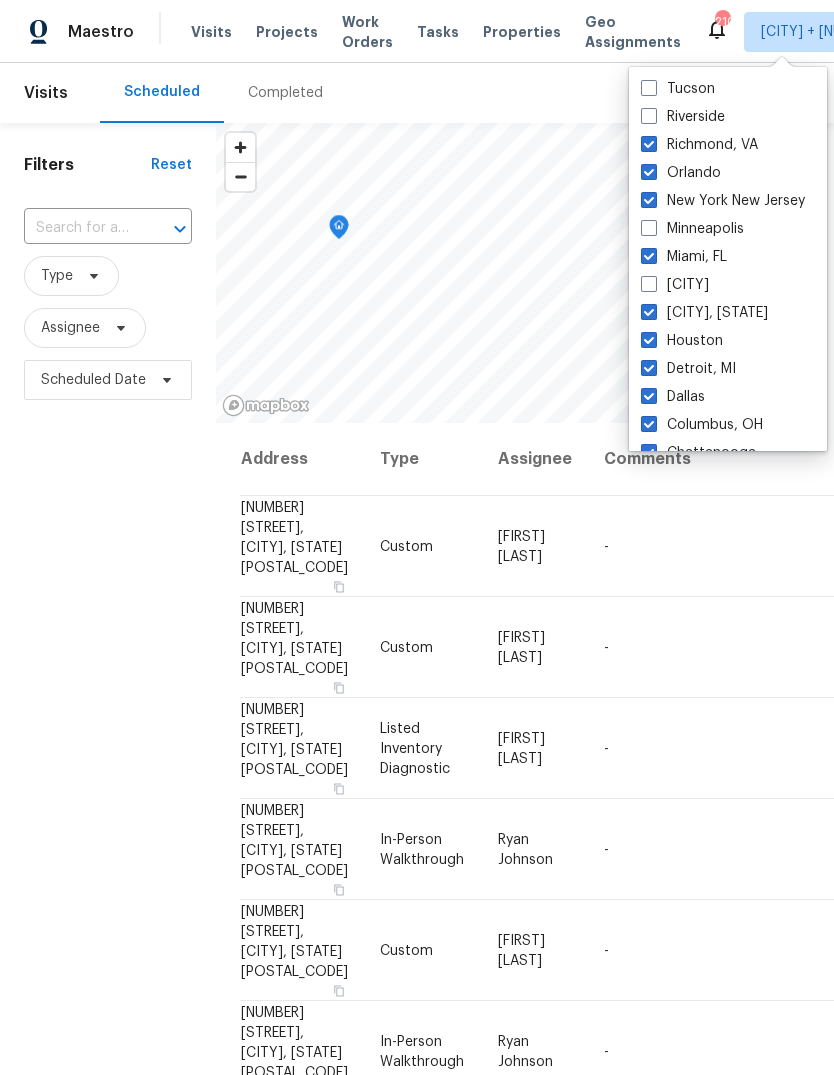 click at bounding box center (649, 172) 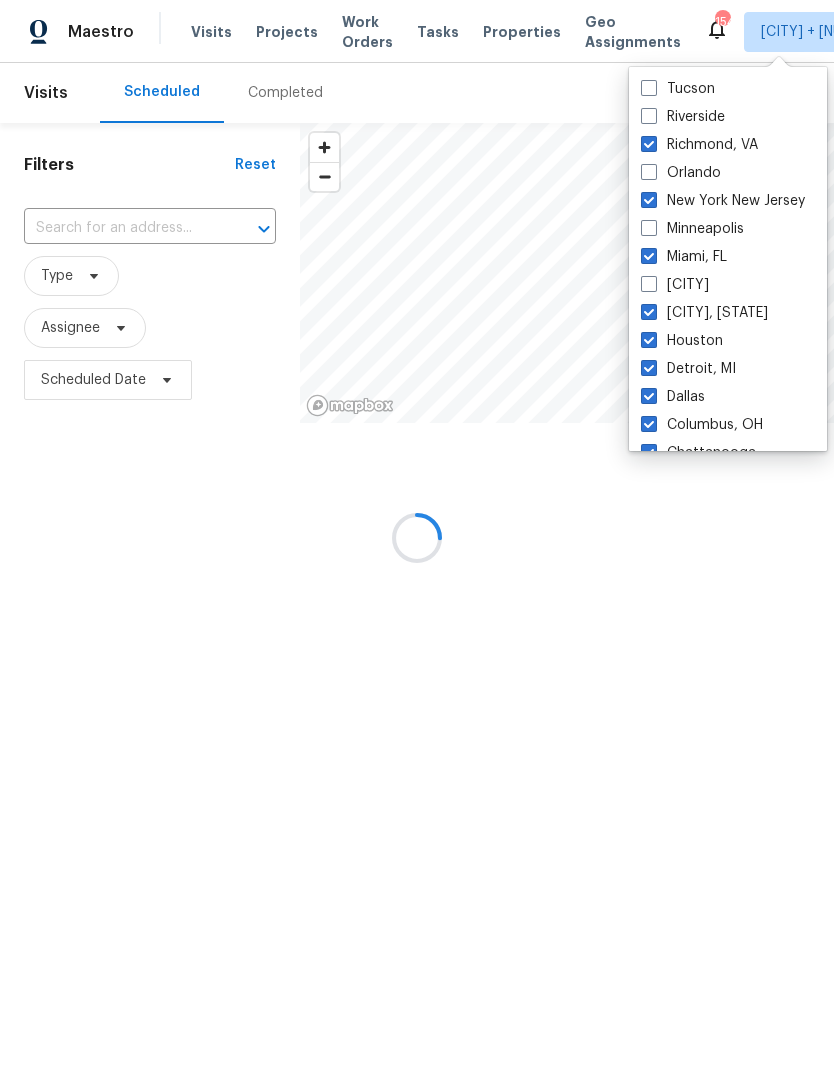 click at bounding box center [649, 172] 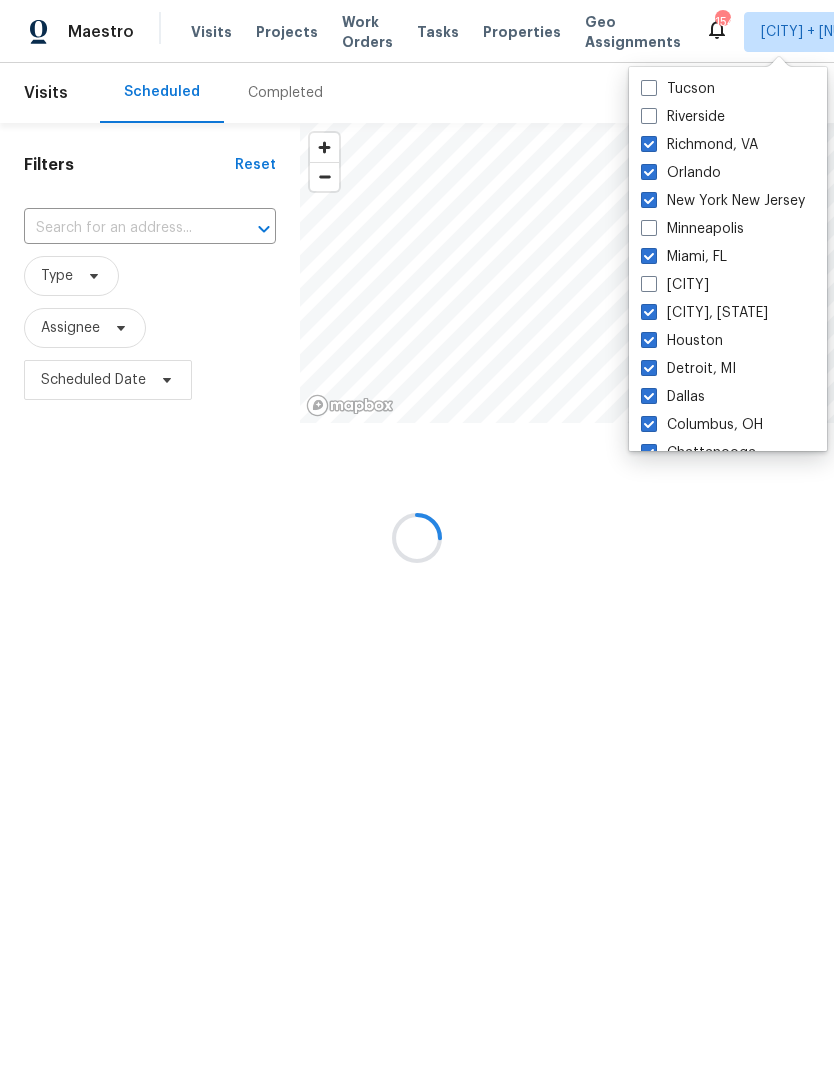 checkbox on "true" 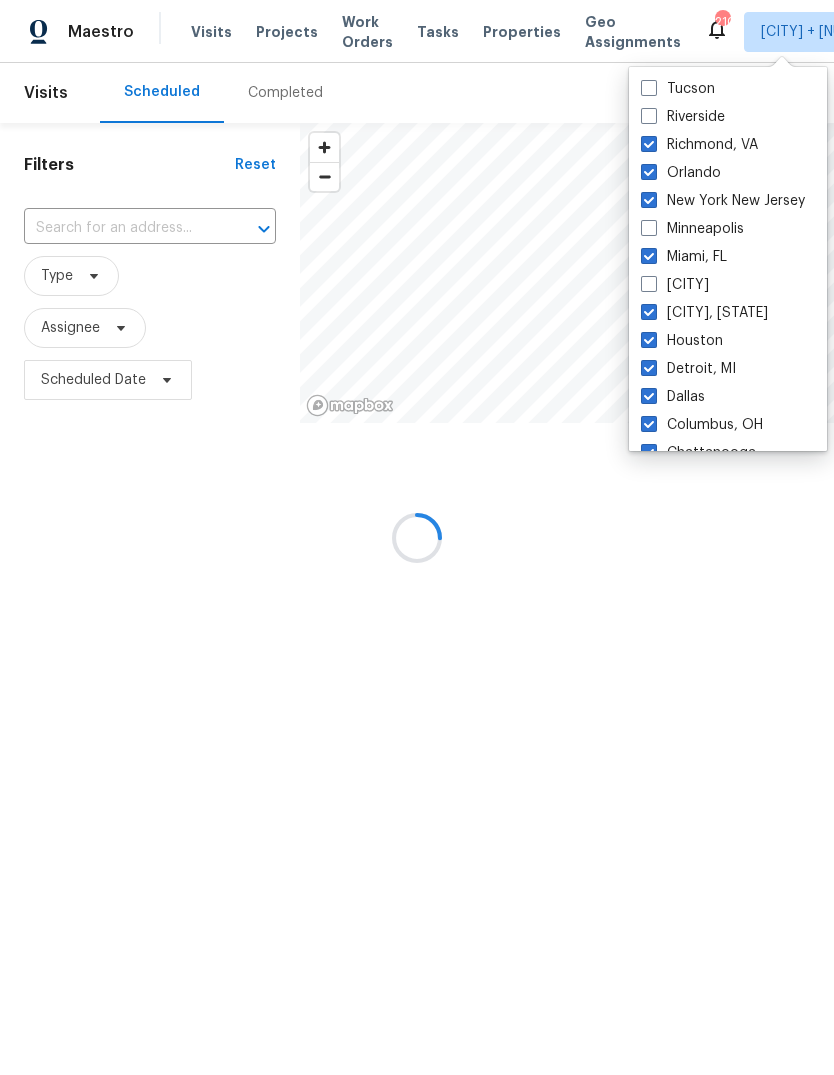 click at bounding box center (649, 144) 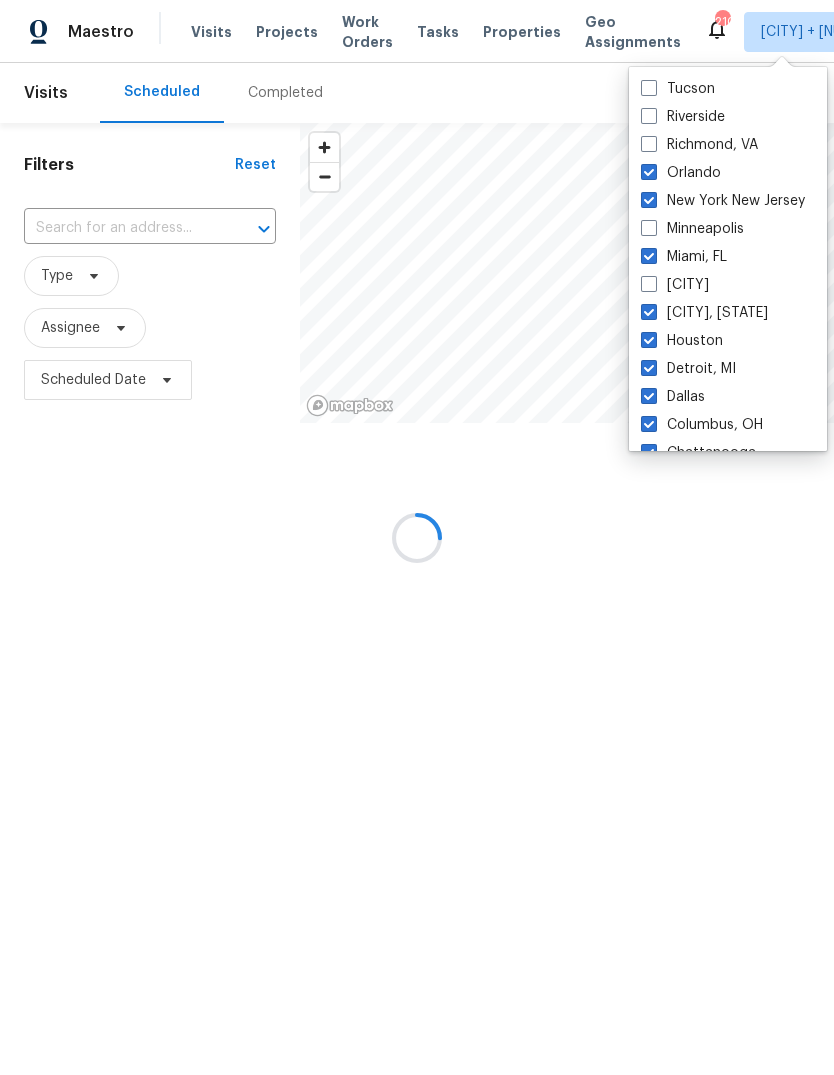 checkbox on "false" 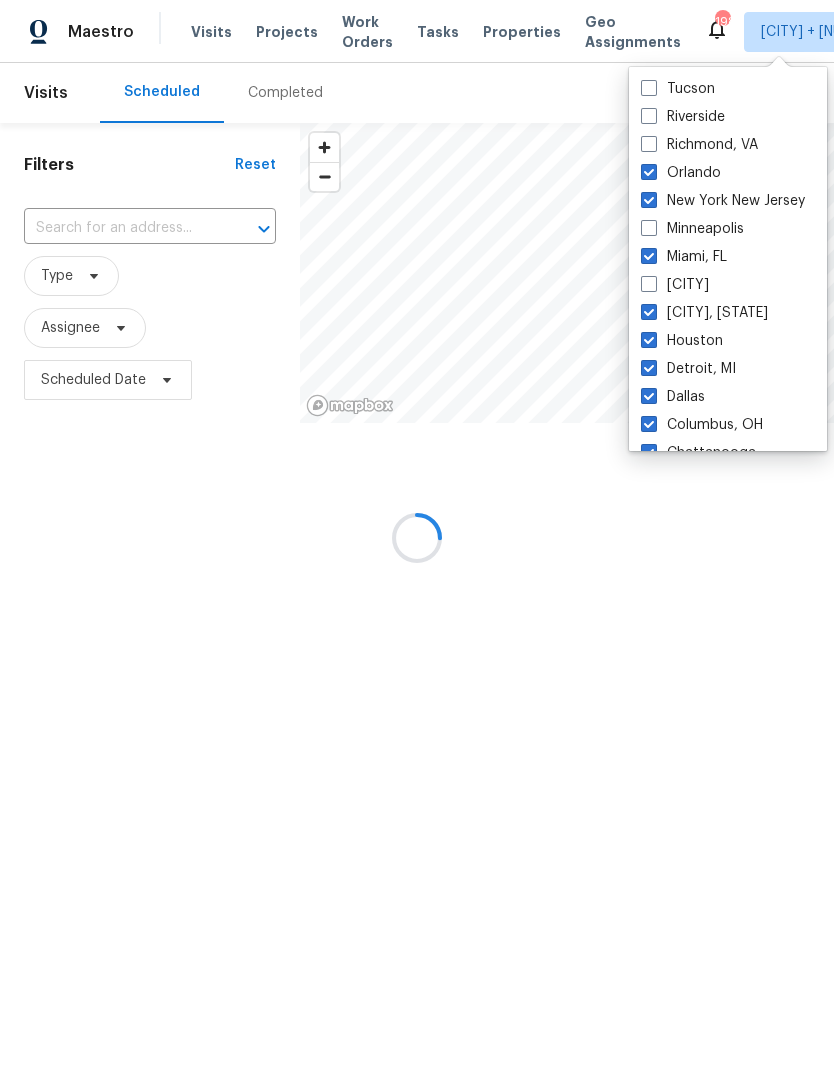 click on "New York New Jersey" at bounding box center (723, 201) 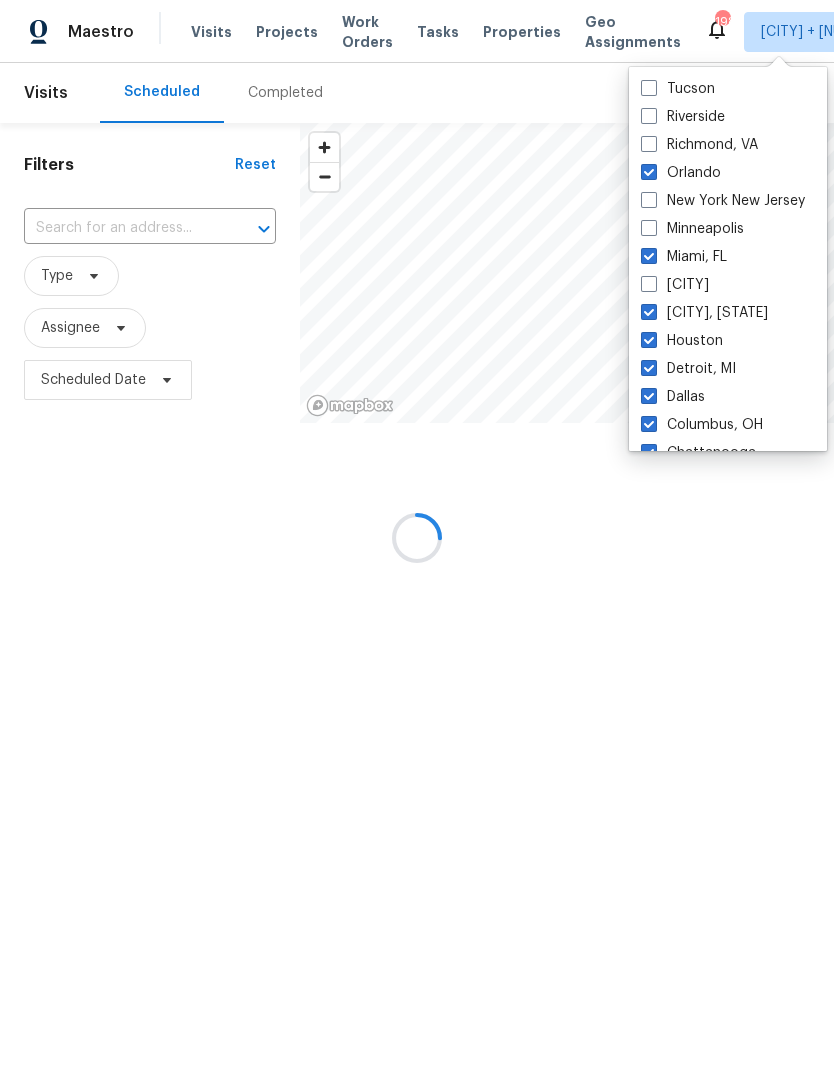 checkbox on "false" 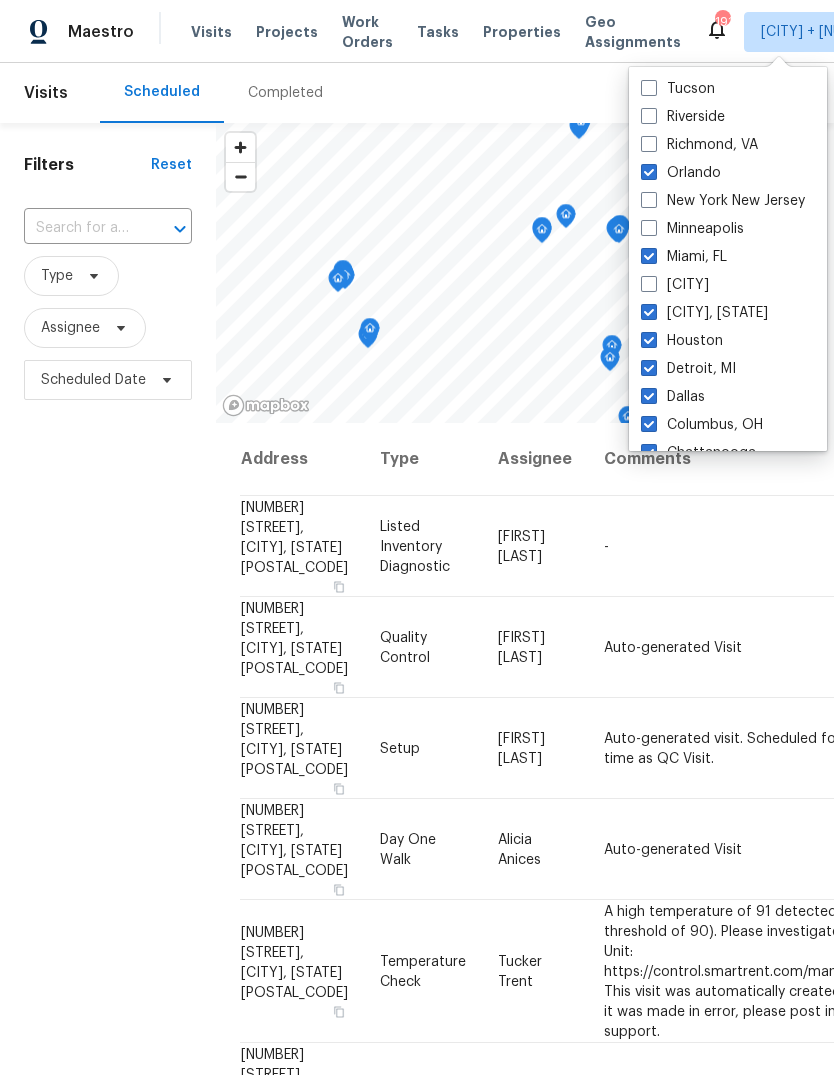 click on "Miami, FL" at bounding box center [684, 257] 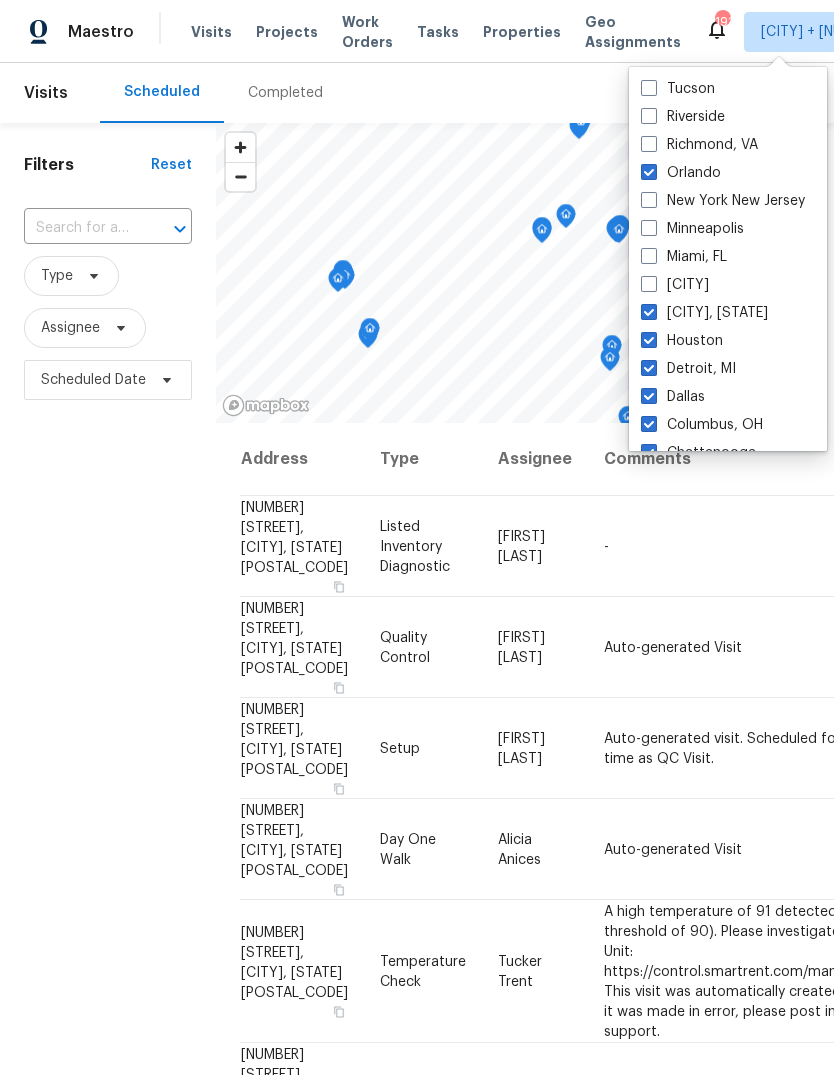 checkbox on "false" 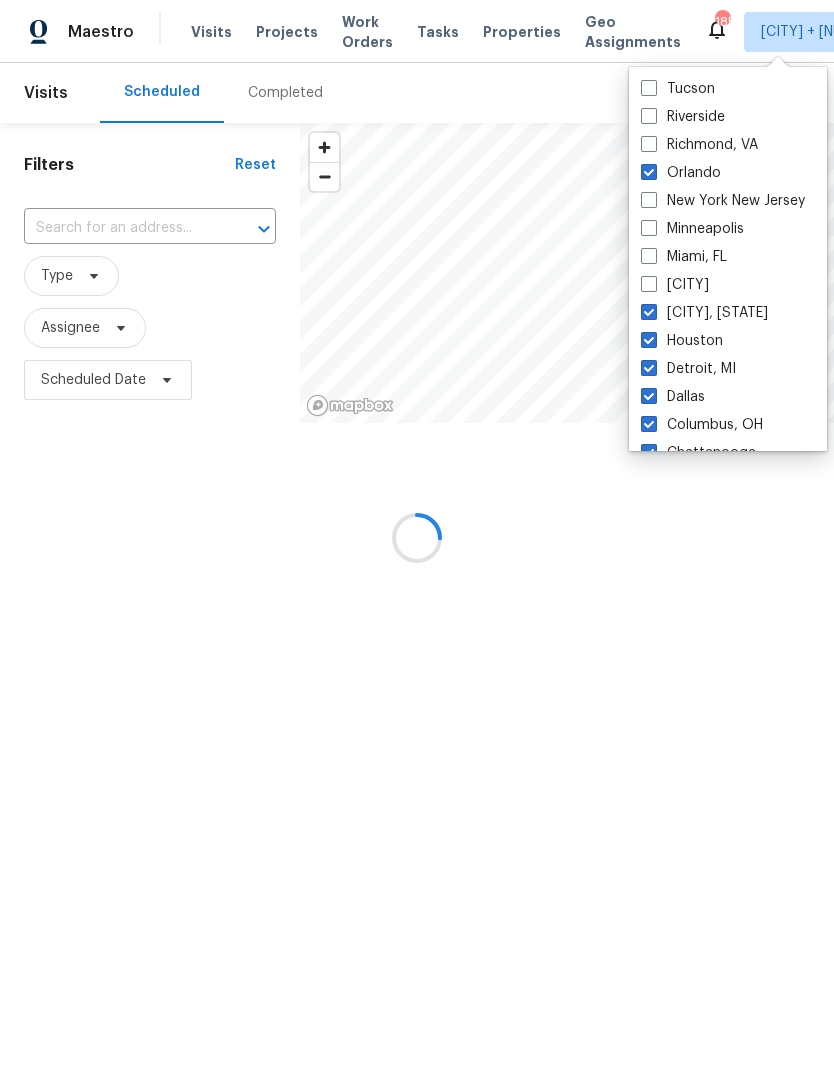 click at bounding box center (649, 312) 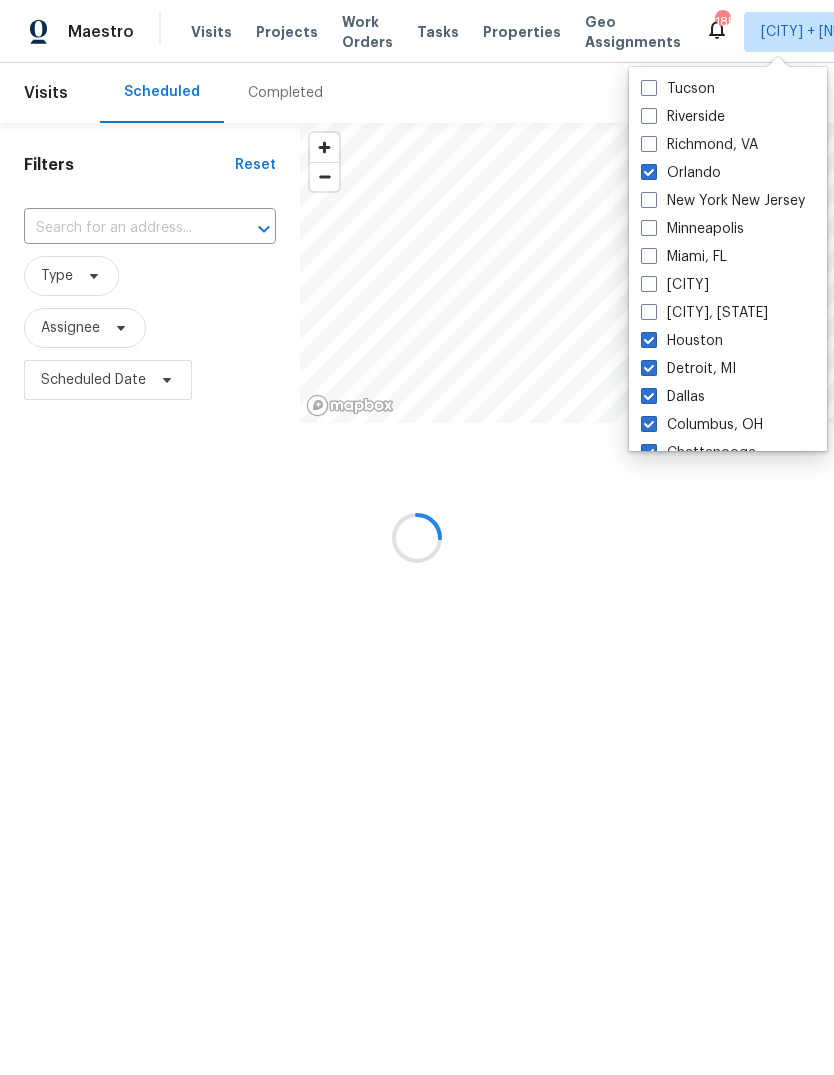 checkbox on "false" 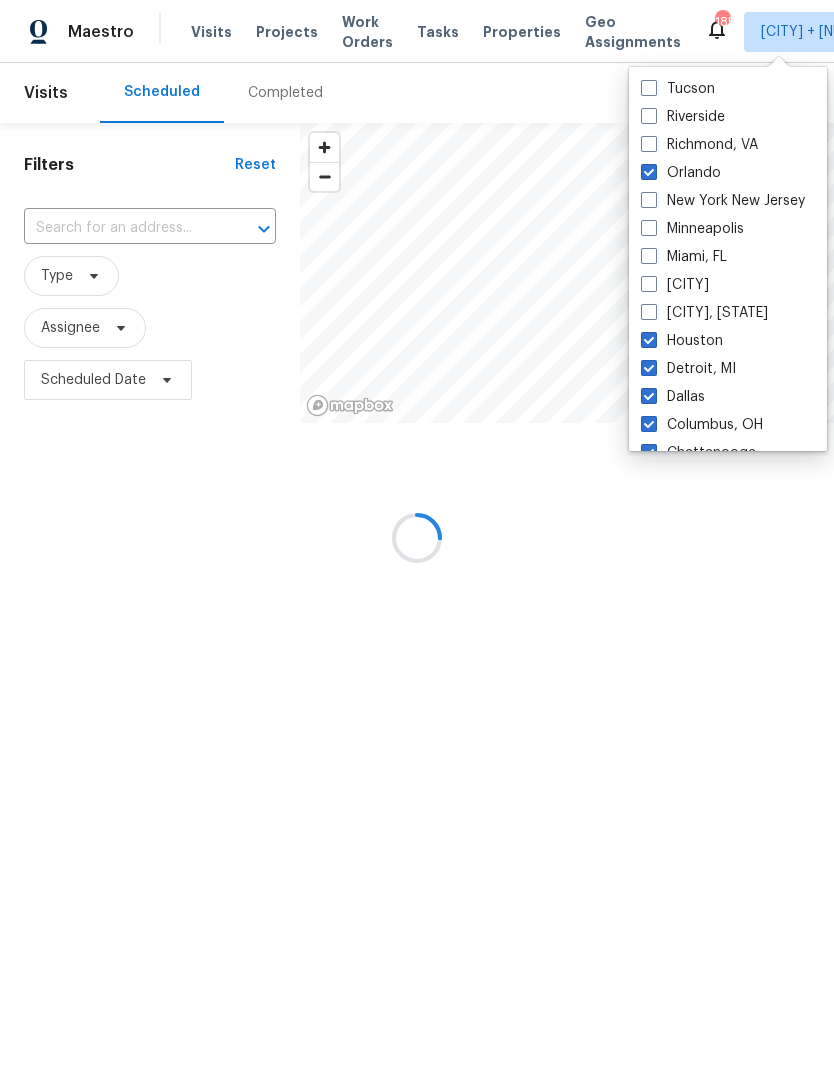 click at bounding box center (649, 172) 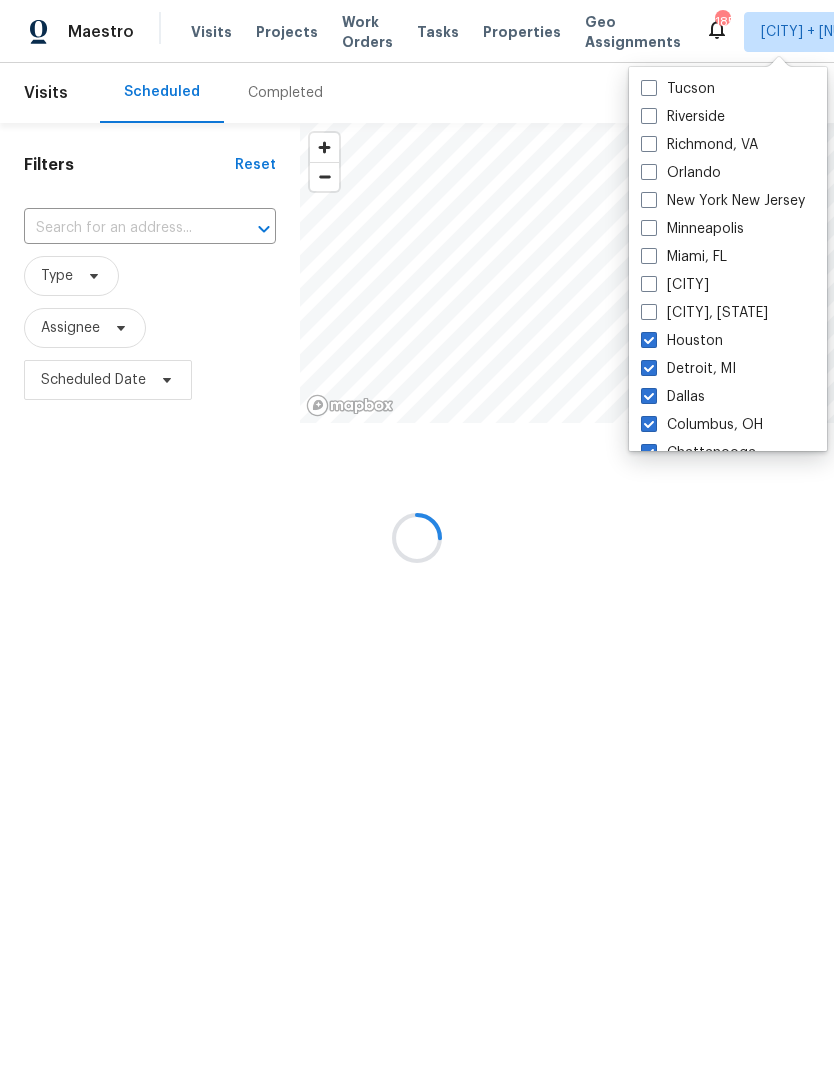 checkbox on "false" 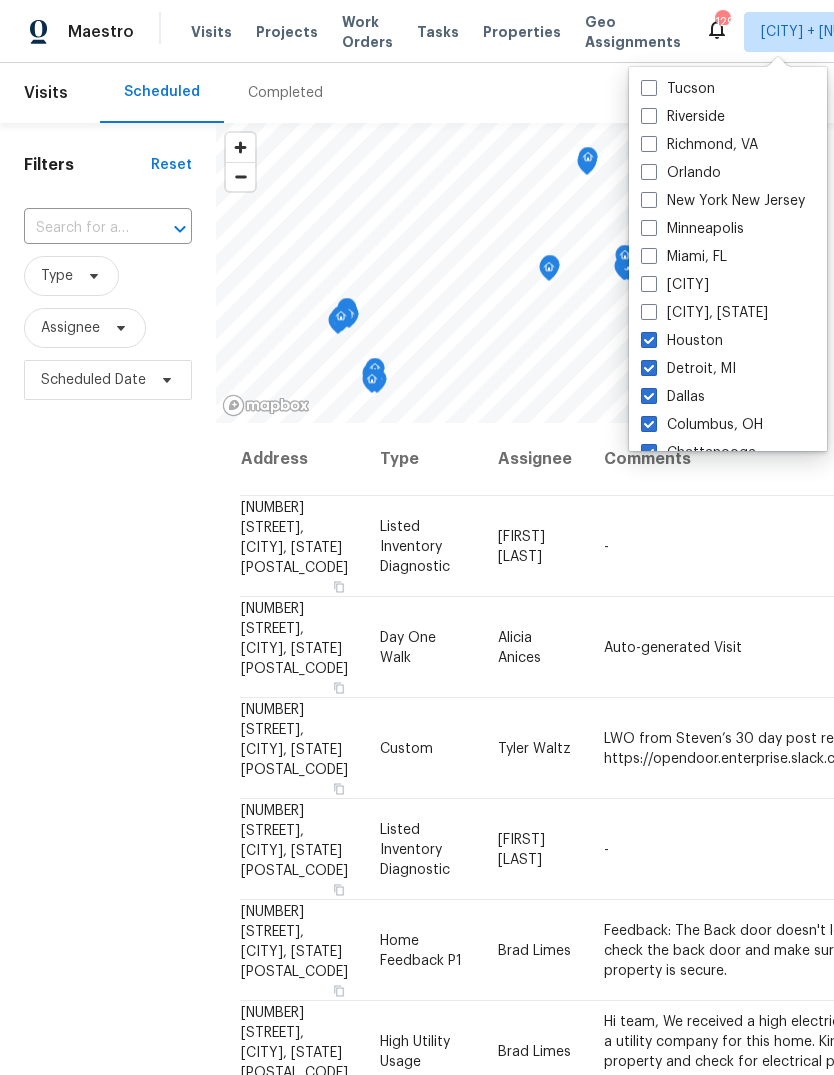 click at bounding box center (649, 368) 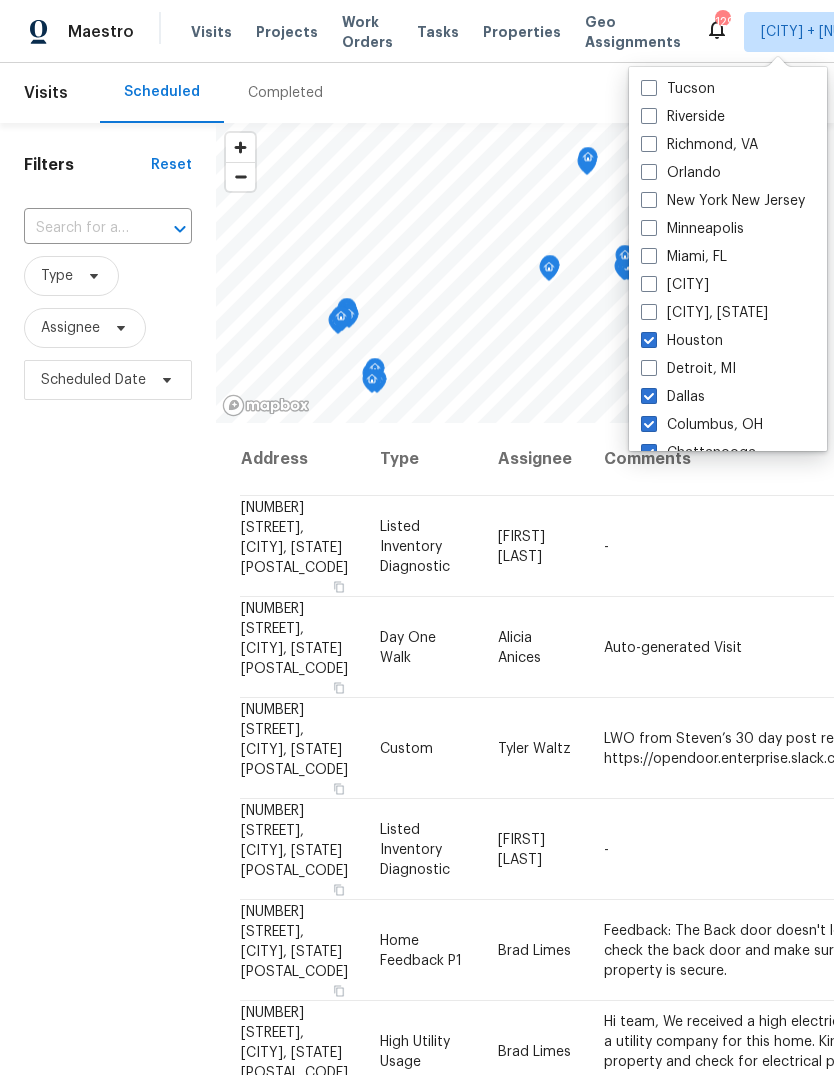 checkbox on "false" 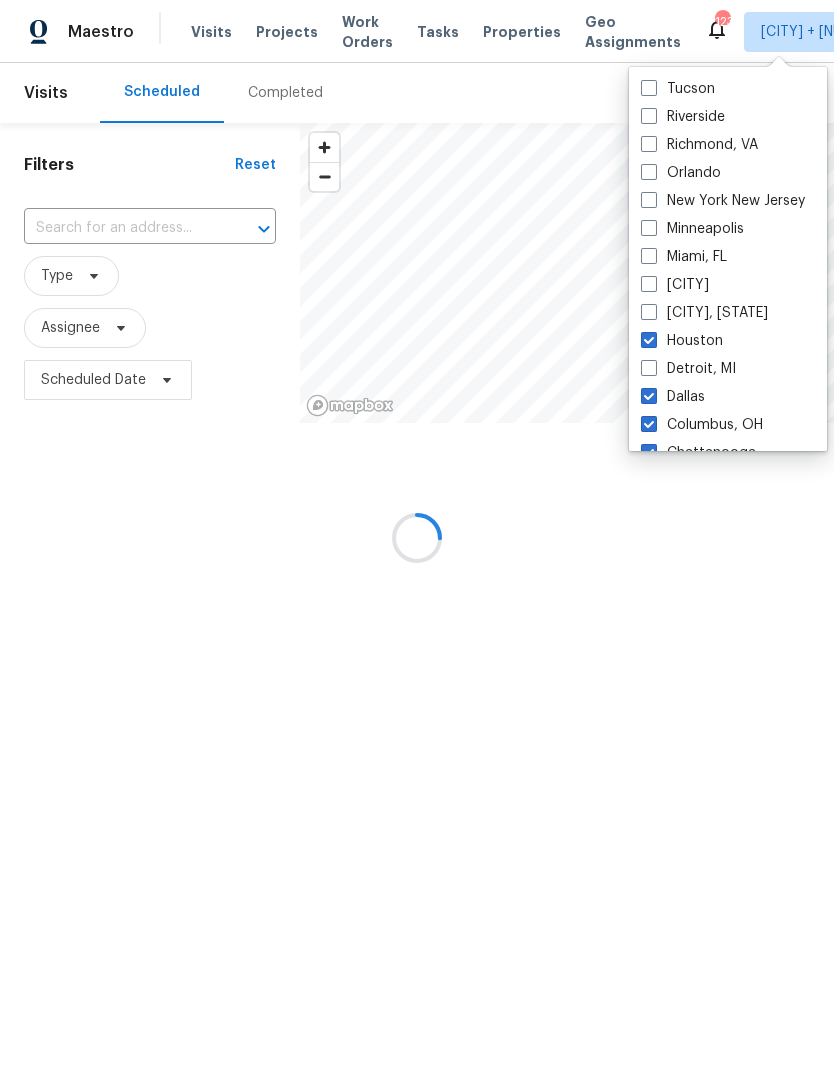 click at bounding box center (649, 396) 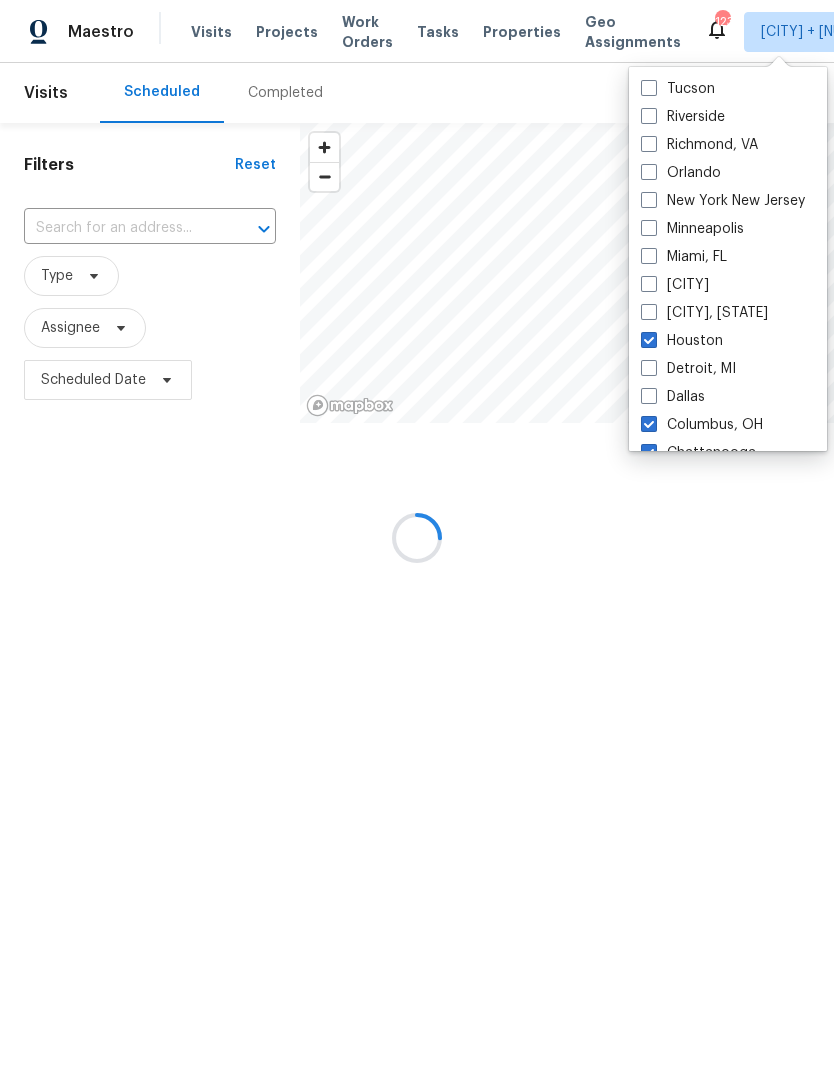 checkbox on "false" 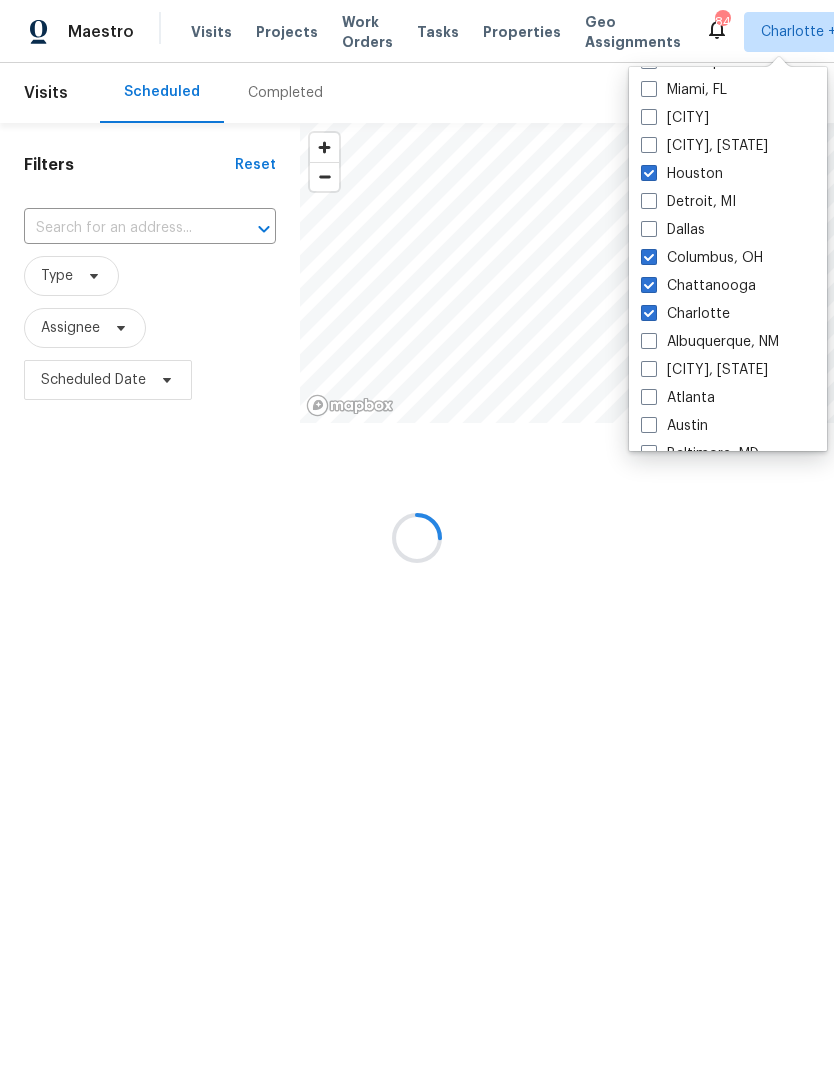 scroll, scrollTop: 171, scrollLeft: 0, axis: vertical 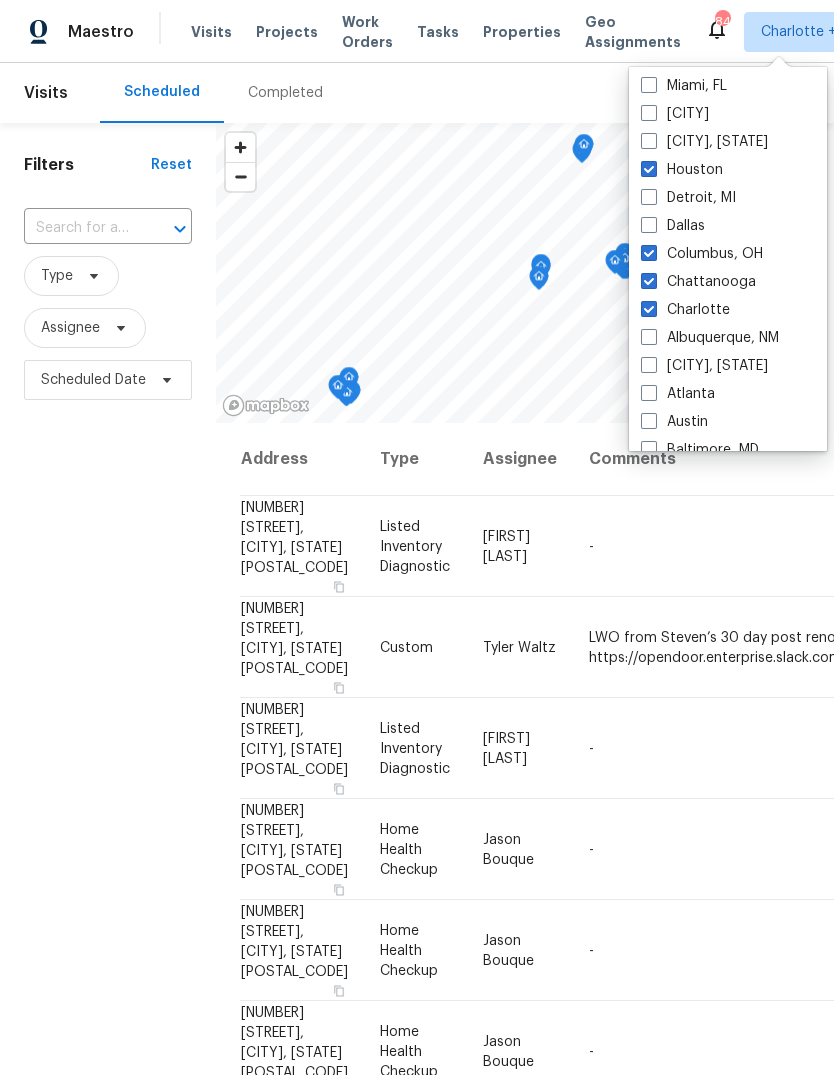 click at bounding box center (649, 253) 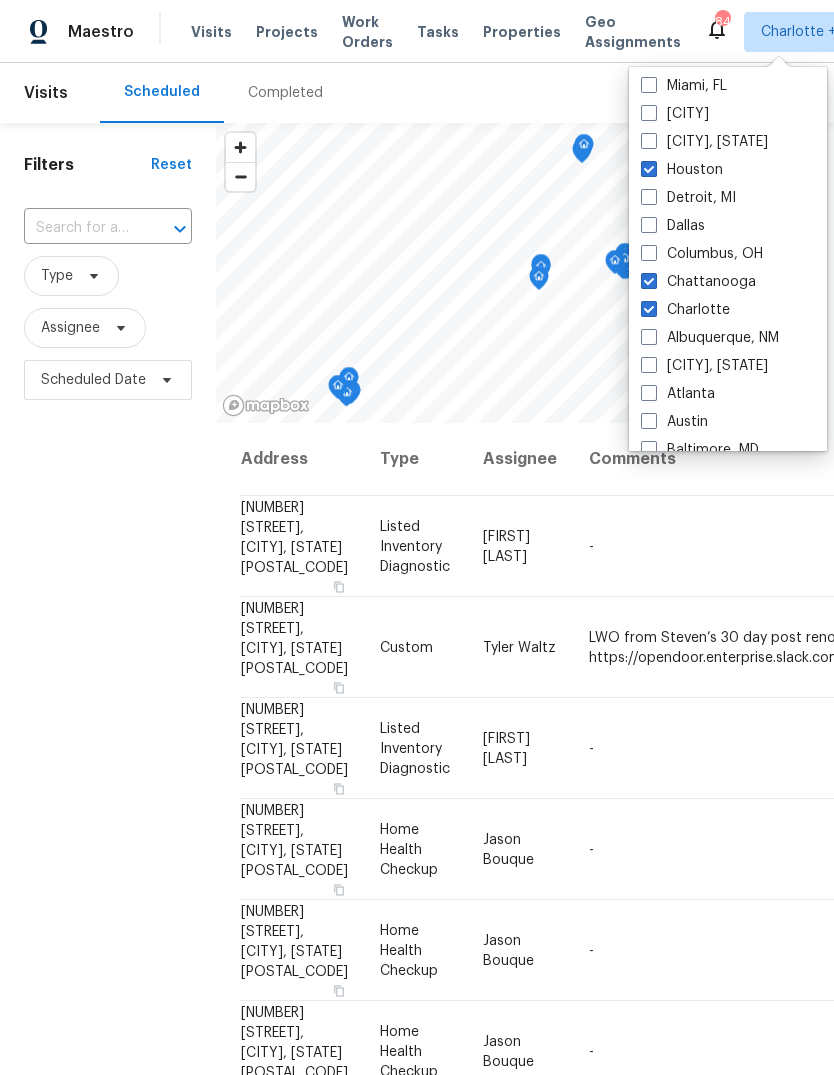 checkbox on "false" 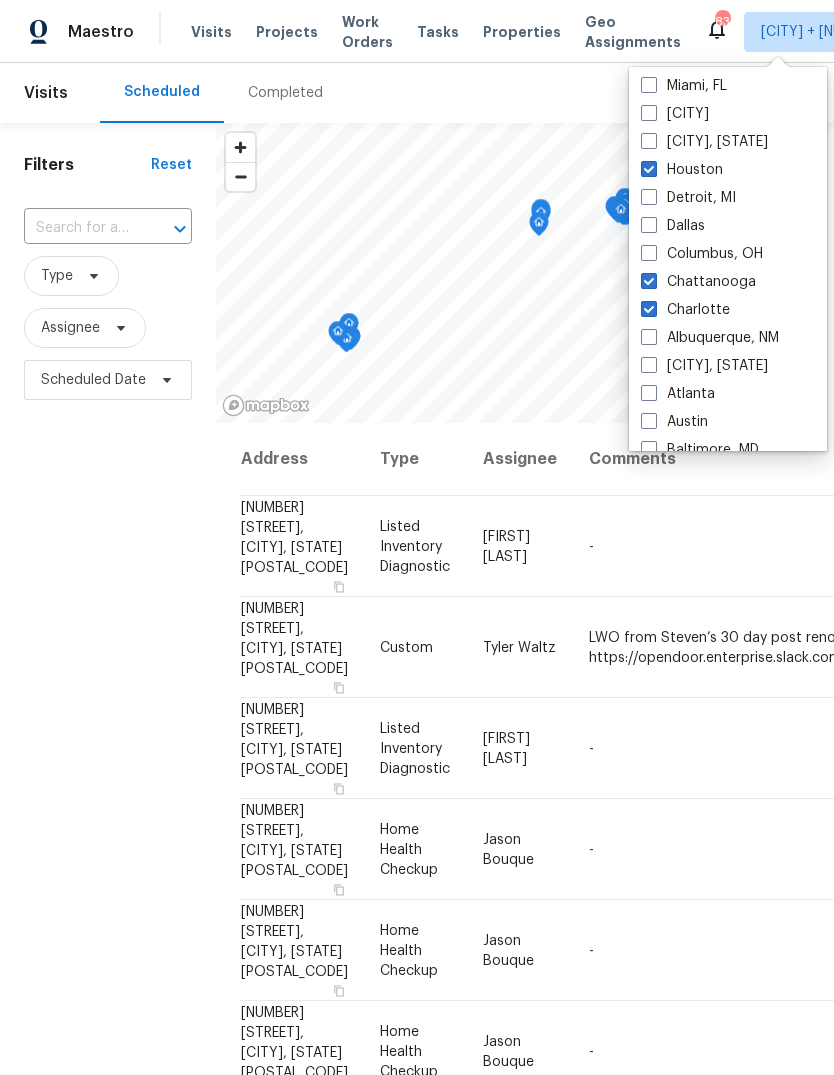 click on "Charlotte" at bounding box center [685, 310] 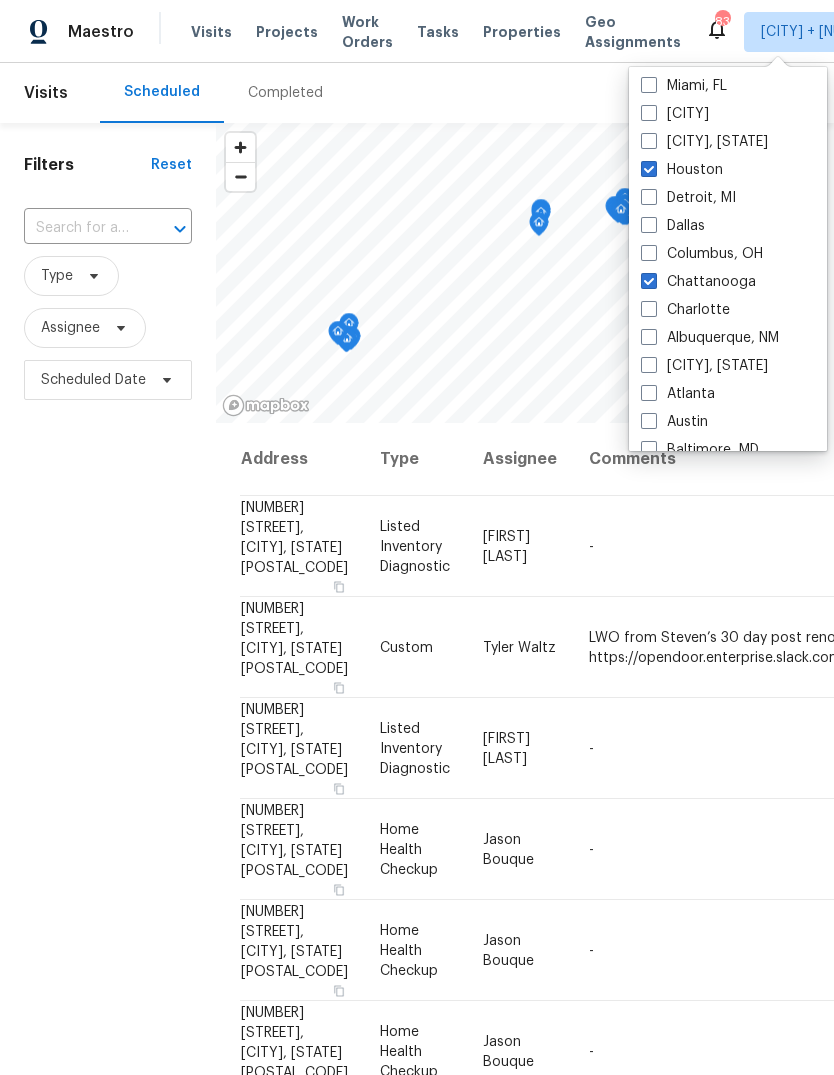 checkbox on "false" 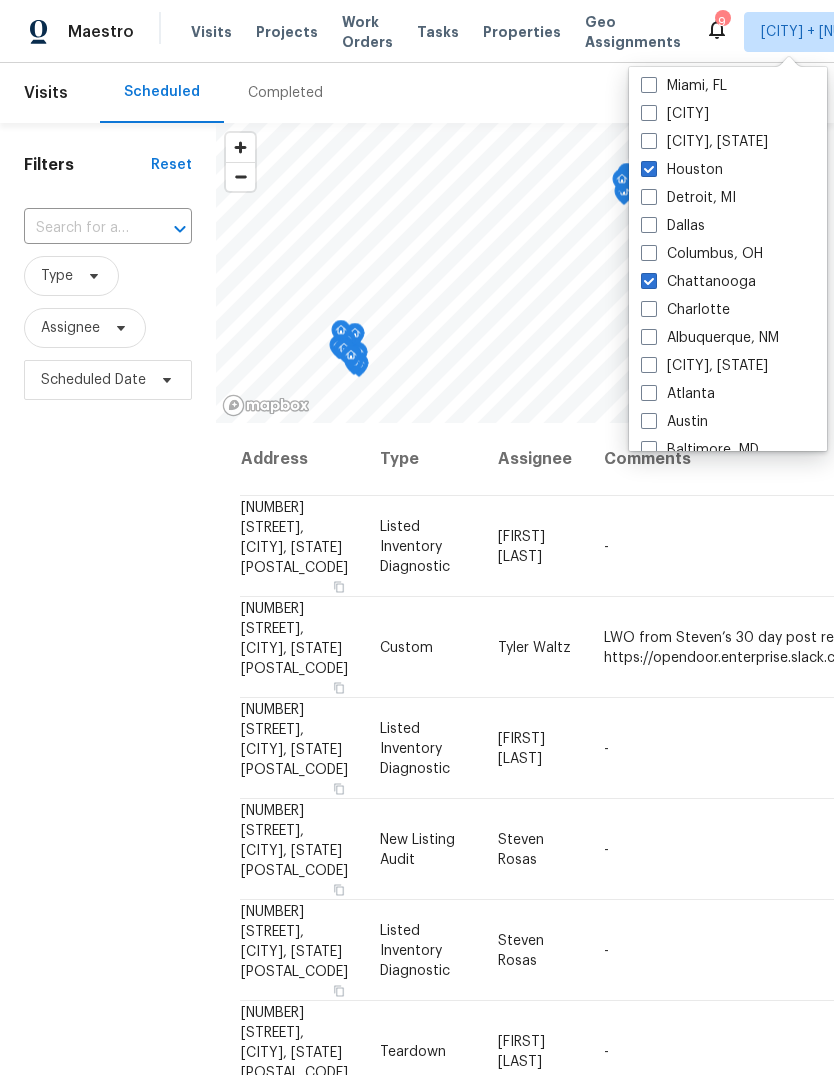 click at bounding box center (649, 281) 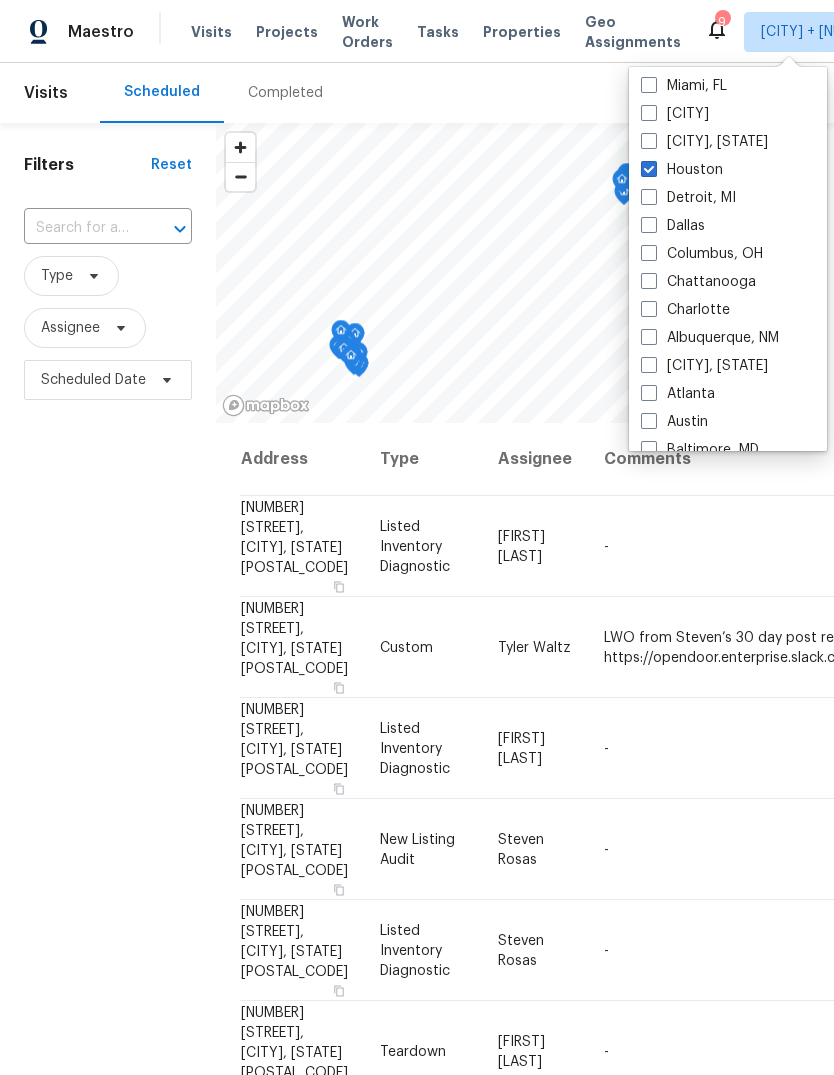 checkbox on "false" 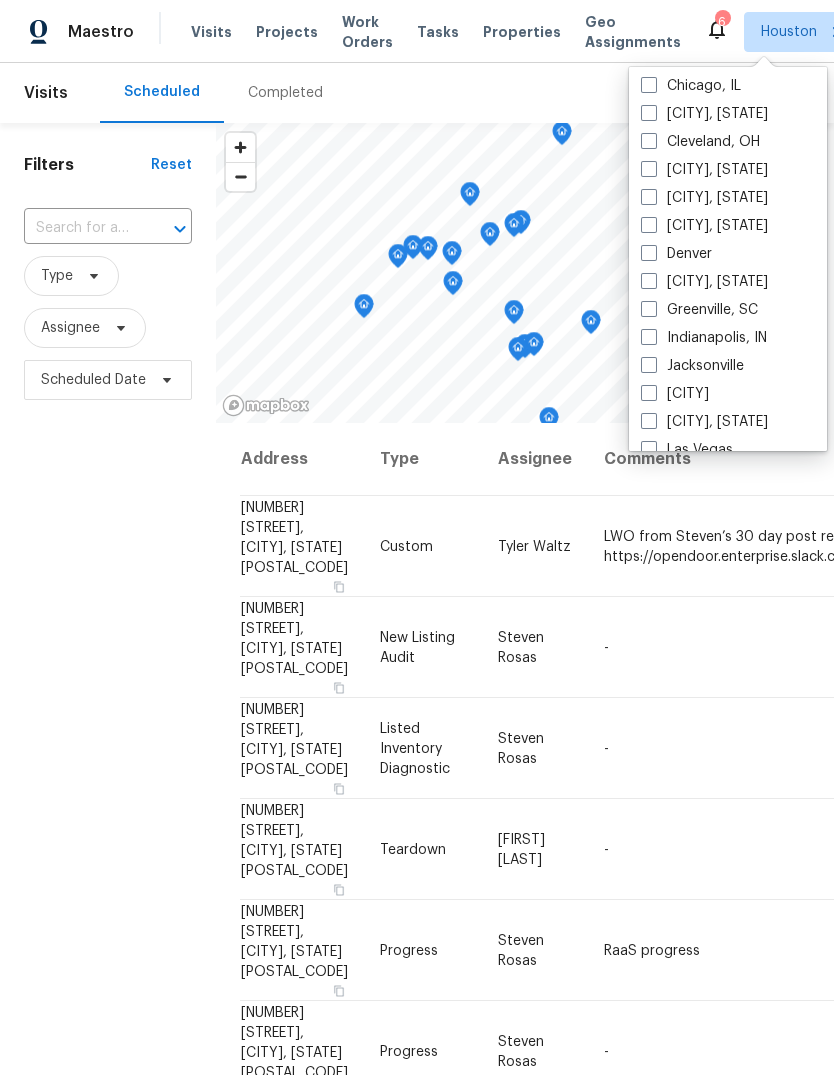scroll, scrollTop: 746, scrollLeft: 0, axis: vertical 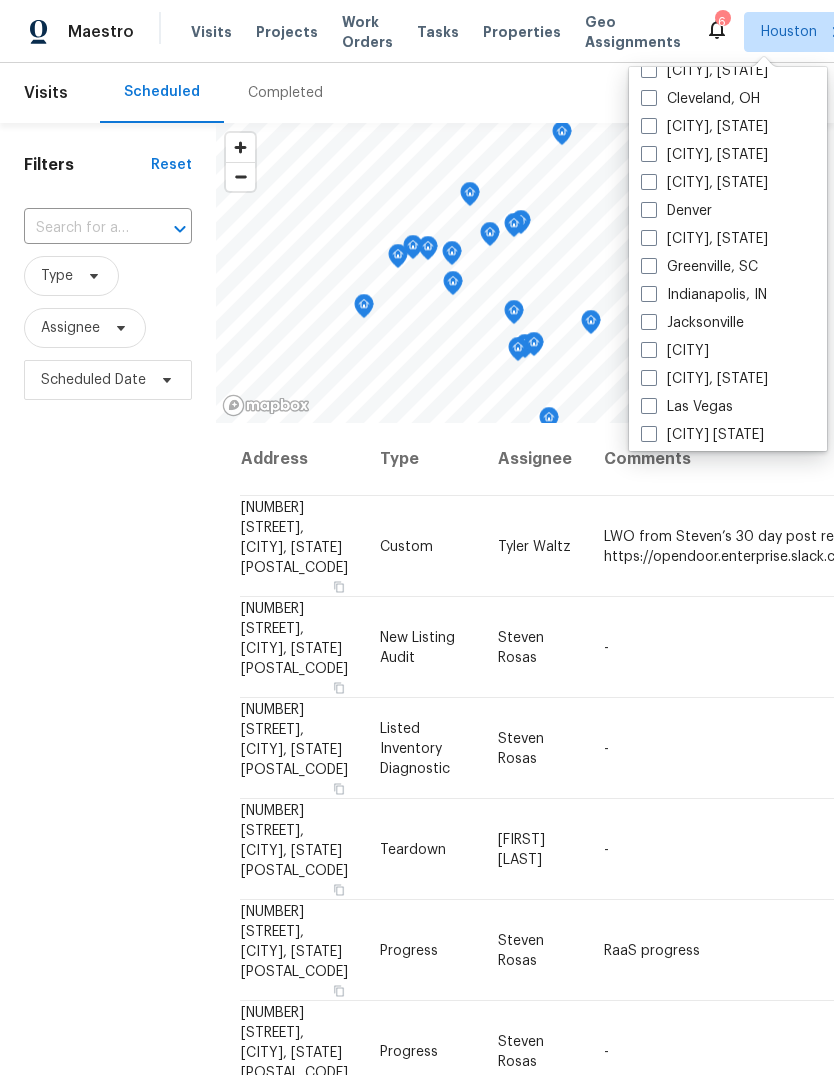 click at bounding box center (649, 182) 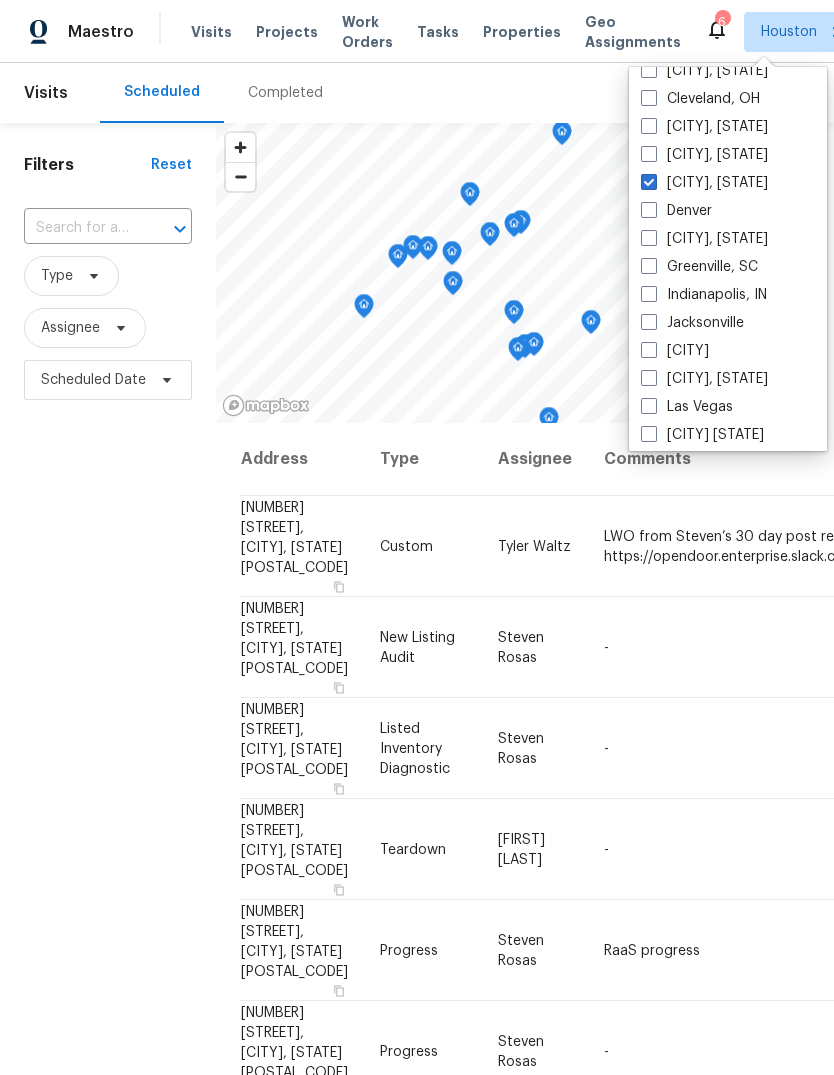 checkbox on "true" 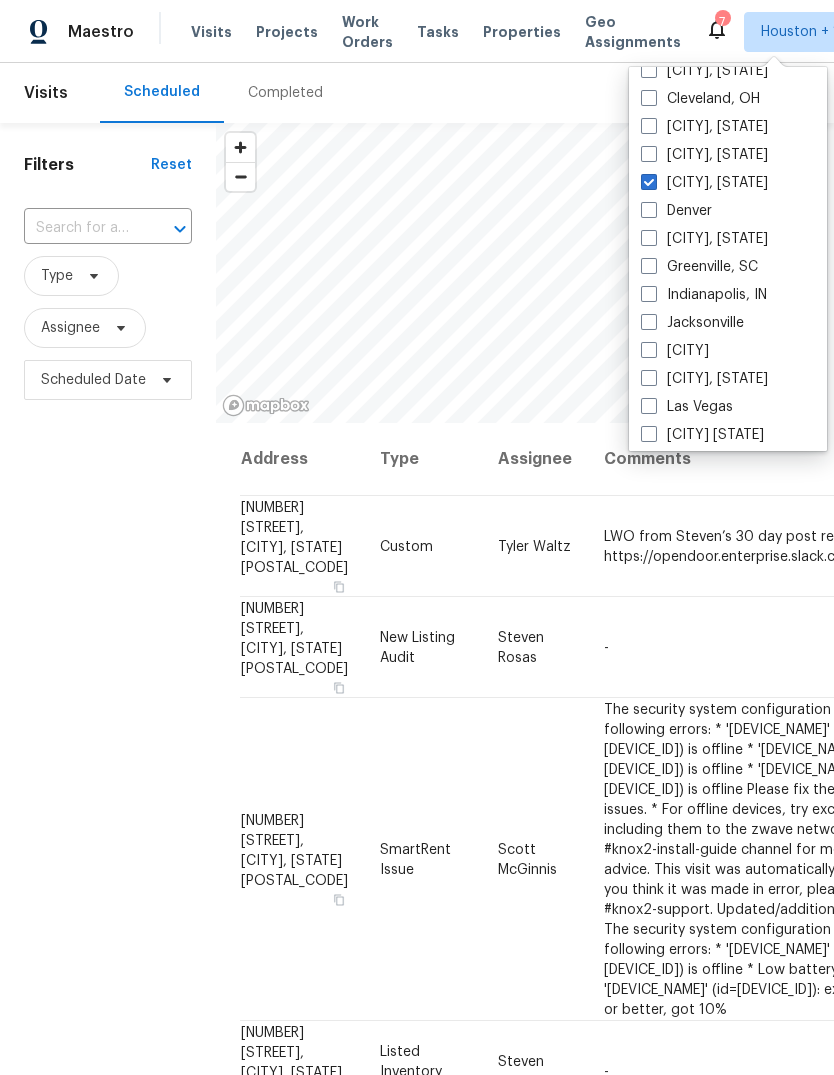click on "Filters Reset ​ Type Assignee Scheduled Date" at bounding box center (108, 703) 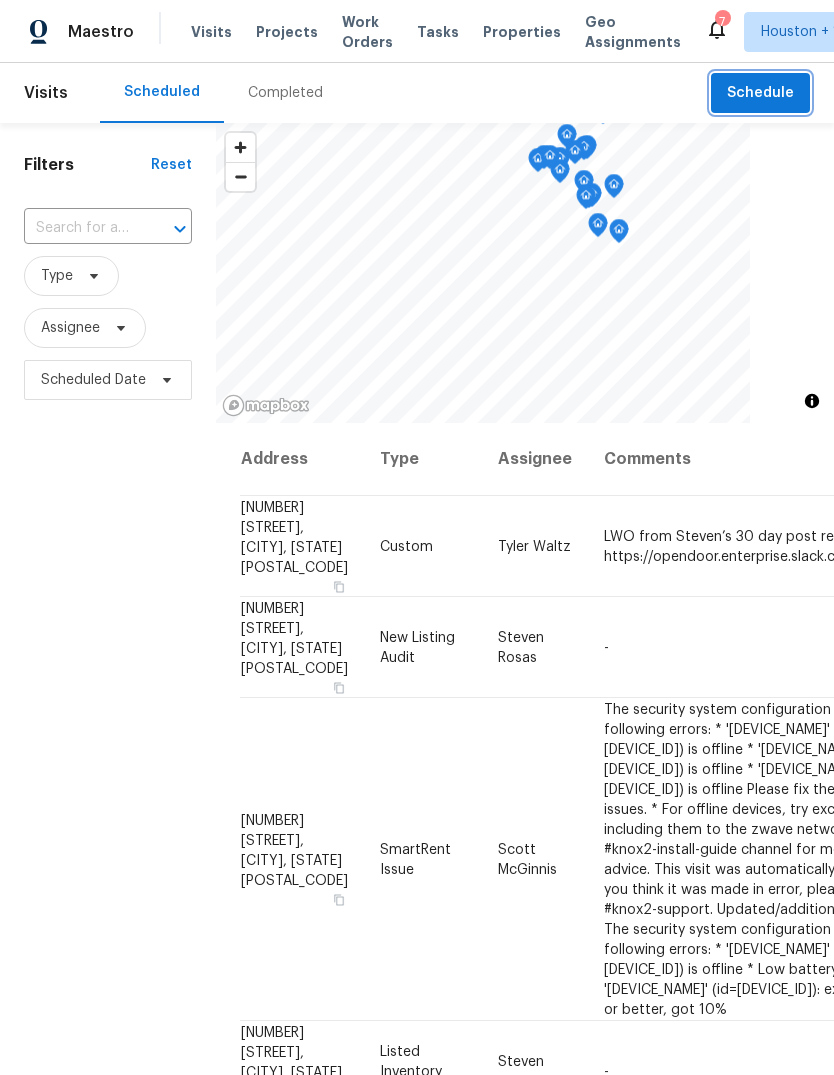 click on "Schedule" at bounding box center [760, 93] 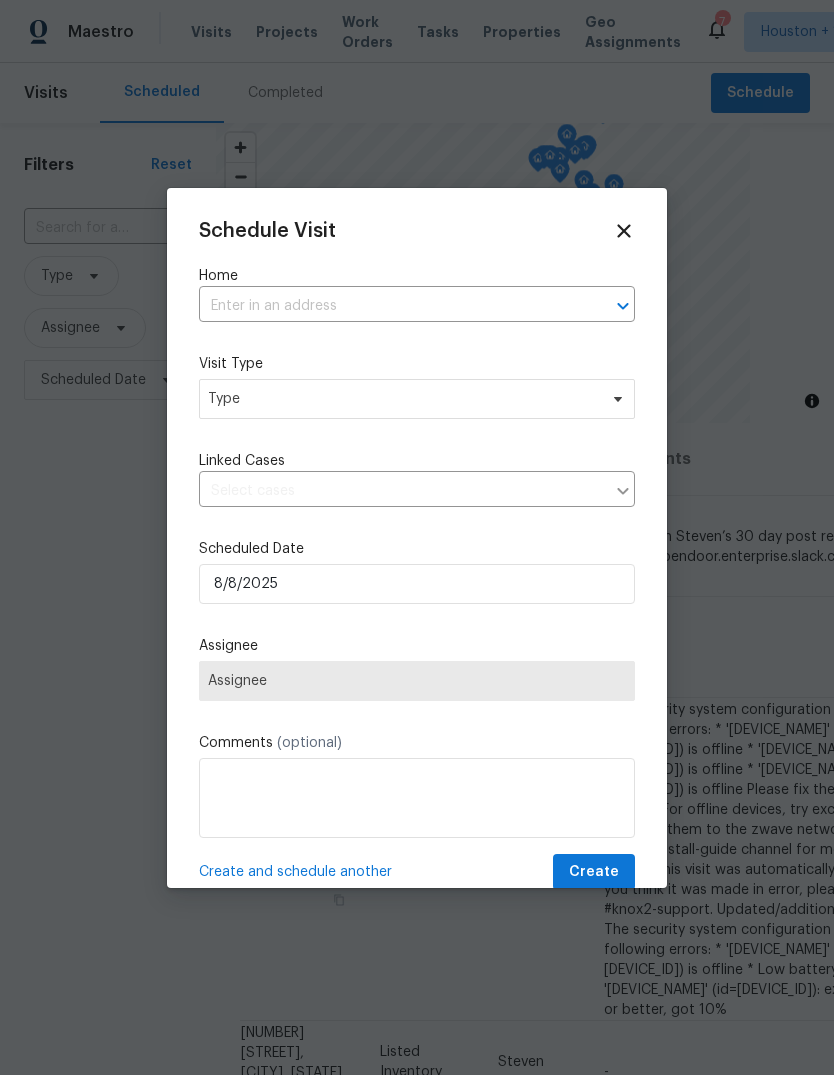 click at bounding box center (389, 306) 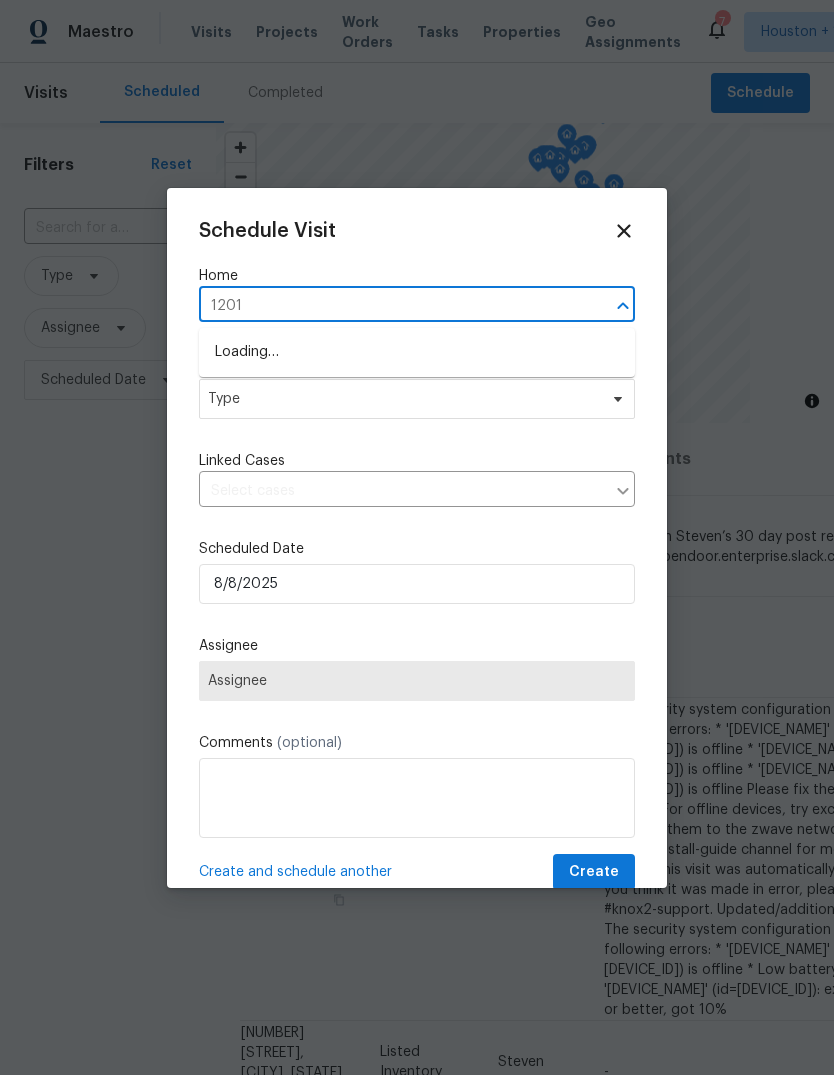 type on "12018" 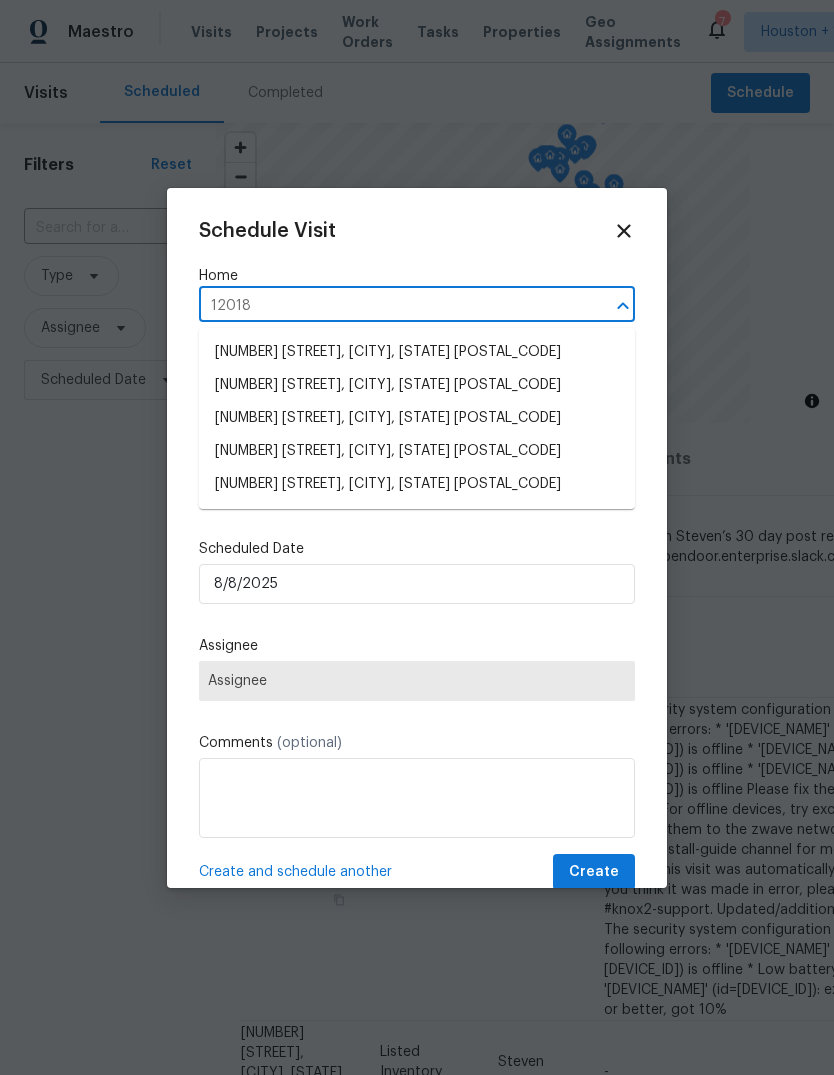 click on "12018 Green Willow Falls Dr, Tomball, TX 77375" at bounding box center (417, 484) 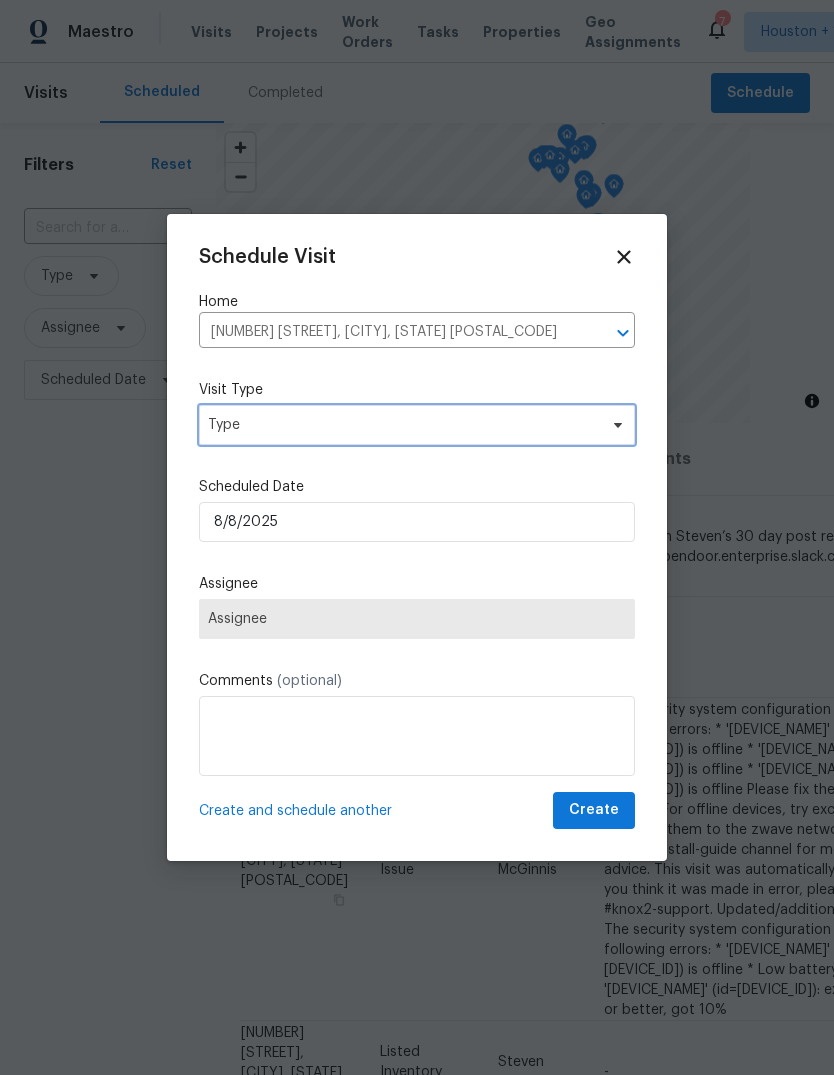 click on "Type" at bounding box center (402, 425) 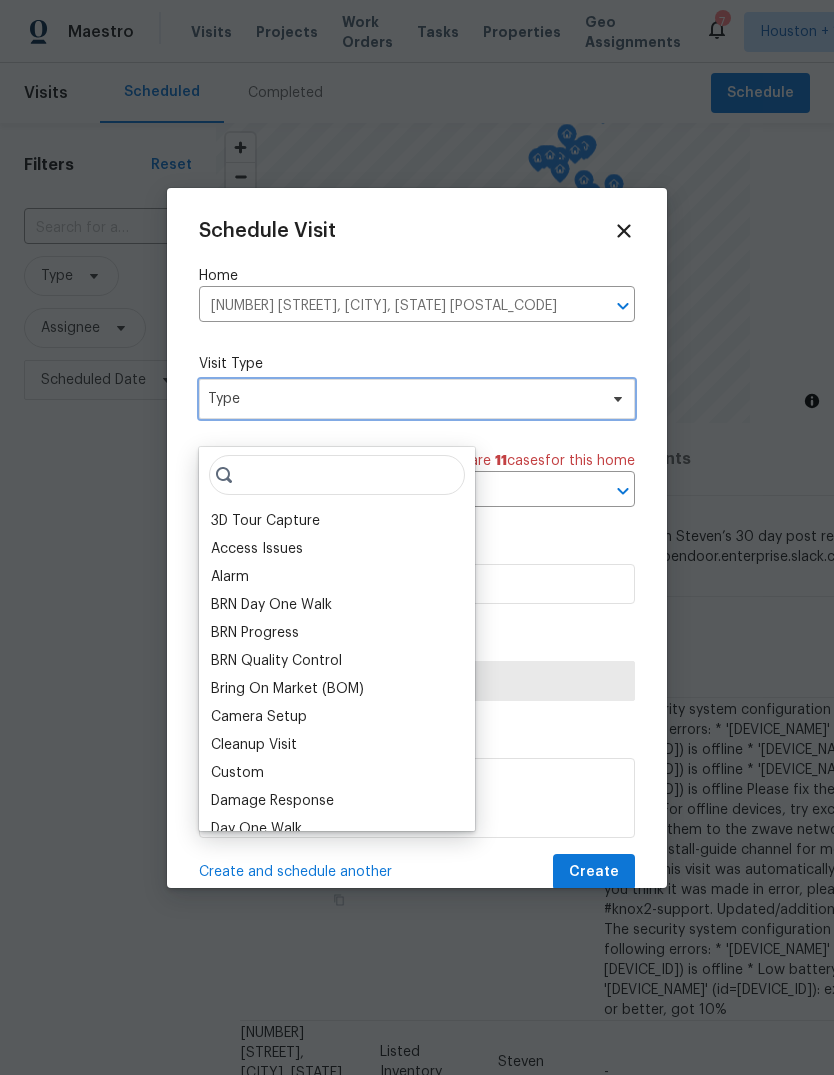 click on "Type" at bounding box center [417, 399] 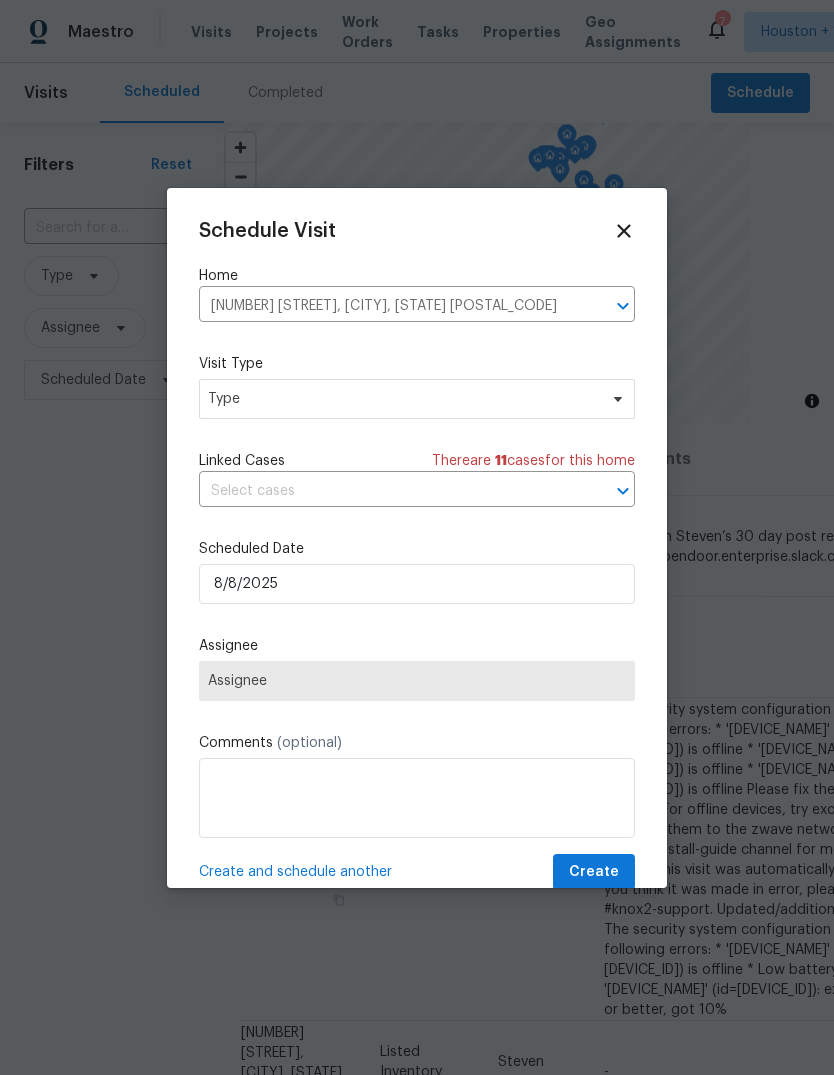 click at bounding box center [389, 491] 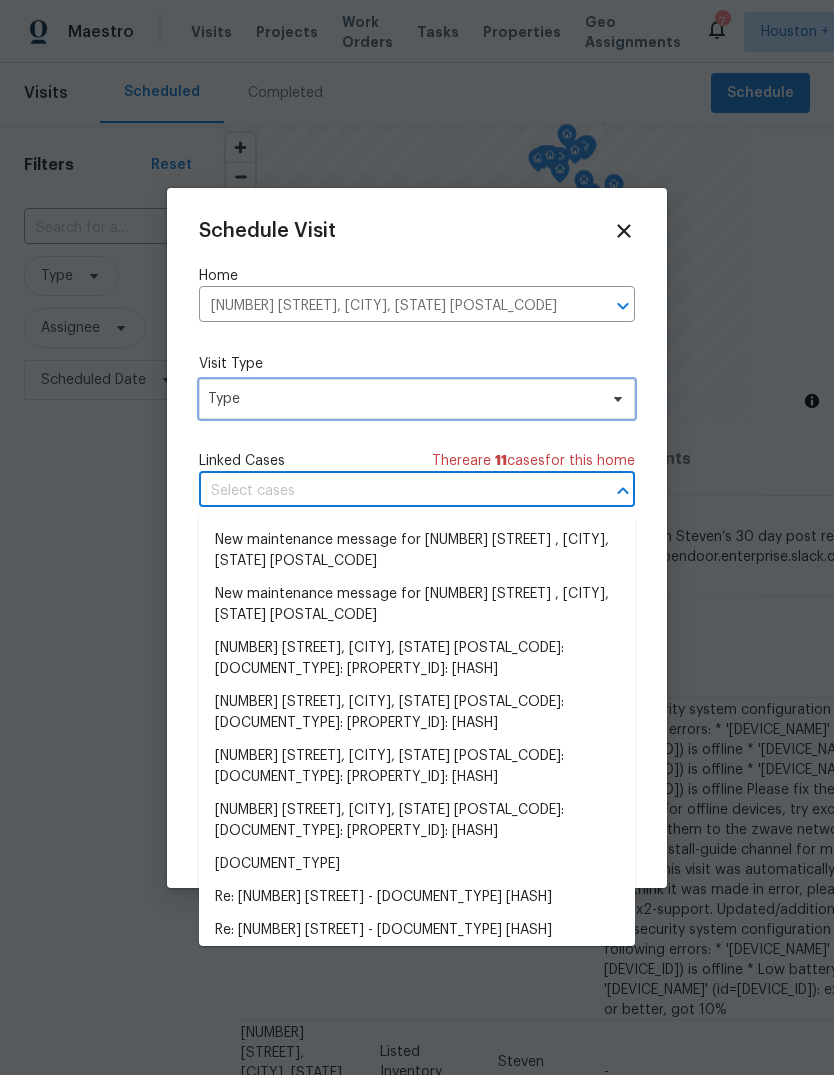 click on "Type" at bounding box center (417, 399) 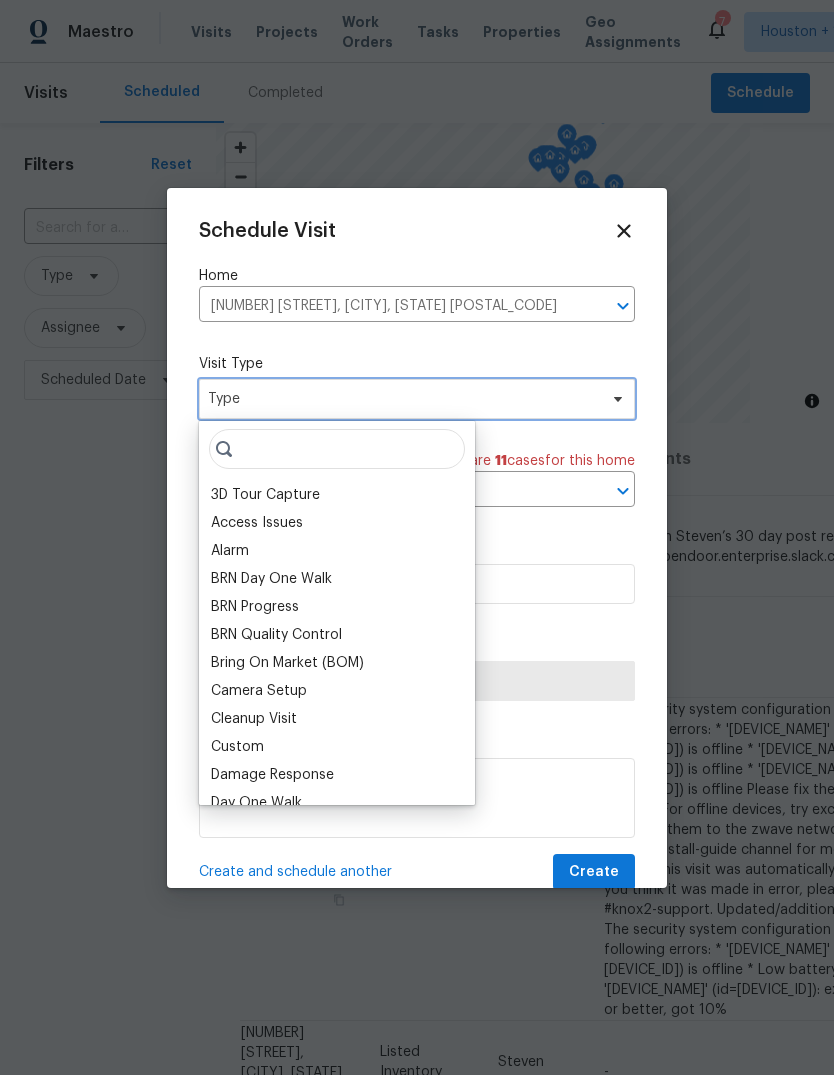 click on "Type" at bounding box center [402, 399] 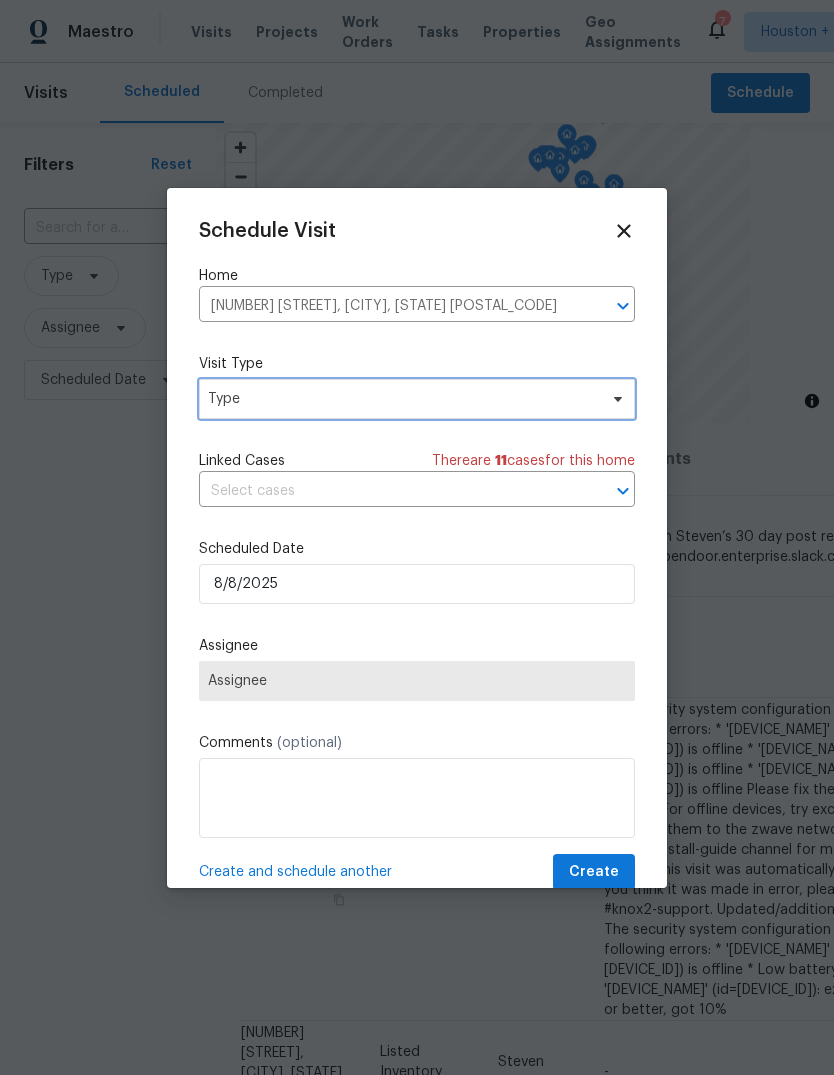 click on "Type" at bounding box center (402, 399) 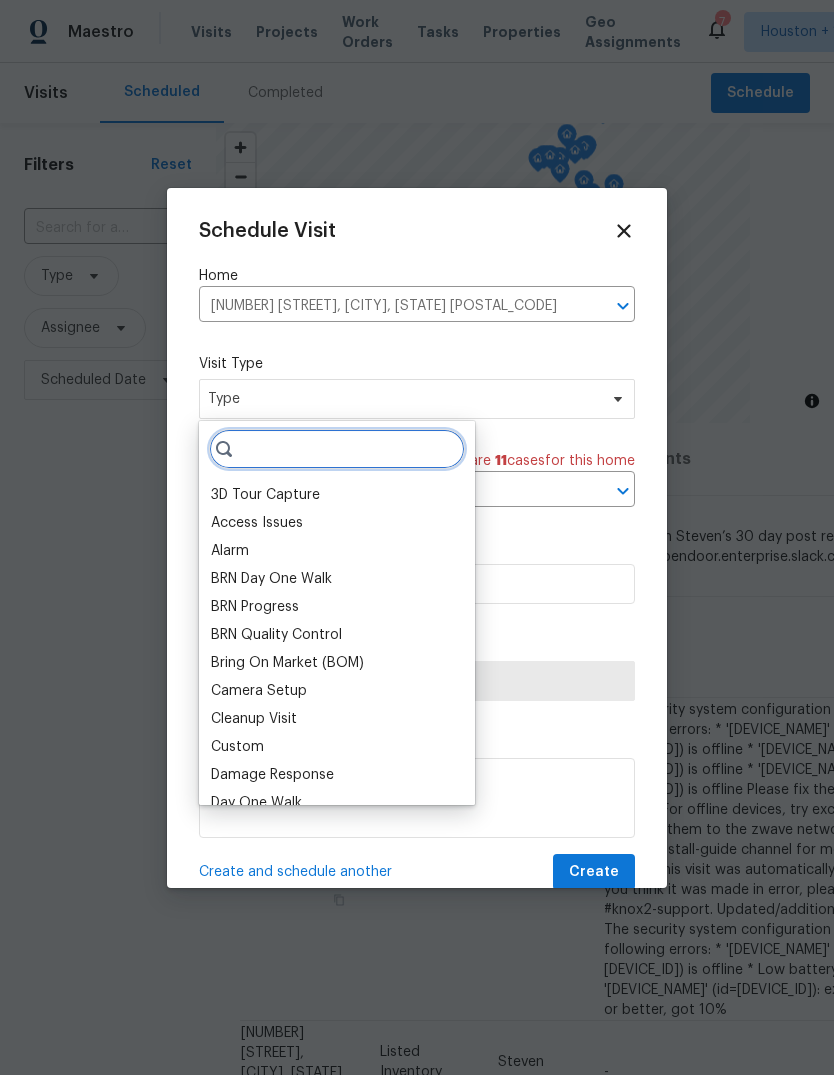 click at bounding box center (337, 449) 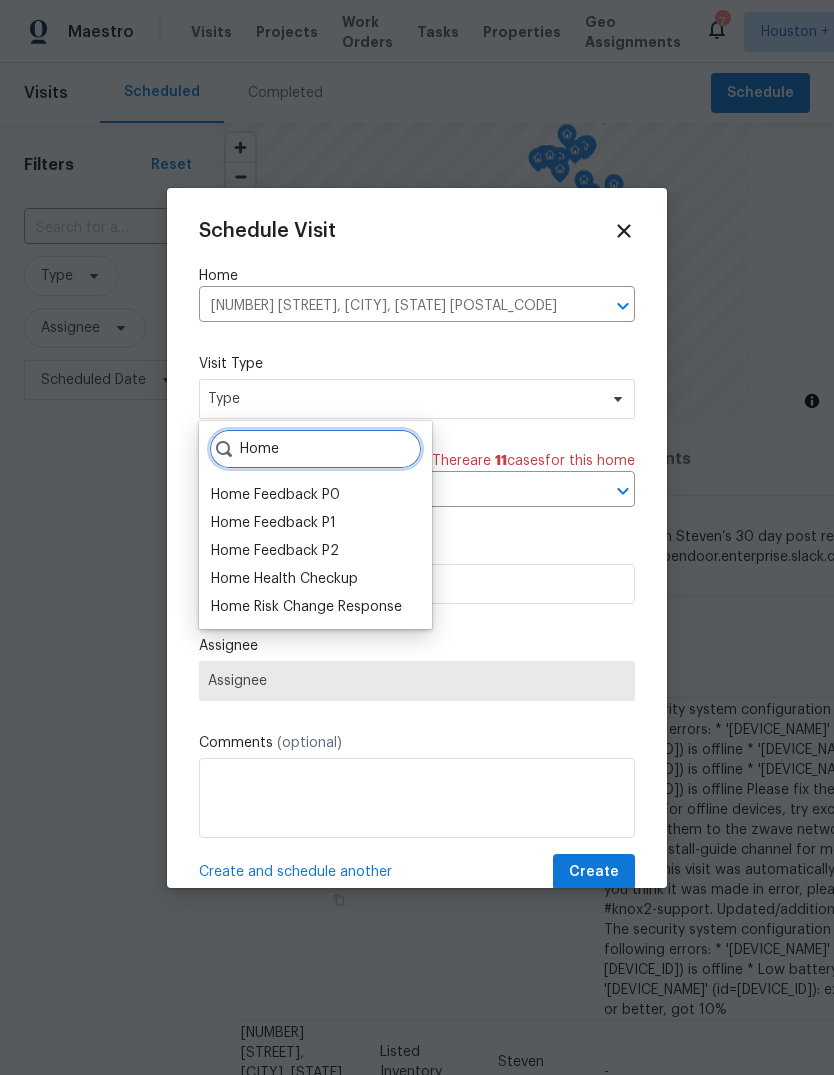 type on "Home" 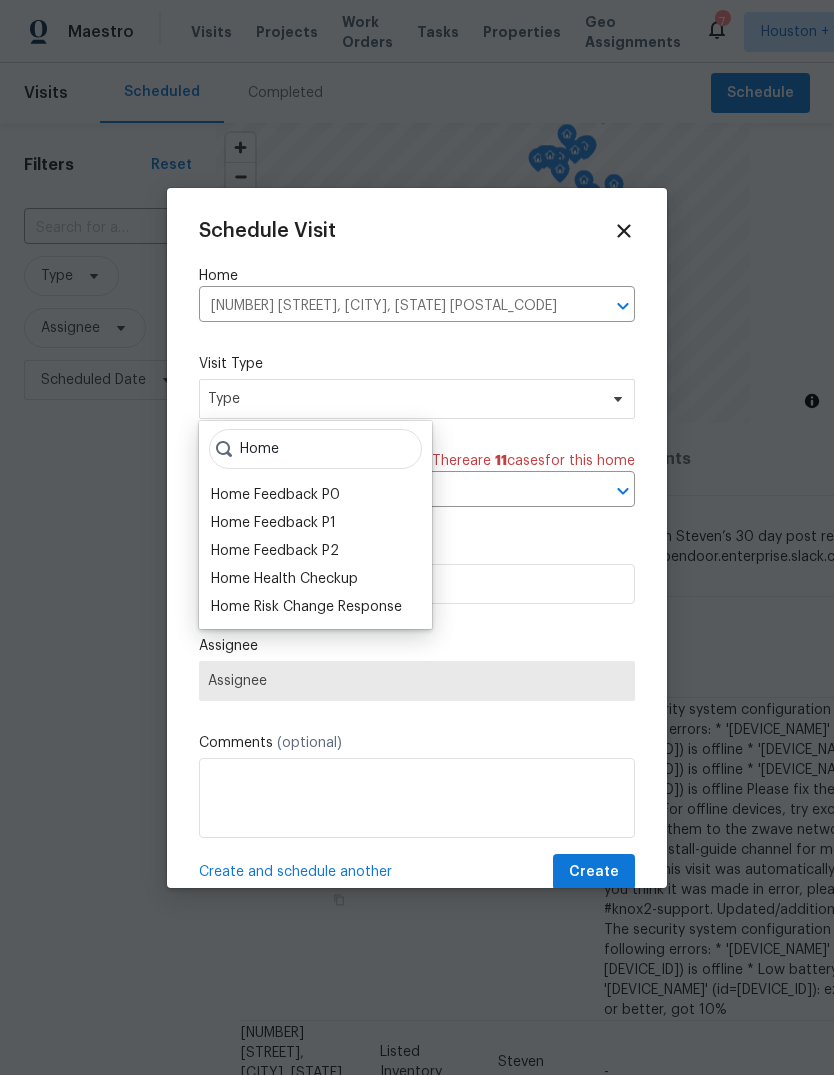 click on "Home Health Checkup" at bounding box center (284, 579) 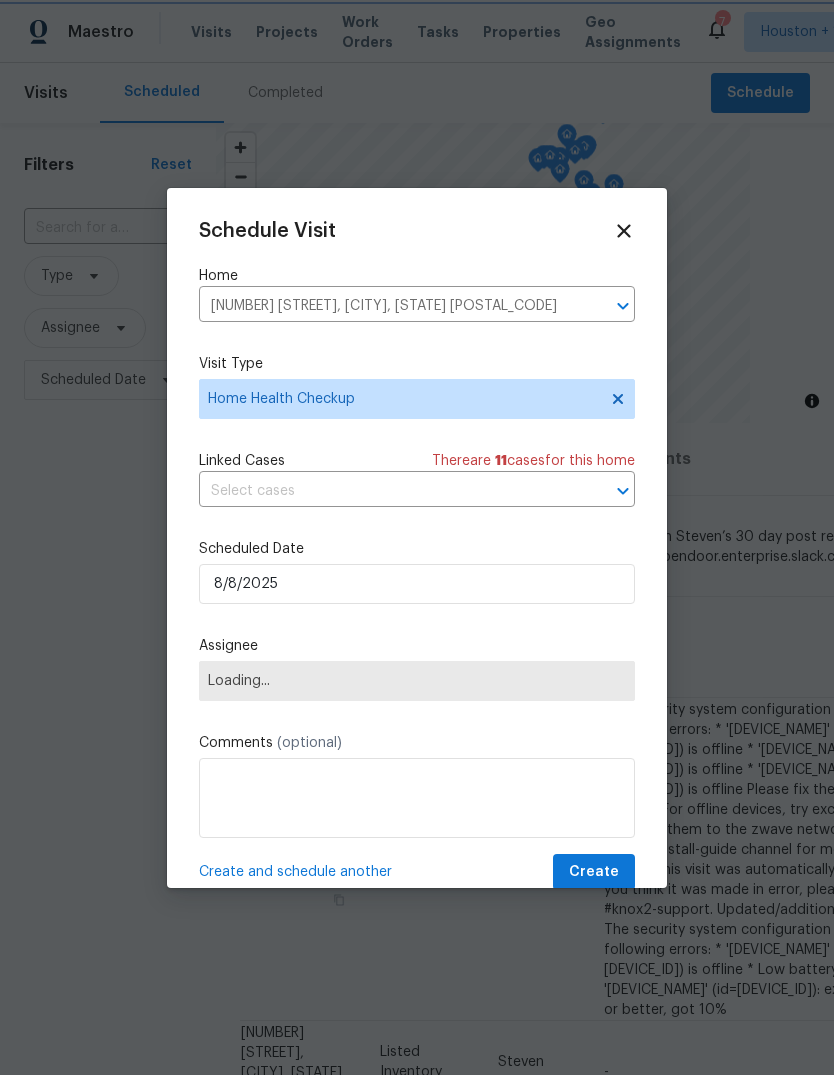 click on "Loading..." at bounding box center [417, 681] 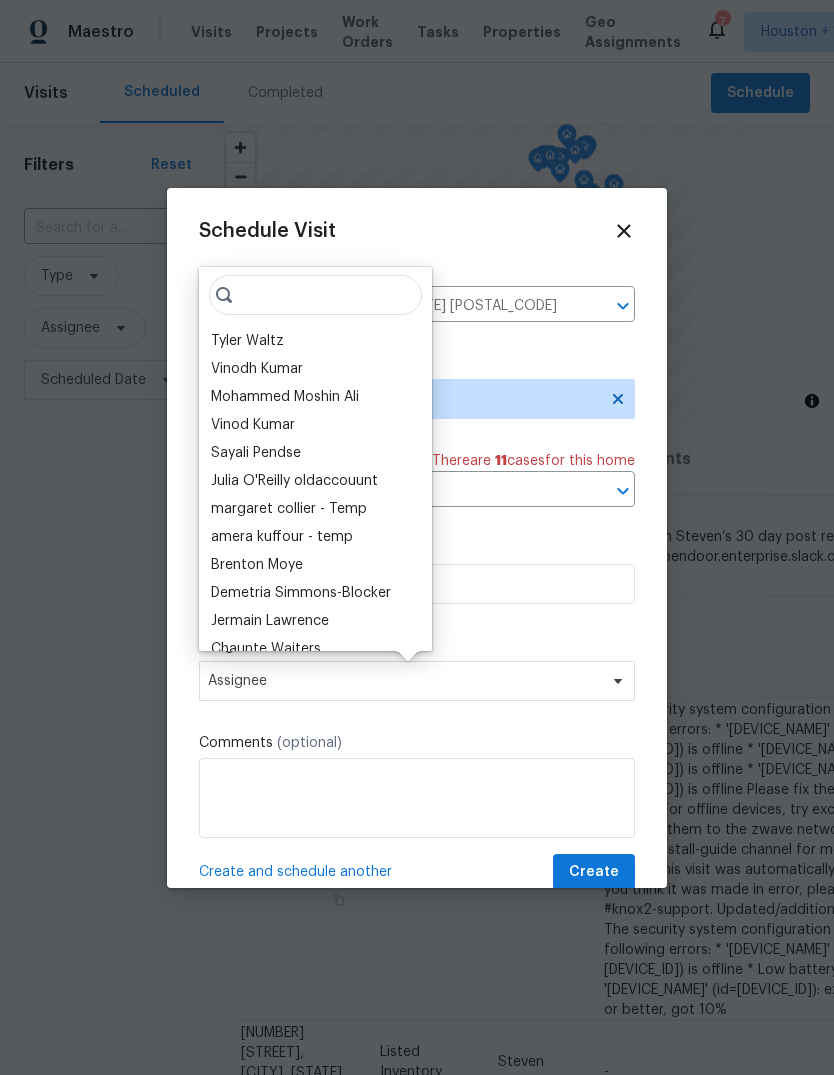 click at bounding box center (315, 295) 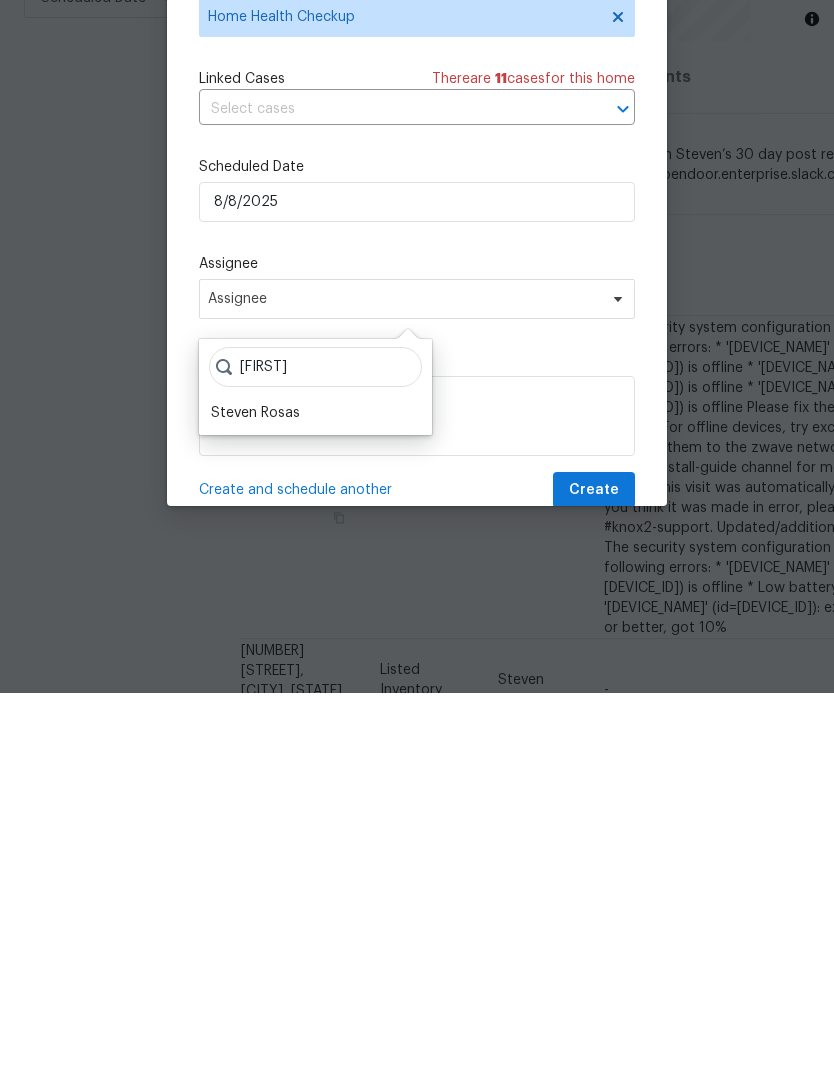 type on "Steve" 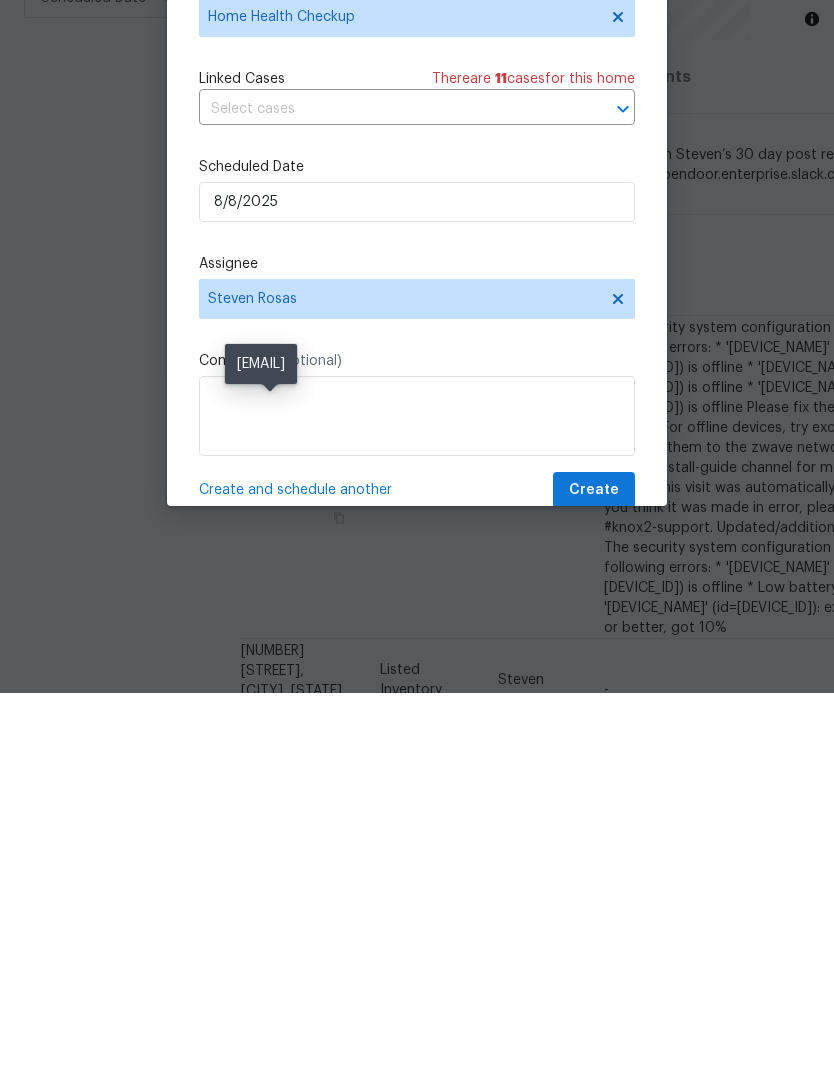 scroll, scrollTop: 75, scrollLeft: 0, axis: vertical 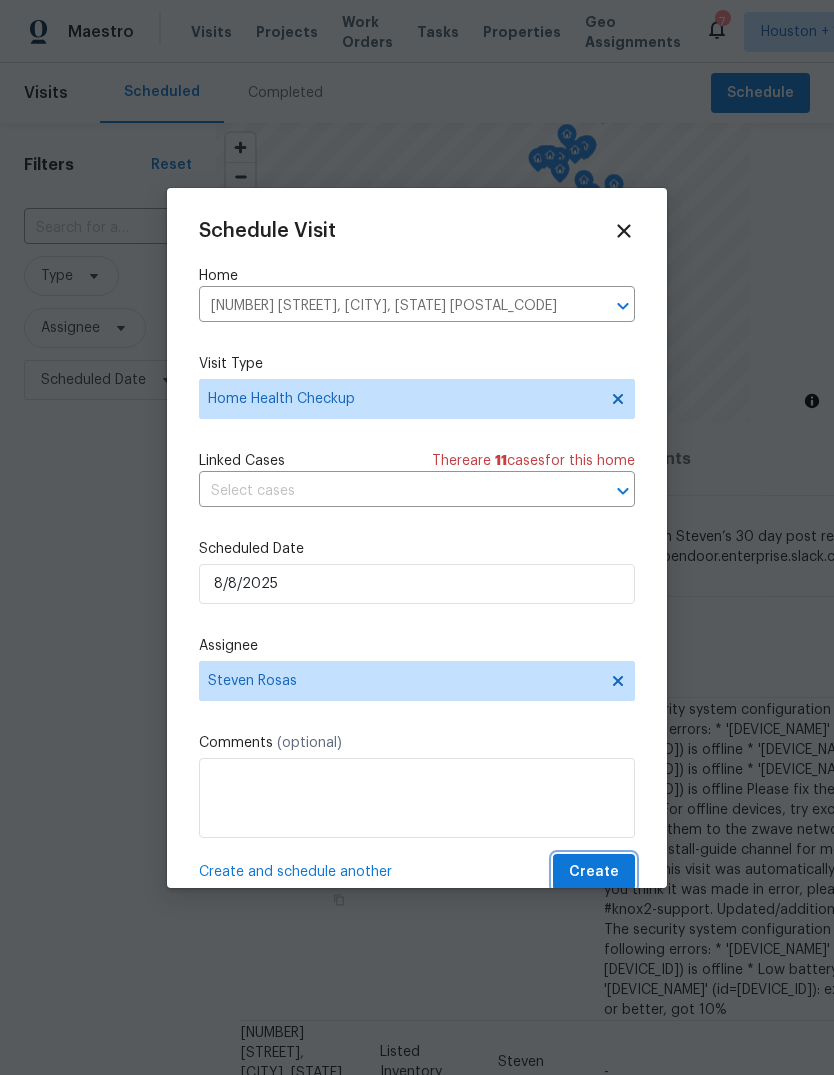 click on "Create" at bounding box center [594, 872] 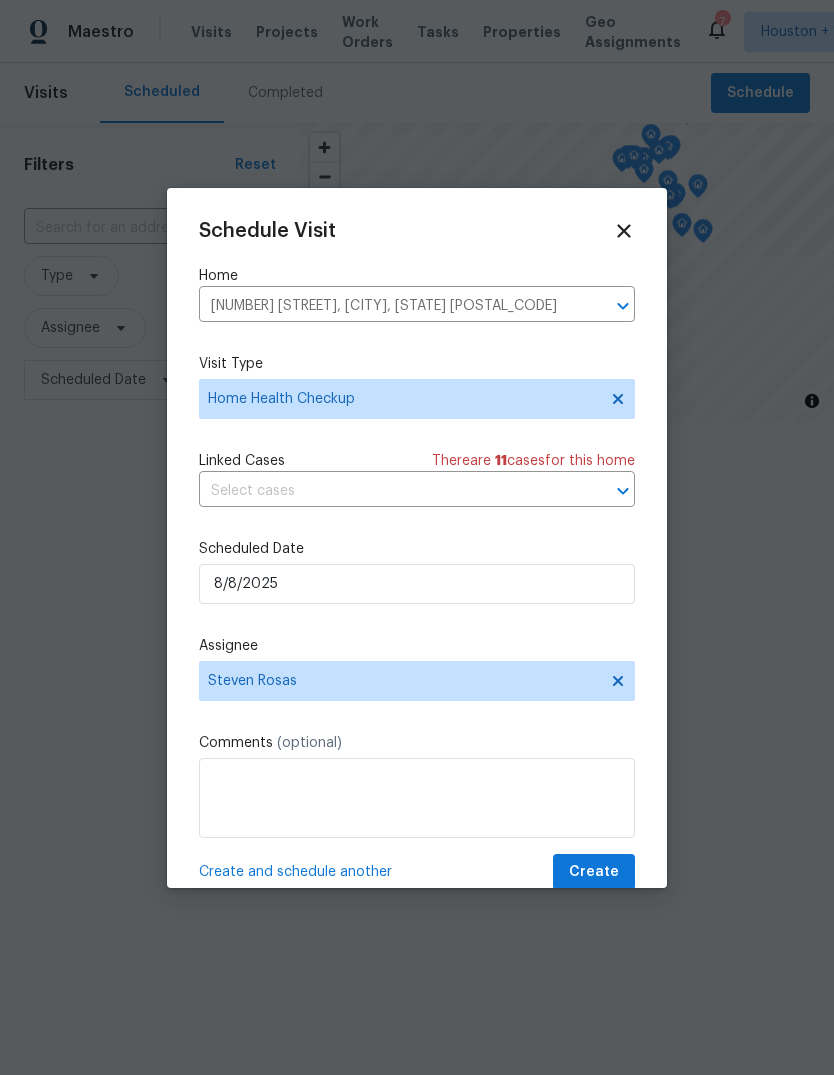 scroll, scrollTop: 0, scrollLeft: 0, axis: both 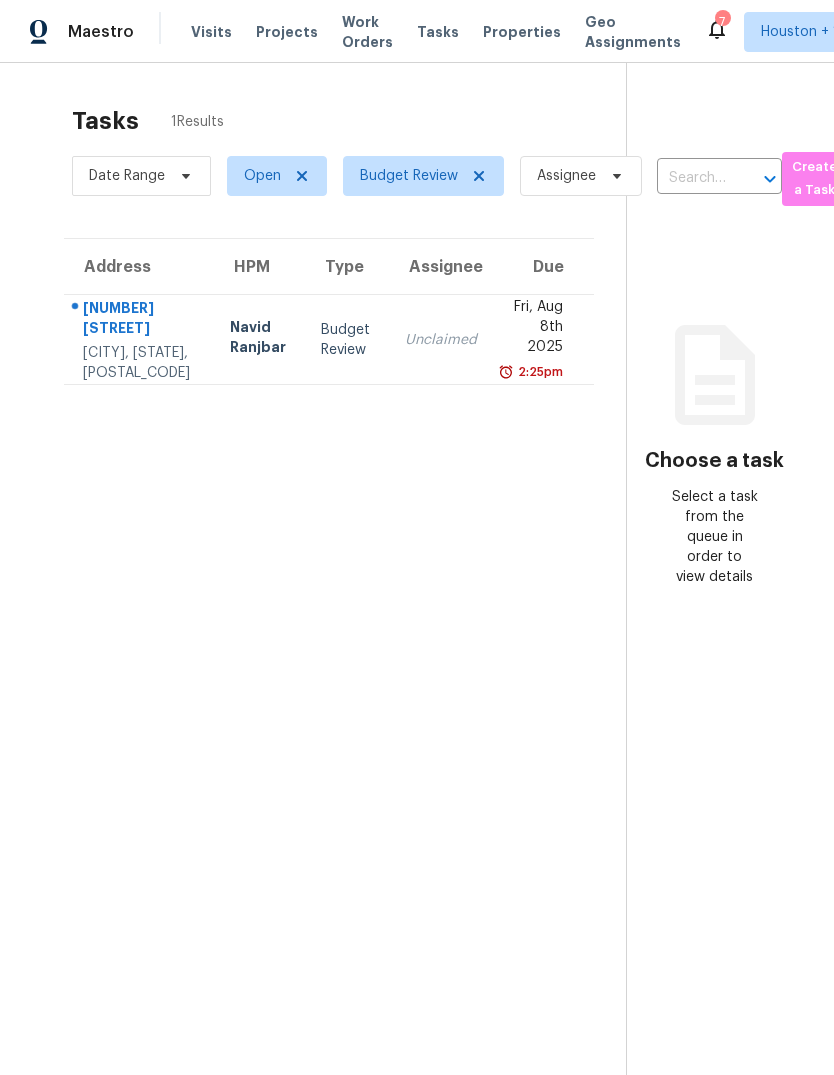 click on "Fri, Aug 8th 2025" at bounding box center (536, 329) 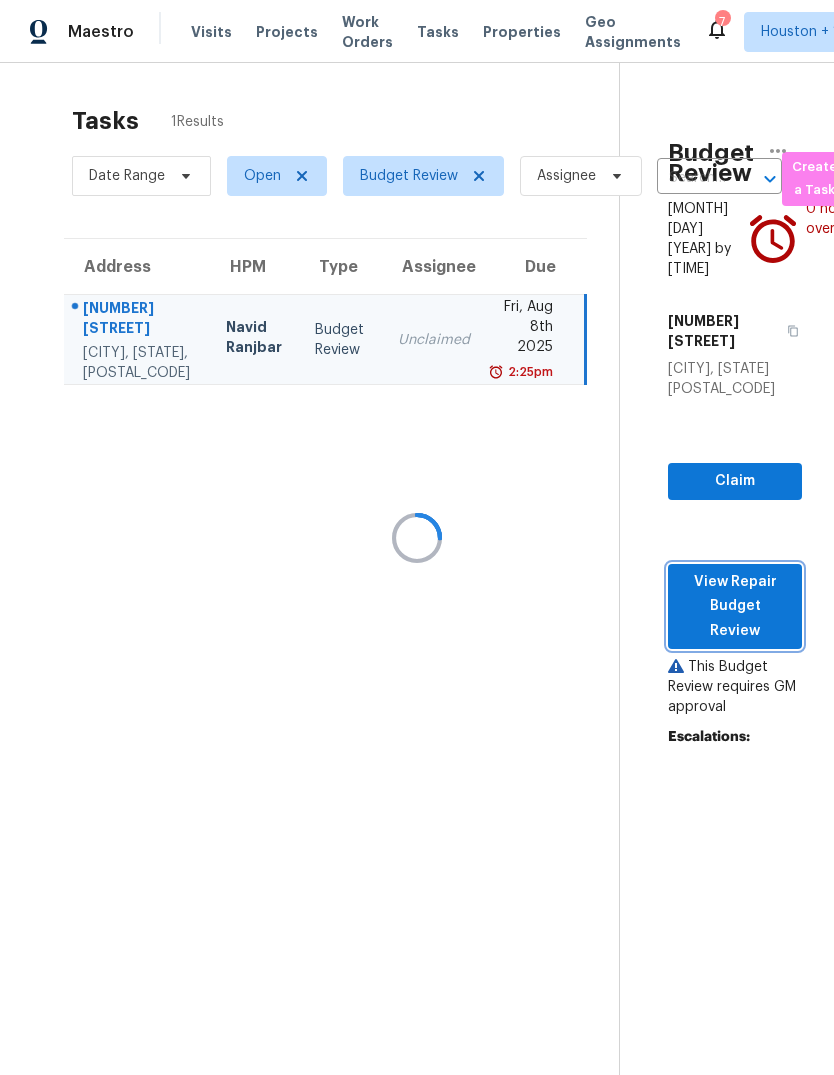 click on "View Repair Budget Review" at bounding box center (735, 607) 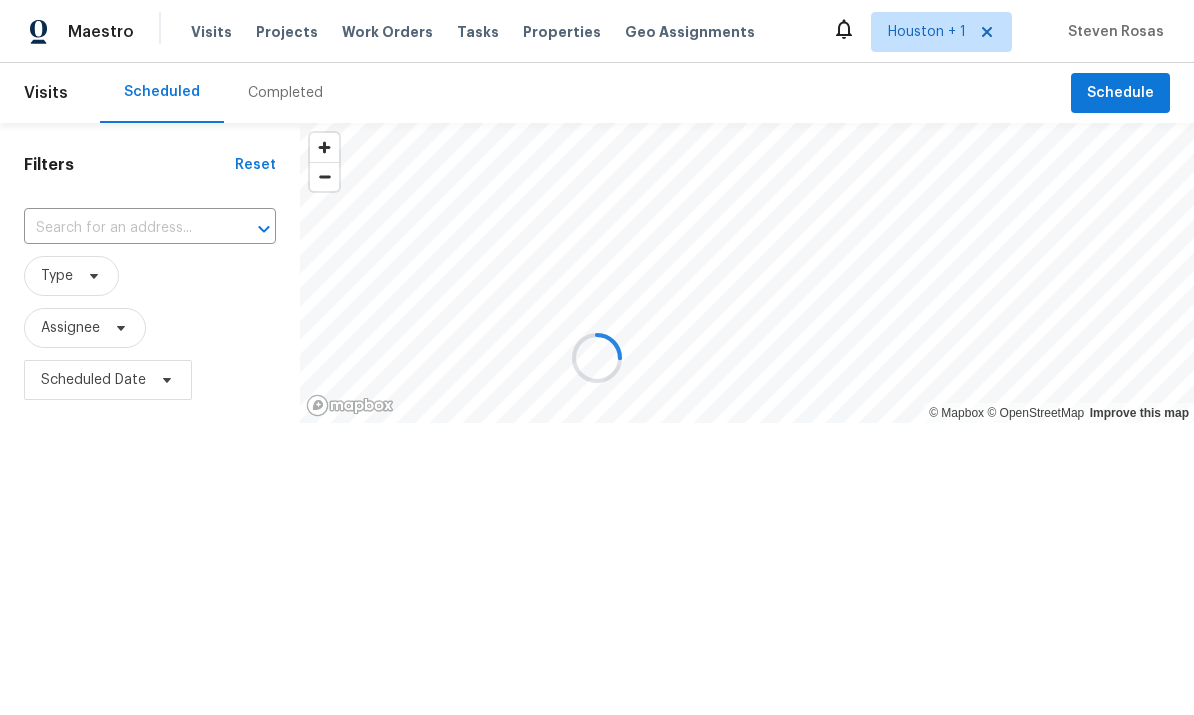 scroll, scrollTop: 0, scrollLeft: 0, axis: both 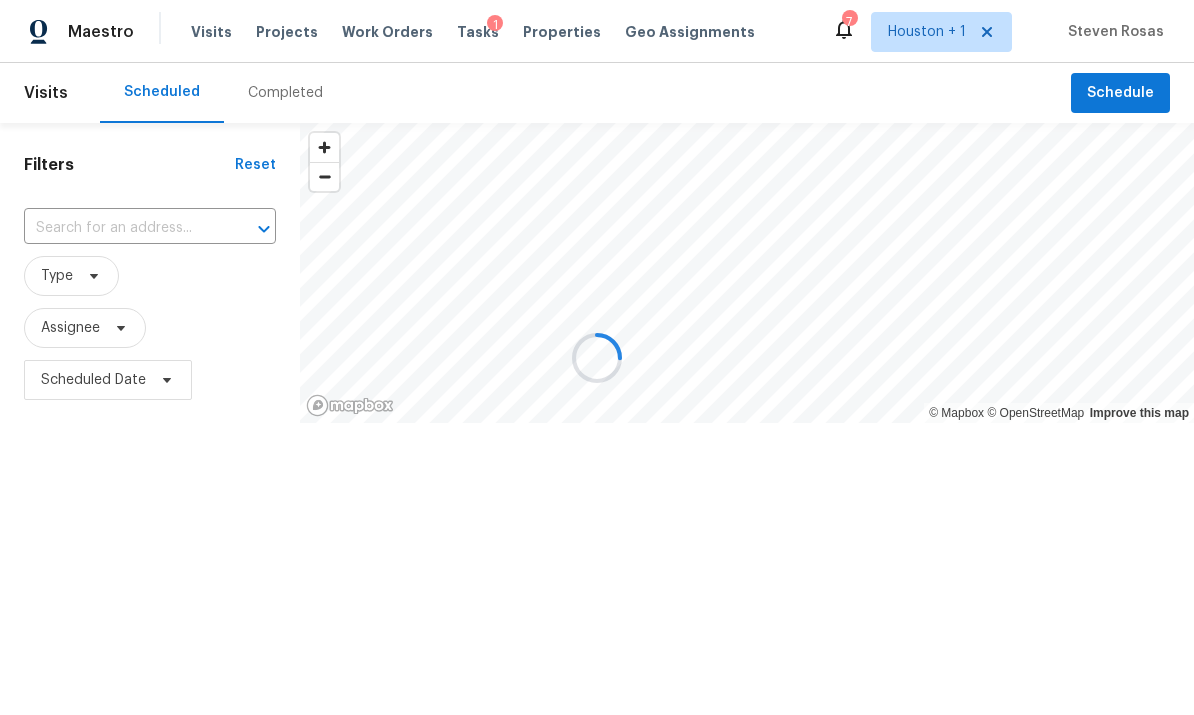 click at bounding box center [597, 357] 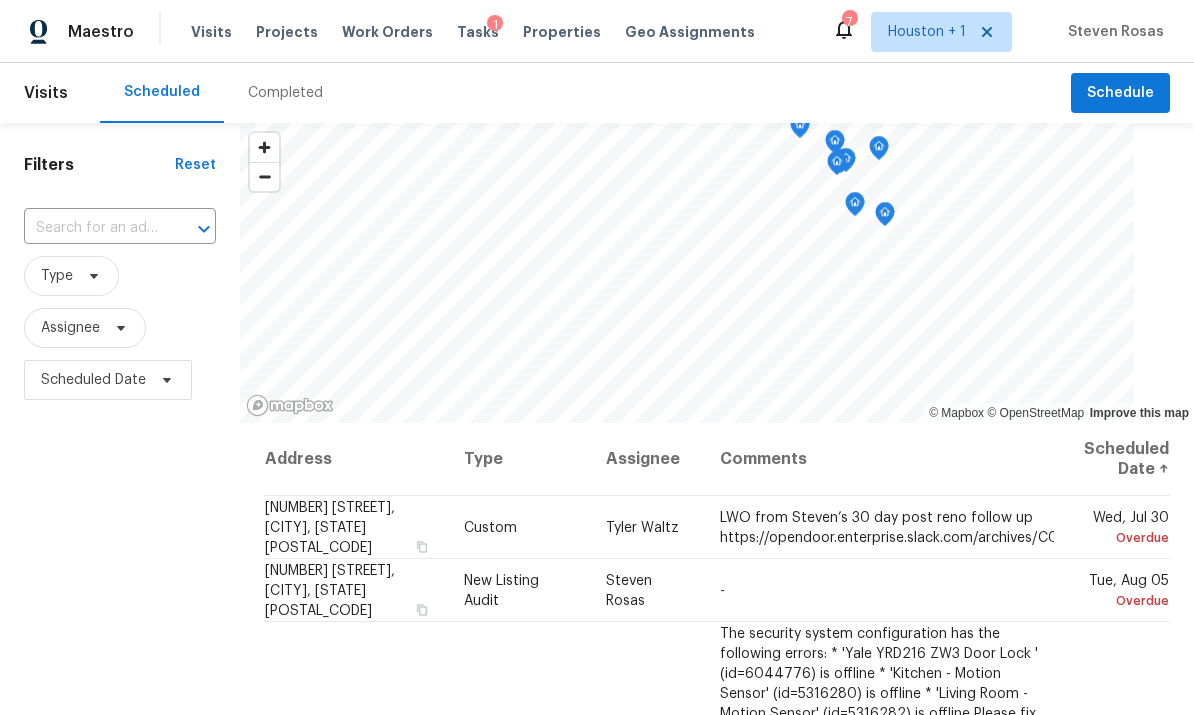 click on "Completed" at bounding box center (285, 93) 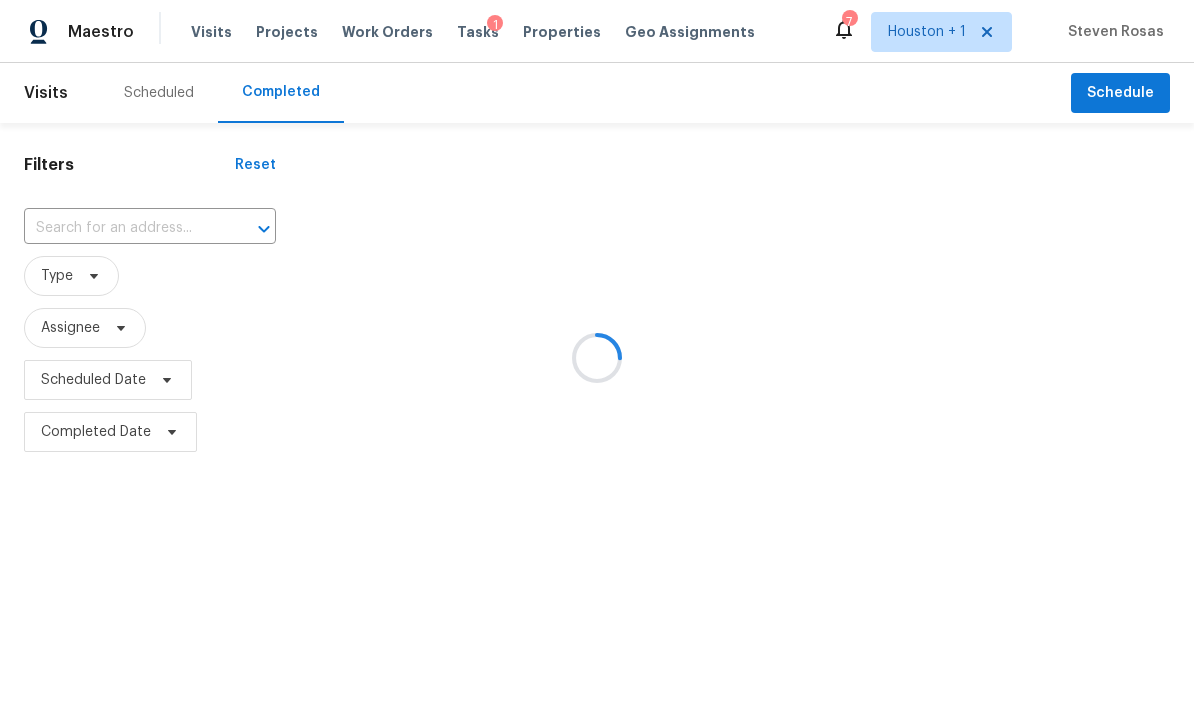 click at bounding box center [122, 228] 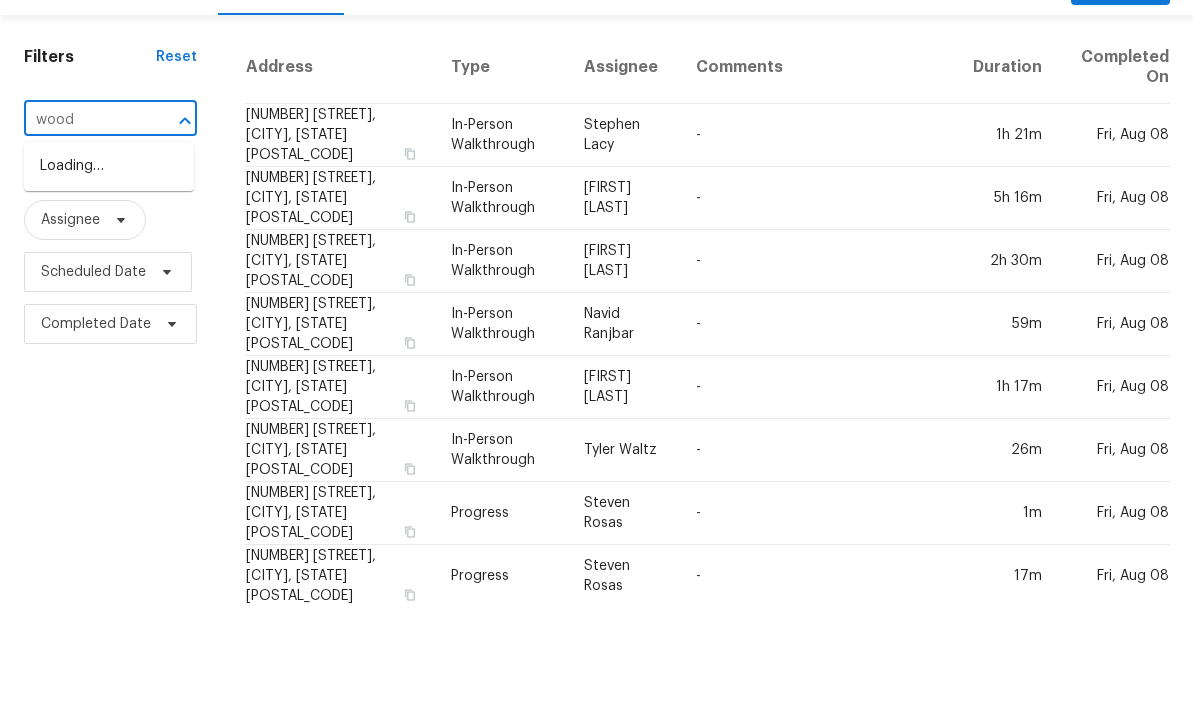 type on "woodh" 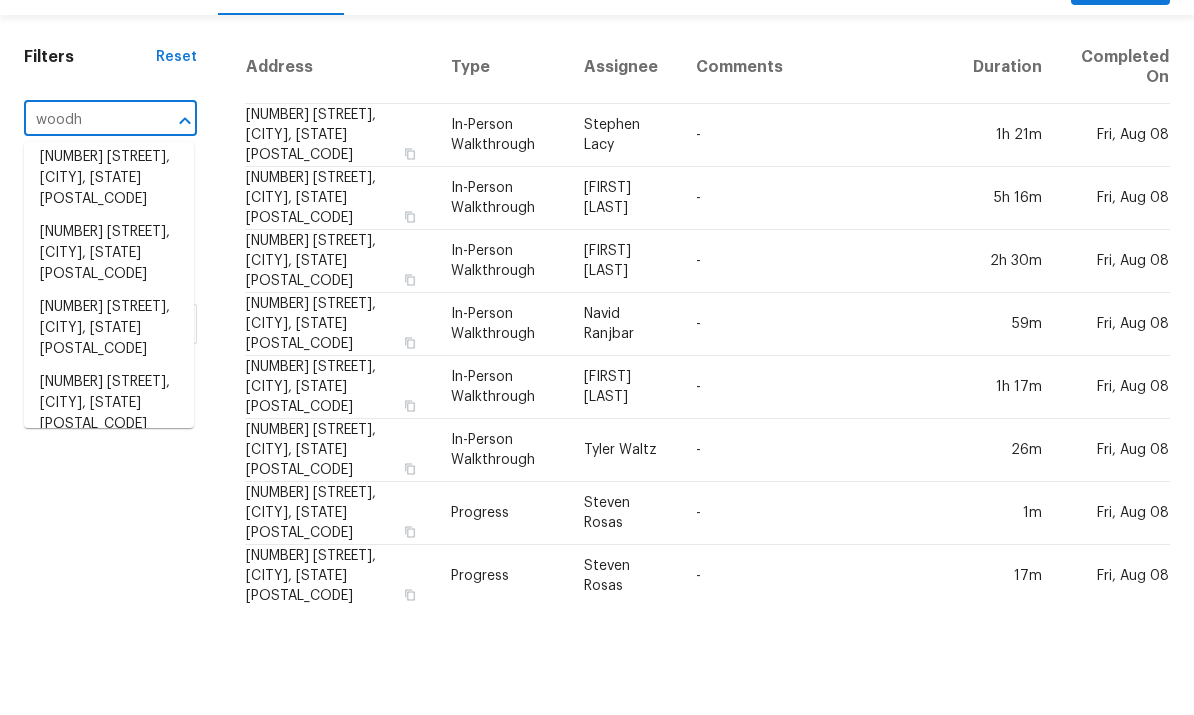 scroll, scrollTop: 85, scrollLeft: 0, axis: vertical 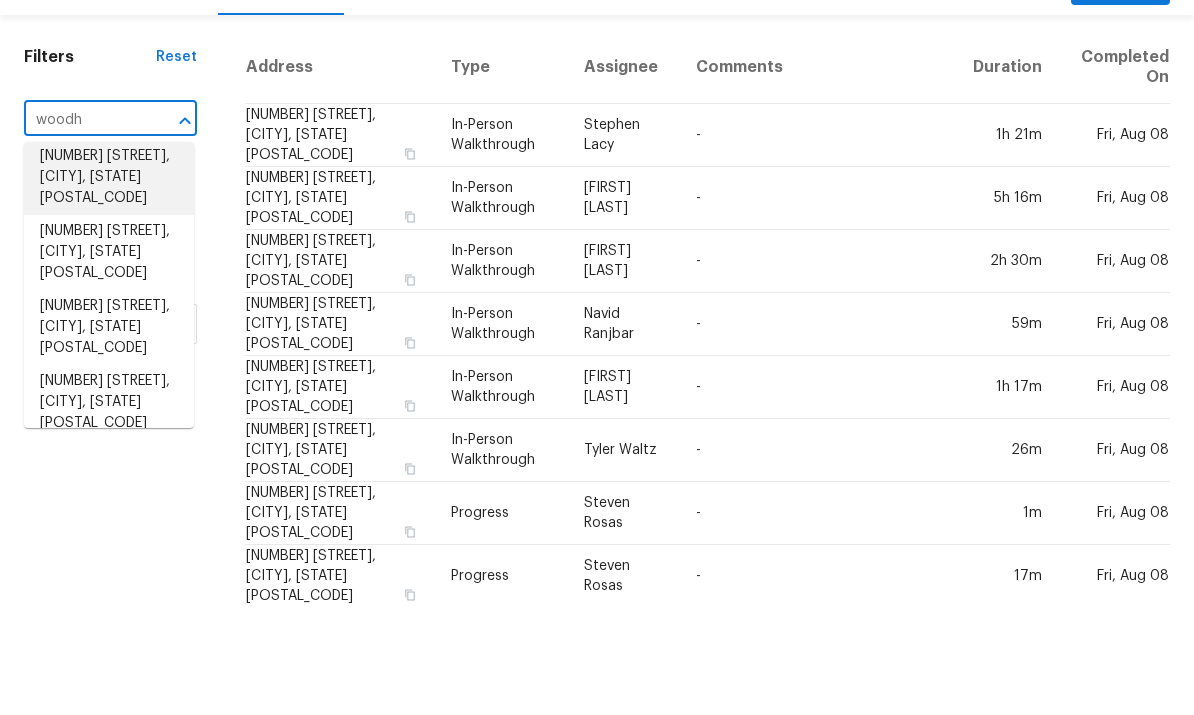click on "14935 Woodhorn Dr, Houston, TX 77062" at bounding box center [109, 285] 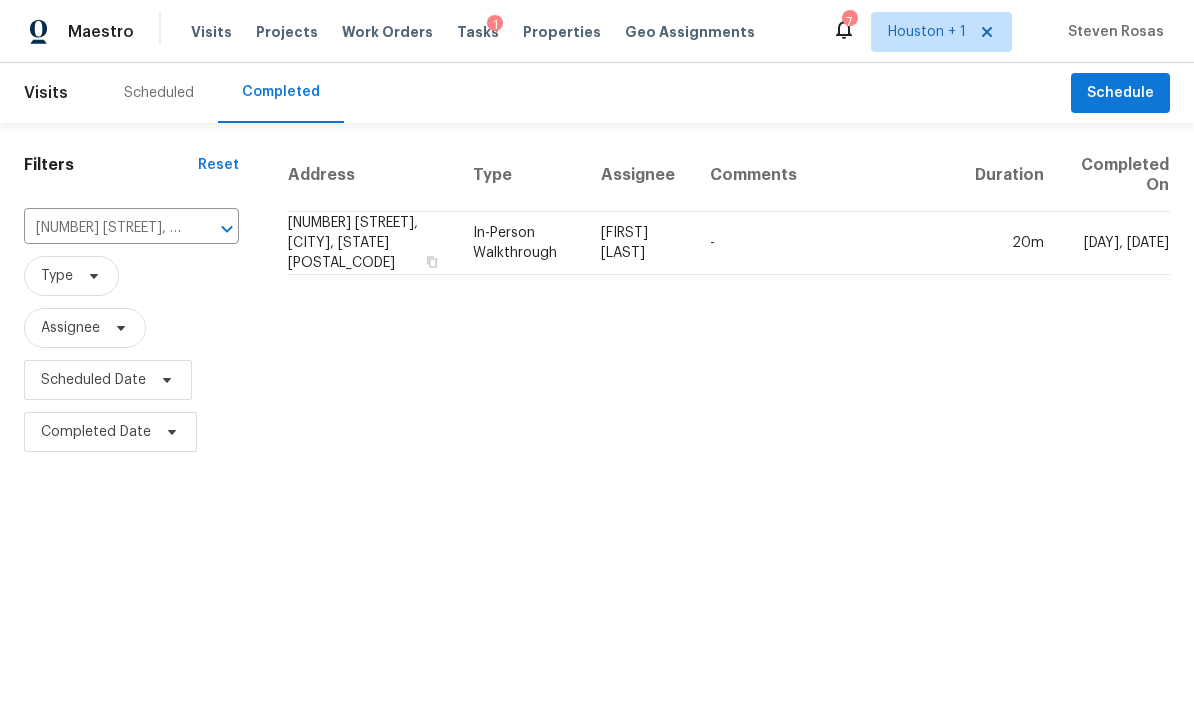 click on "Thu, Jul 21" at bounding box center (1115, 243) 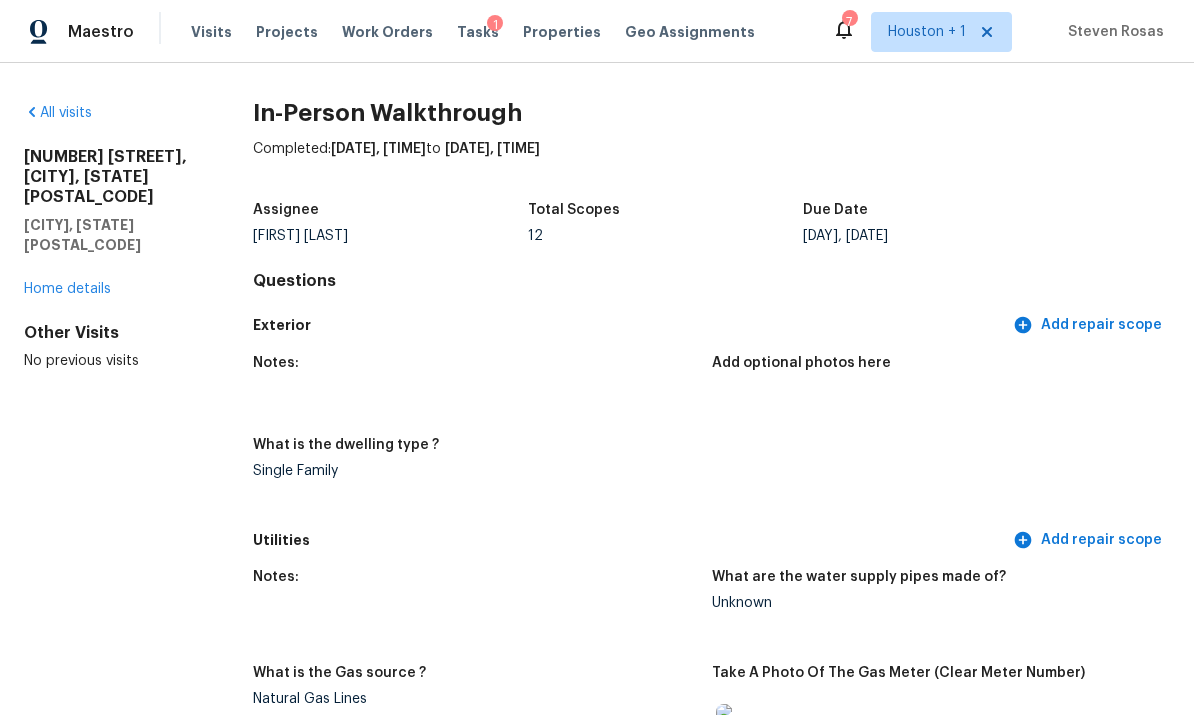 click on "Home details" at bounding box center (67, 289) 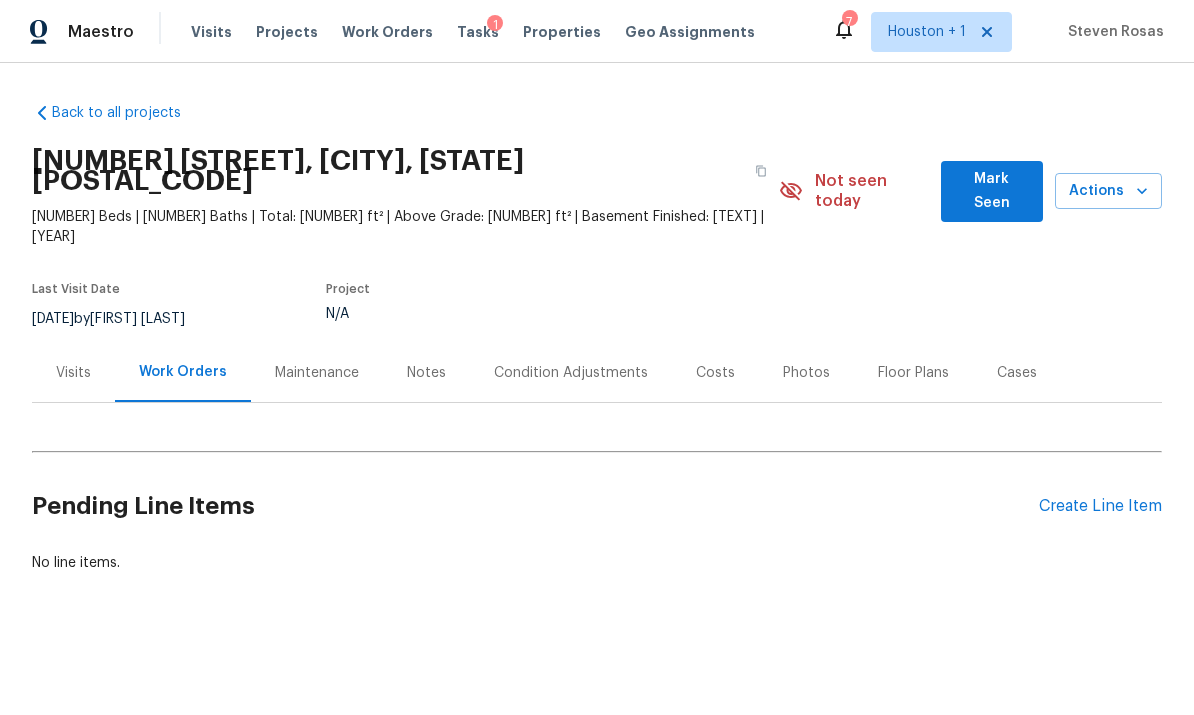 click on "Back to all projects" at bounding box center (128, 113) 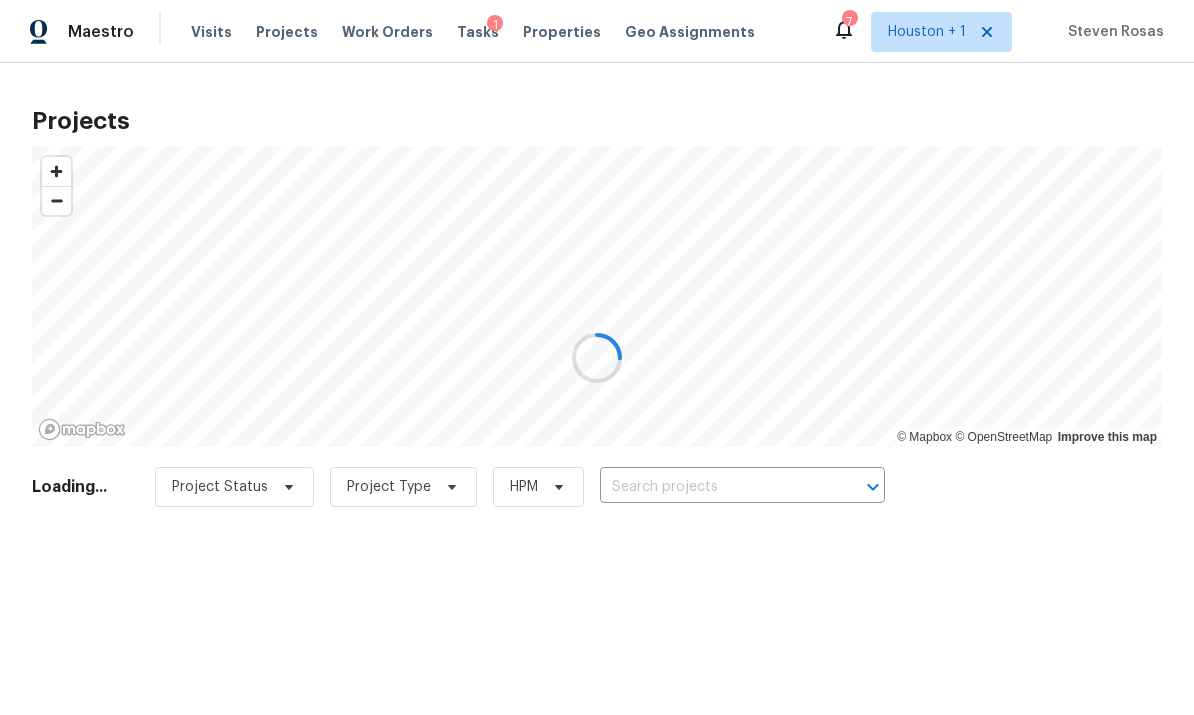 click at bounding box center [597, 357] 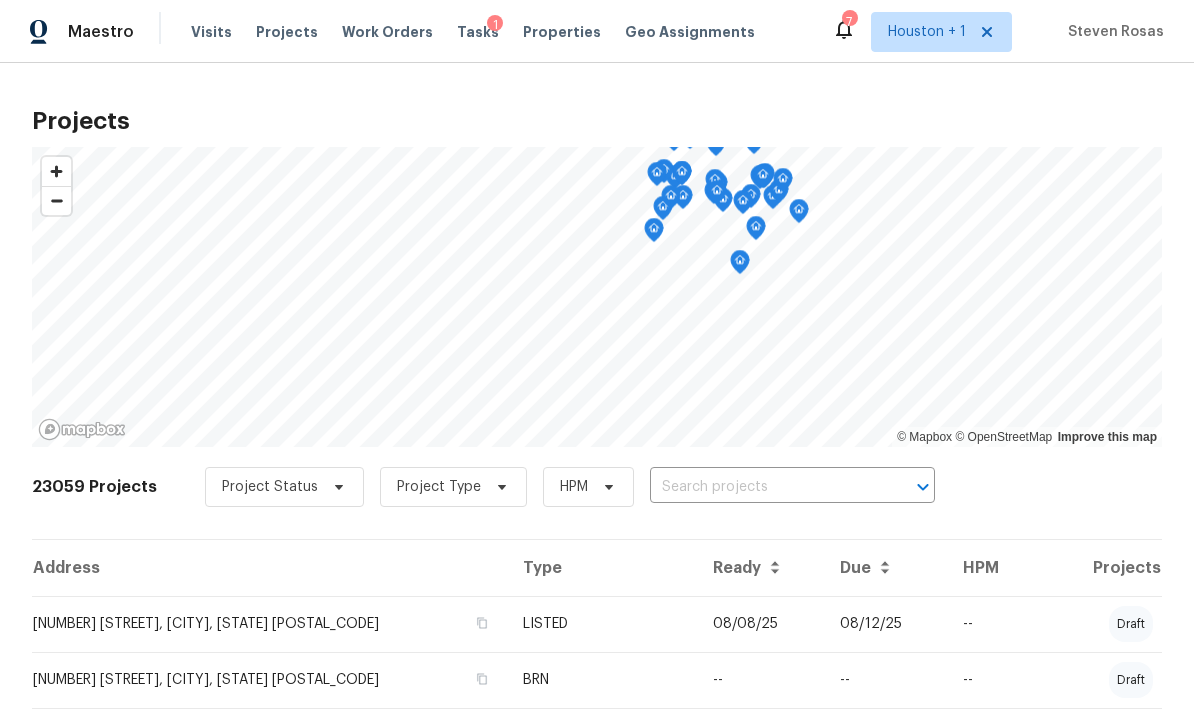 click on "Maestro" at bounding box center [101, 32] 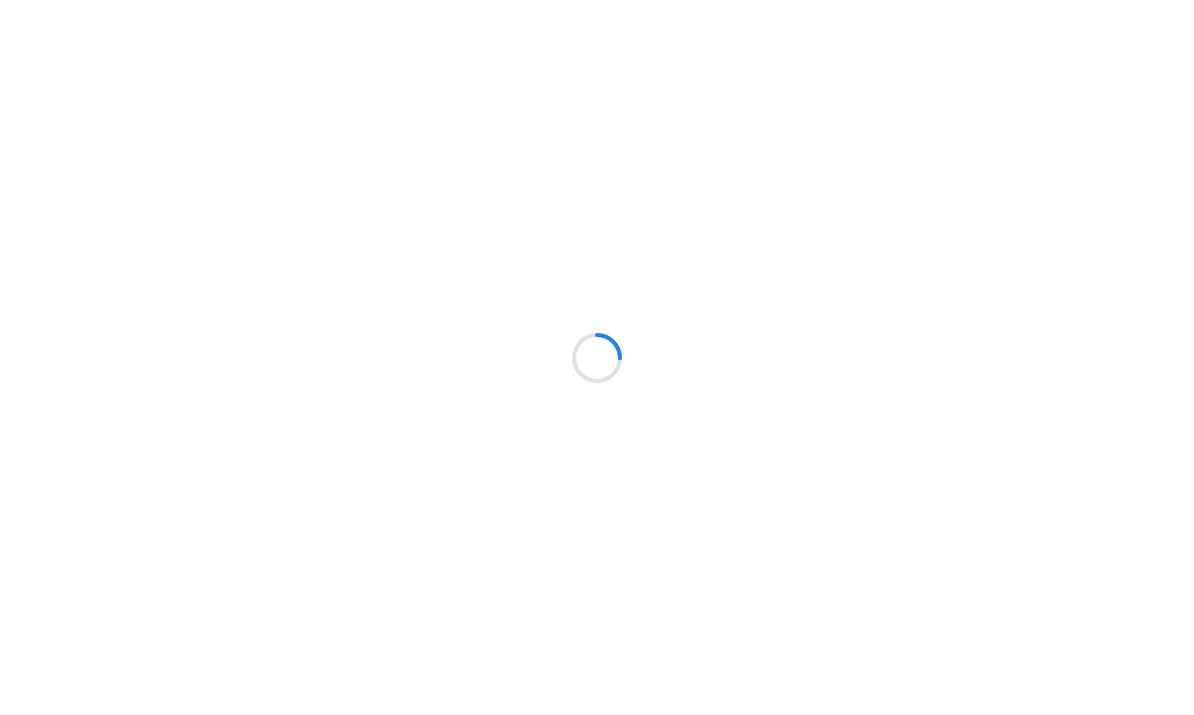 scroll, scrollTop: 0, scrollLeft: 0, axis: both 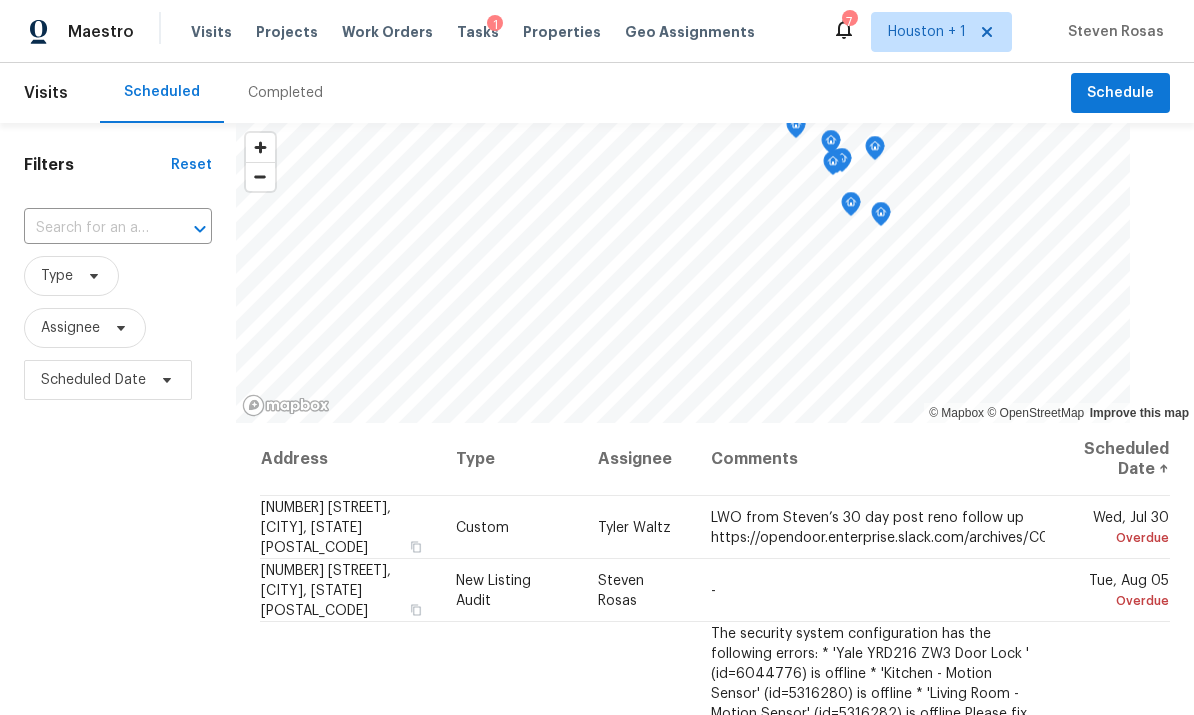 click on "Completed" at bounding box center (285, 93) 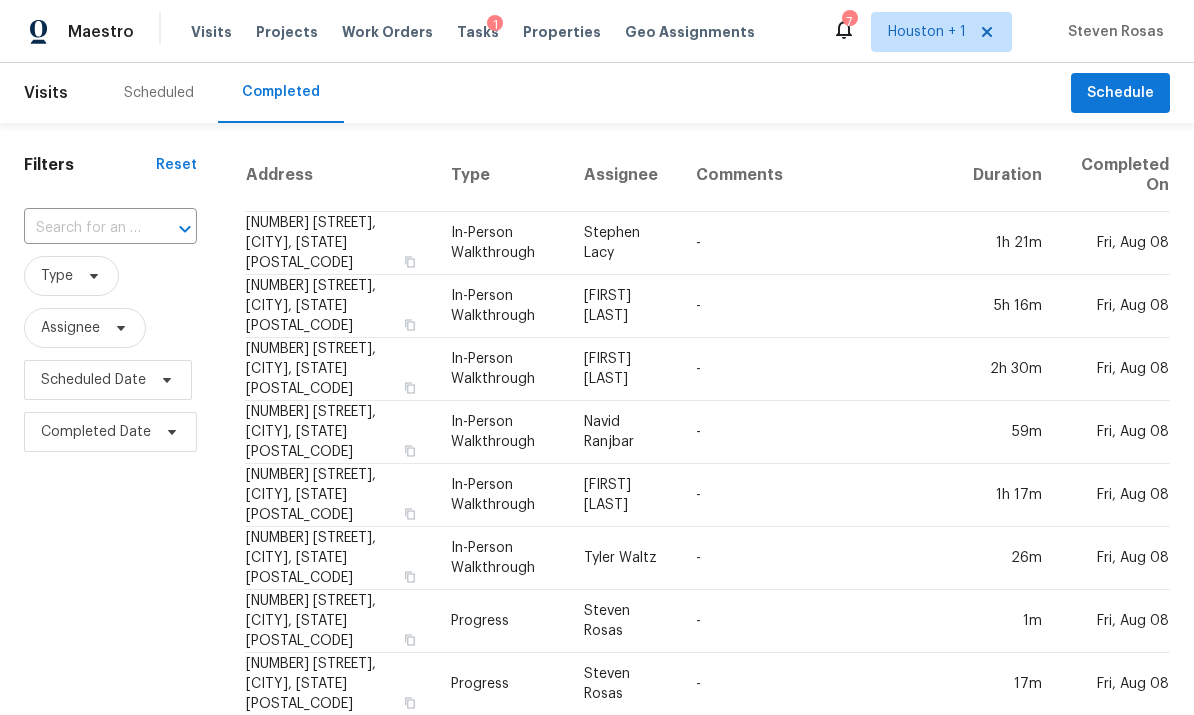 click at bounding box center (82, 228) 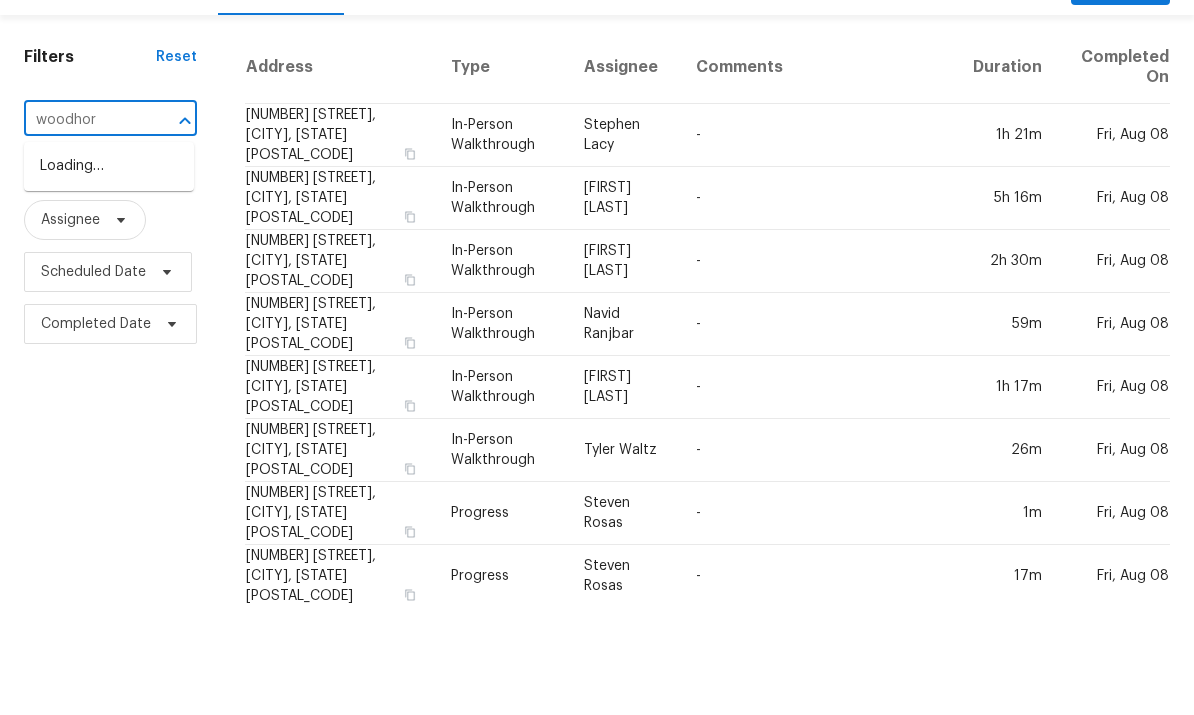 type on "woodhorn" 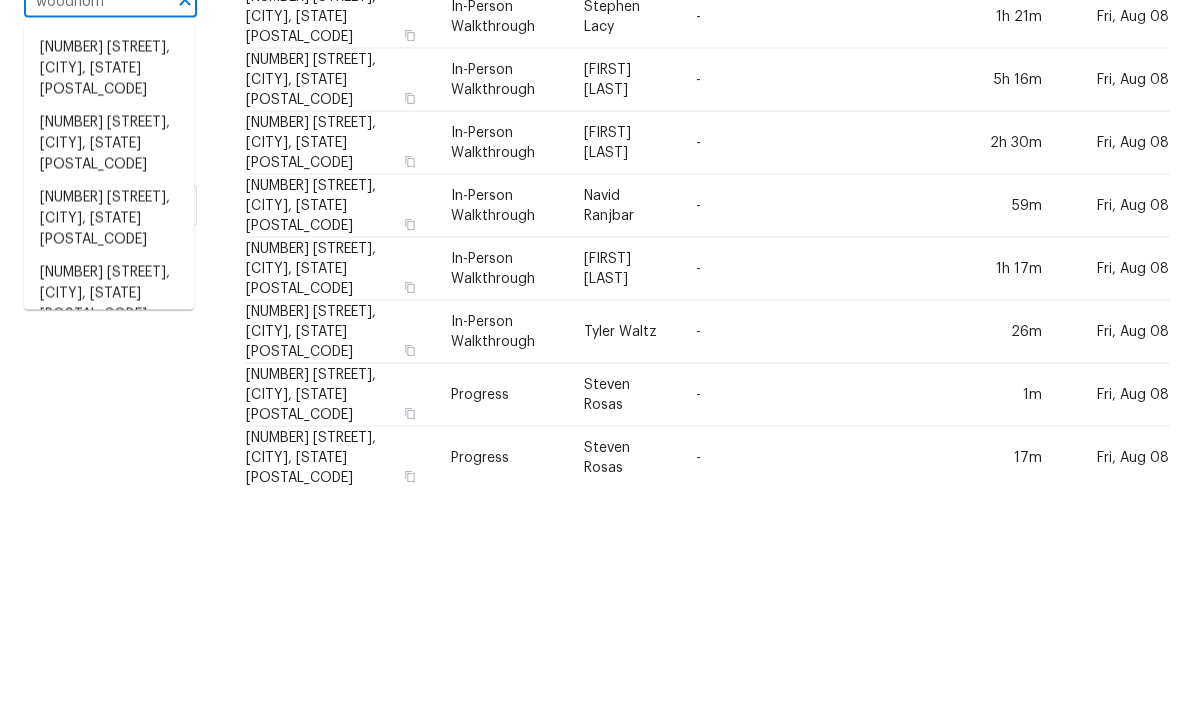 click on "[NUMBER] [STREET], [CITY], [STATE] [POSTAL_CODE]" at bounding box center [109, 445] 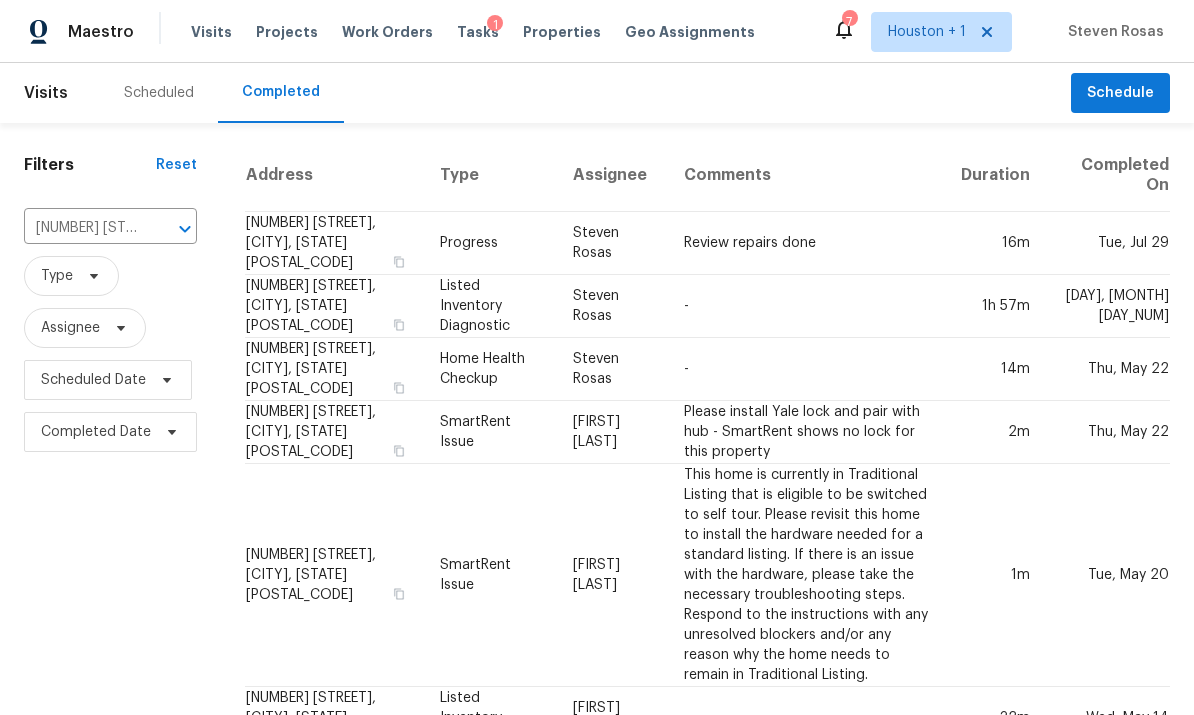 click on "[DAY], [MONTH] [DAY_NUM]" at bounding box center [1108, 306] 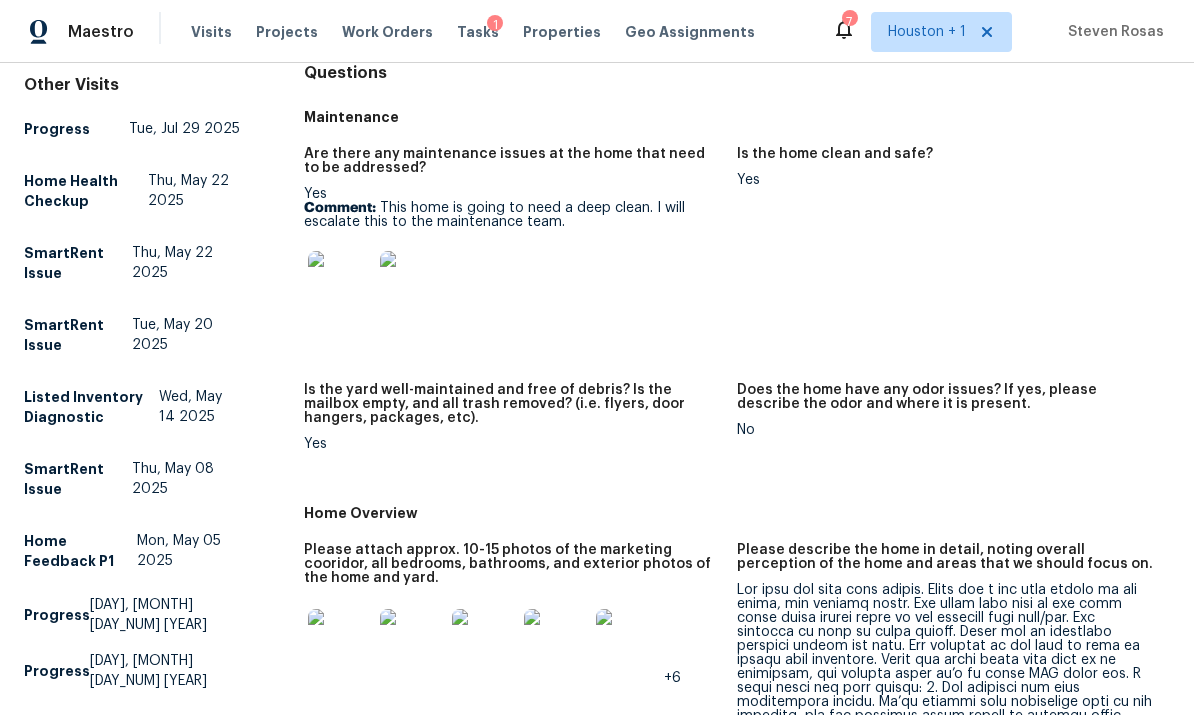 scroll, scrollTop: 192, scrollLeft: 0, axis: vertical 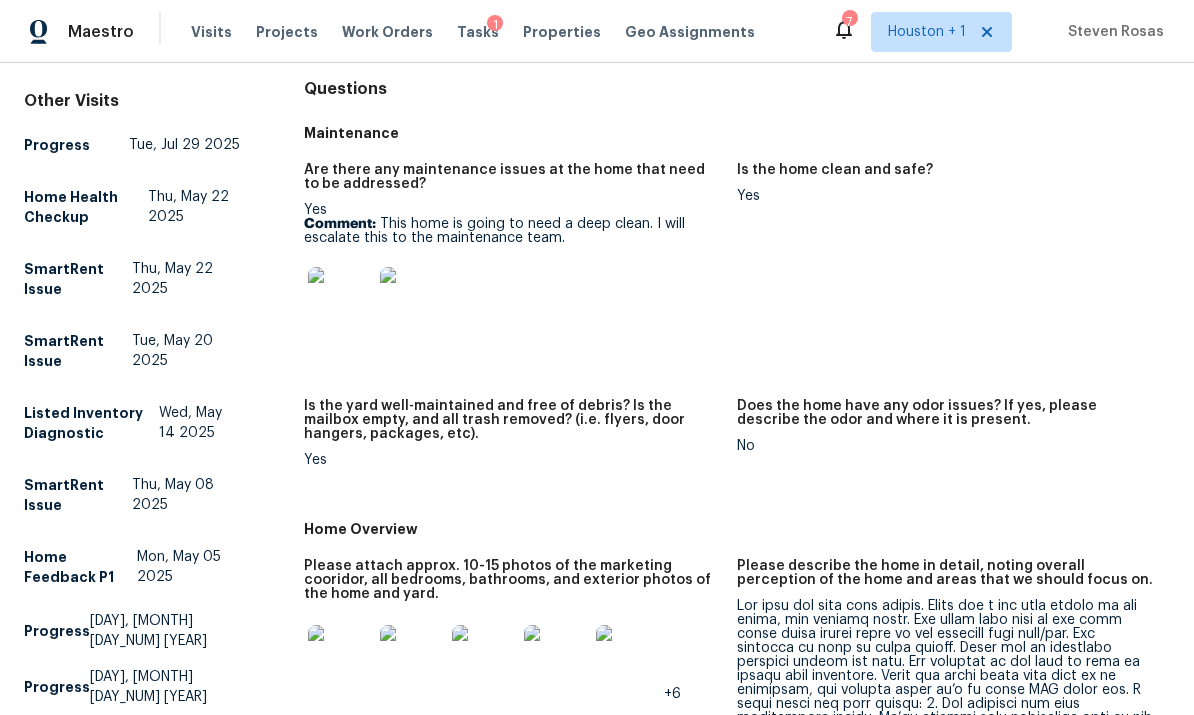 click at bounding box center [340, 299] 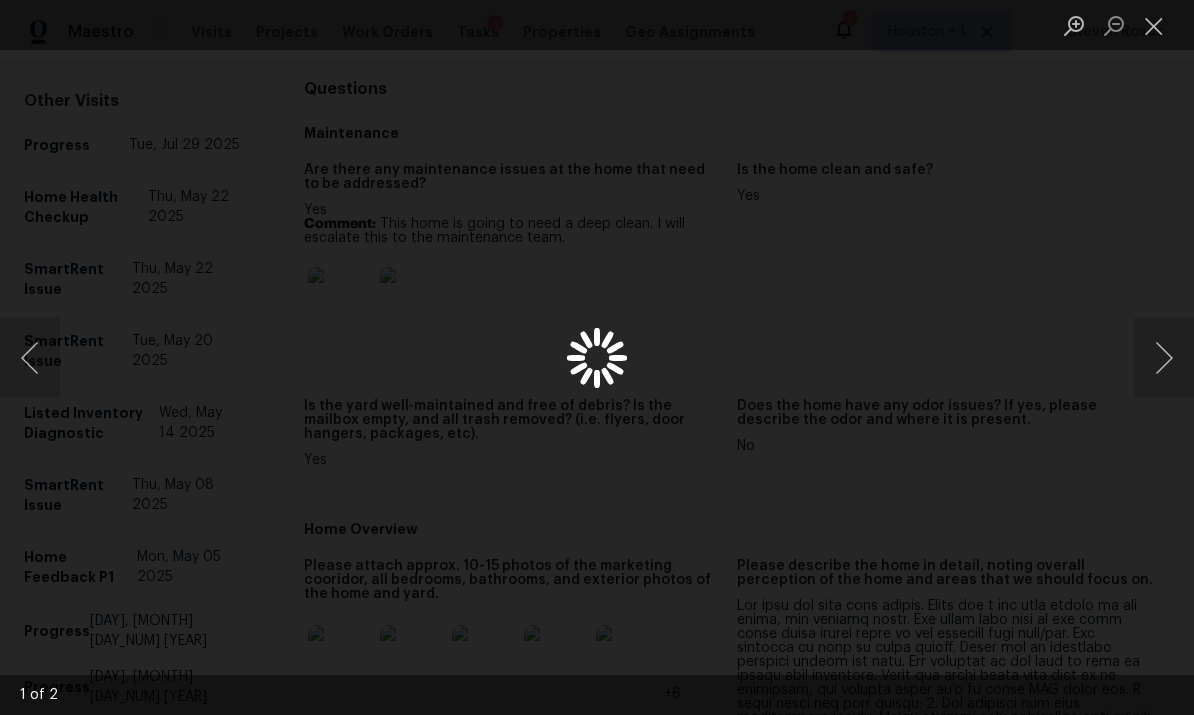 click at bounding box center [1164, 358] 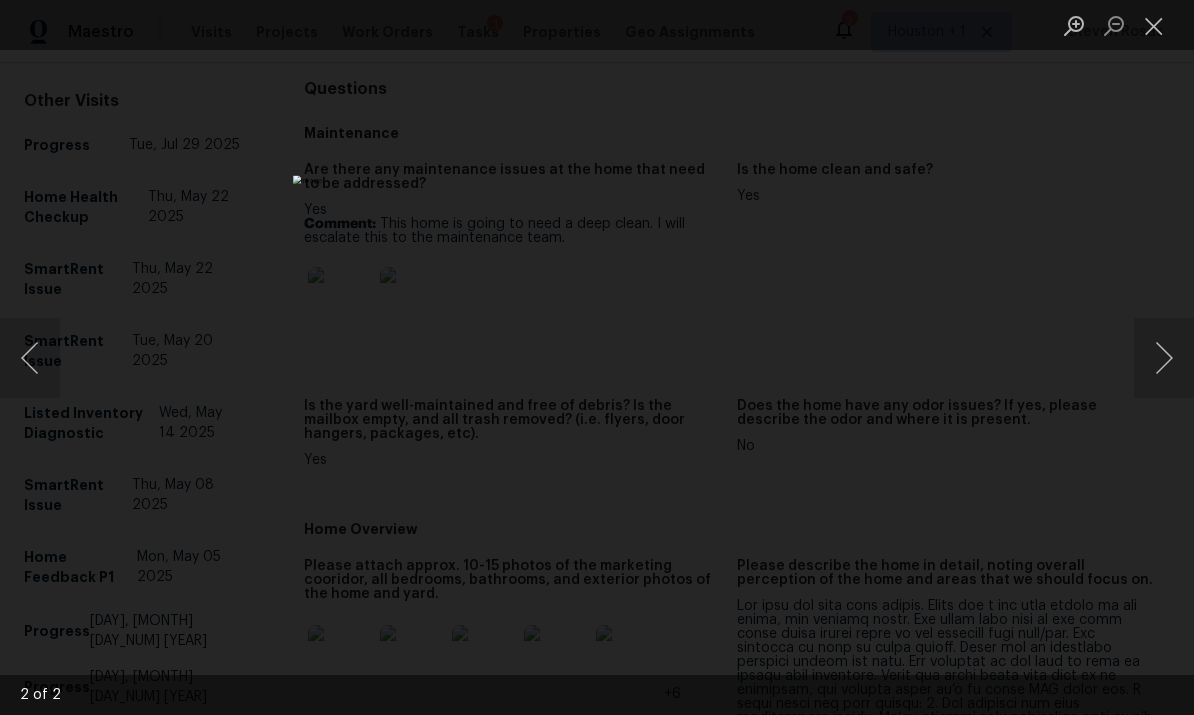 click at bounding box center [1154, 25] 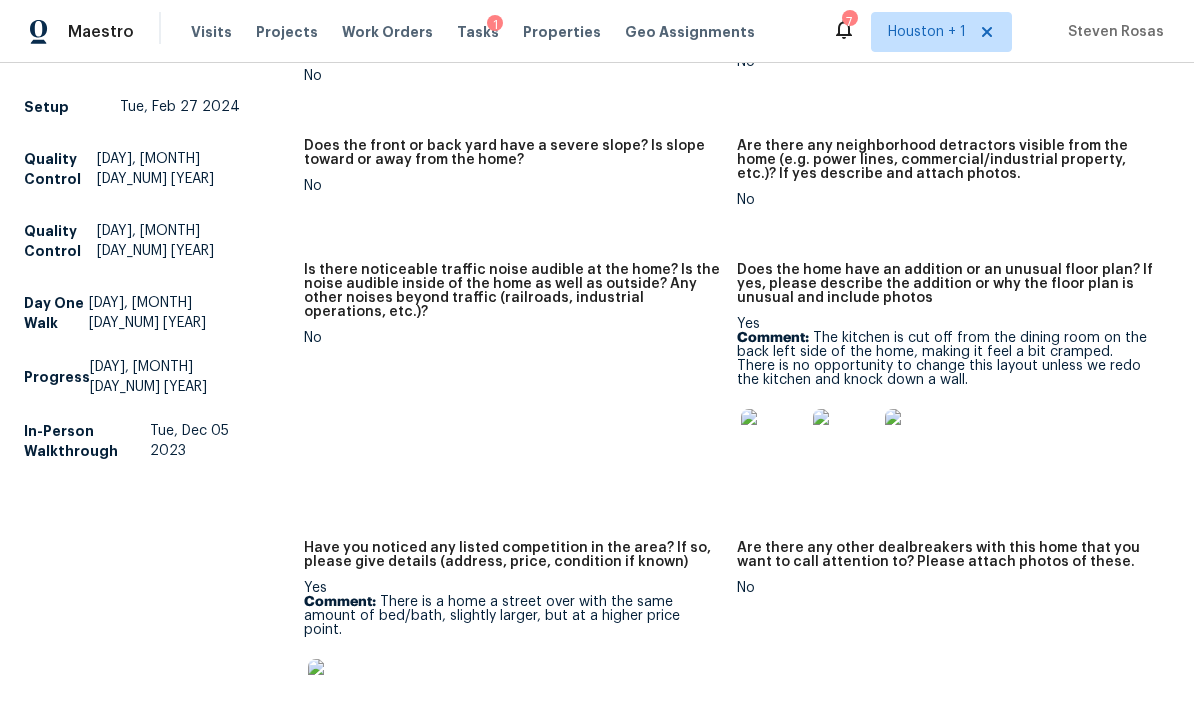 scroll, scrollTop: 1568, scrollLeft: 0, axis: vertical 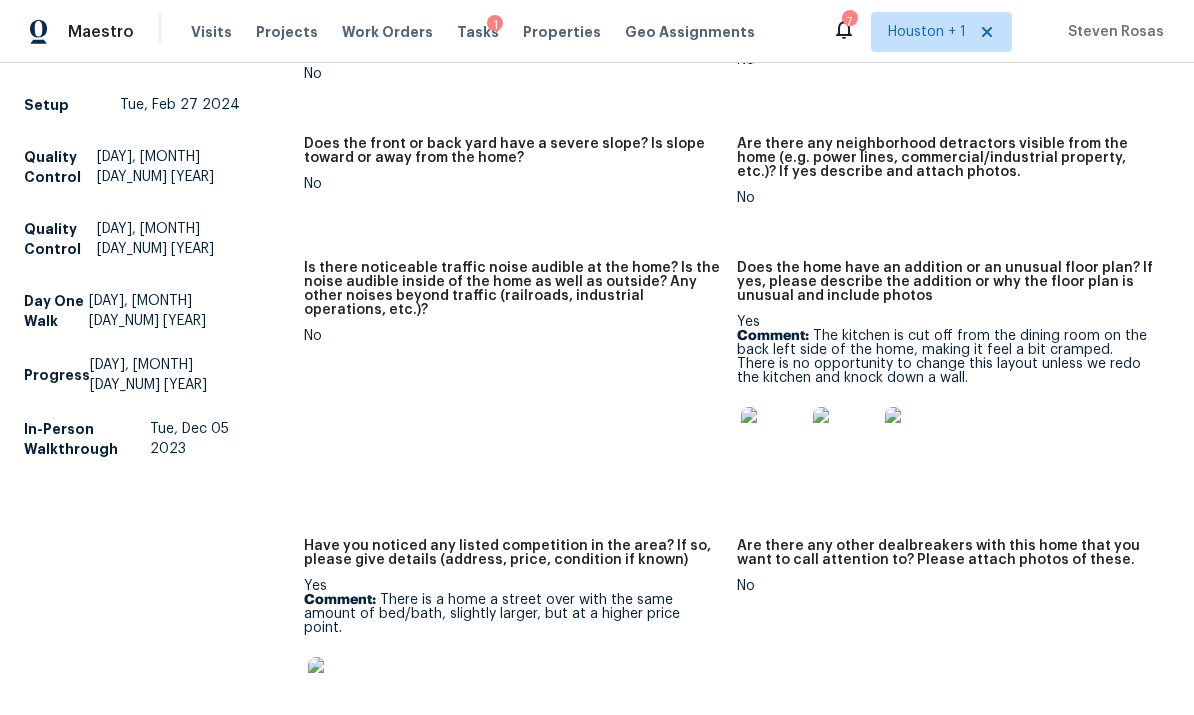 click at bounding box center [773, 439] 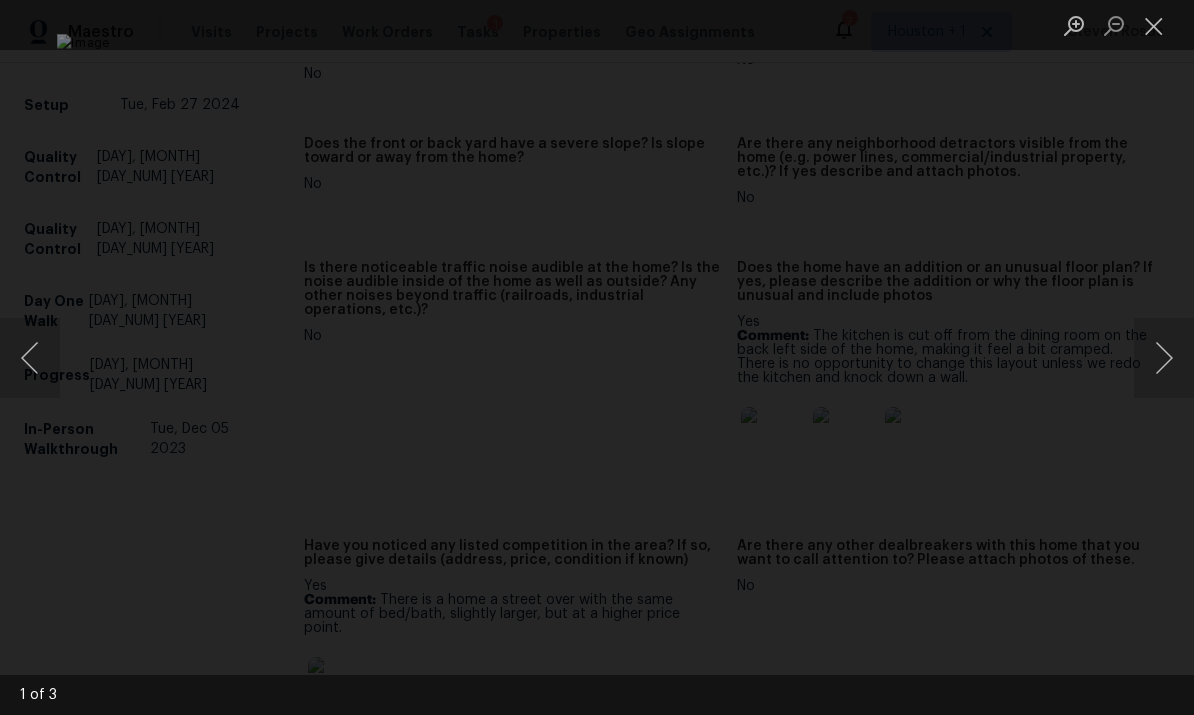 click at bounding box center [1164, 358] 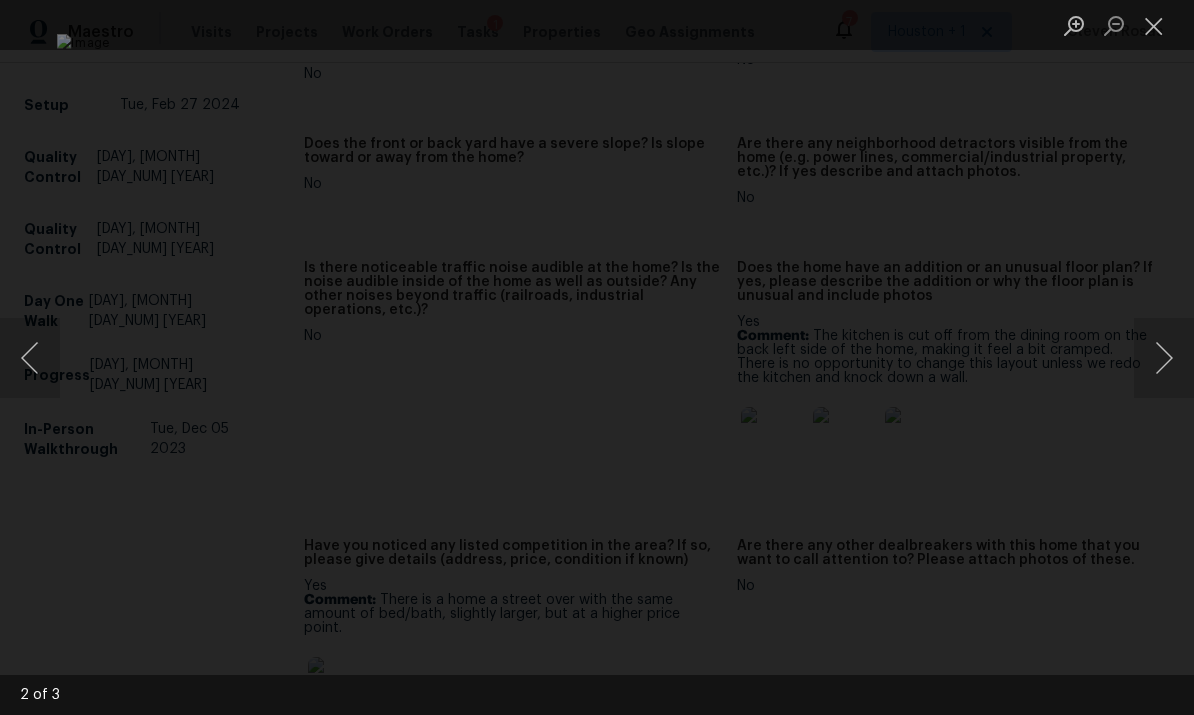 click at bounding box center [1164, 358] 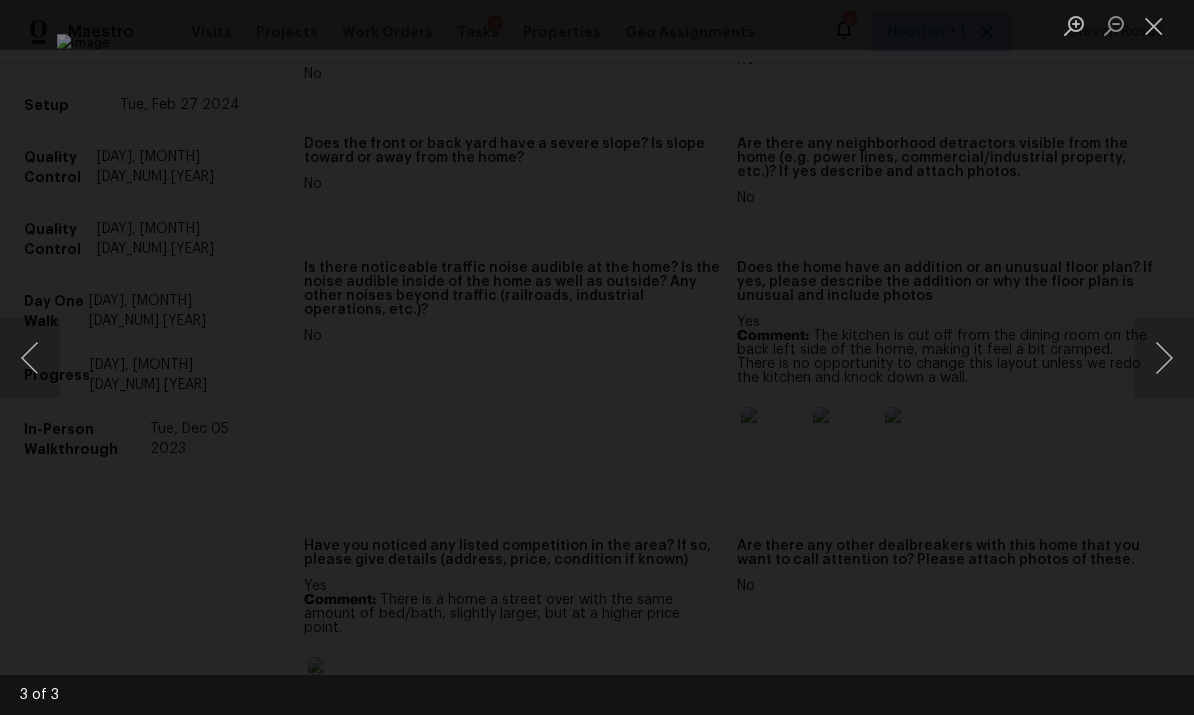 click at bounding box center [30, 358] 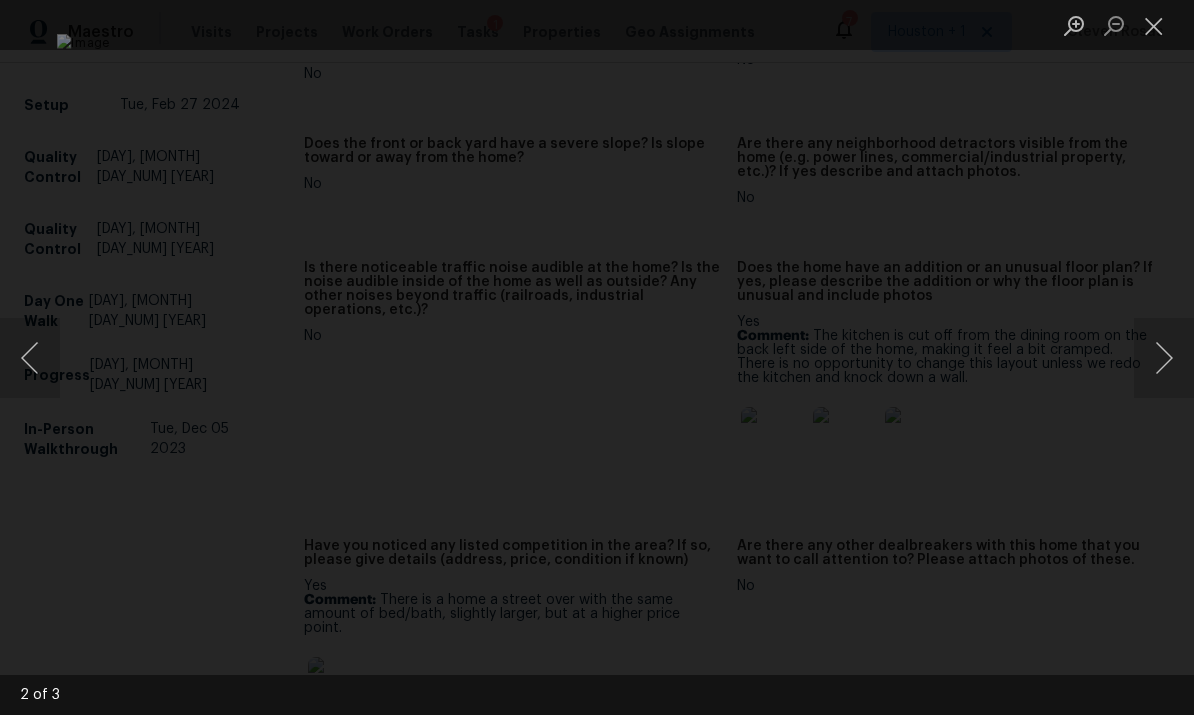click at bounding box center (1164, 358) 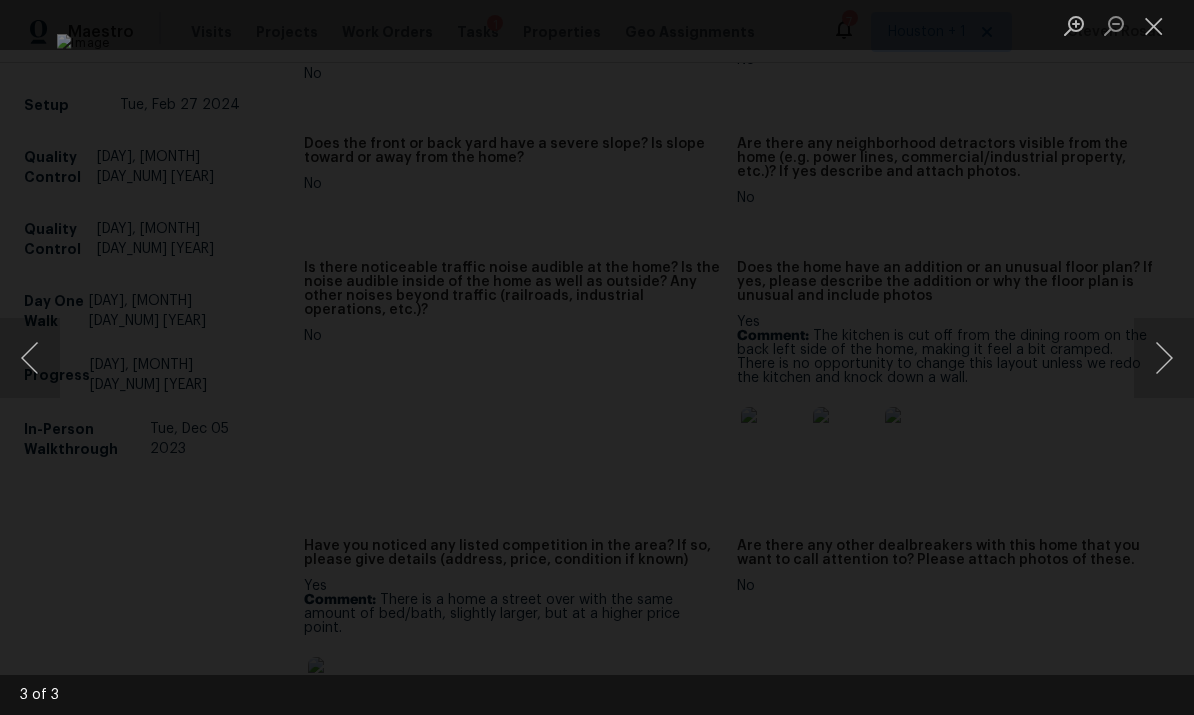 click at bounding box center (1154, 25) 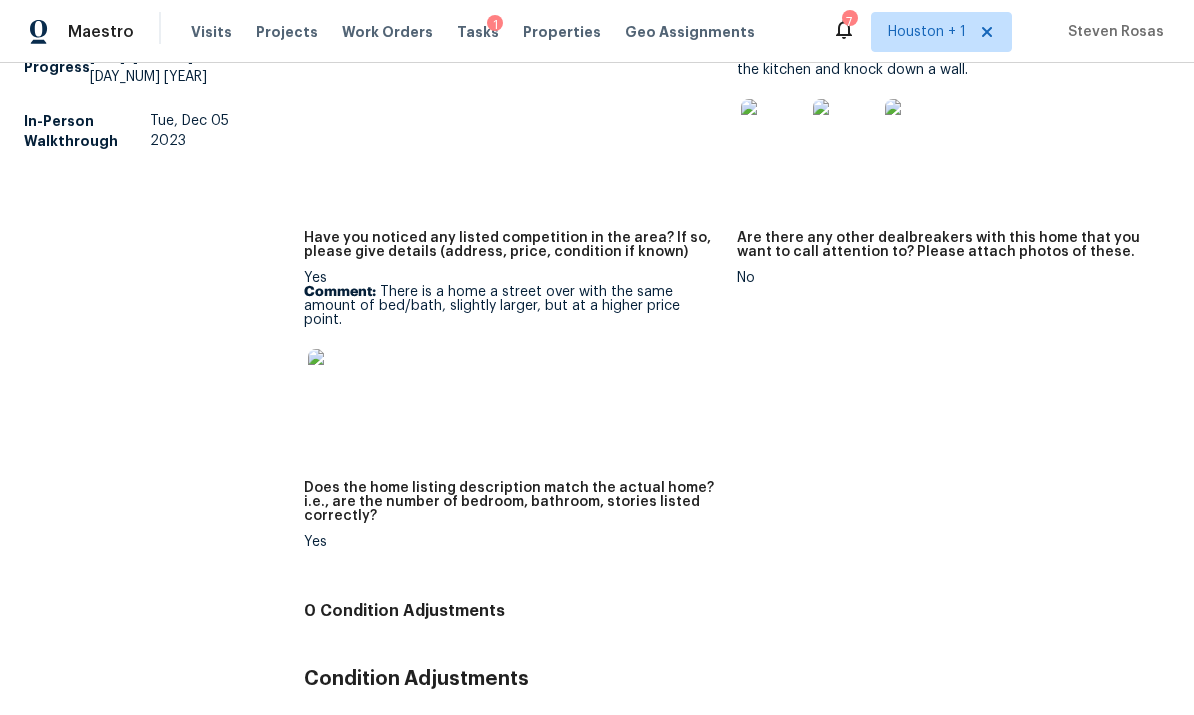 scroll, scrollTop: 1875, scrollLeft: 0, axis: vertical 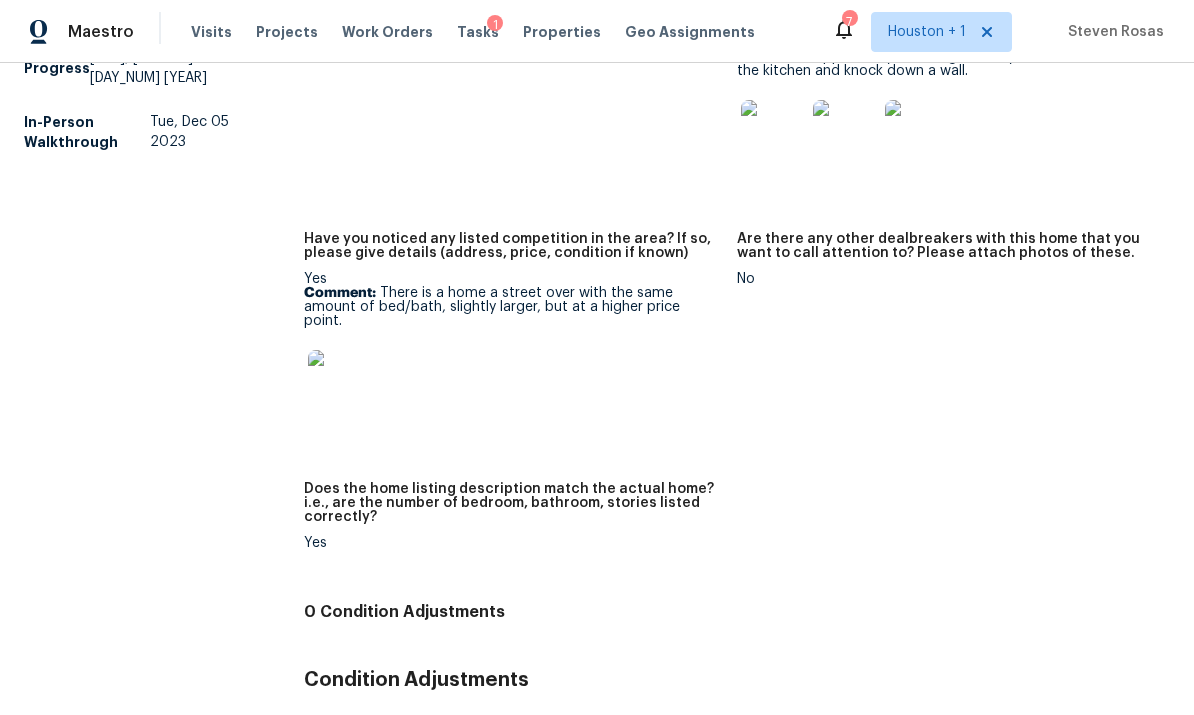 click at bounding box center (340, 382) 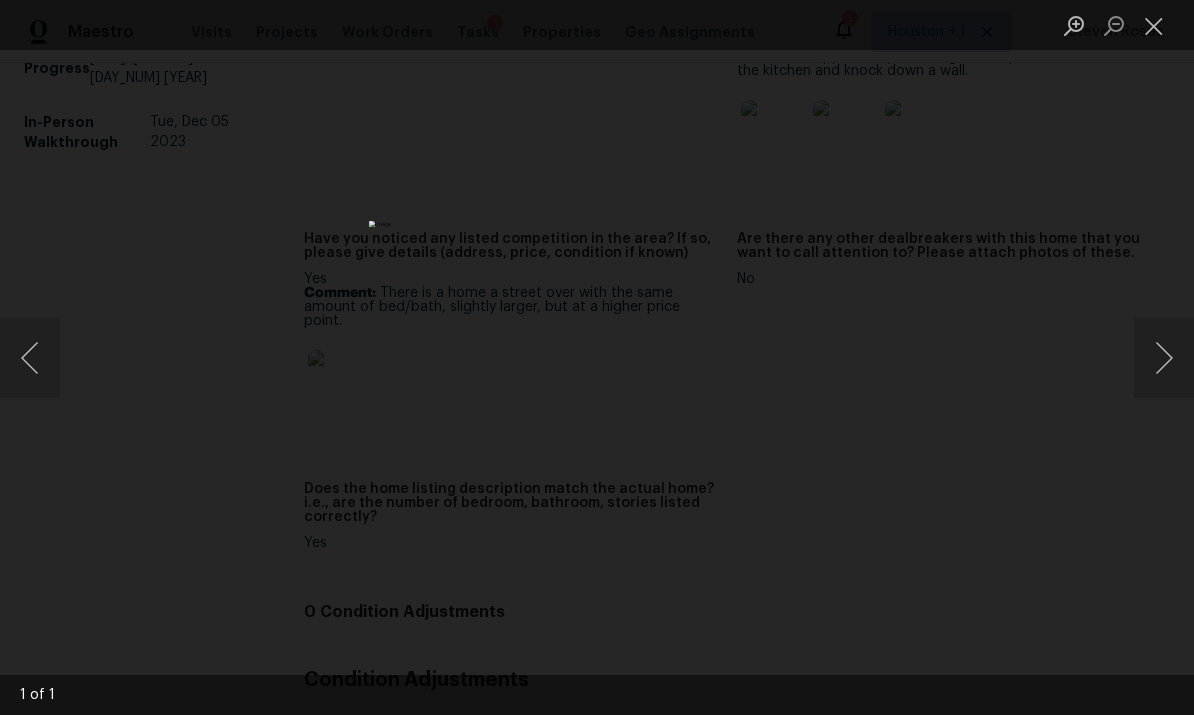 click at bounding box center (1164, 358) 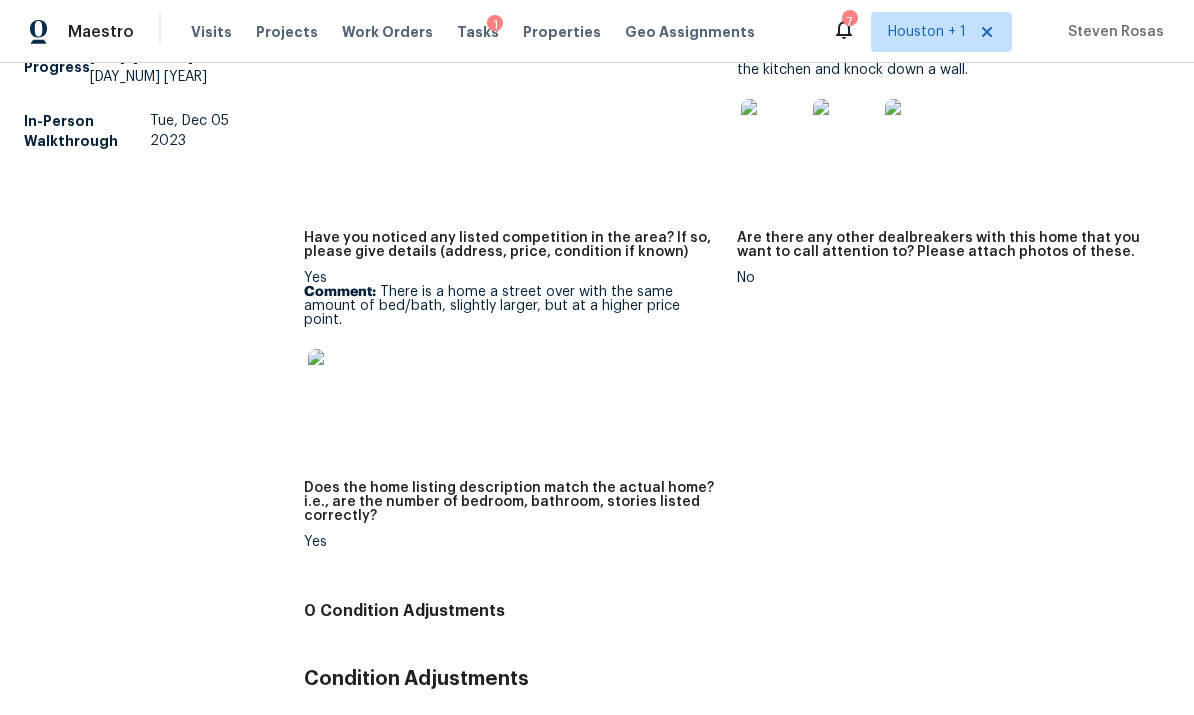 scroll, scrollTop: 1875, scrollLeft: 0, axis: vertical 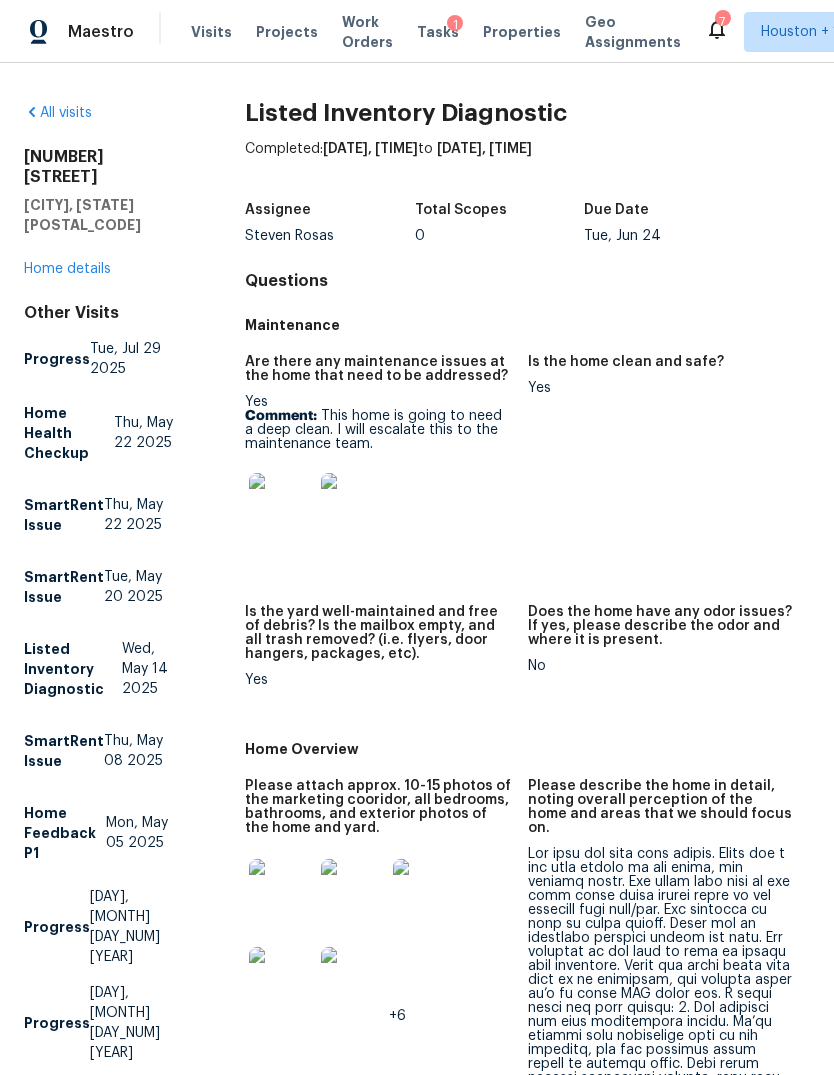 click on "Home details" at bounding box center (67, 269) 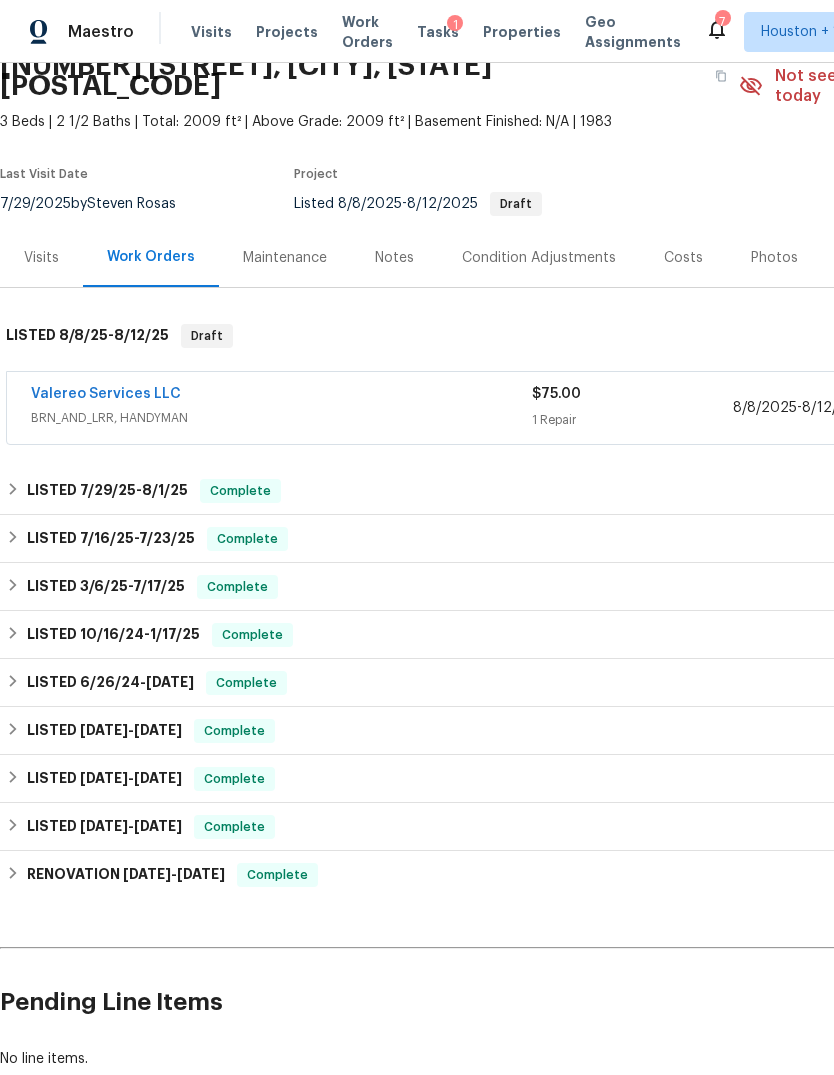 scroll, scrollTop: 95, scrollLeft: 0, axis: vertical 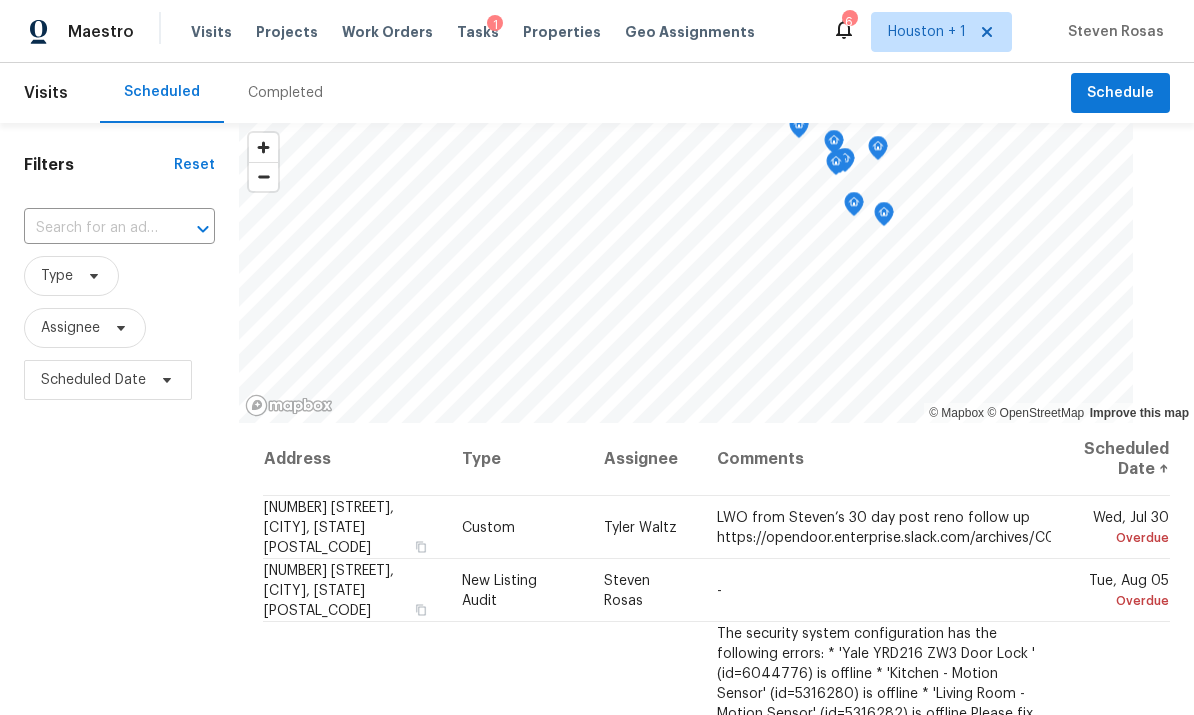 click on "Projects" at bounding box center (287, 32) 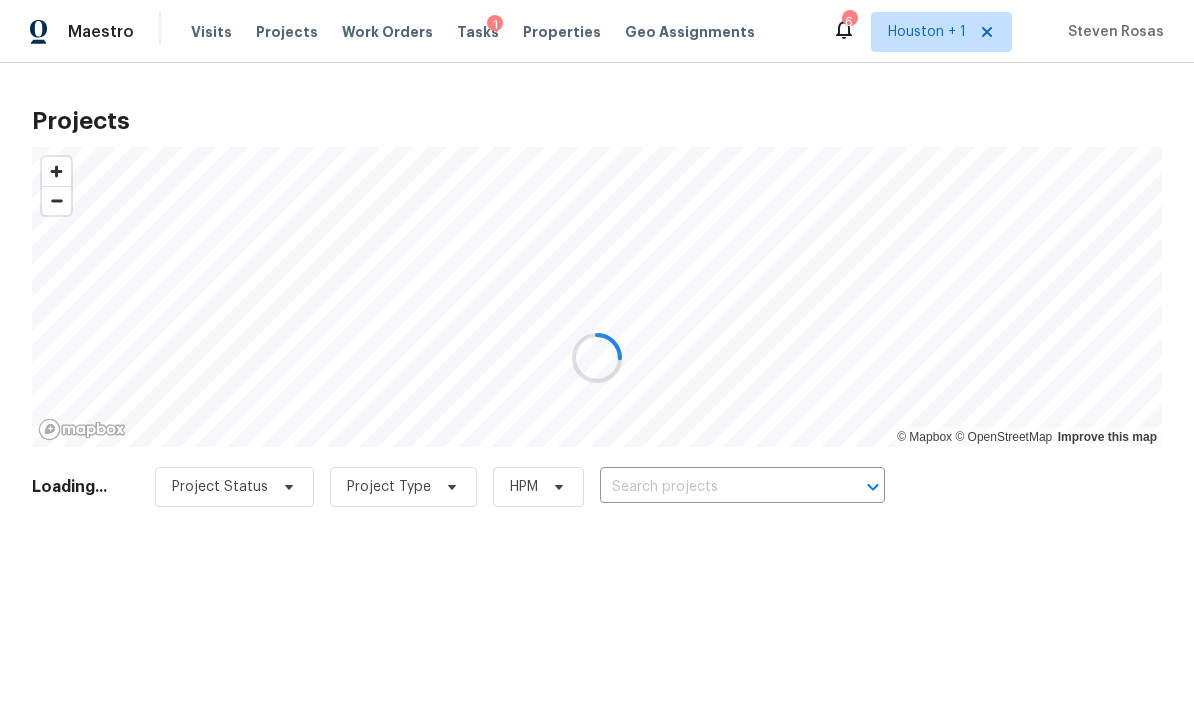 click at bounding box center (597, 357) 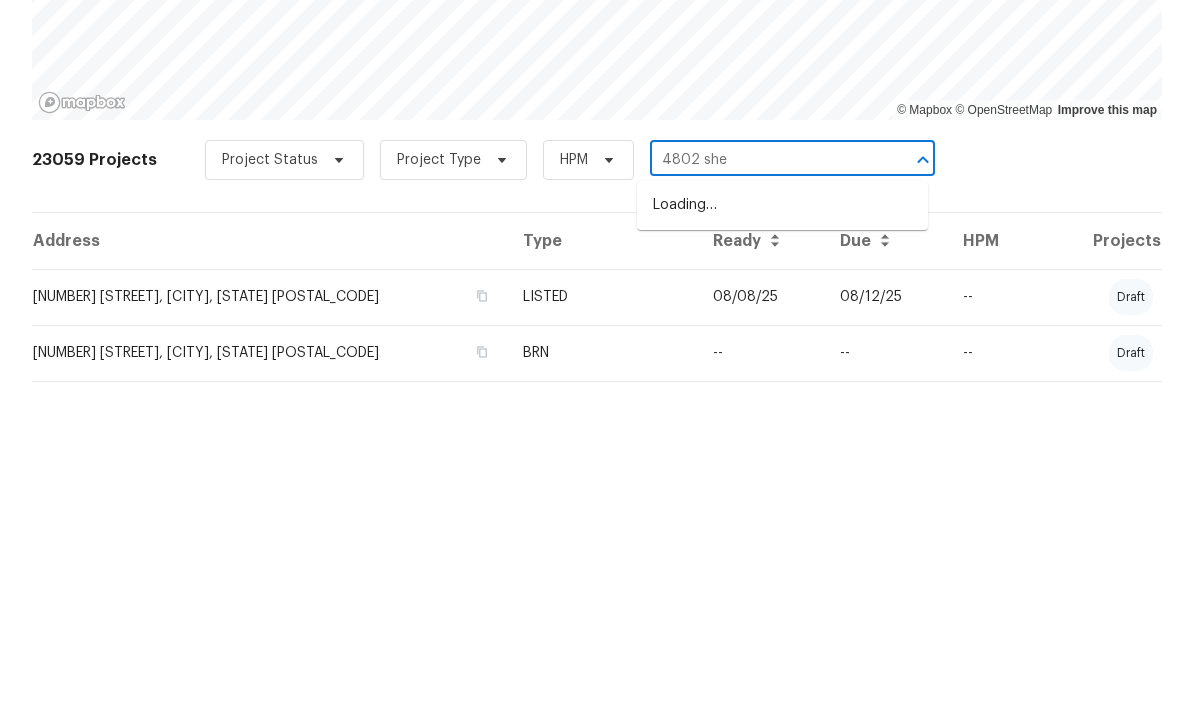 type on "[NUMBER] [STREET]" 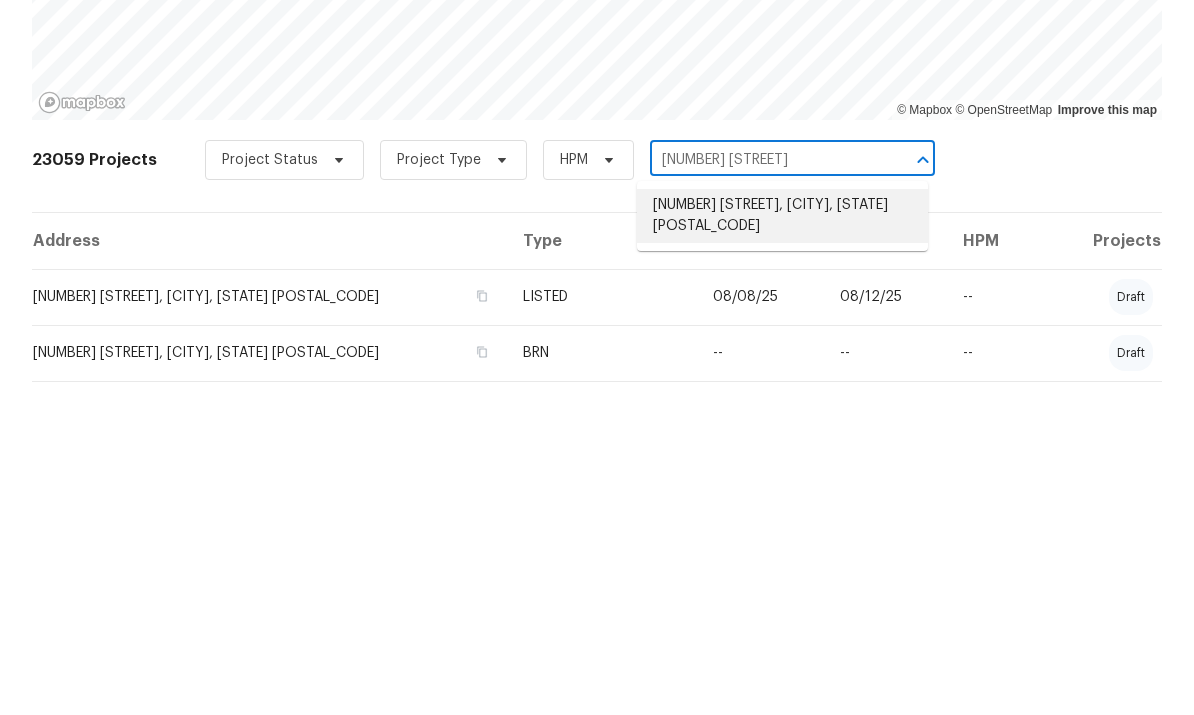 click on "[NUMBER] [STREET], [CITY], [STATE] [POSTAL_CODE]" at bounding box center (782, 543) 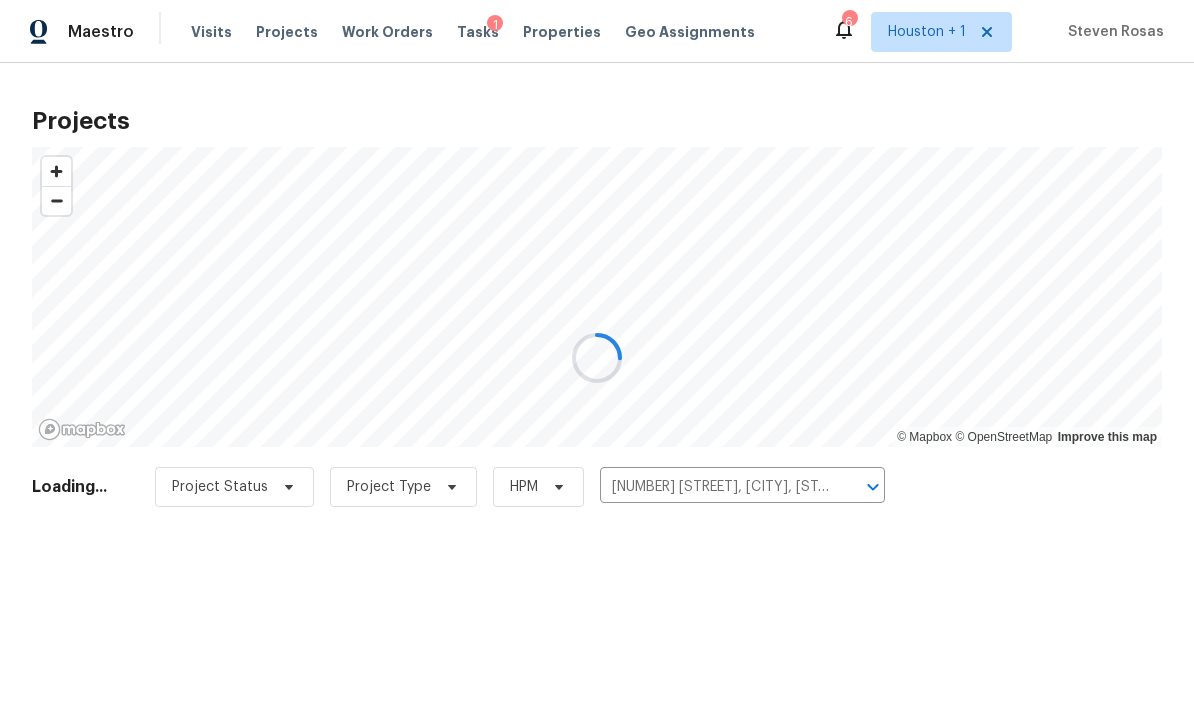 click at bounding box center (597, 357) 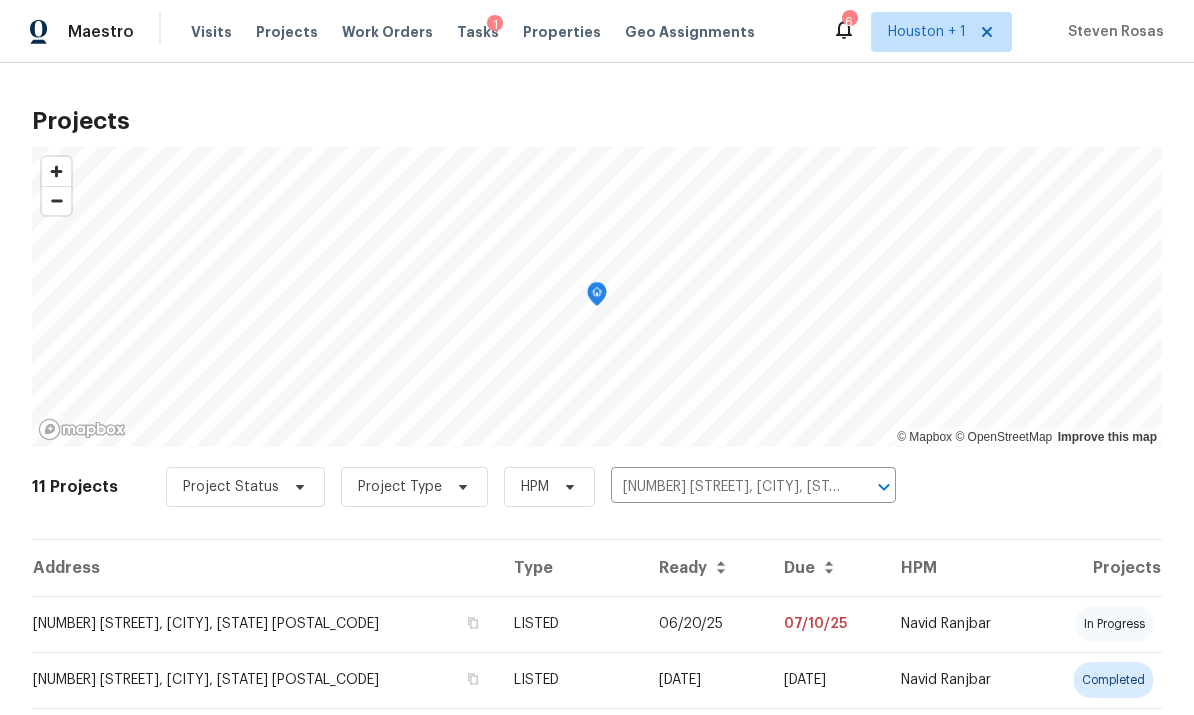 click on "[NUMBER] [STREET], [CITY], [STATE] [POSTAL_CODE]" at bounding box center [265, 624] 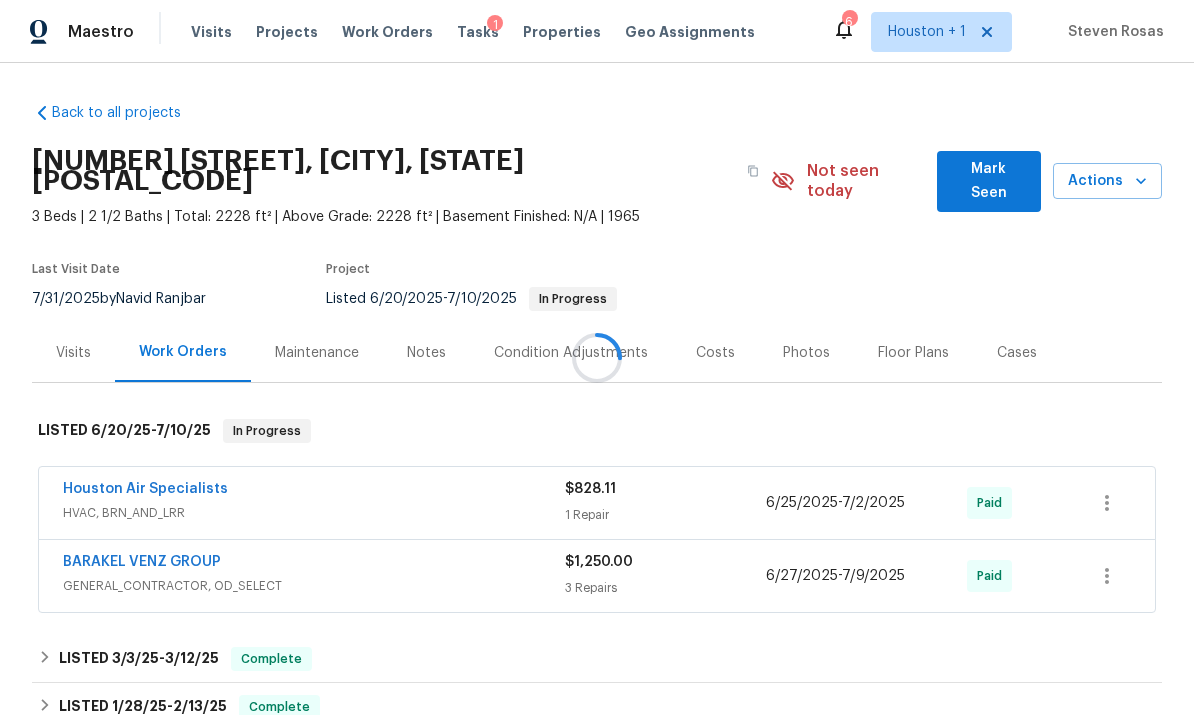 scroll, scrollTop: 75, scrollLeft: 0, axis: vertical 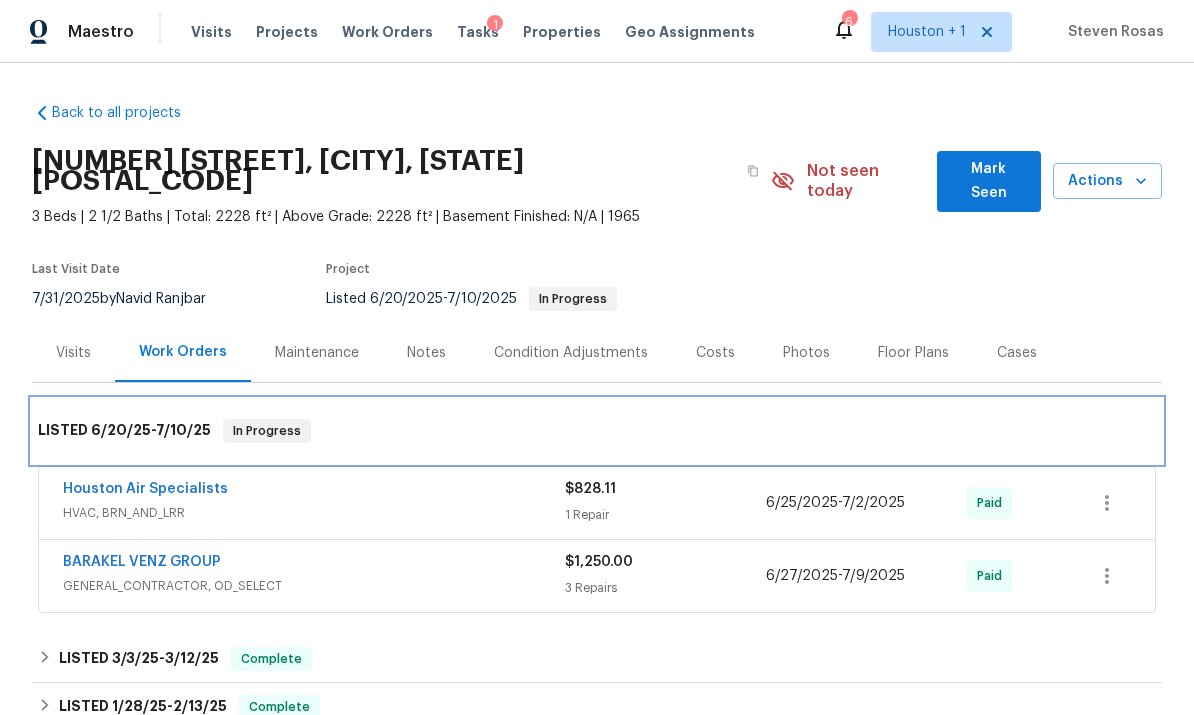 click on "LISTED   6/20/25  -  7/10/25 In Progress" at bounding box center [597, 431] 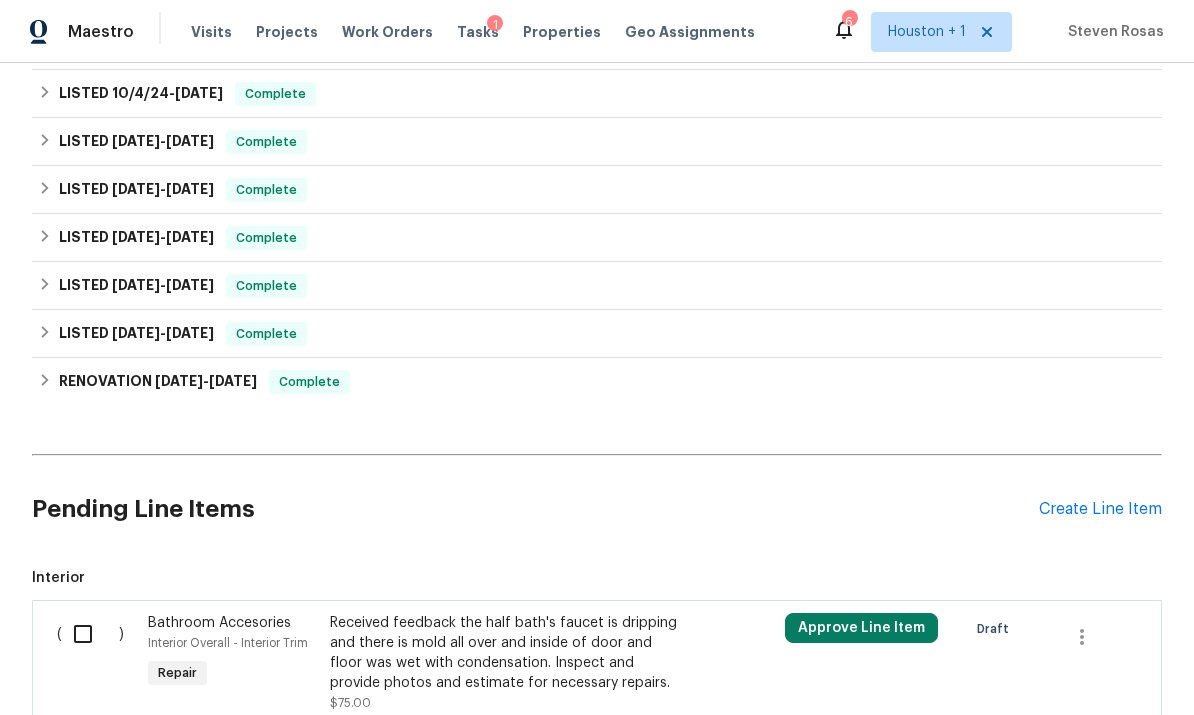 scroll, scrollTop: 603, scrollLeft: 0, axis: vertical 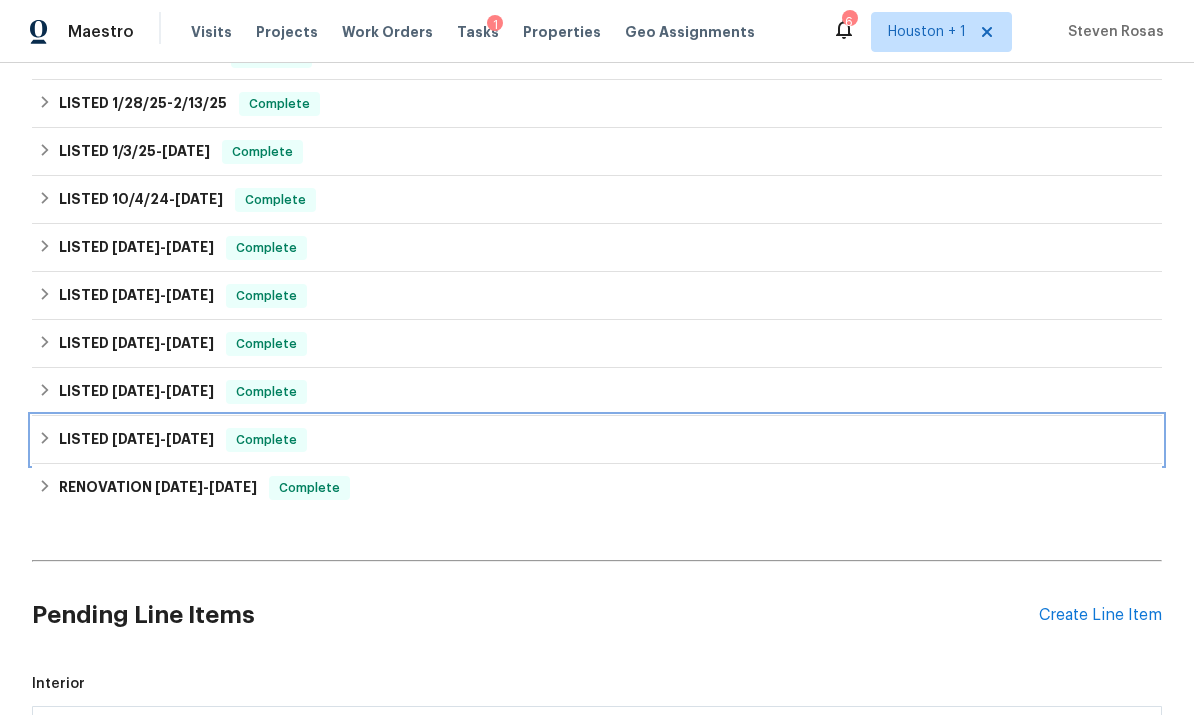 click on "LISTED   8/14/23  -  8/16/23 Complete" at bounding box center (597, 440) 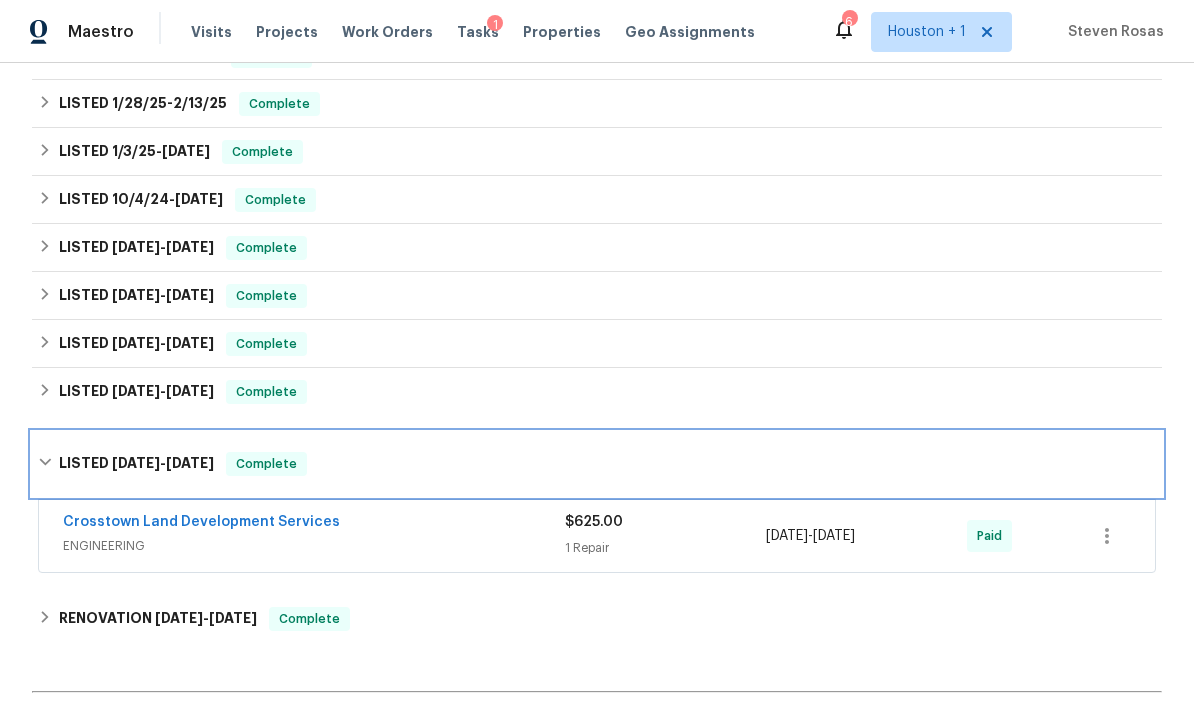 click on "LISTED   8/14/23  -  8/16/23 Complete" at bounding box center (597, 464) 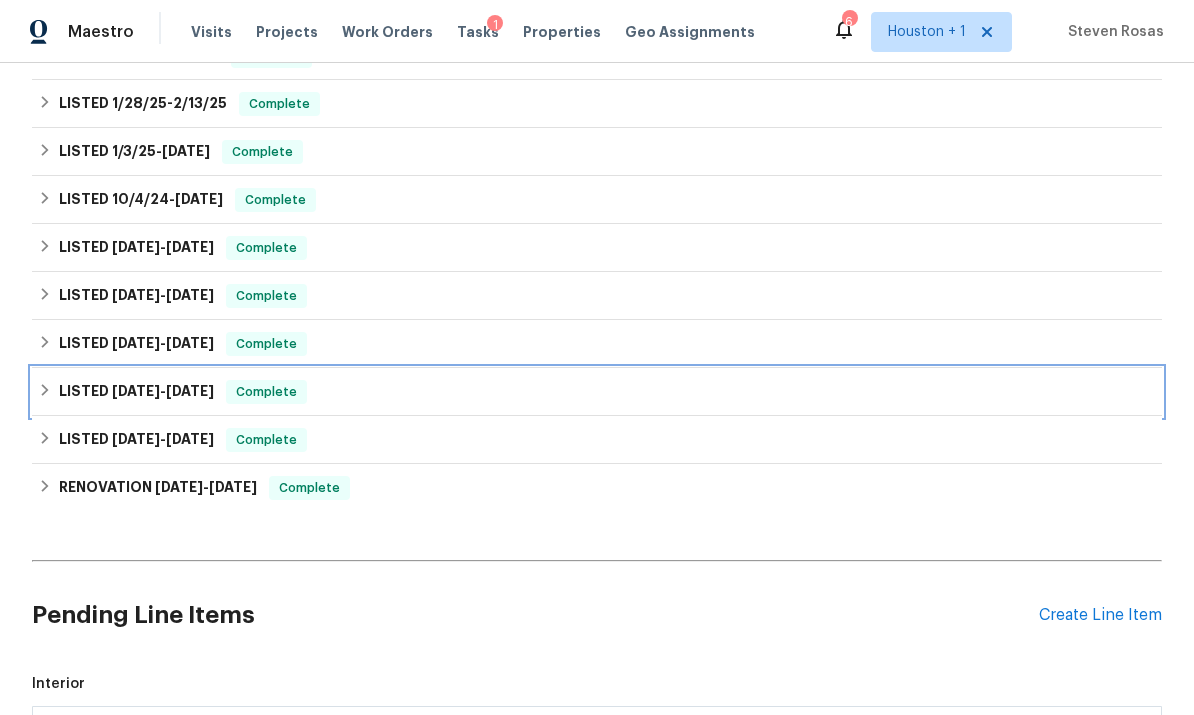 click on "LISTED   [DATE]  -  [DATE] Complete" at bounding box center (597, 392) 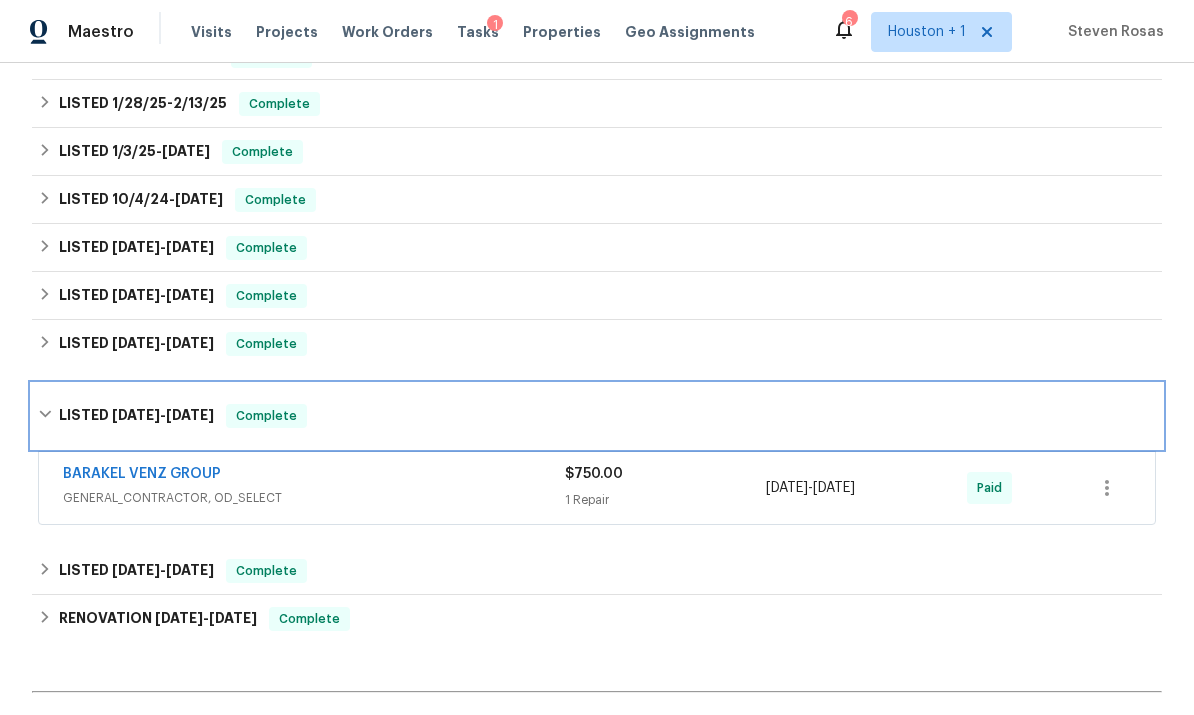 click on "LISTED   [DATE]  -  [DATE] Complete" at bounding box center [597, 416] 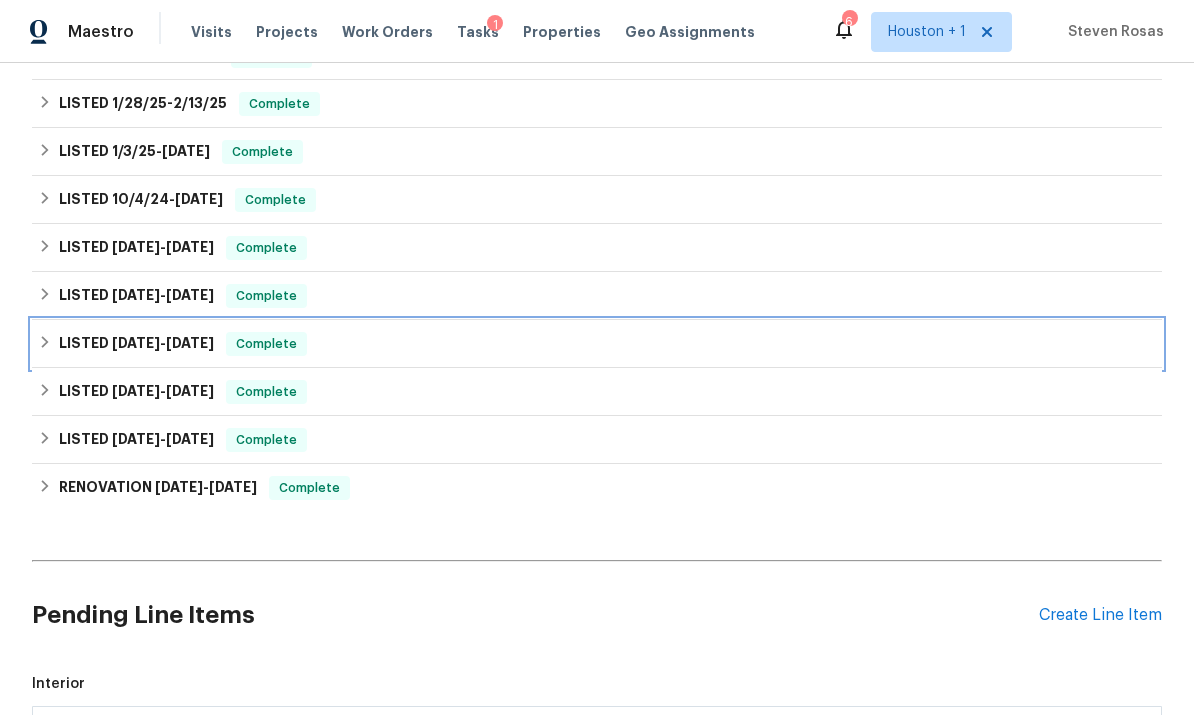 click on "LISTED   [DATE]  -  [DATE] Complete" at bounding box center [597, 344] 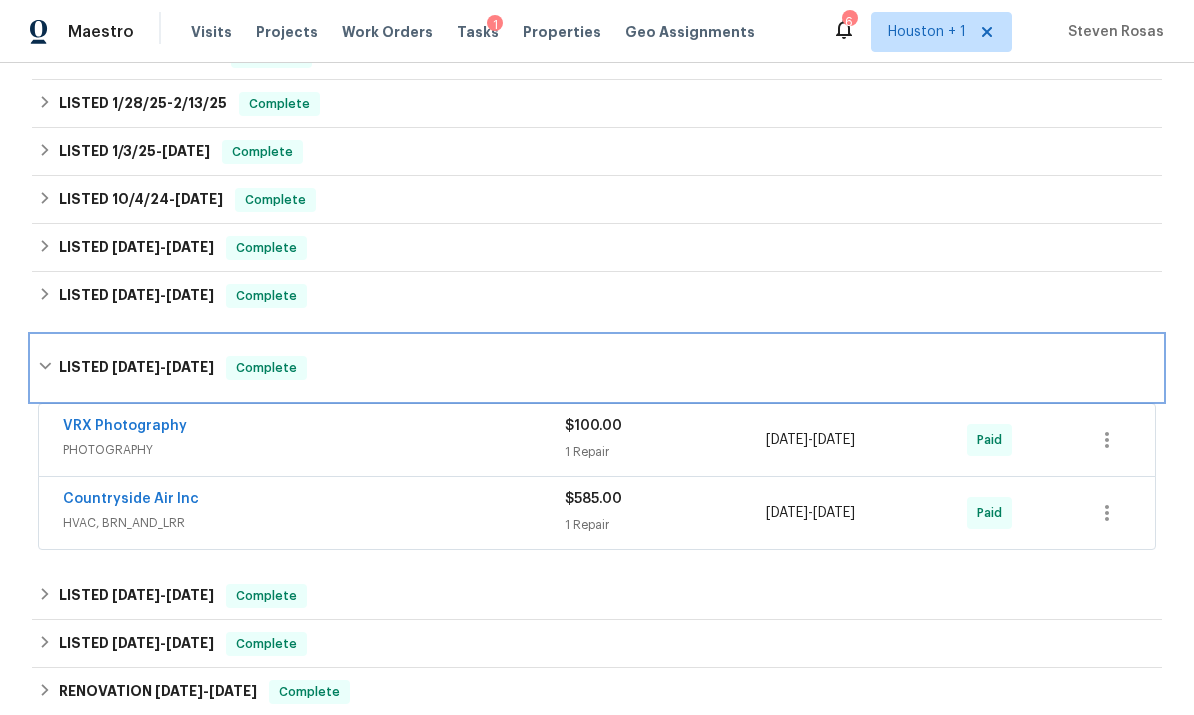 click on "LISTED   [DATE]  -  [DATE] Complete" at bounding box center [597, 368] 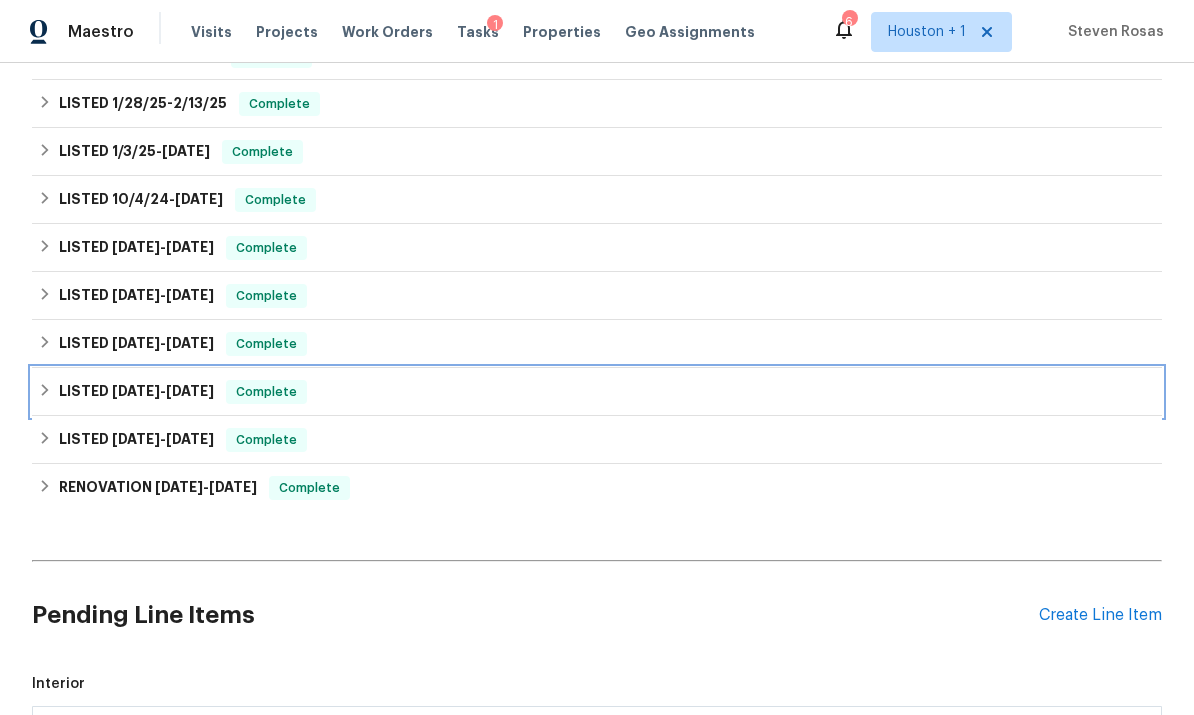 click on "LISTED   [DATE]  -  [DATE] Complete" at bounding box center (597, 392) 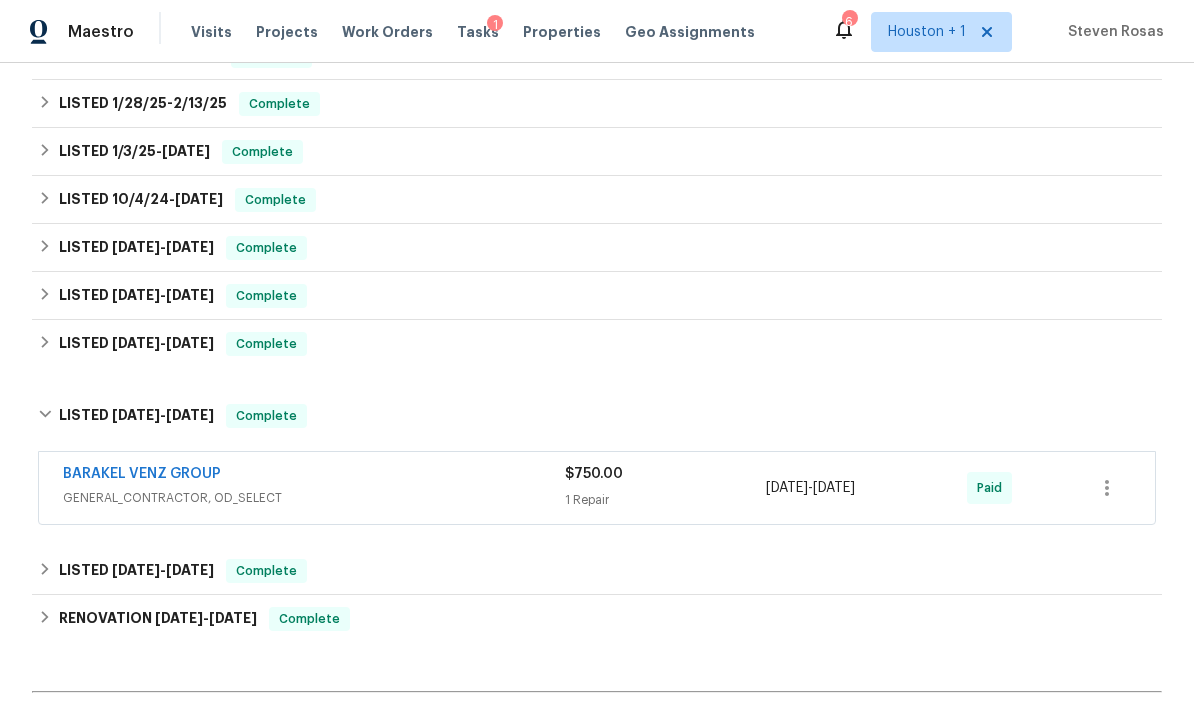 click on "1 Repair" at bounding box center [665, 500] 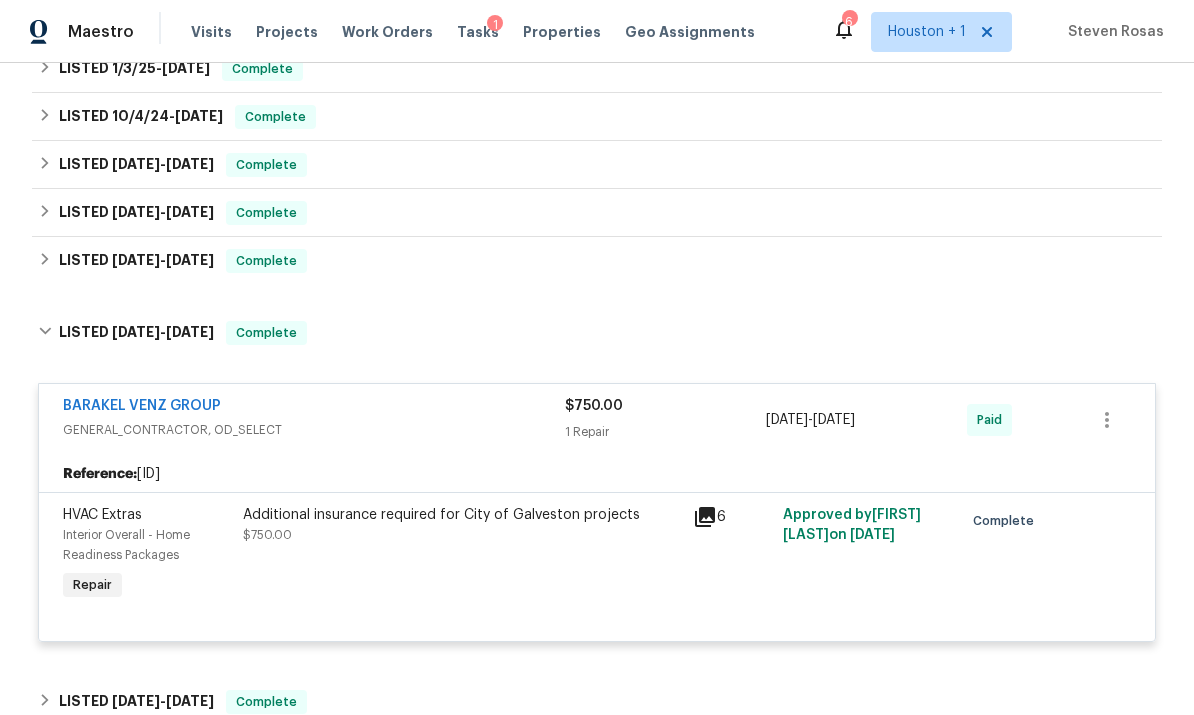 scroll, scrollTop: 685, scrollLeft: 0, axis: vertical 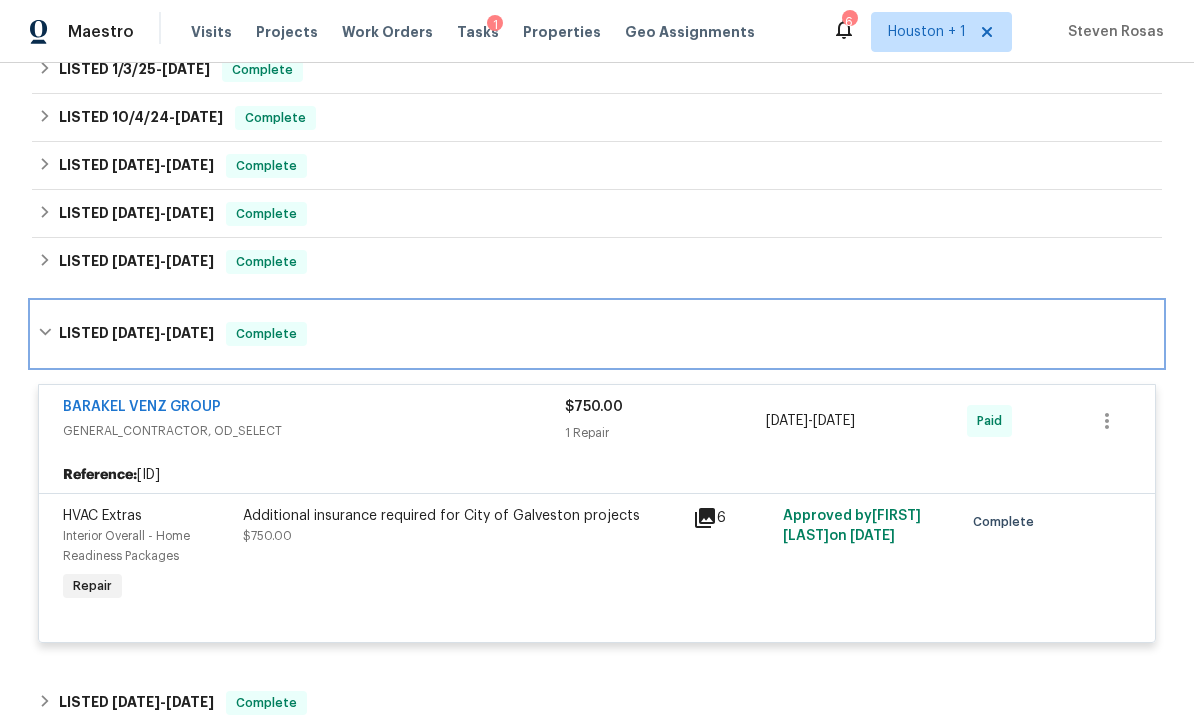 click on "LISTED   [DATE]  -  [DATE] Complete" at bounding box center (597, 334) 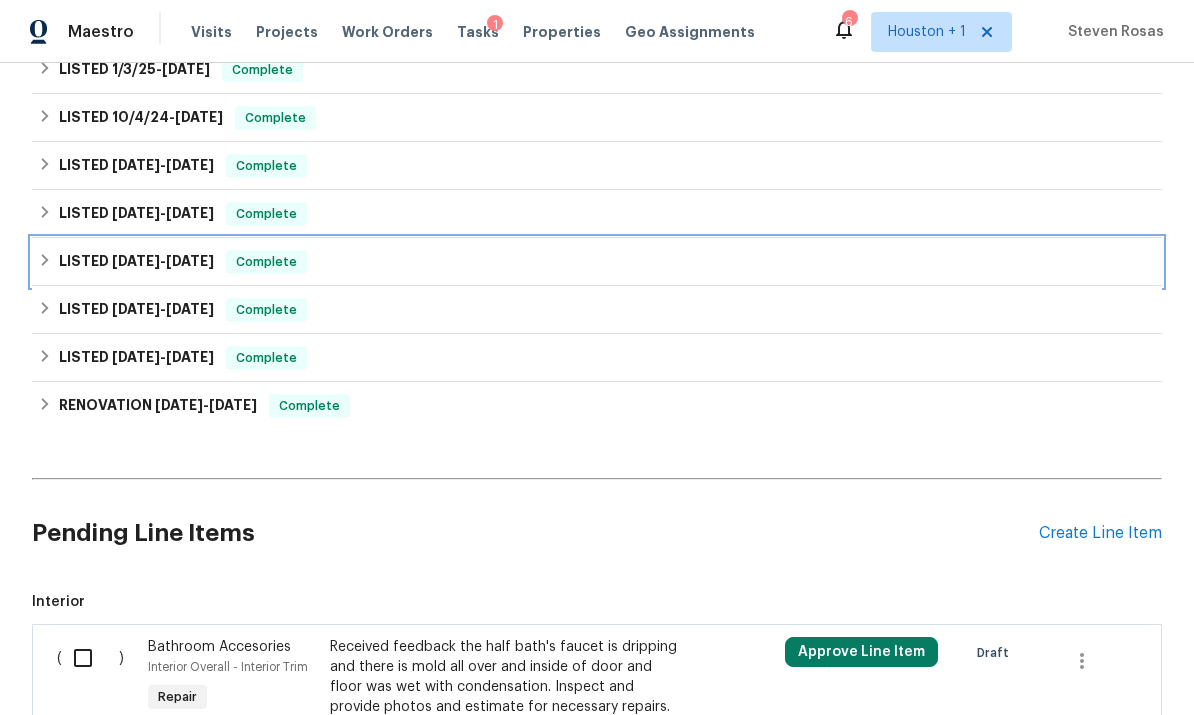 click on "LISTED   [DATE]  -  [DATE] Complete" at bounding box center (597, 262) 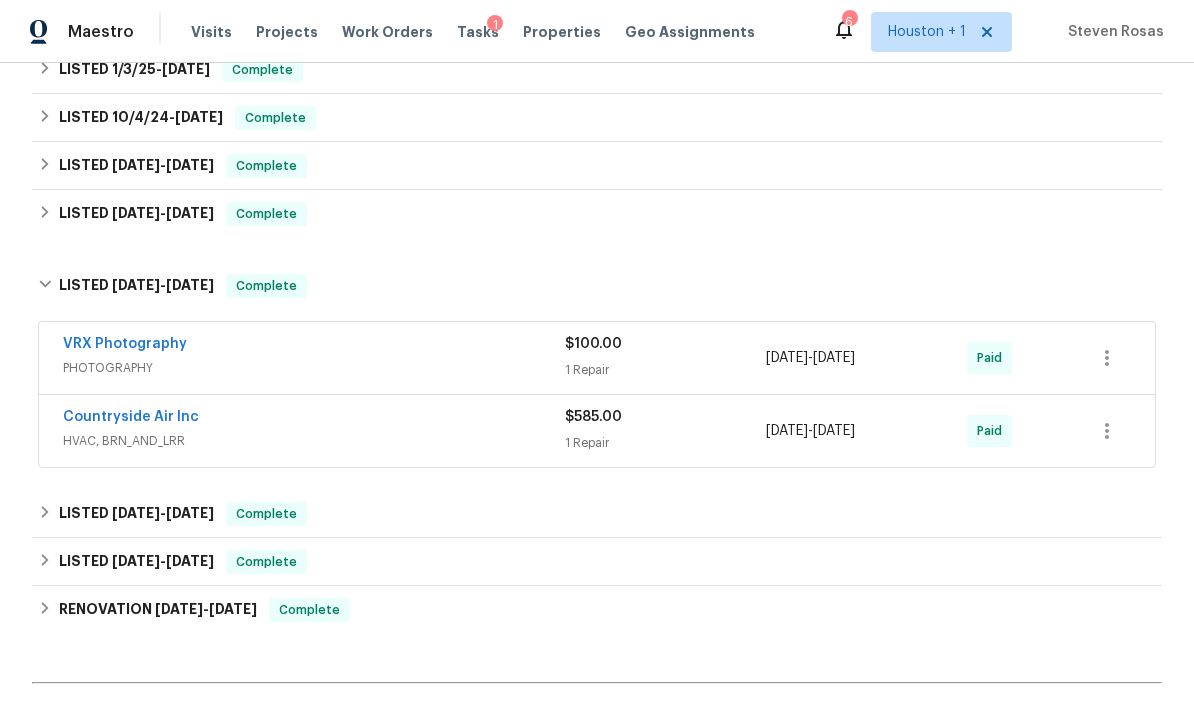 click on "1 Repair" at bounding box center [665, 443] 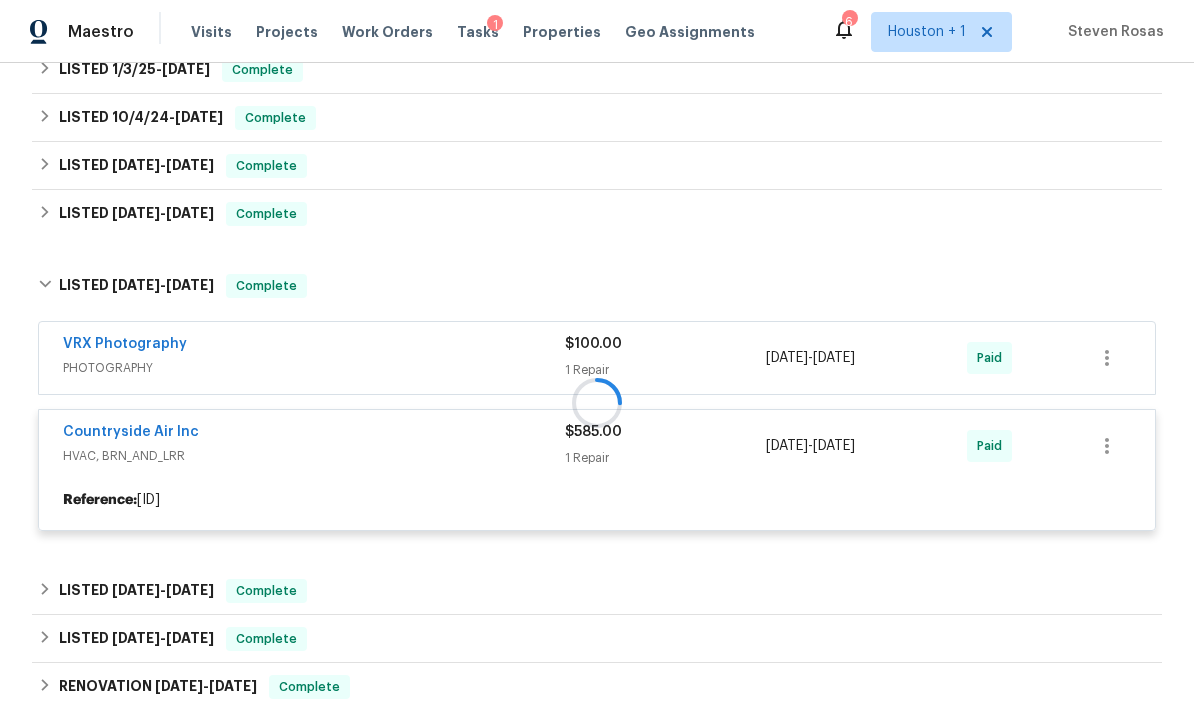 click at bounding box center [597, 402] 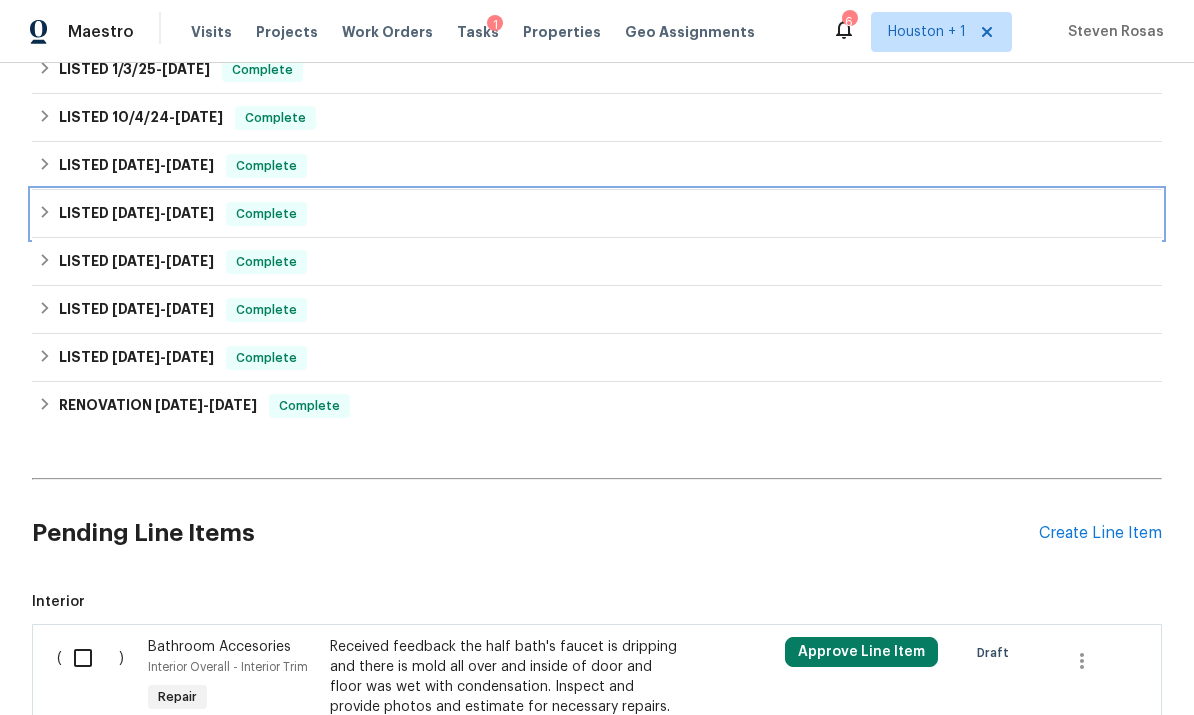 click on "LISTED   1/9/24  -  1/12/24 Complete" at bounding box center [597, 214] 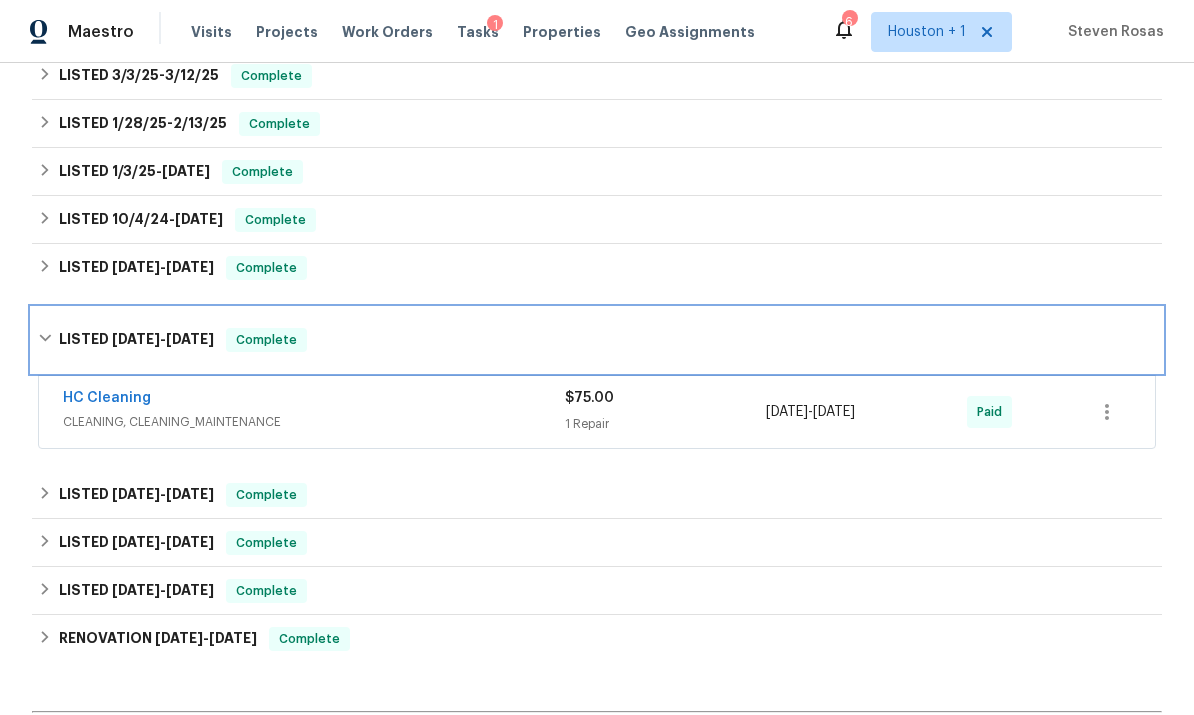 scroll, scrollTop: 518, scrollLeft: 0, axis: vertical 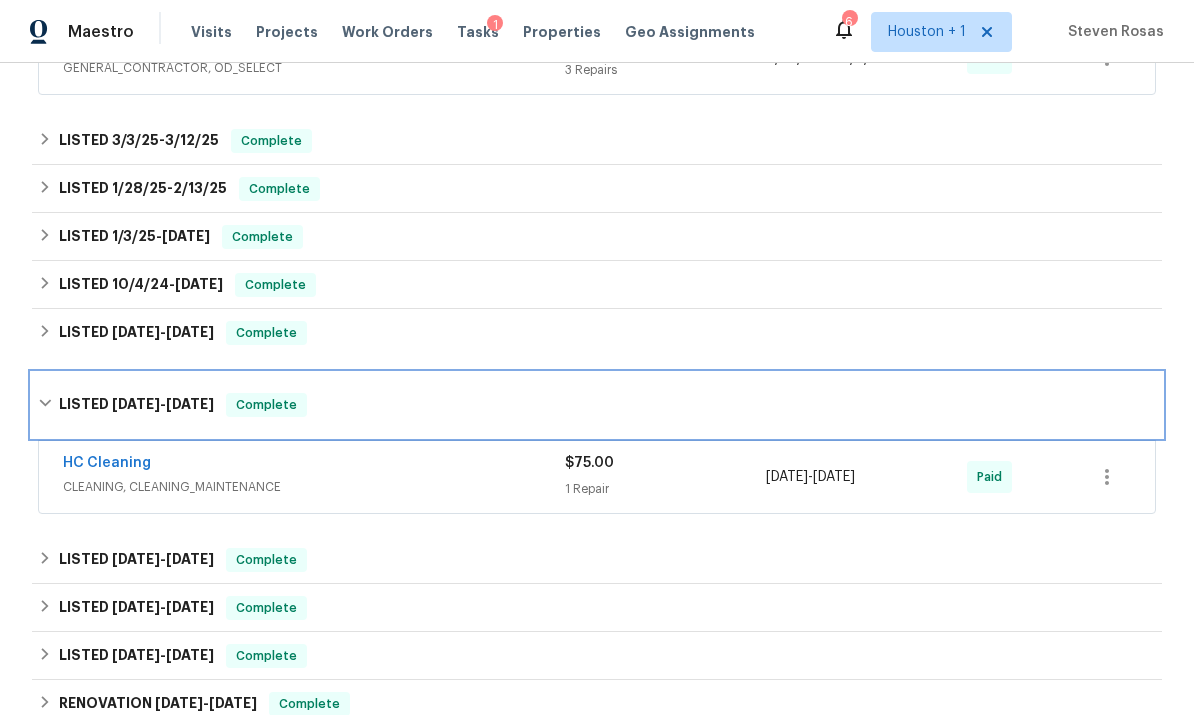 click on "LISTED   1/9/24  -  1/12/24 Complete" at bounding box center (597, 405) 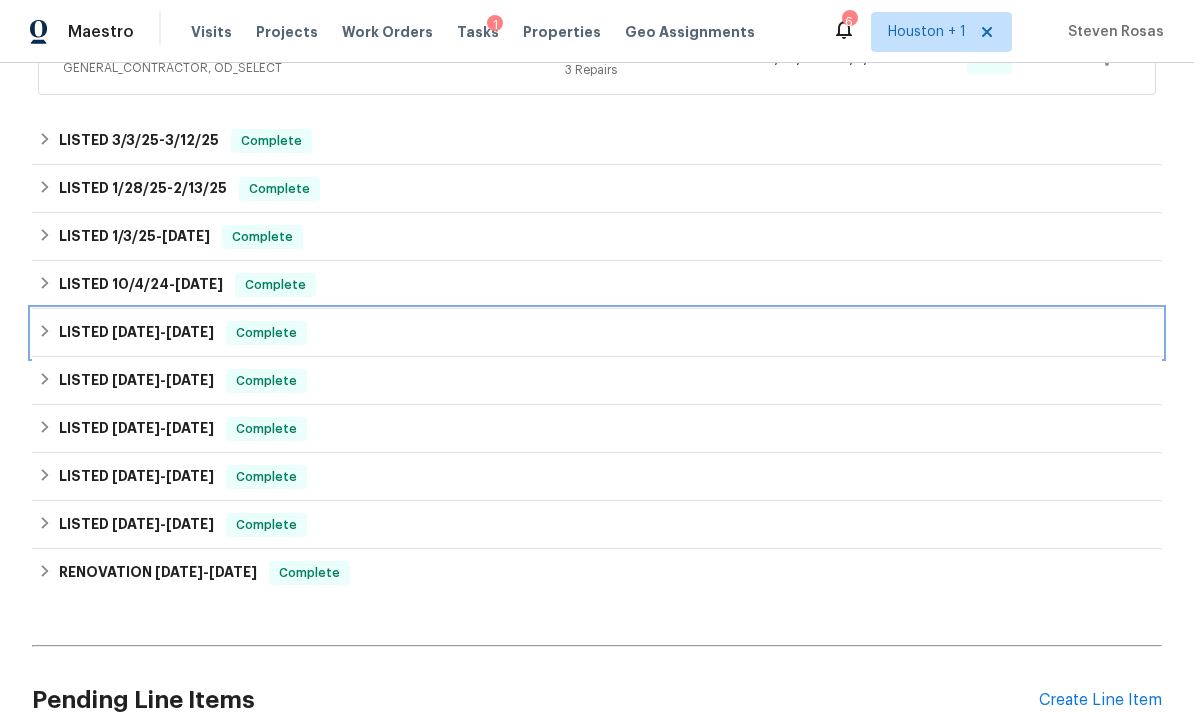 click on "LISTED   4/22/24  -  9/25/24 Complete" at bounding box center (597, 333) 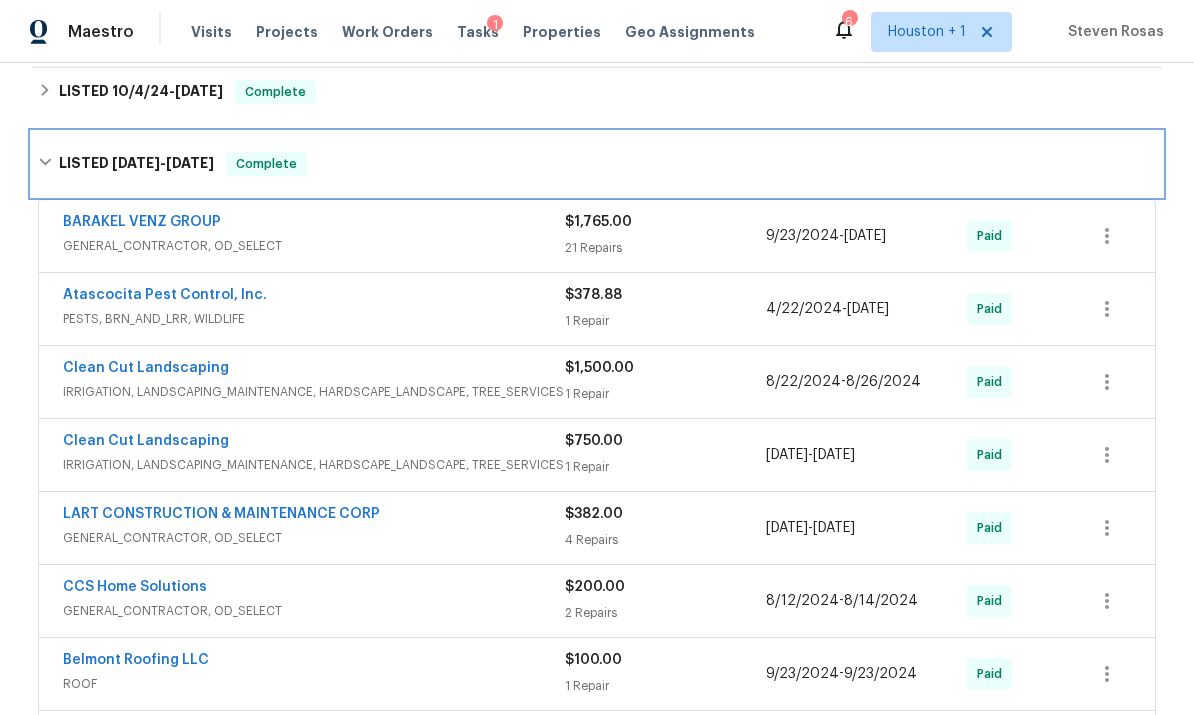 scroll, scrollTop: 710, scrollLeft: 0, axis: vertical 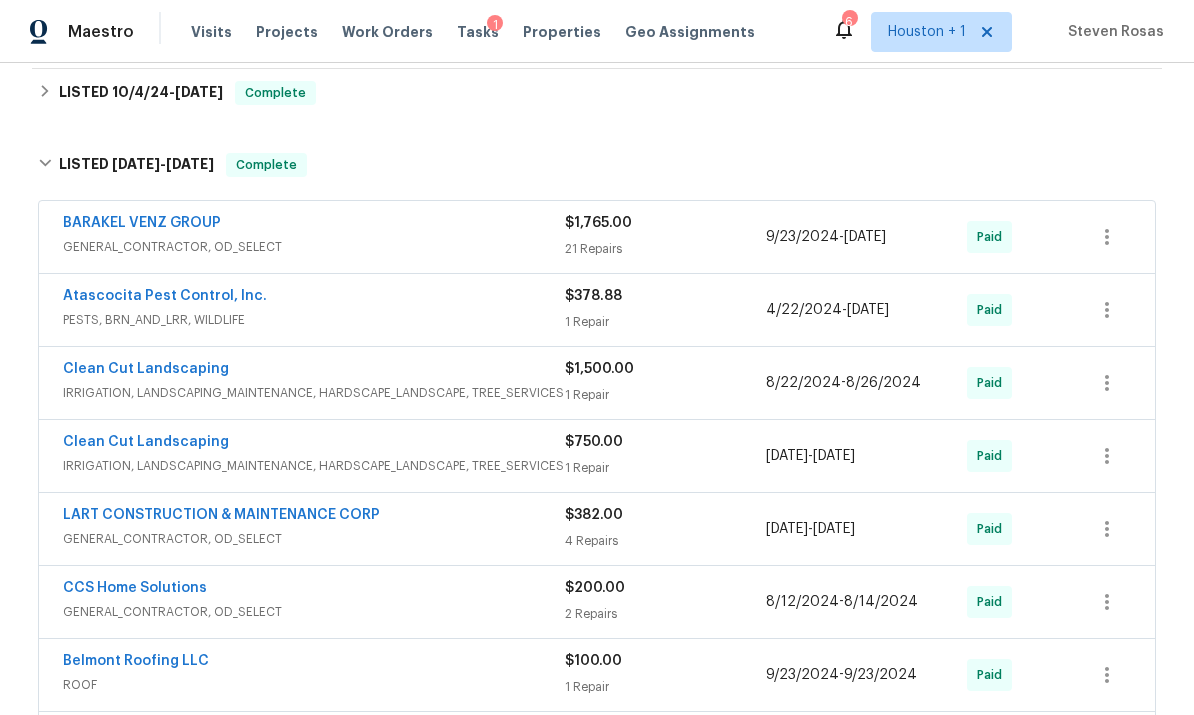 click on "$1,765.00 21 Repairs" at bounding box center (665, 237) 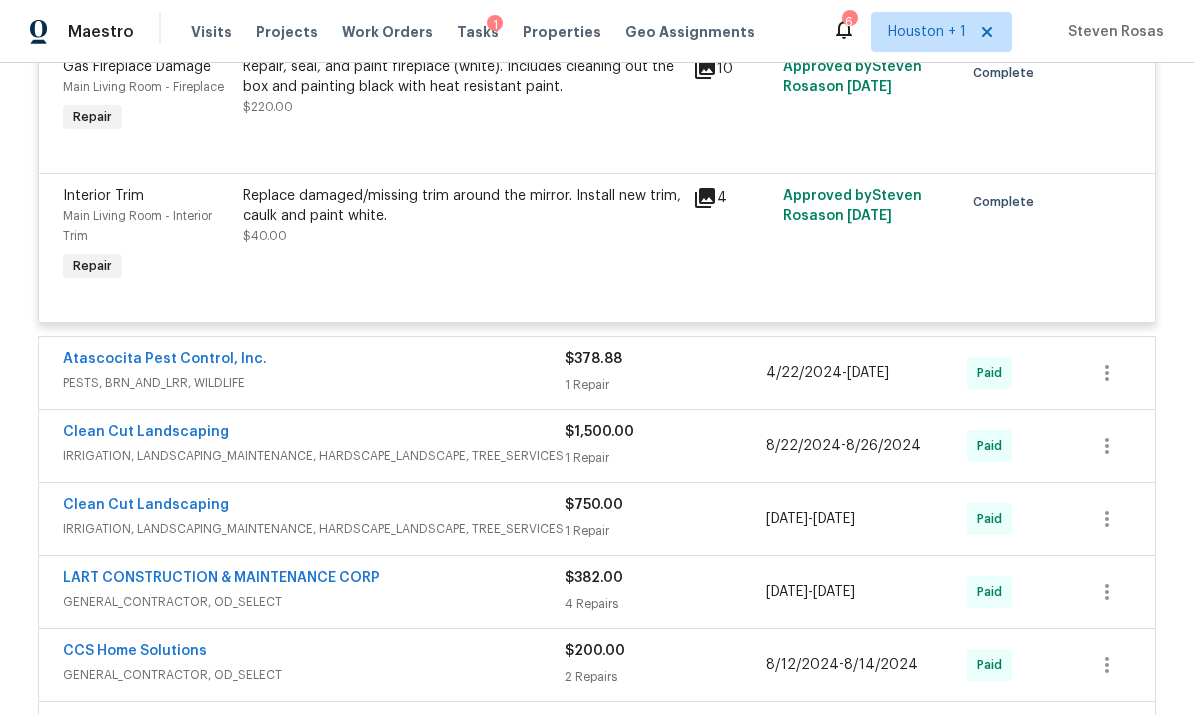 scroll, scrollTop: 3811, scrollLeft: 0, axis: vertical 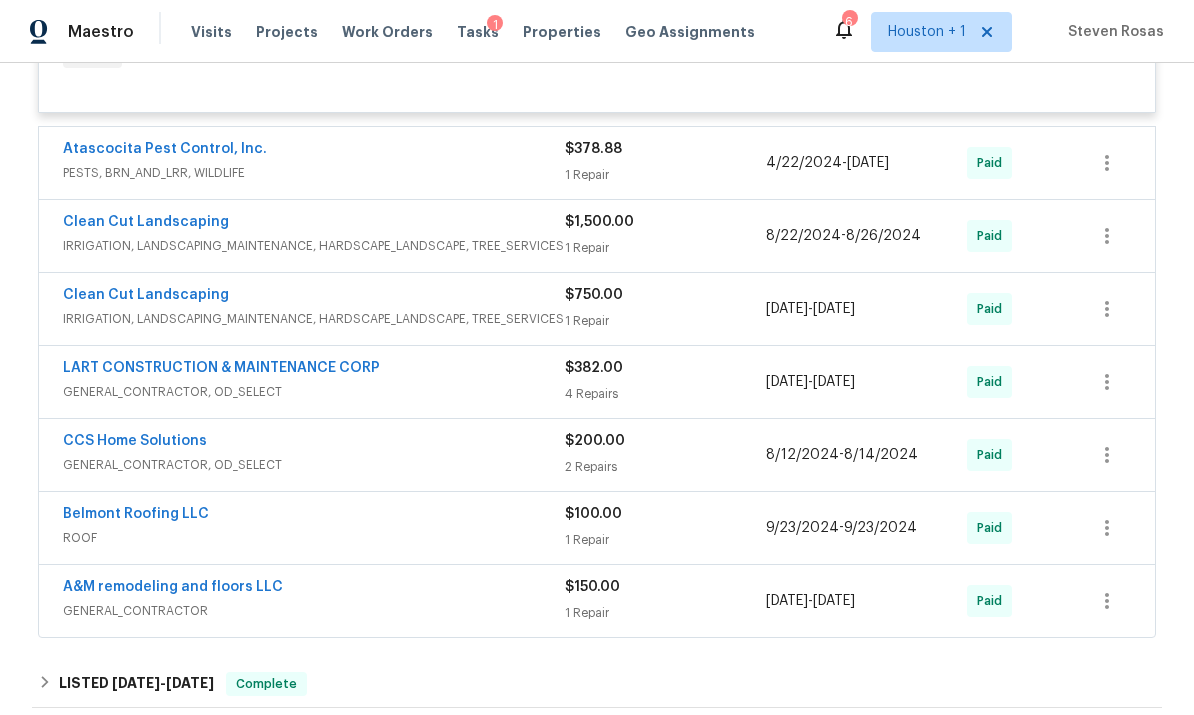 click on "$200.00 2 Repairs" at bounding box center [665, 455] 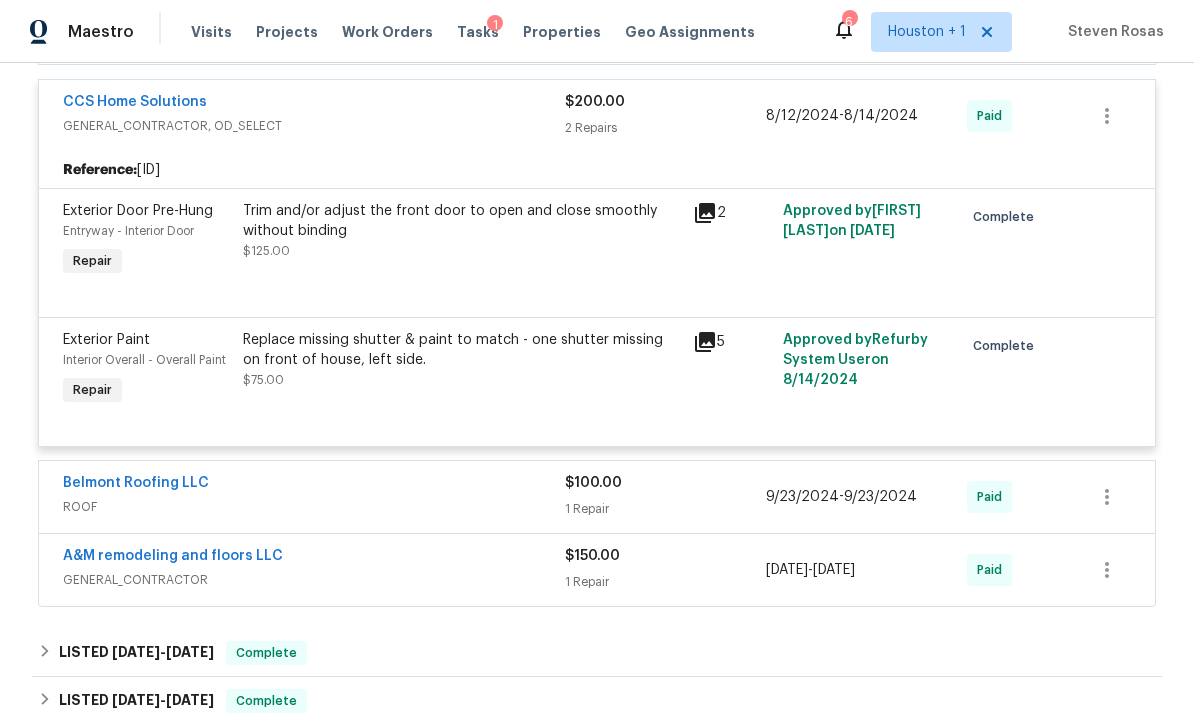 scroll, scrollTop: 4160, scrollLeft: 0, axis: vertical 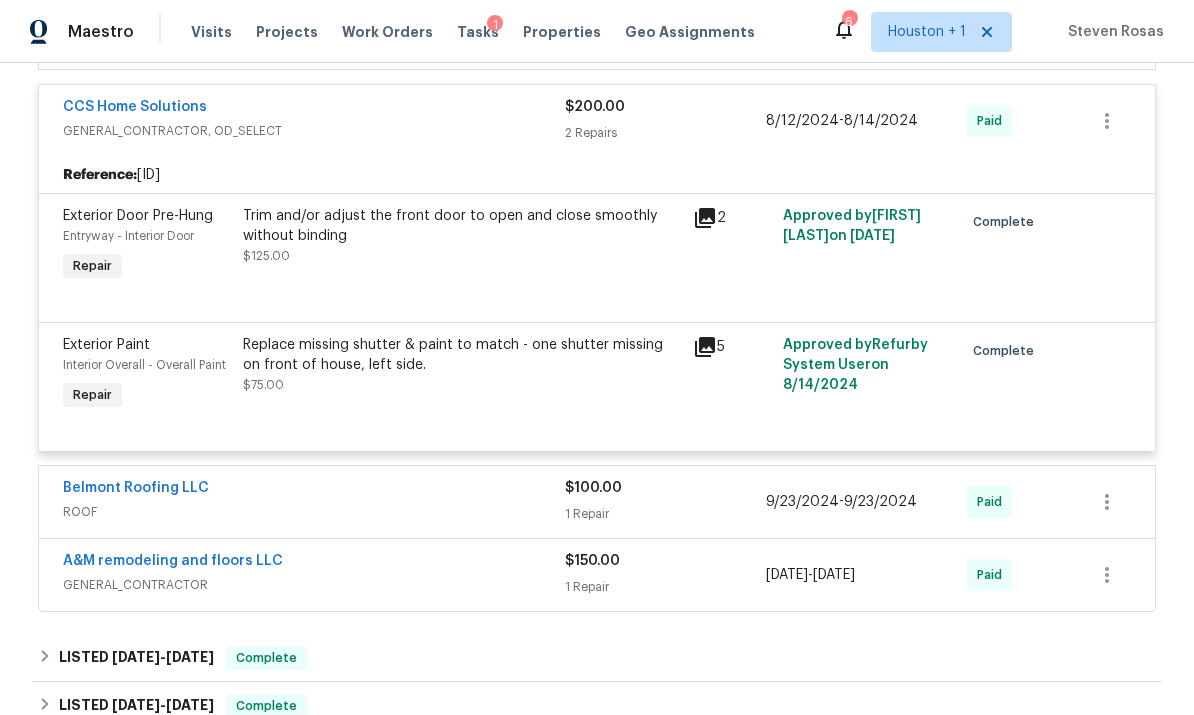 click on "1 Repair" at bounding box center [665, 587] 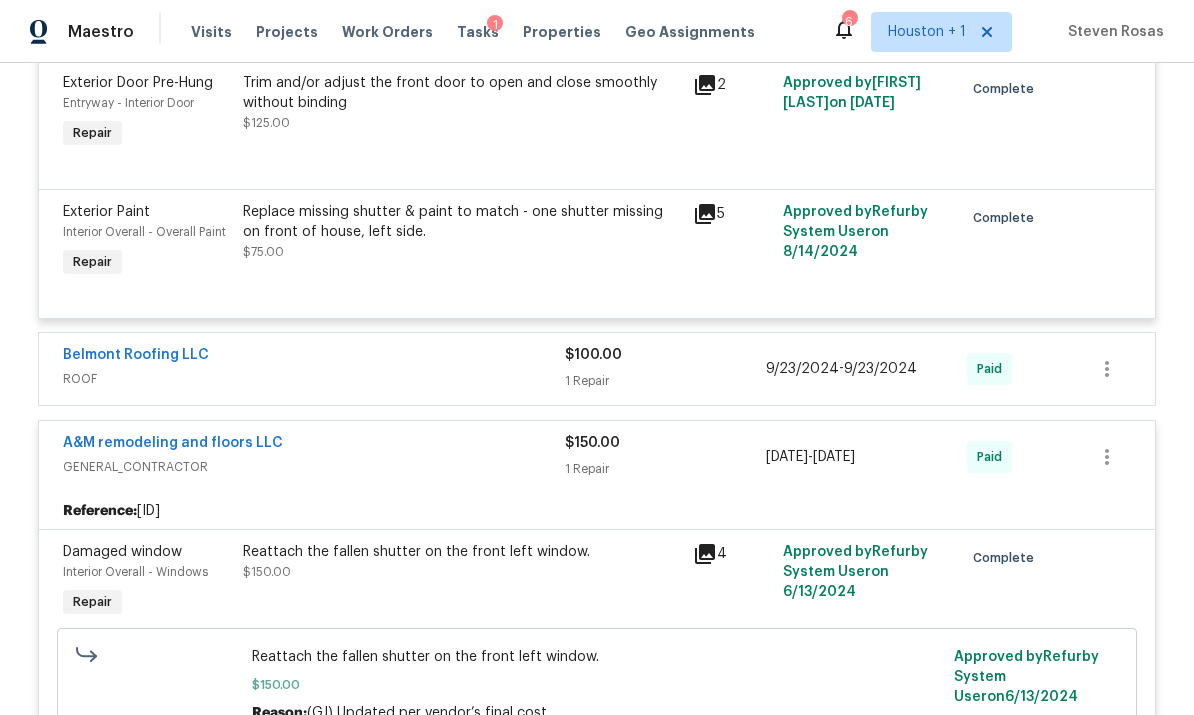 scroll, scrollTop: 4383, scrollLeft: 0, axis: vertical 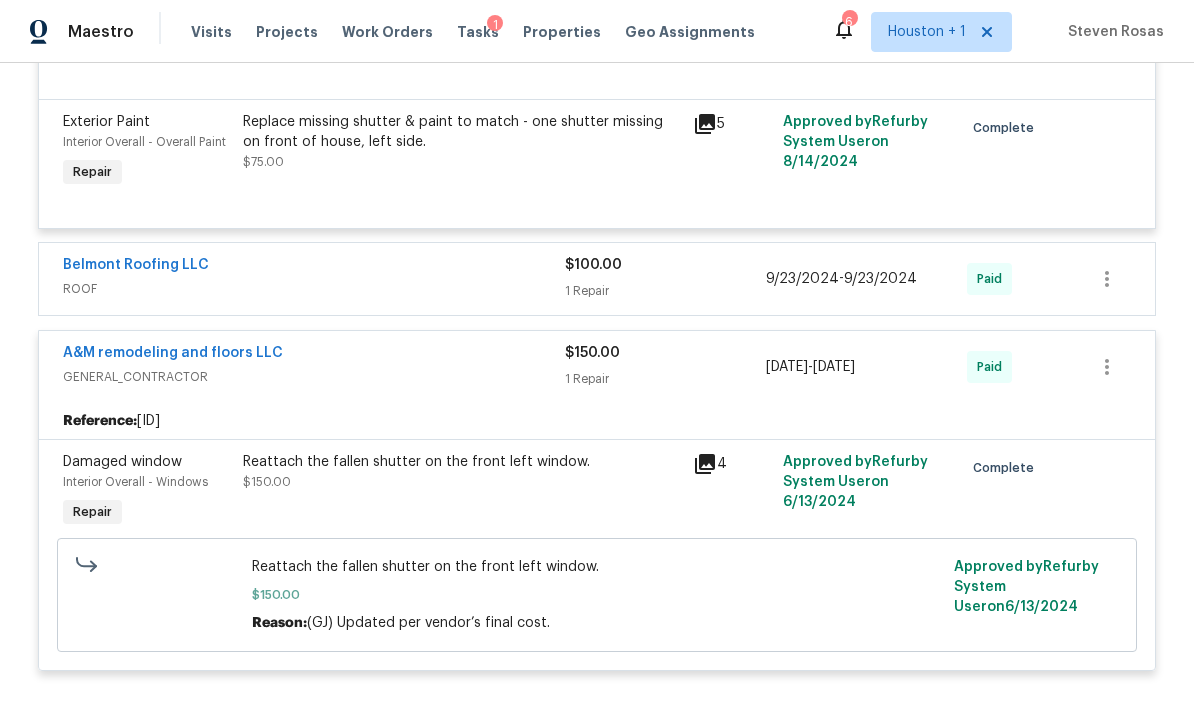 click on "1 Repair" at bounding box center [665, 379] 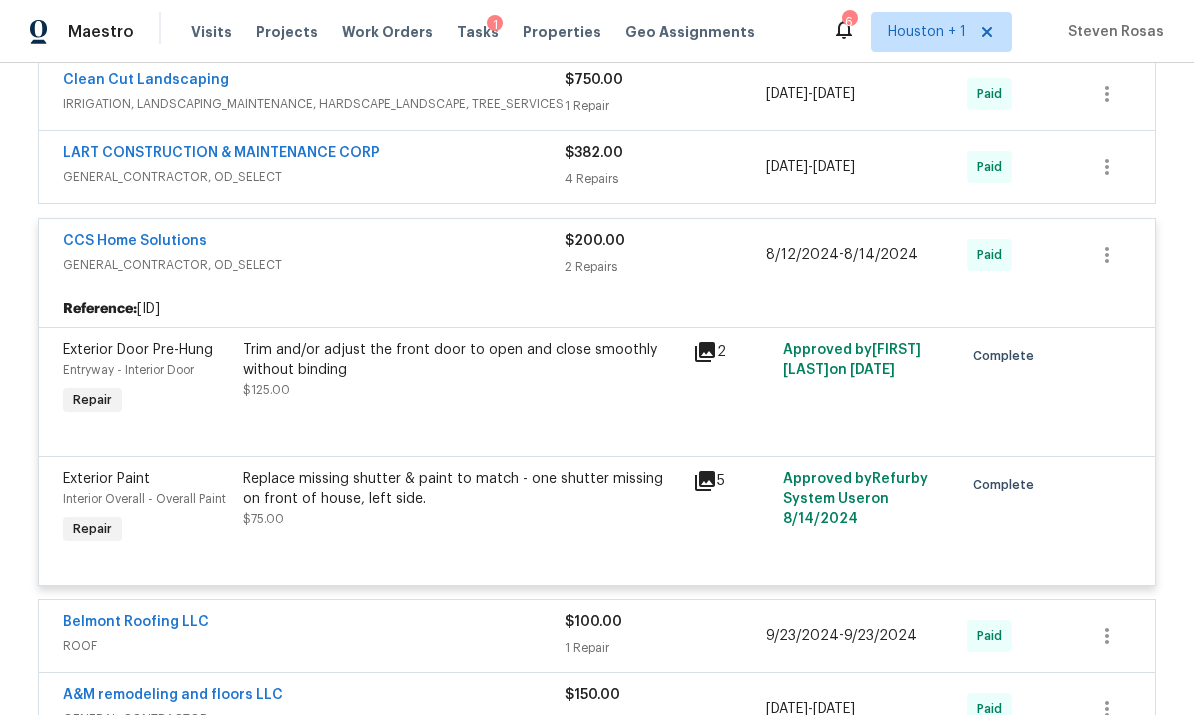 scroll, scrollTop: 3846, scrollLeft: 0, axis: vertical 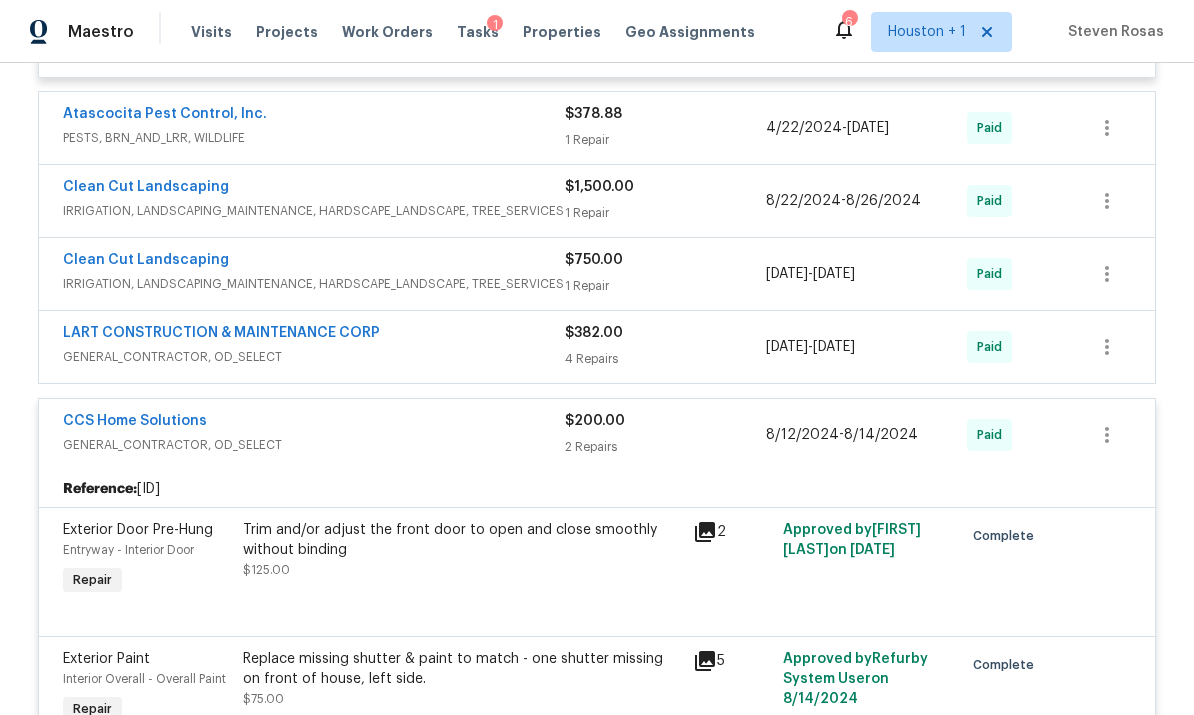 click on "LART CONSTRUCTION & MAINTENANCE CORP GENERAL_CONTRACTOR, OD_SELECT $382.00 4 Repairs 4/25/2024  -  4/27/2024 Paid" at bounding box center [597, 347] 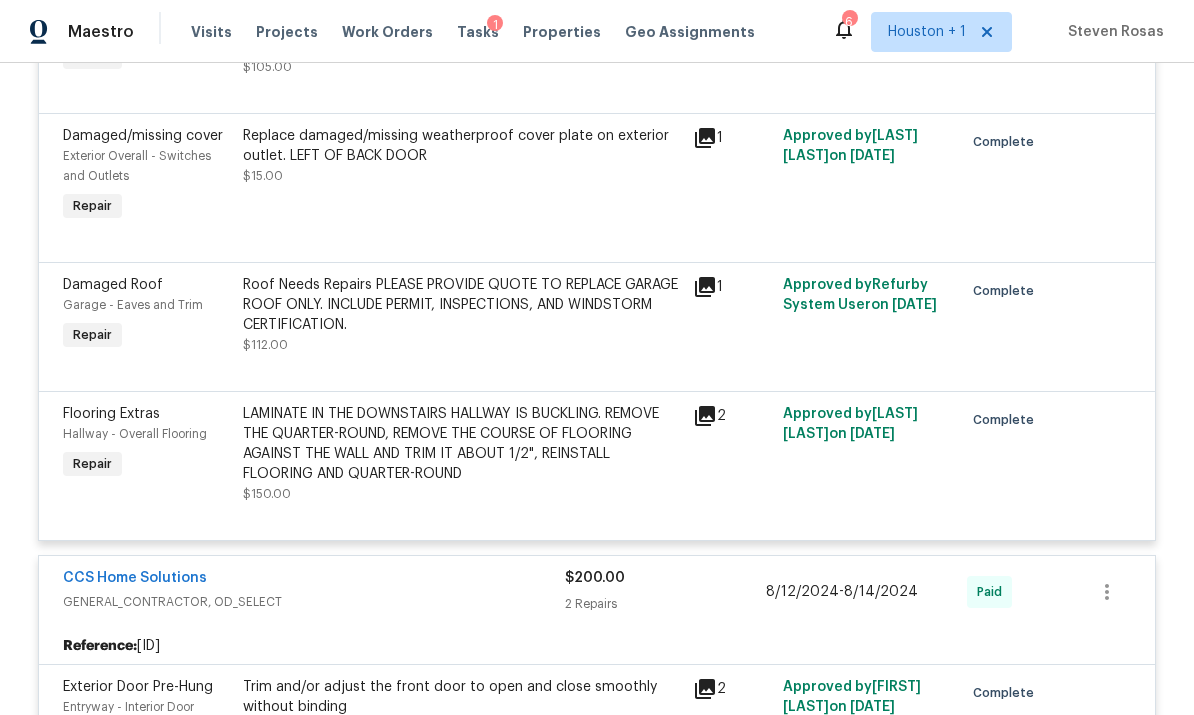 scroll, scrollTop: 4534, scrollLeft: 0, axis: vertical 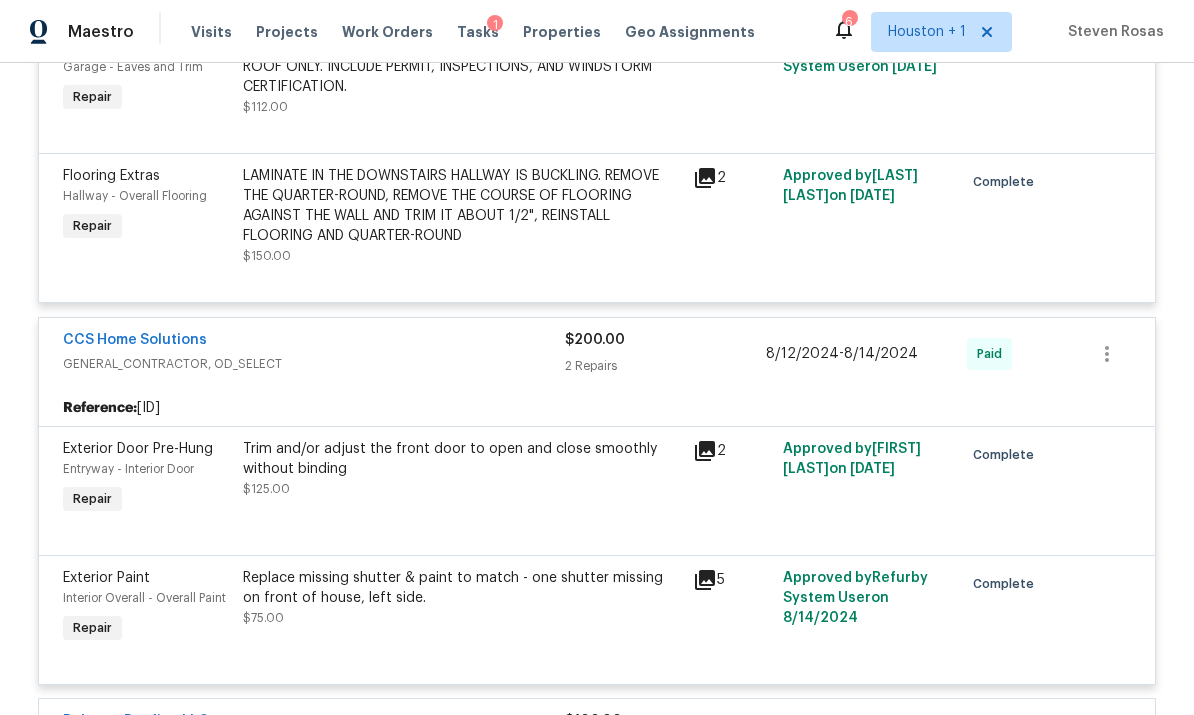 click on "Trim and/or adjust the front door to open and close smoothly without binding" at bounding box center [462, 459] 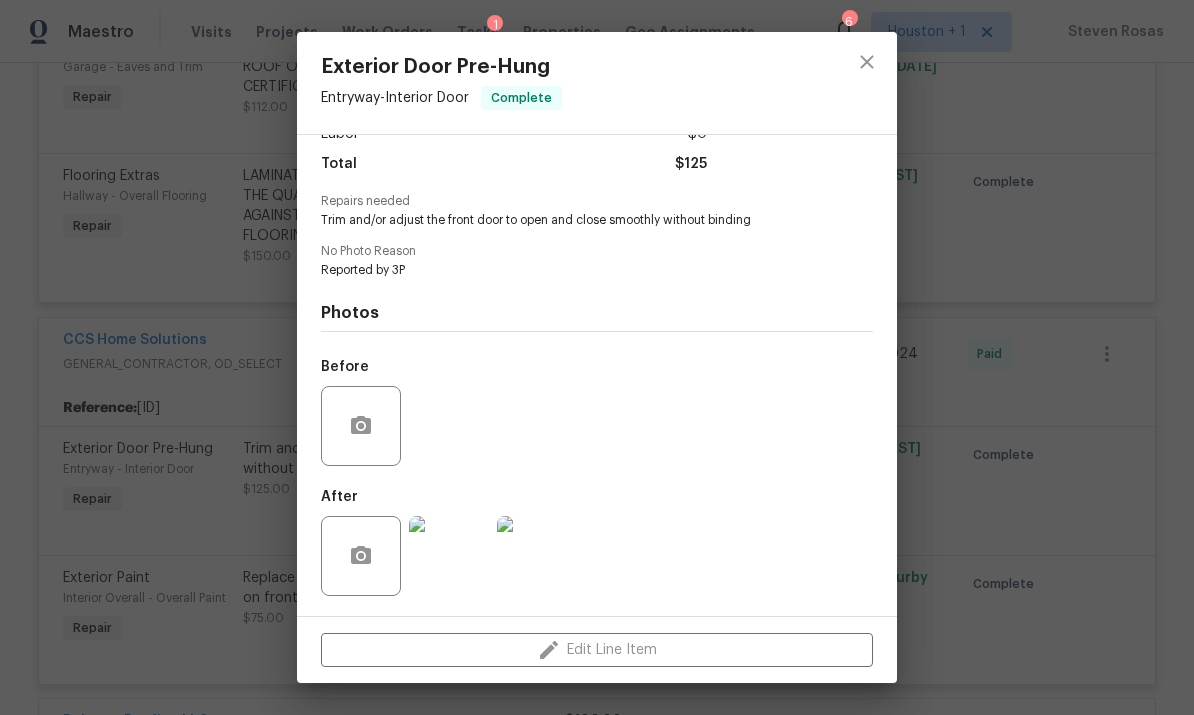 scroll, scrollTop: 161, scrollLeft: 0, axis: vertical 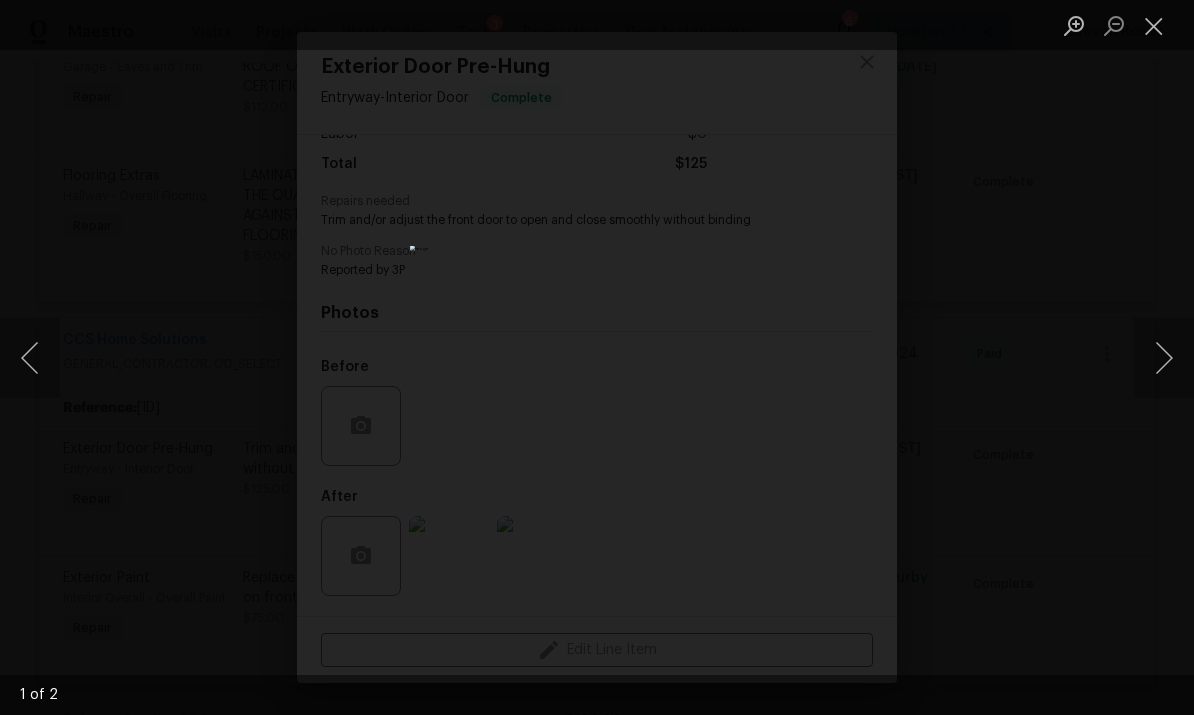 click at bounding box center [1164, 358] 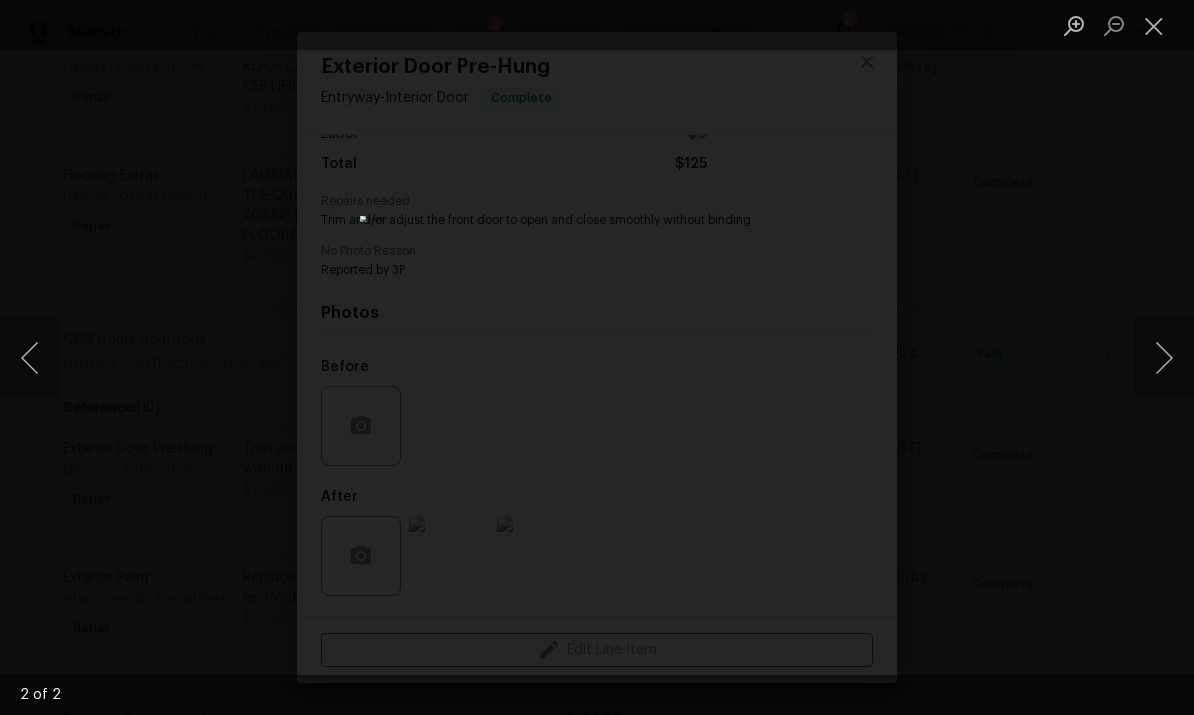 click at bounding box center (1164, 358) 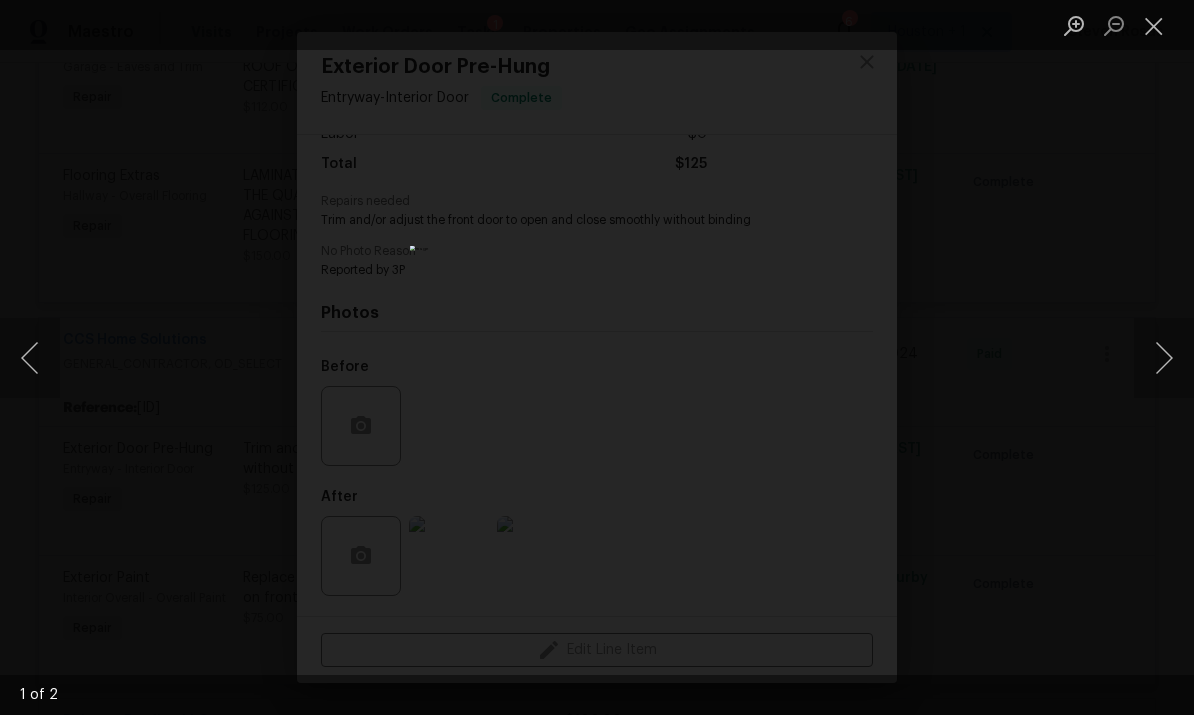click at bounding box center [1154, 25] 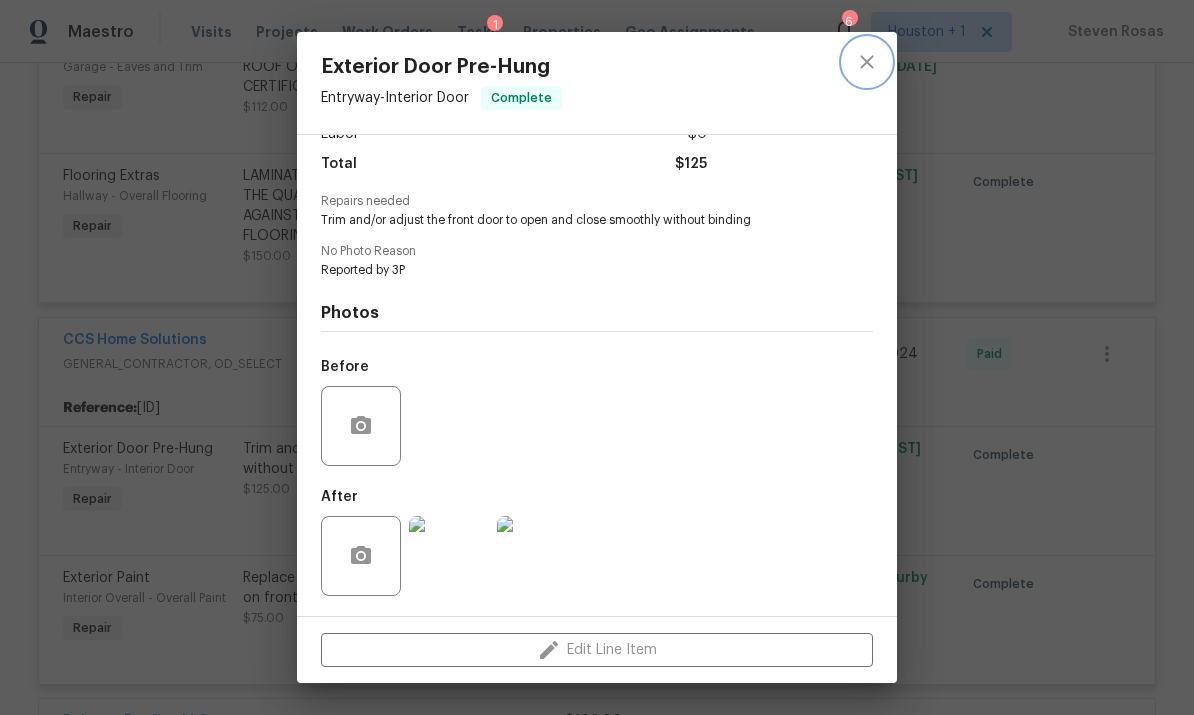 click 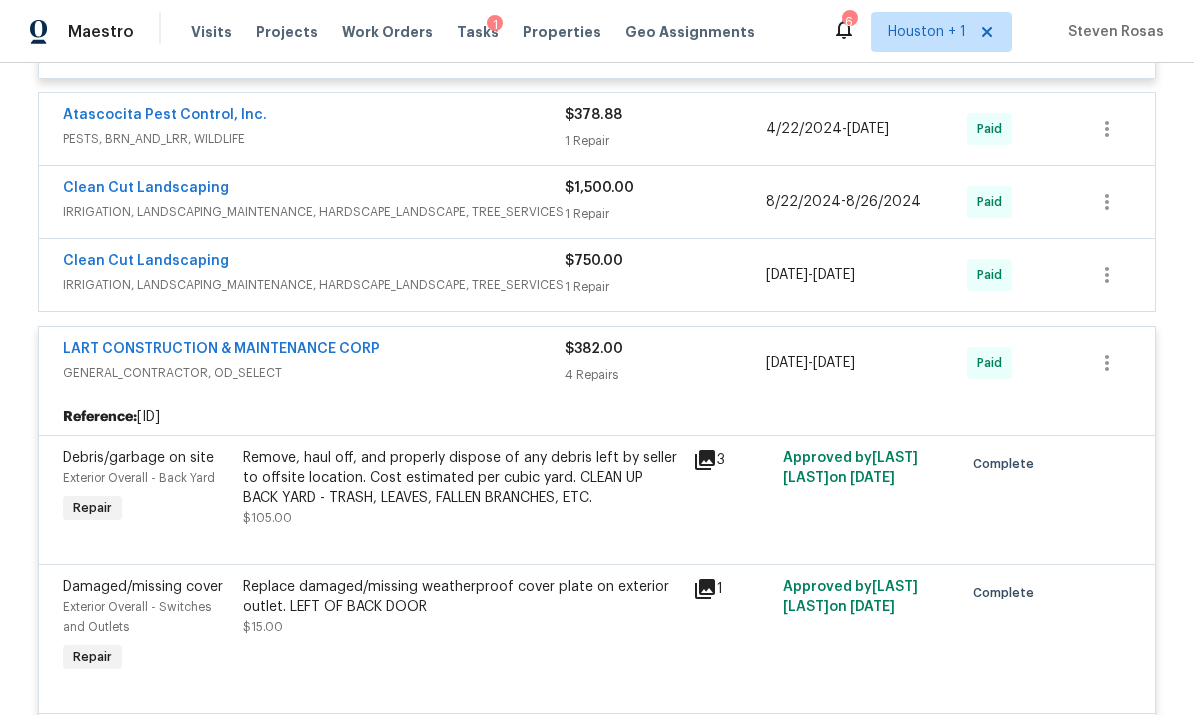 scroll, scrollTop: 3843, scrollLeft: 0, axis: vertical 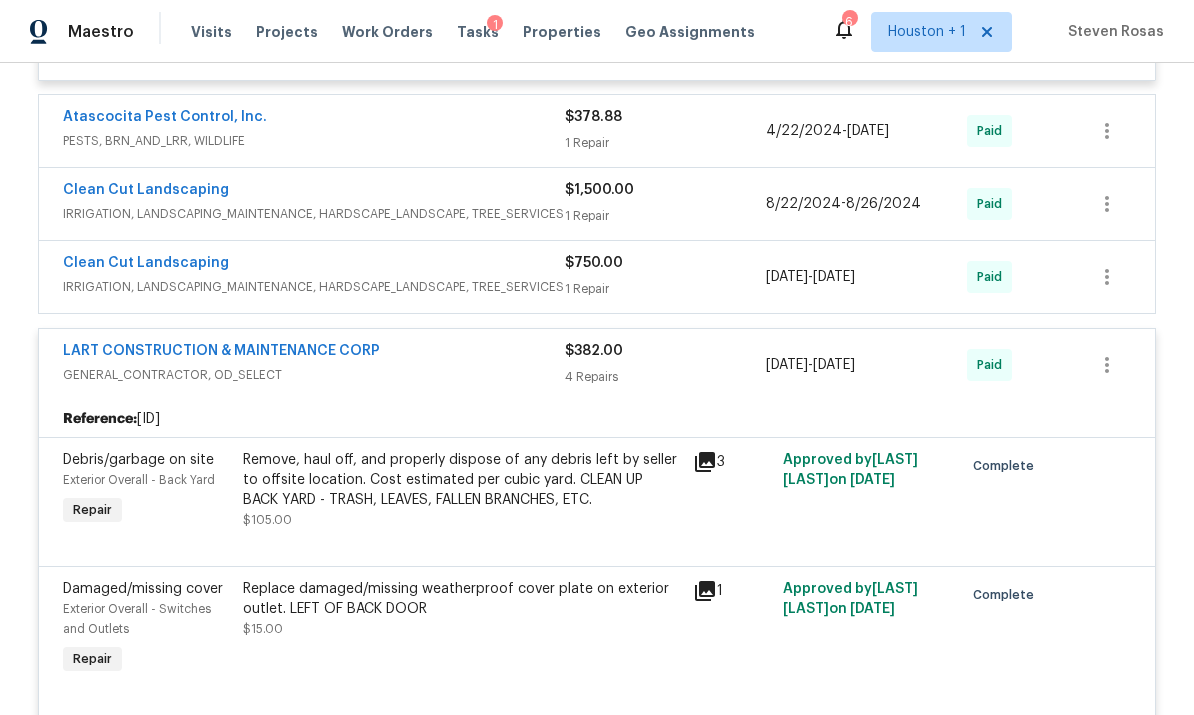 click on "GENERAL_CONTRACTOR, OD_SELECT" at bounding box center (314, 375) 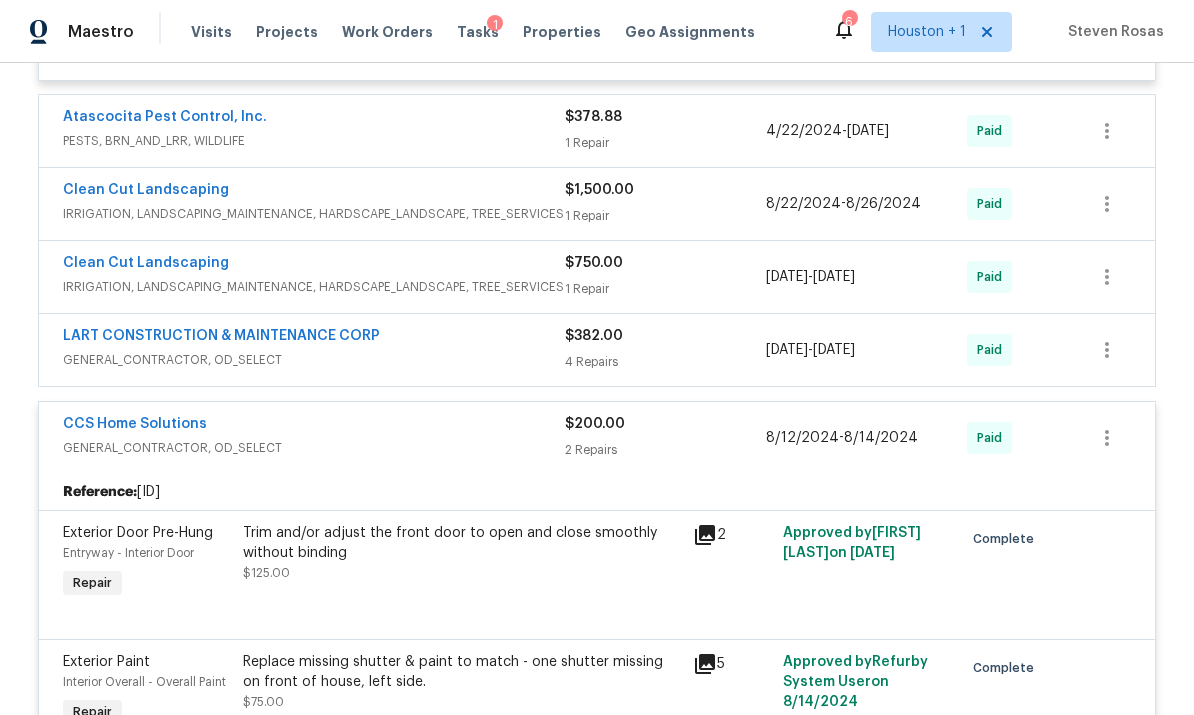 click on "CCS Home Solutions" at bounding box center [314, 426] 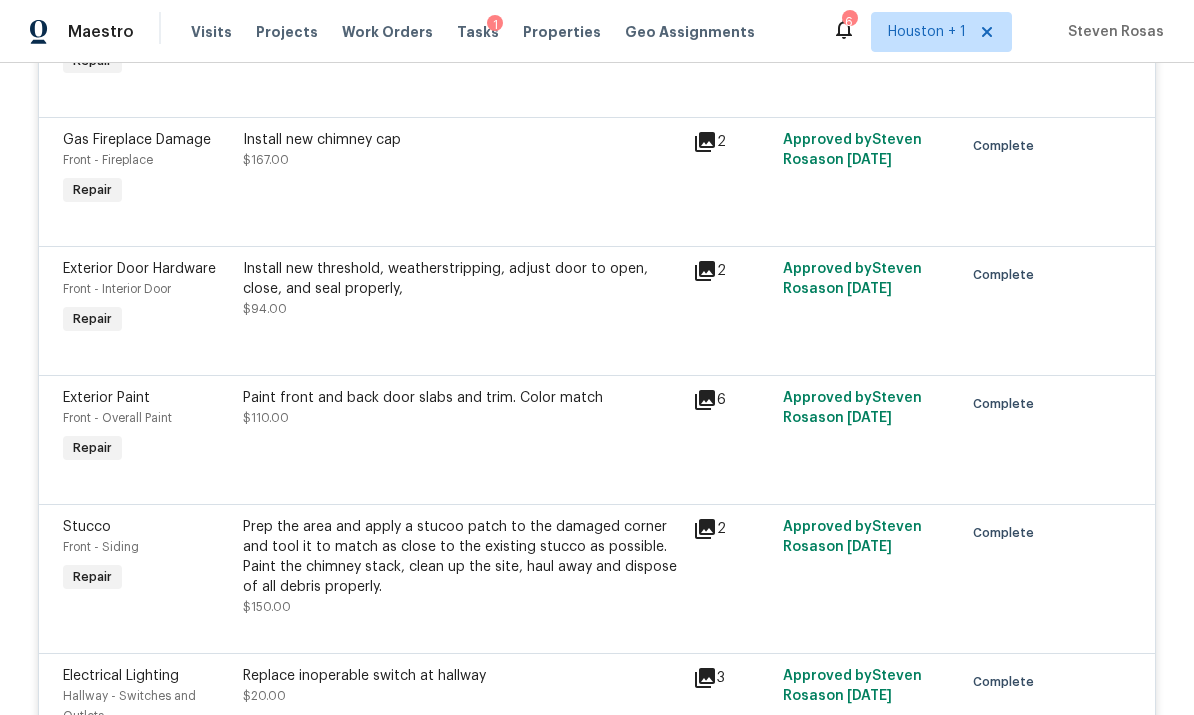 scroll, scrollTop: 2010, scrollLeft: 0, axis: vertical 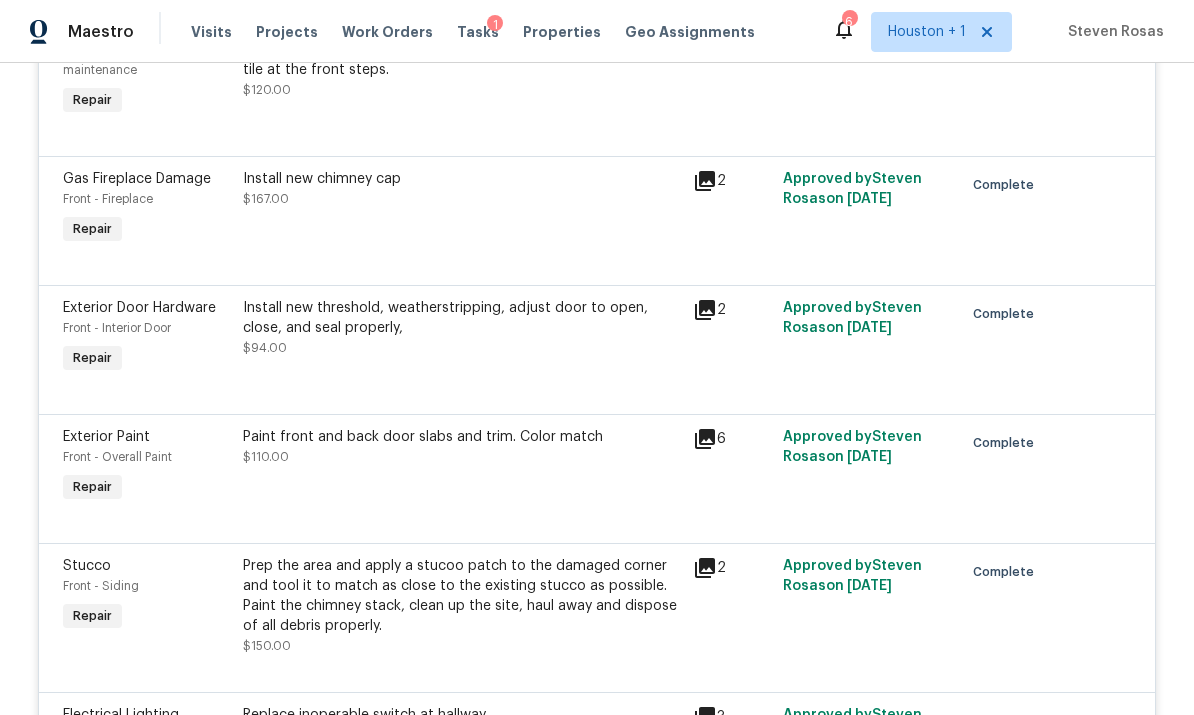 click on "Paint front and back door slabs and trim. Color match" at bounding box center (462, 437) 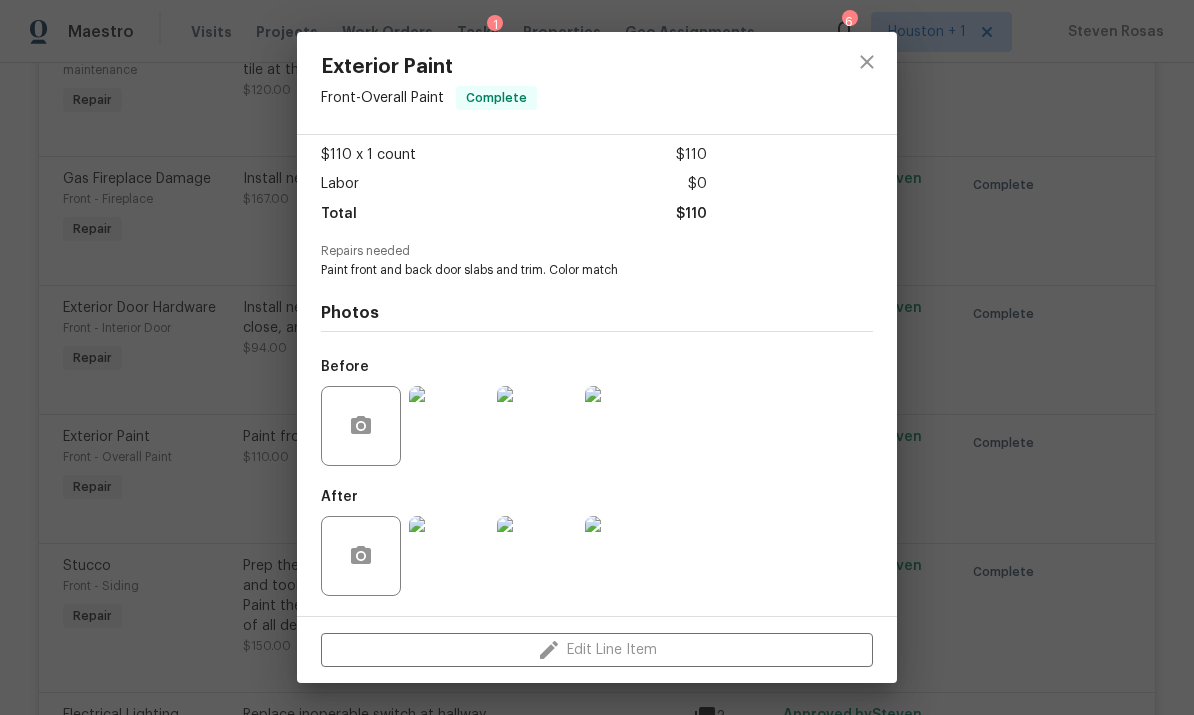 scroll, scrollTop: 111, scrollLeft: 0, axis: vertical 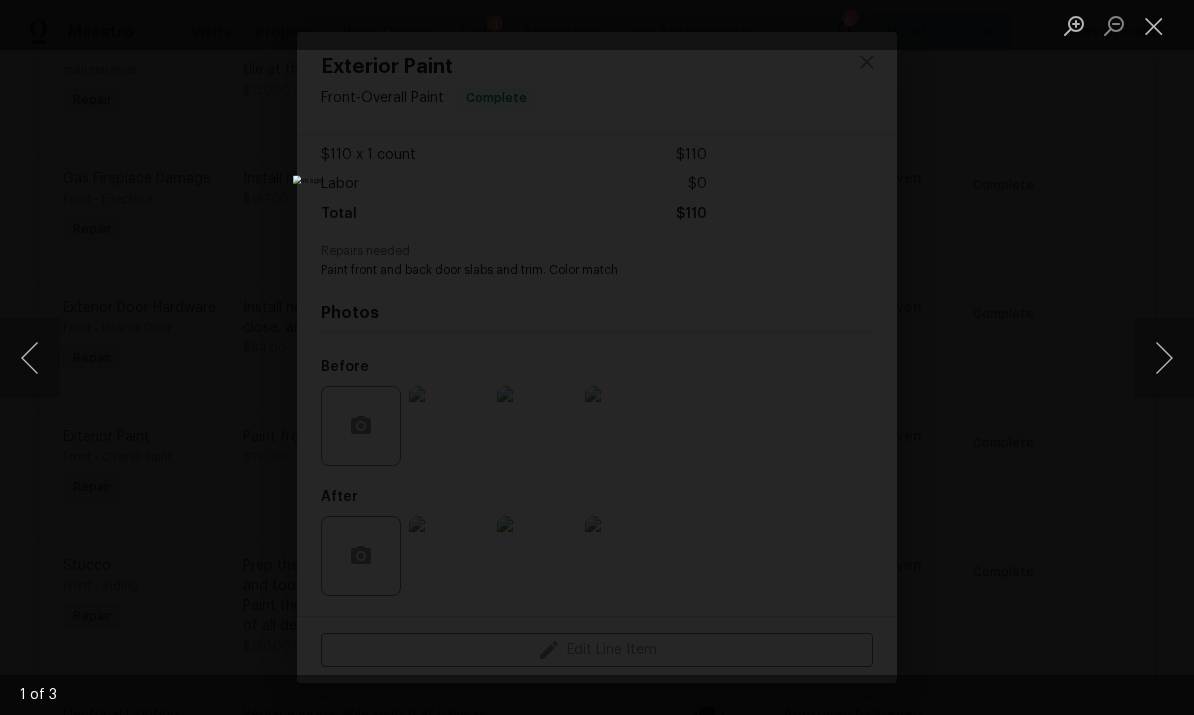 click at bounding box center (1164, 358) 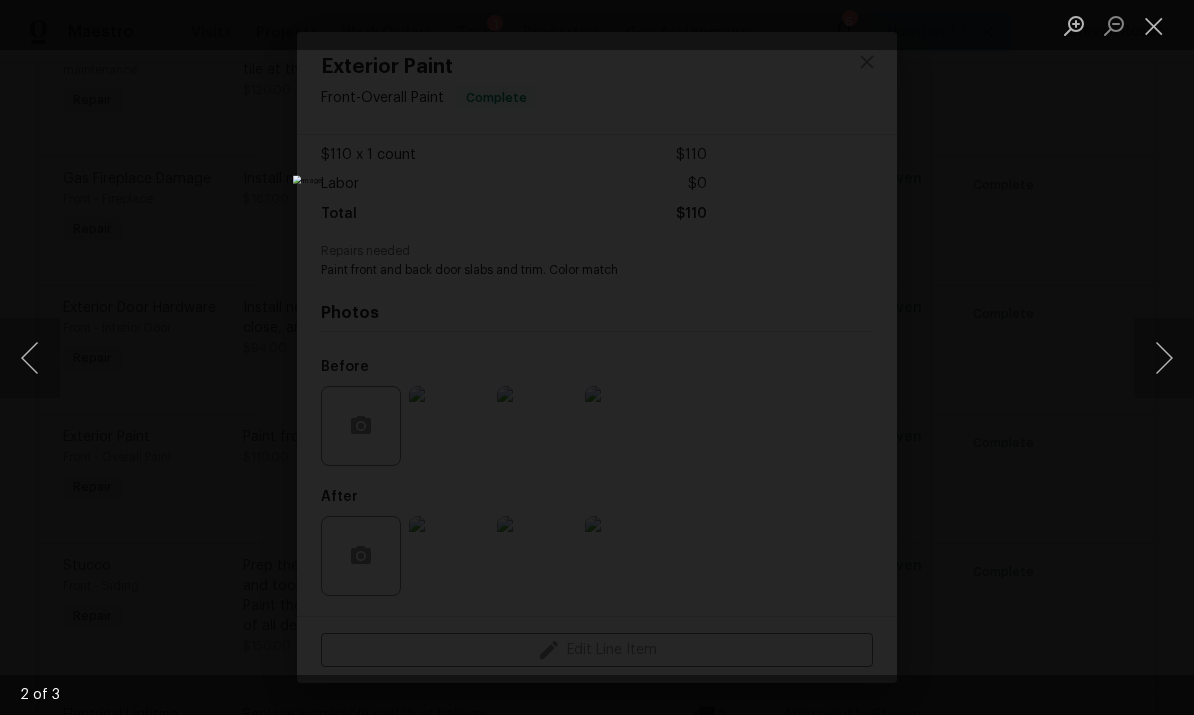 click at bounding box center (1164, 358) 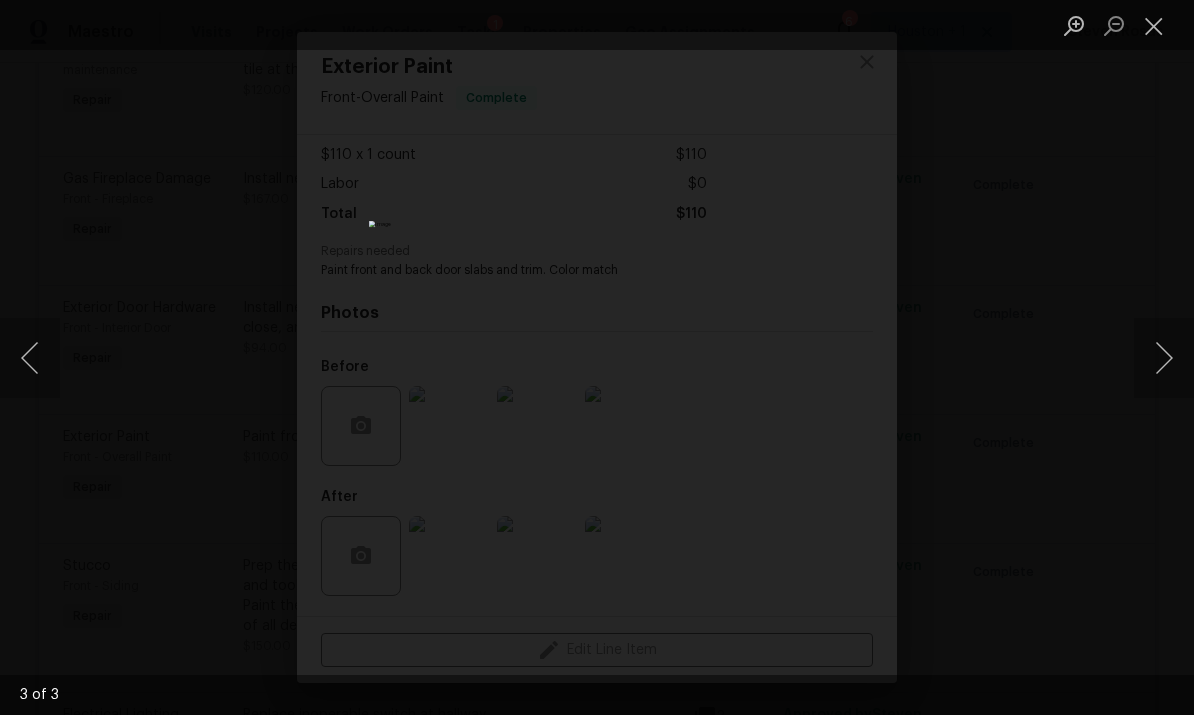 click at bounding box center [1164, 358] 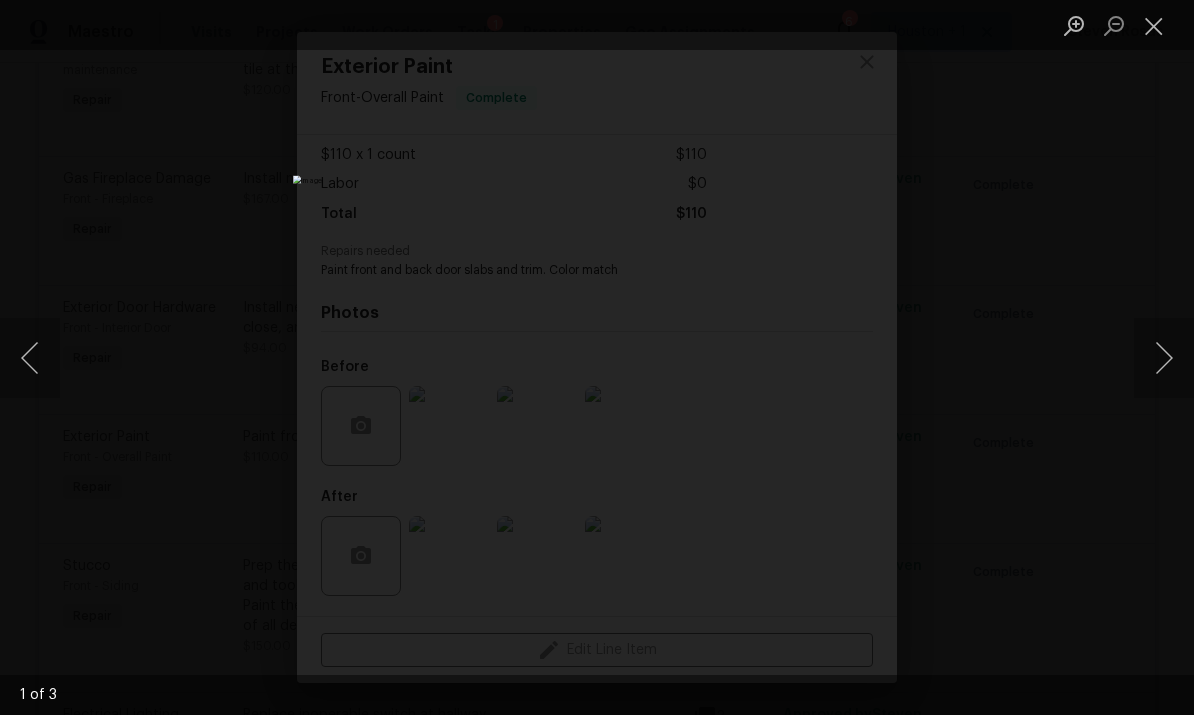 click at bounding box center (1164, 358) 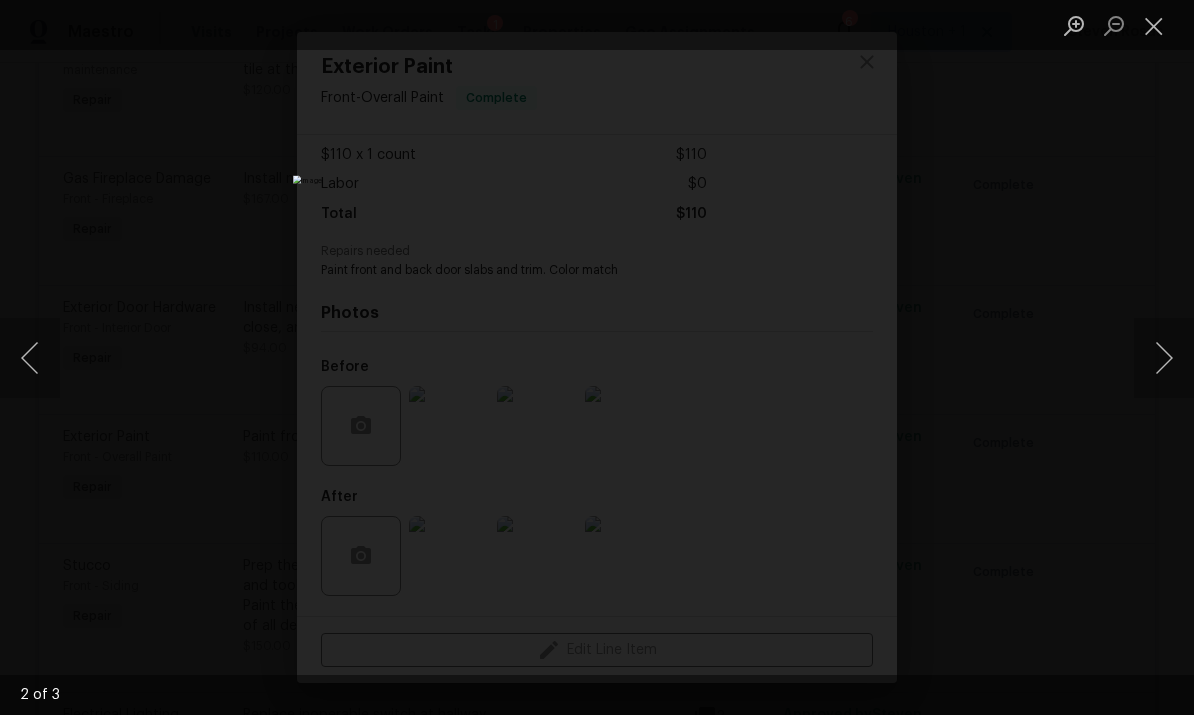 click at bounding box center (1154, 25) 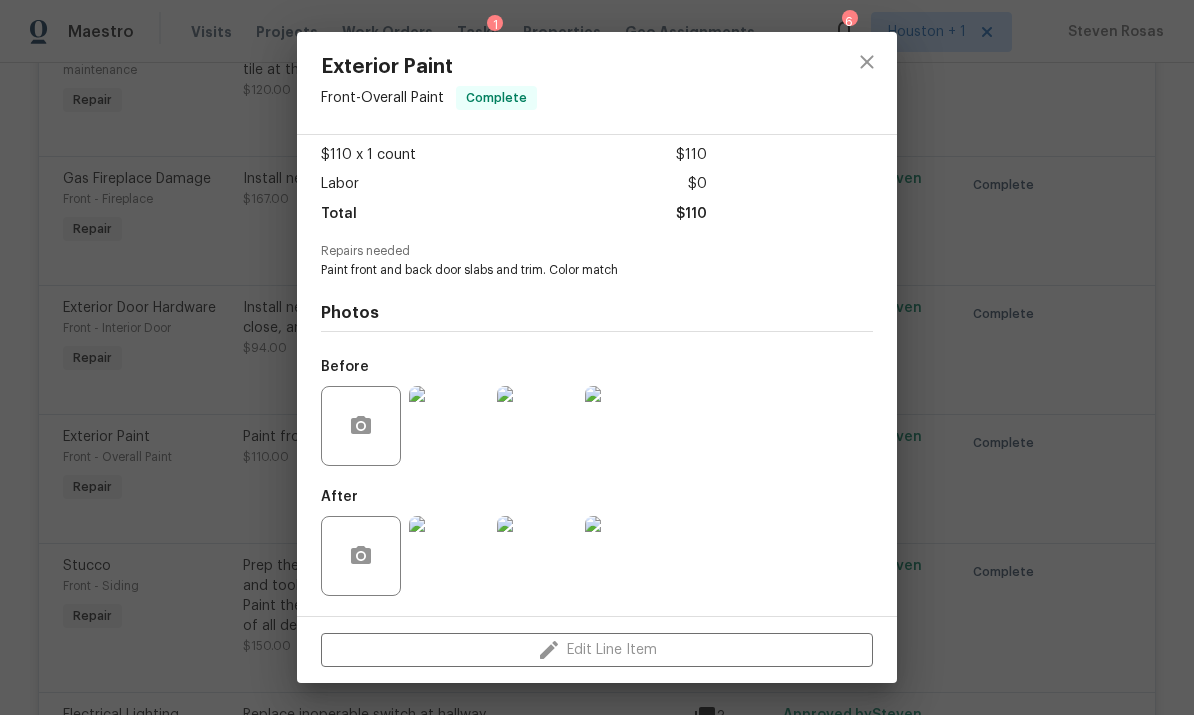click on "Exterior Paint Front  -  Overall Paint Complete Vendor BARAKEL VENZ GROUP Account Category Repairs Cost $110 x 1 count $110 Labor $0 Total $110 Repairs needed Paint front and back door slabs and trim. Color match Photos Before After  Edit Line Item" at bounding box center (597, 357) 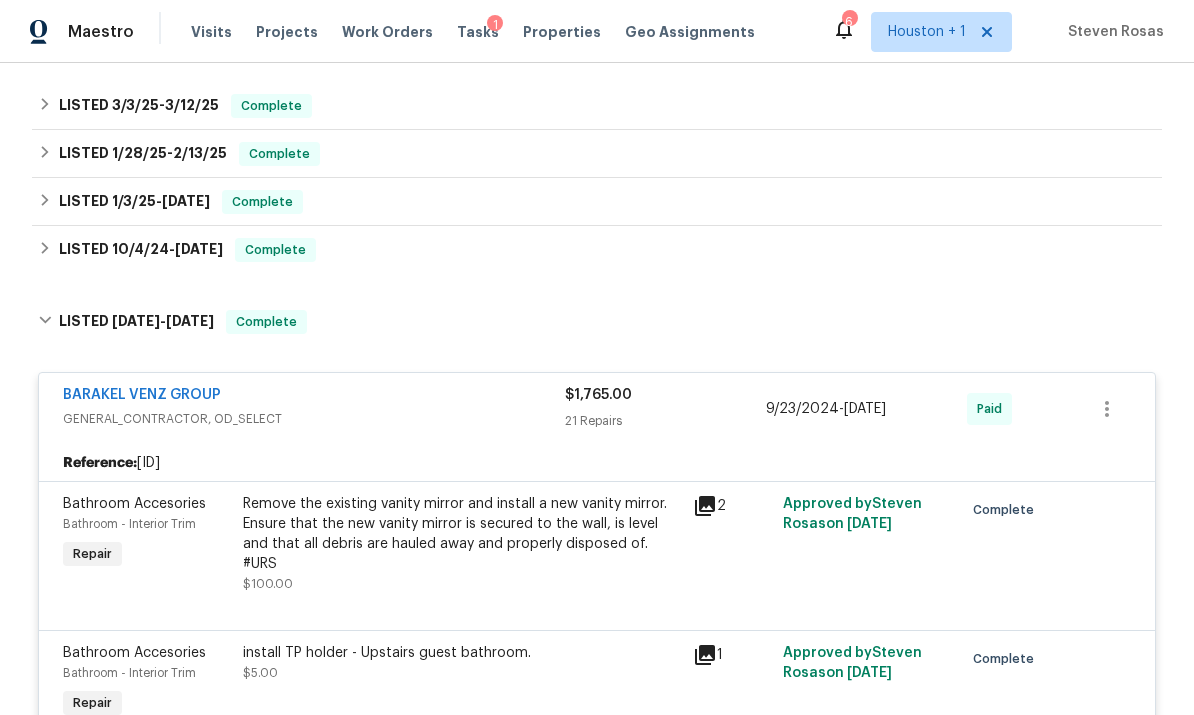 scroll, scrollTop: 555, scrollLeft: 0, axis: vertical 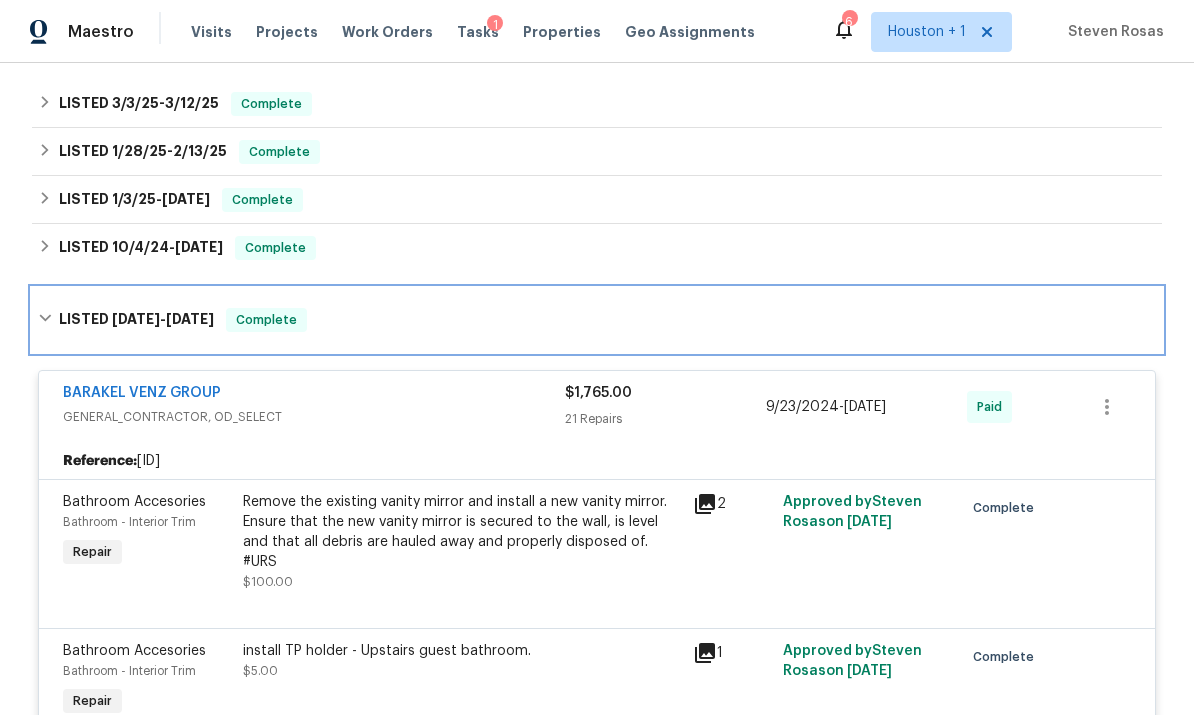 click on "LISTED   4/22/24  -  9/25/24 Complete" at bounding box center [597, 320] 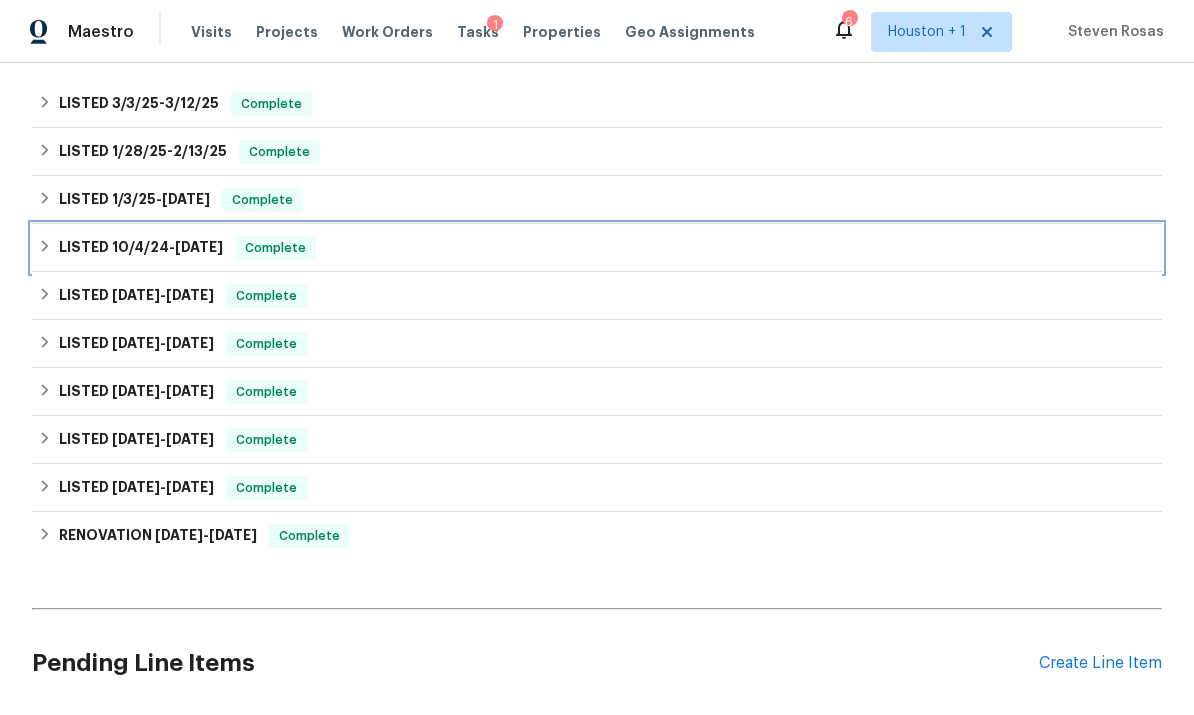 click on "LISTED   10/4/24  -  10/10/24 Complete" at bounding box center (597, 248) 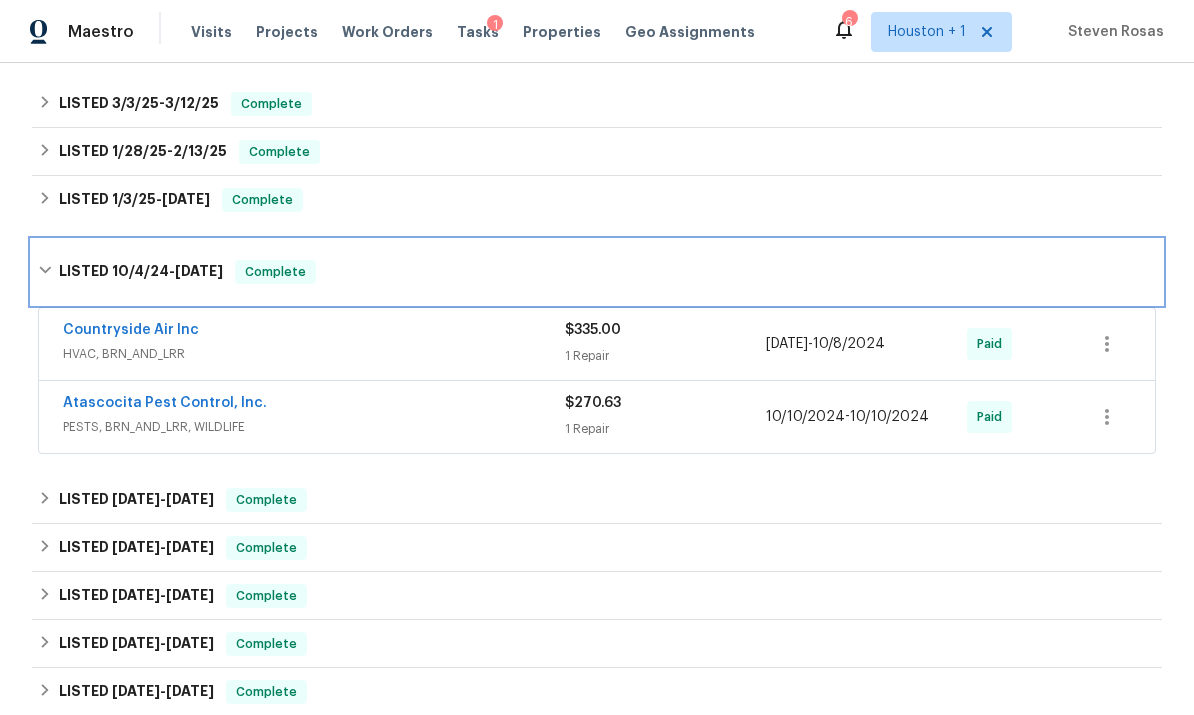 click on "LISTED   10/4/24  -  10/10/24 Complete" at bounding box center (597, 272) 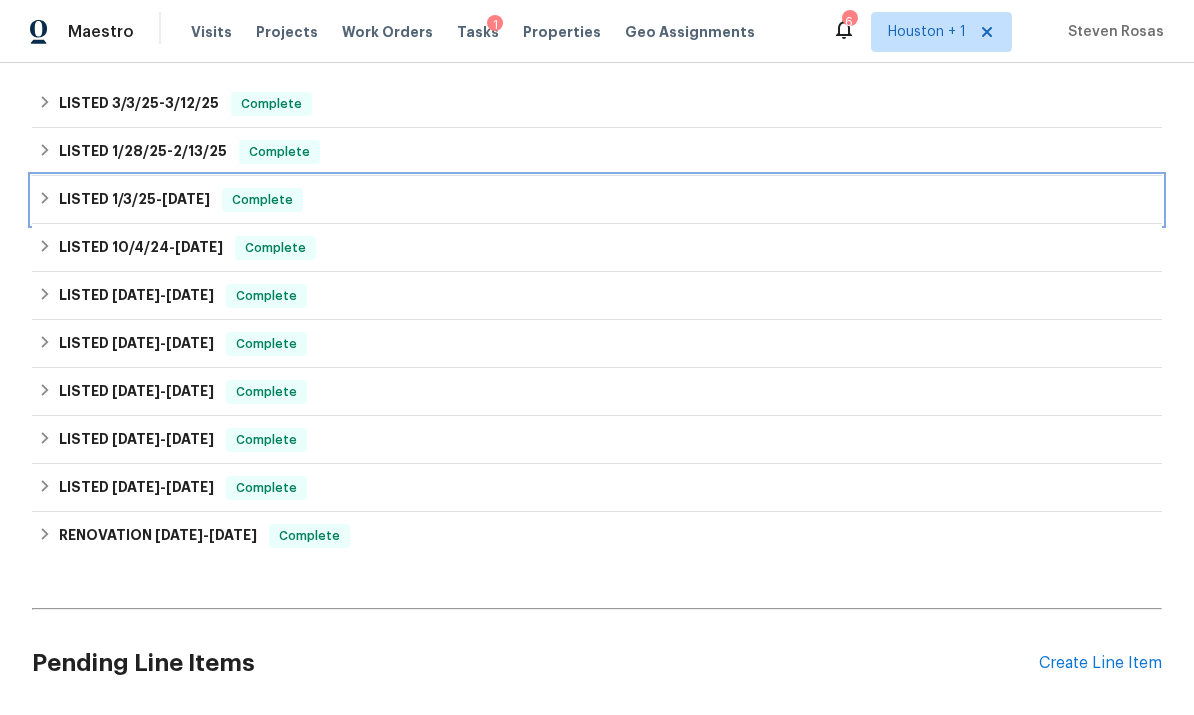 click on "LISTED   1/3/25  -  1/6/25 Complete" at bounding box center (597, 200) 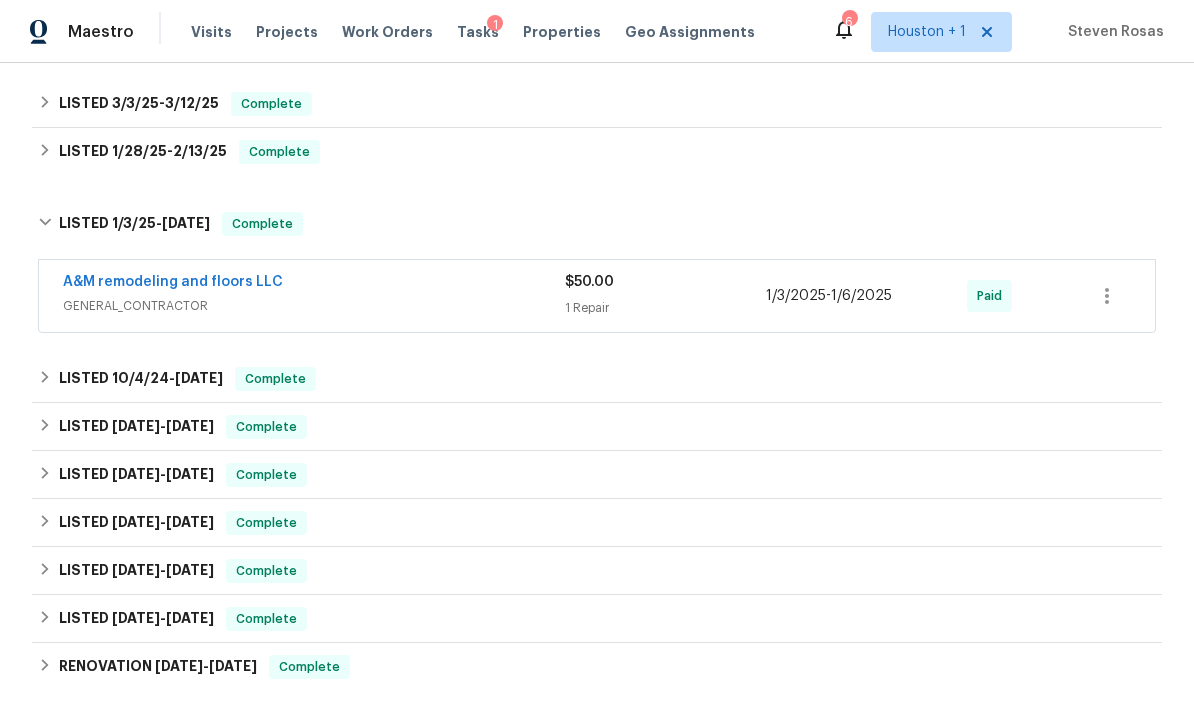 click on "$50.00 1 Repair" at bounding box center [665, 296] 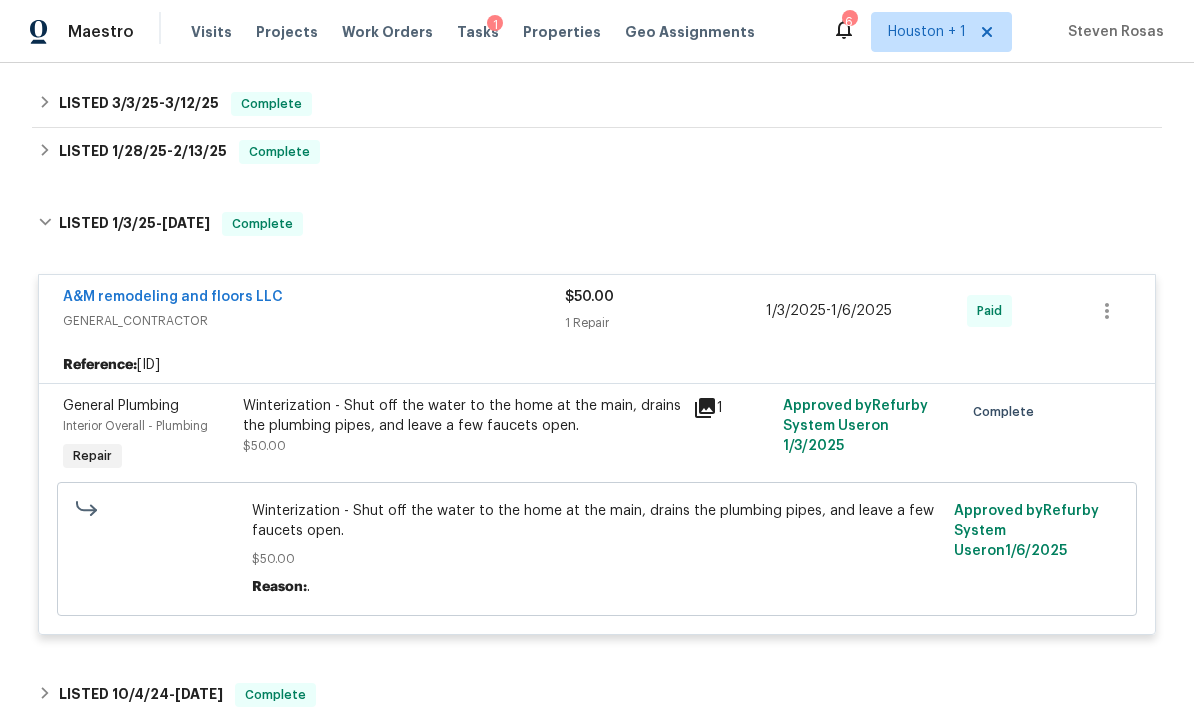 click on "$50.00" at bounding box center [665, 297] 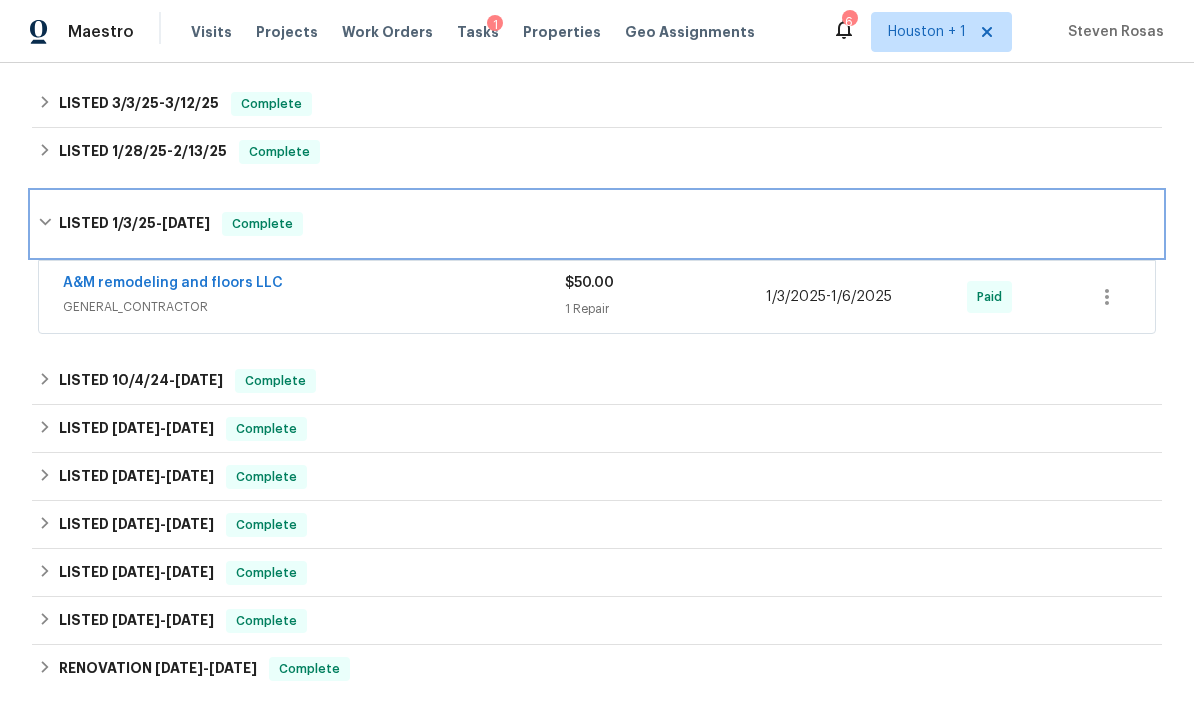 click on "LISTED   1/3/25  -  1/6/25 Complete" at bounding box center [597, 224] 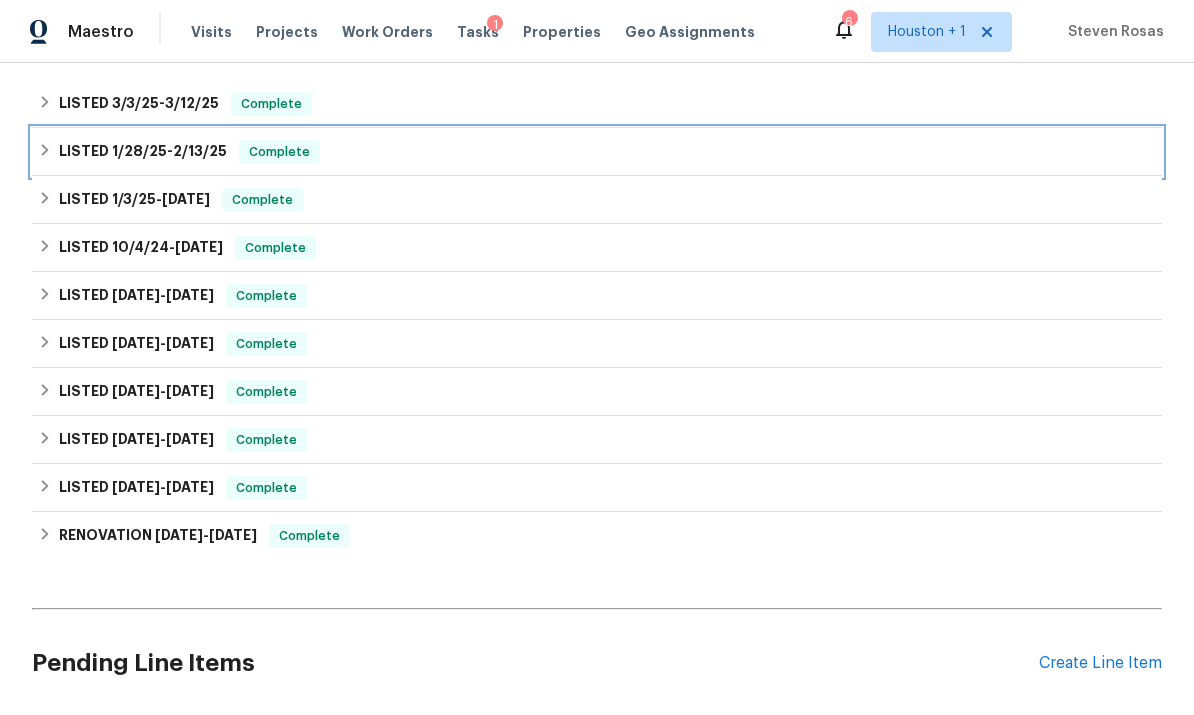 click on "LISTED   1/28/25  -  2/13/25 Complete" at bounding box center [597, 152] 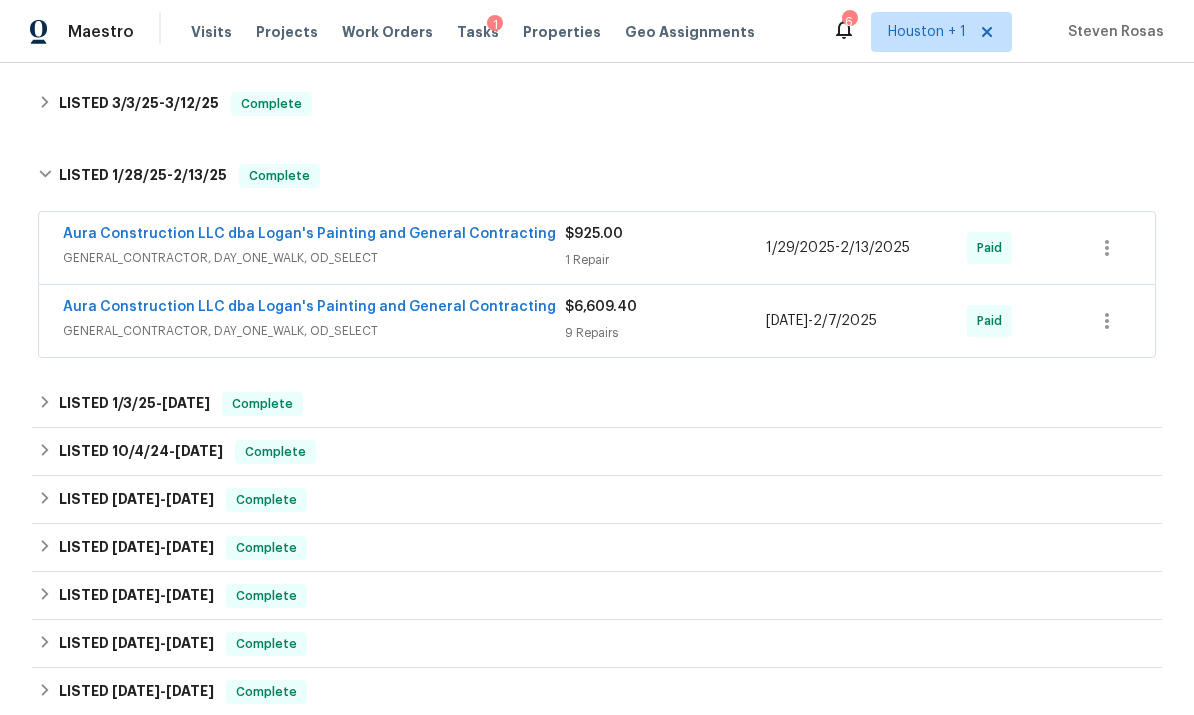 click on "$6,609.40" at bounding box center (665, 307) 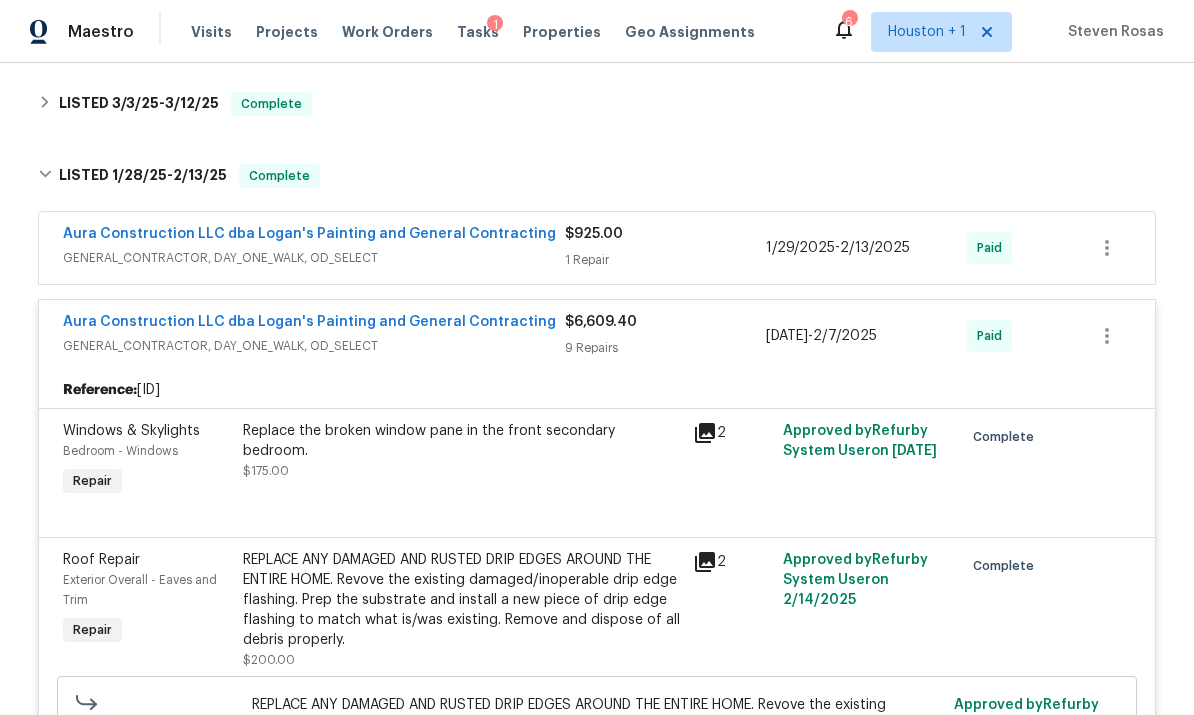click on "$925.00" at bounding box center [665, 234] 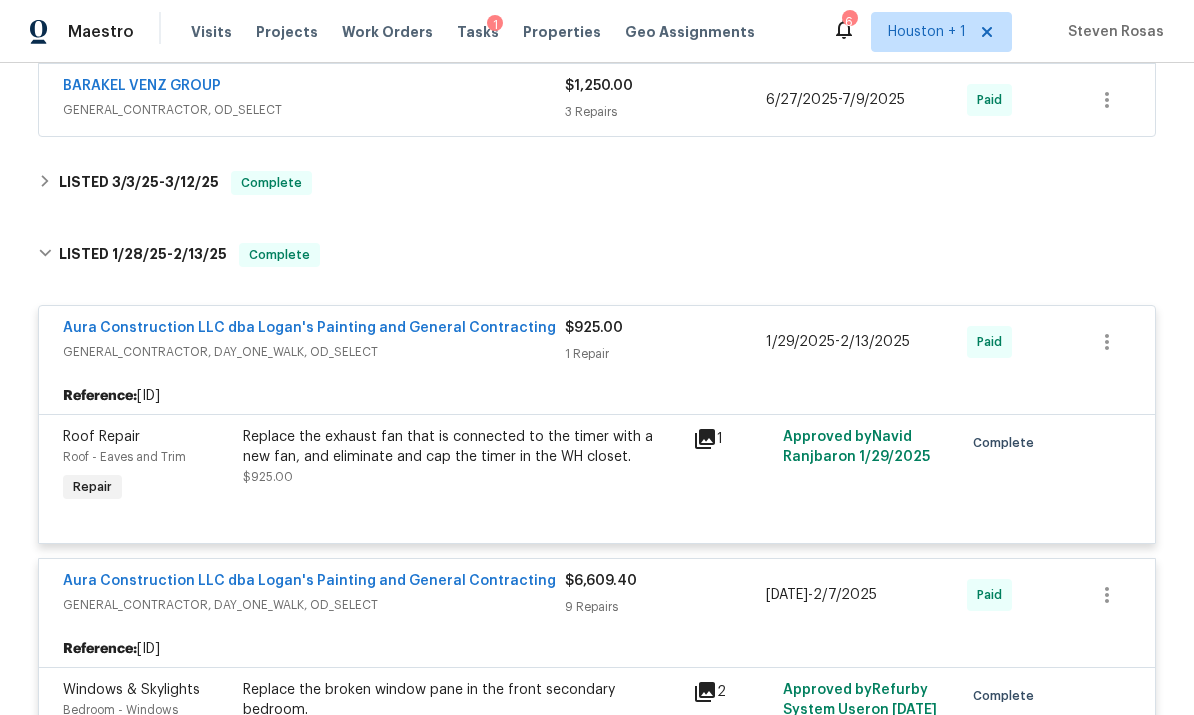 scroll, scrollTop: 452, scrollLeft: 0, axis: vertical 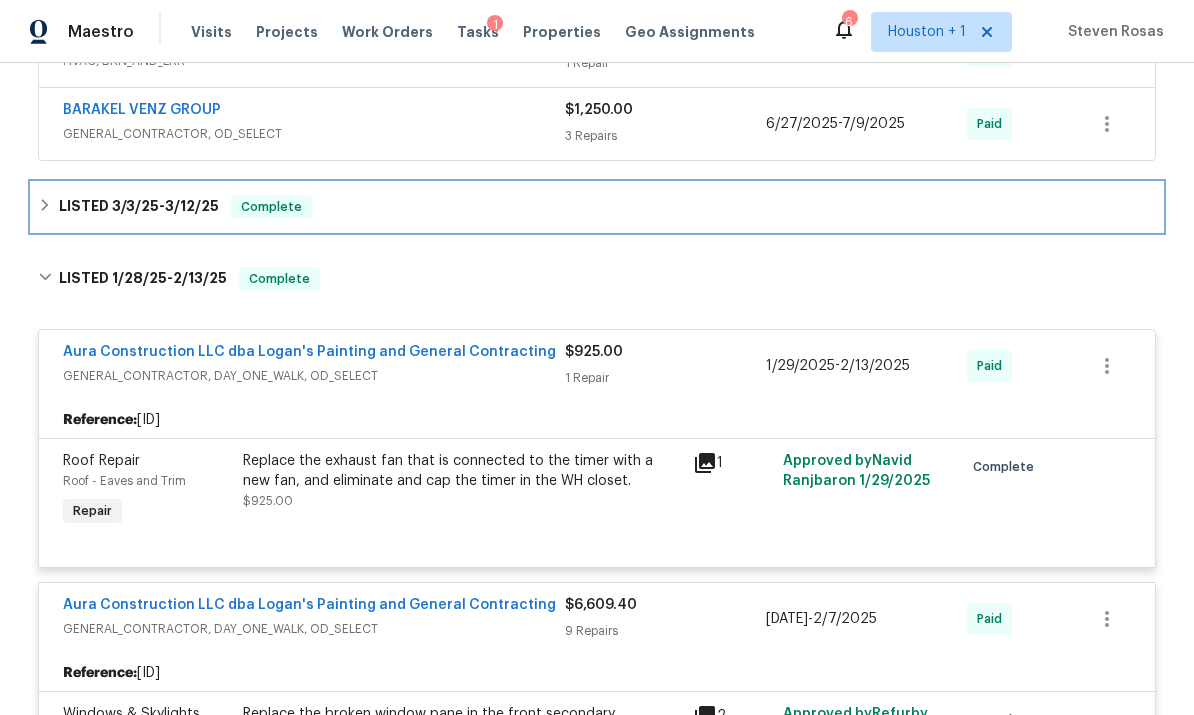 click on "LISTED   3/3/25  -  3/12/25 Complete" at bounding box center [597, 207] 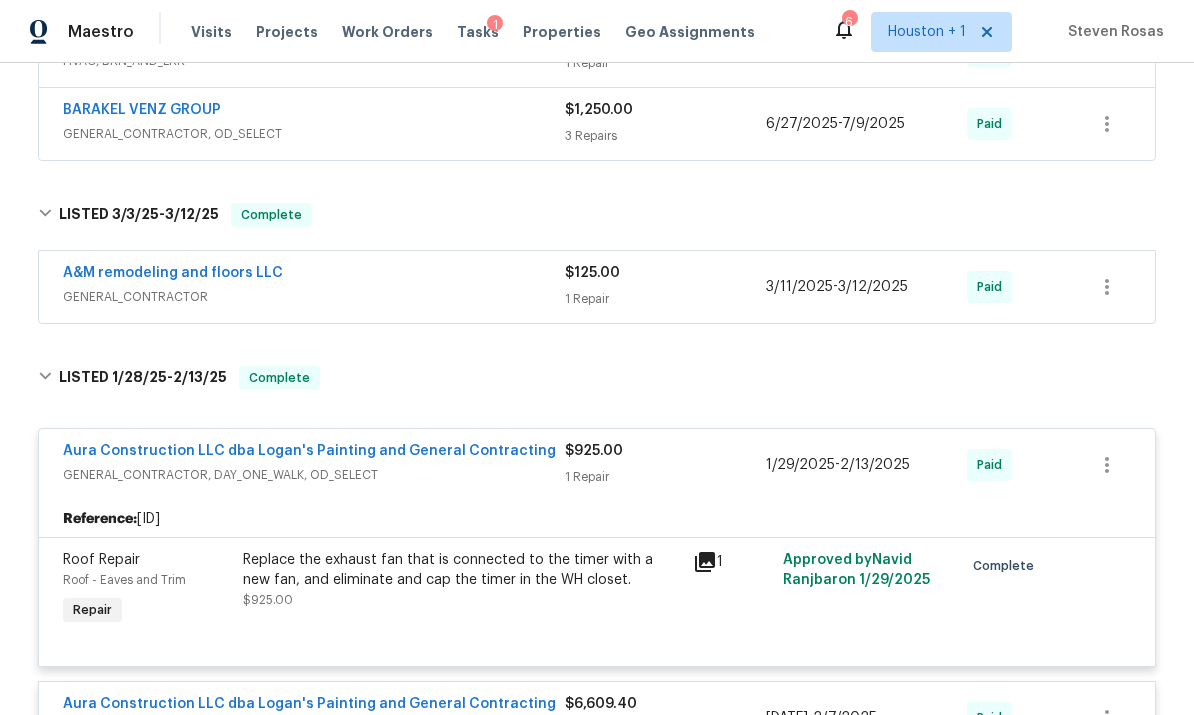 click on "Paid" at bounding box center (1017, 287) 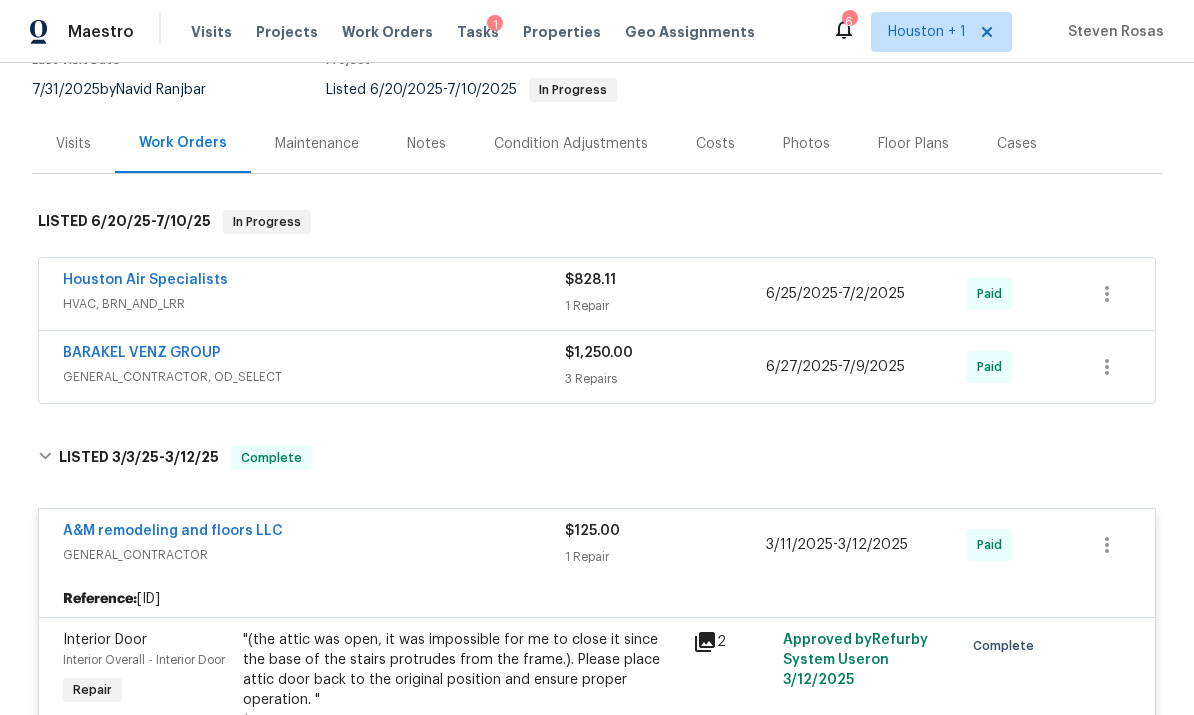 scroll, scrollTop: 200, scrollLeft: 0, axis: vertical 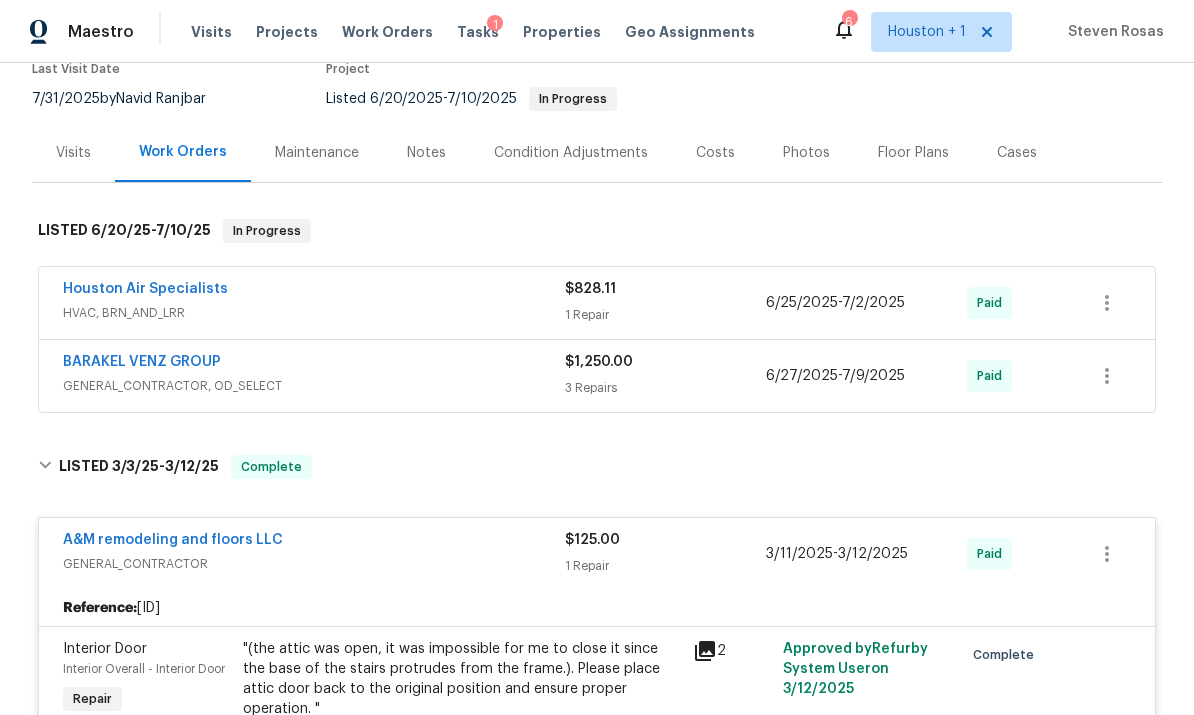 click on "6/27/2025  -  7/9/2025" at bounding box center (866, 376) 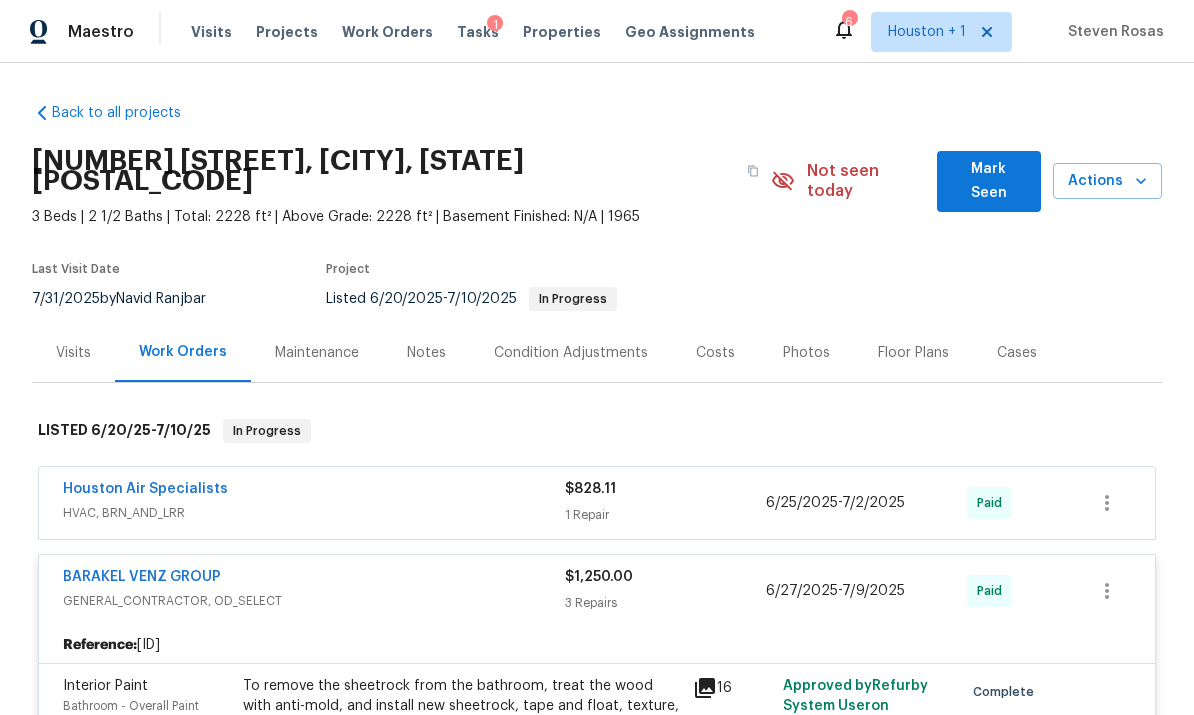 scroll, scrollTop: 0, scrollLeft: 0, axis: both 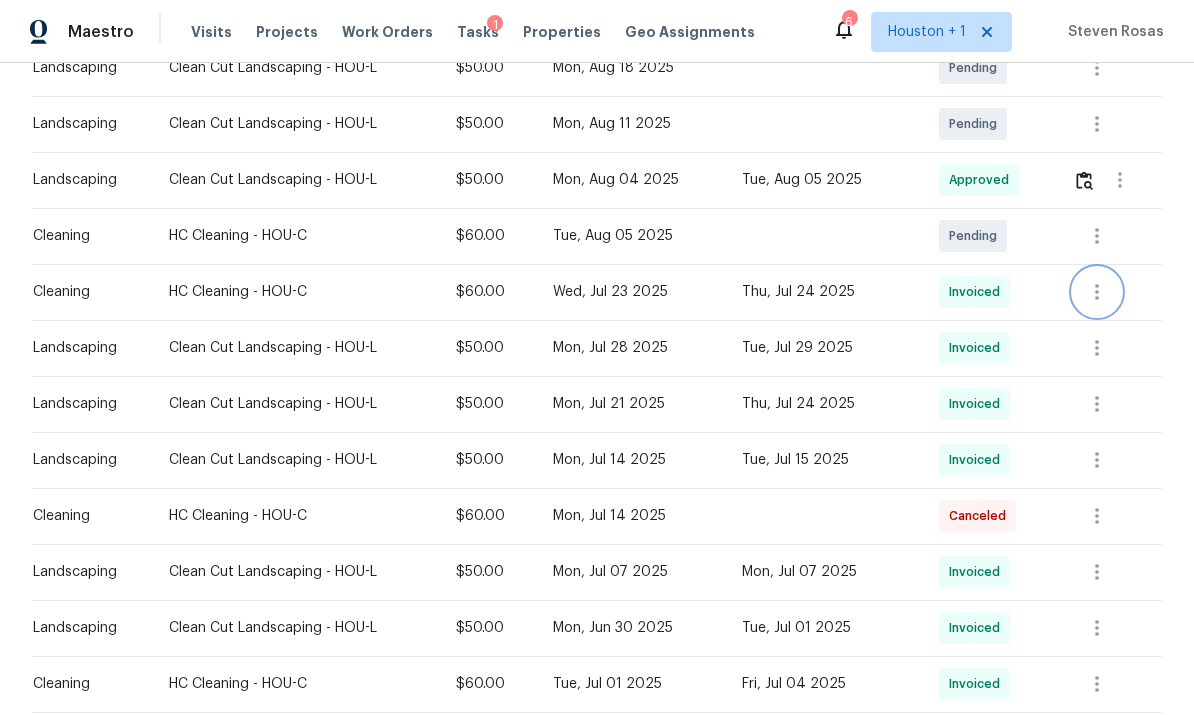 click 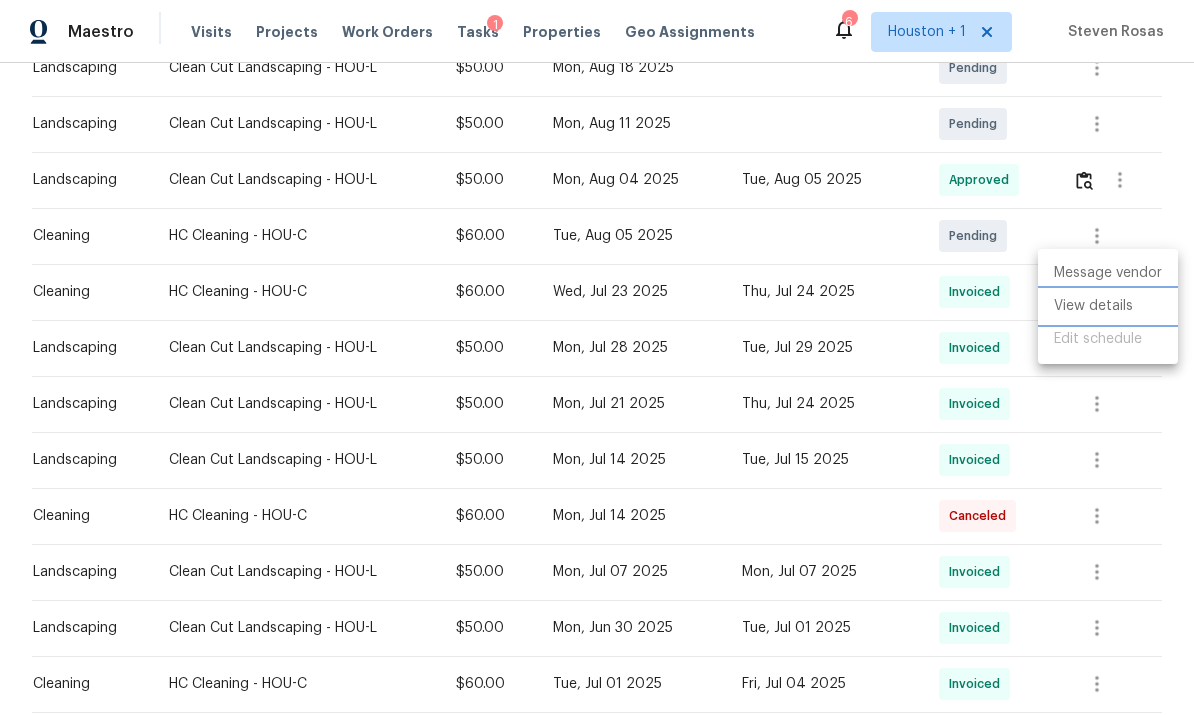 click on "View details" at bounding box center (1108, 306) 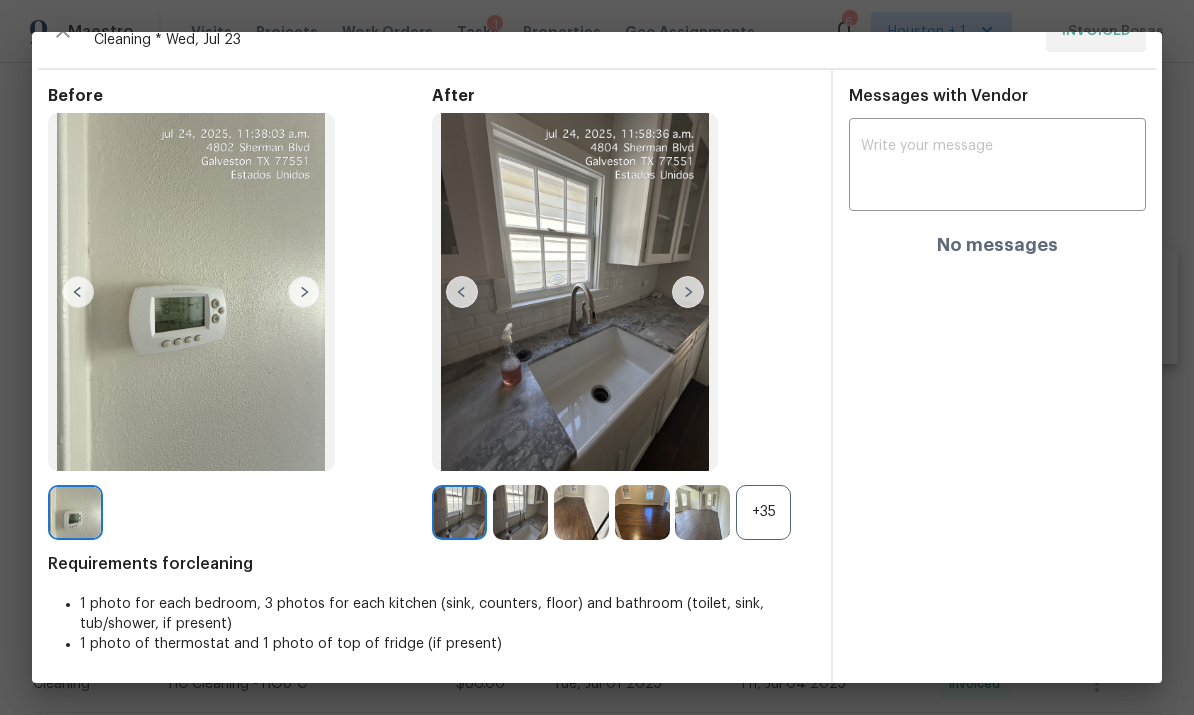 scroll, scrollTop: 80, scrollLeft: 0, axis: vertical 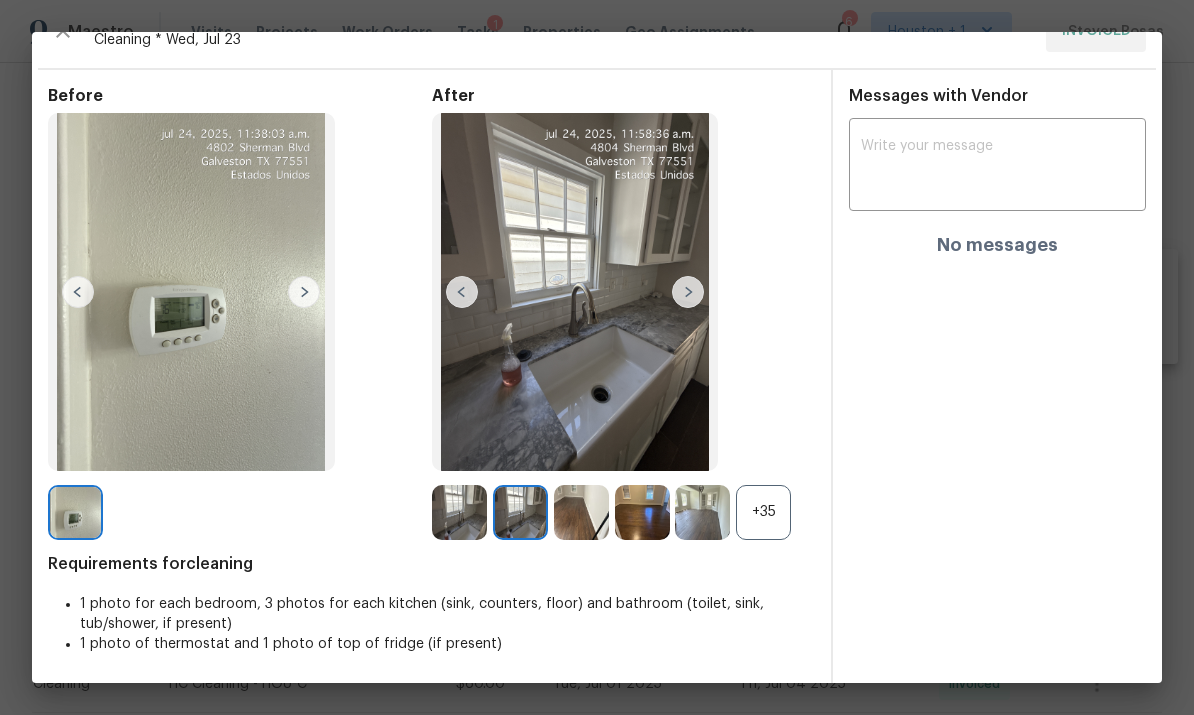 click on "+35" at bounding box center [763, 512] 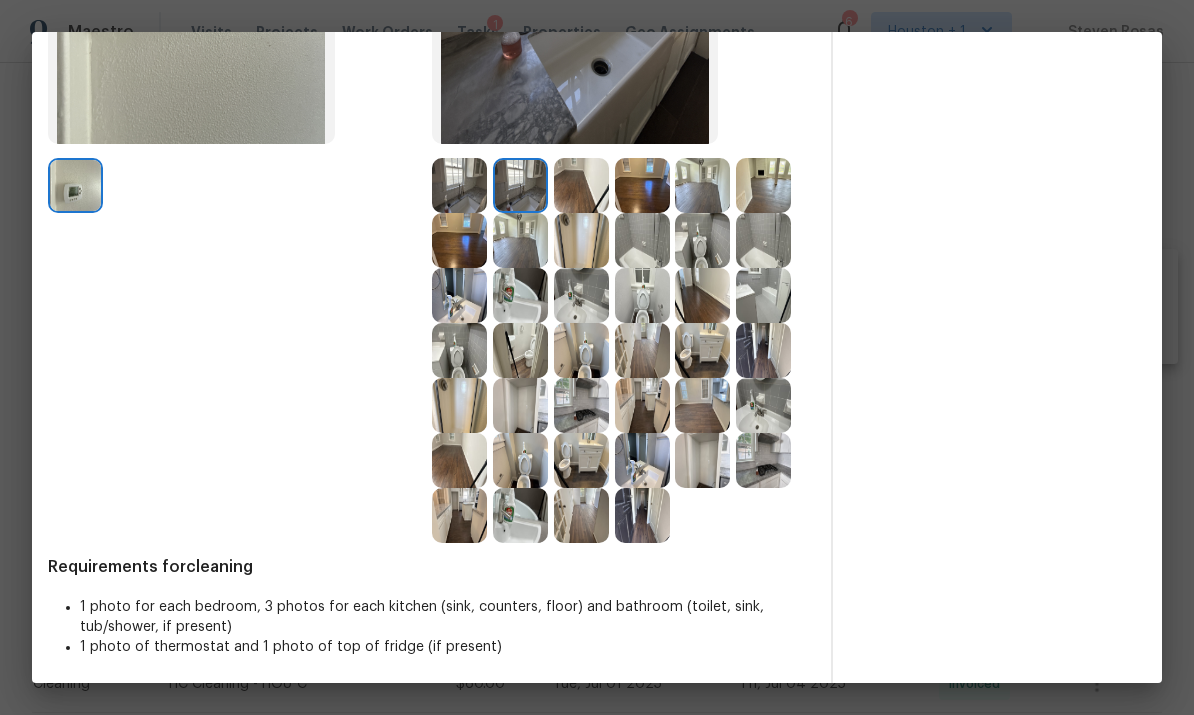 scroll, scrollTop: 367, scrollLeft: 0, axis: vertical 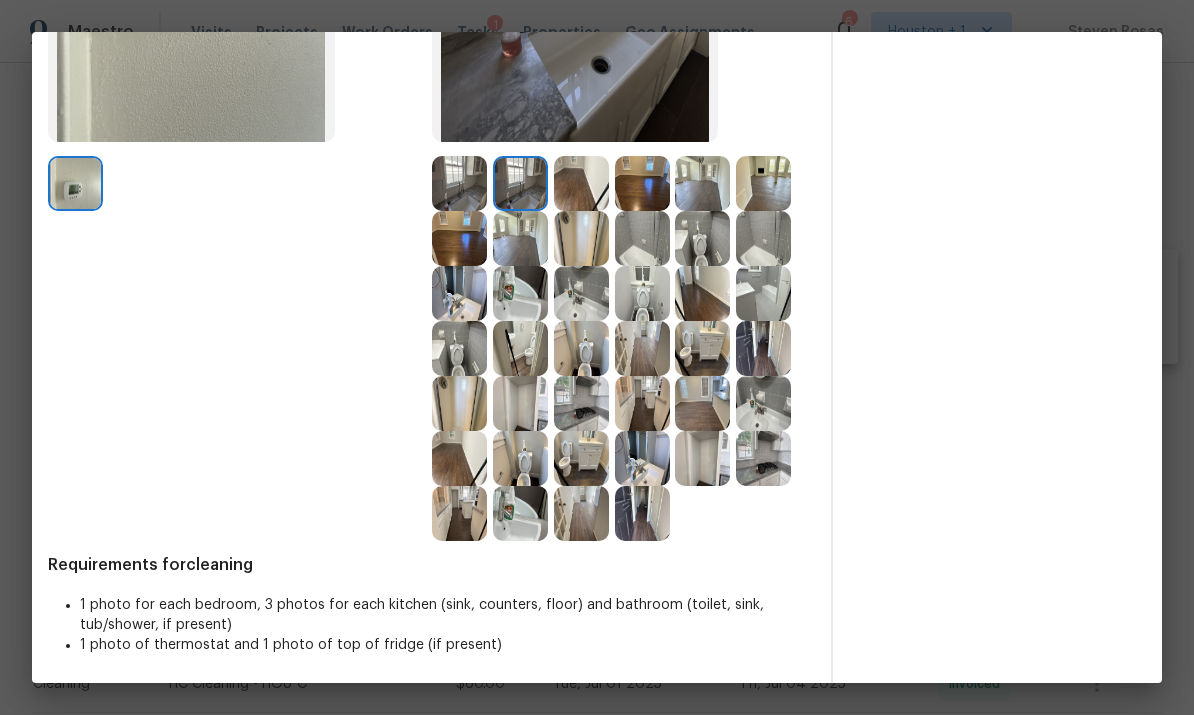 click at bounding box center (581, 513) 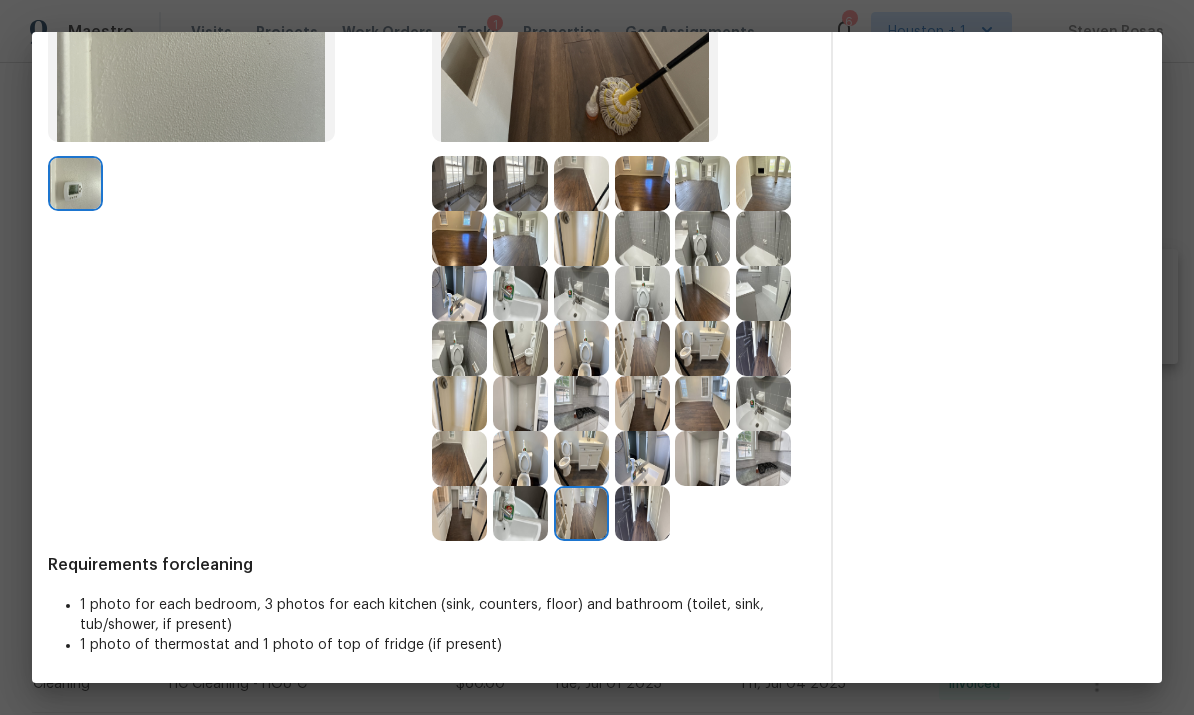 click at bounding box center [581, 513] 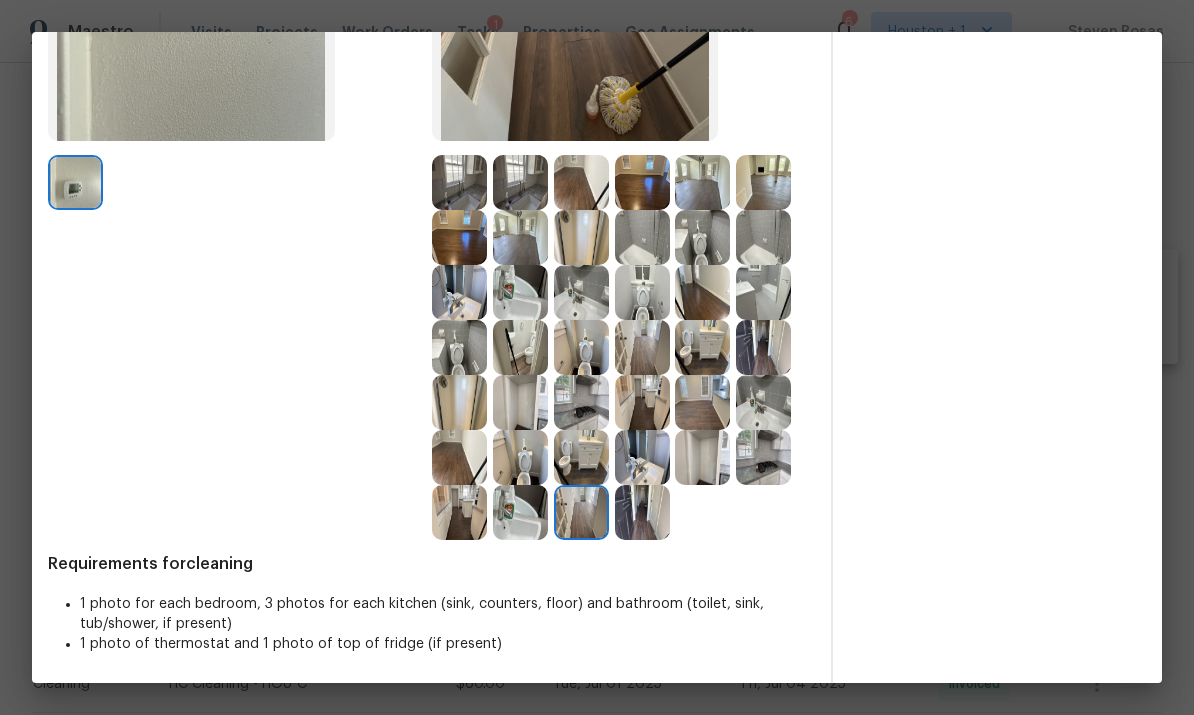 scroll, scrollTop: 378, scrollLeft: 0, axis: vertical 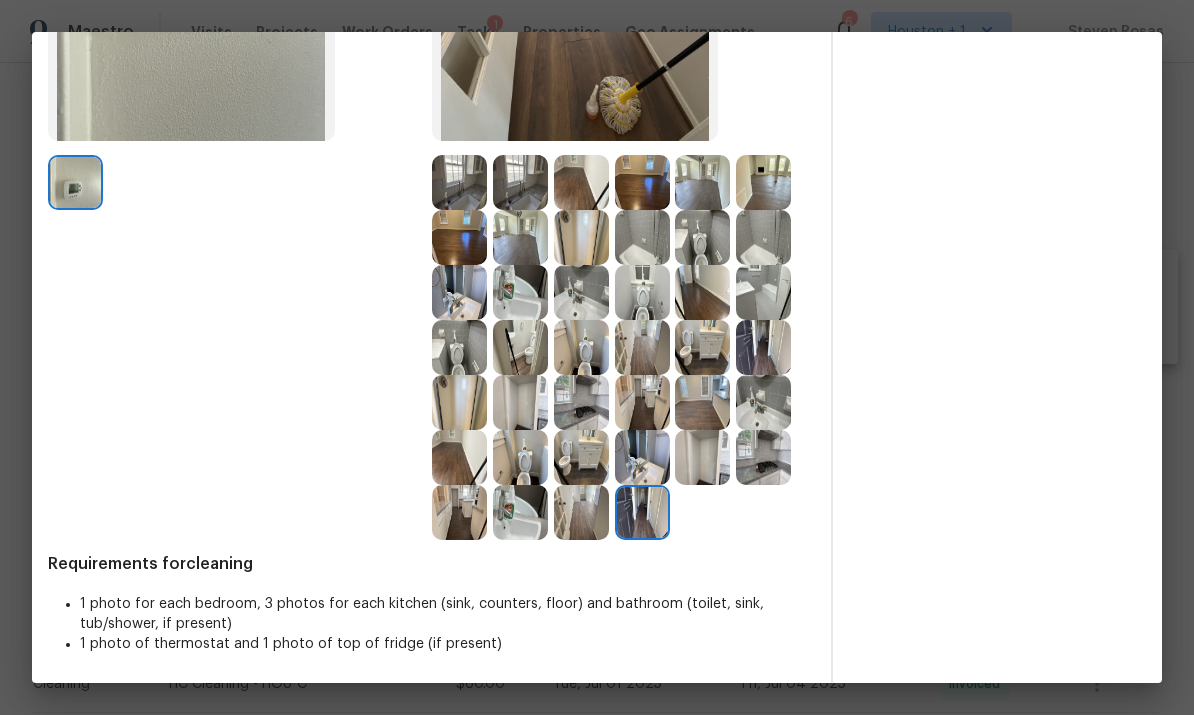 click at bounding box center [642, 512] 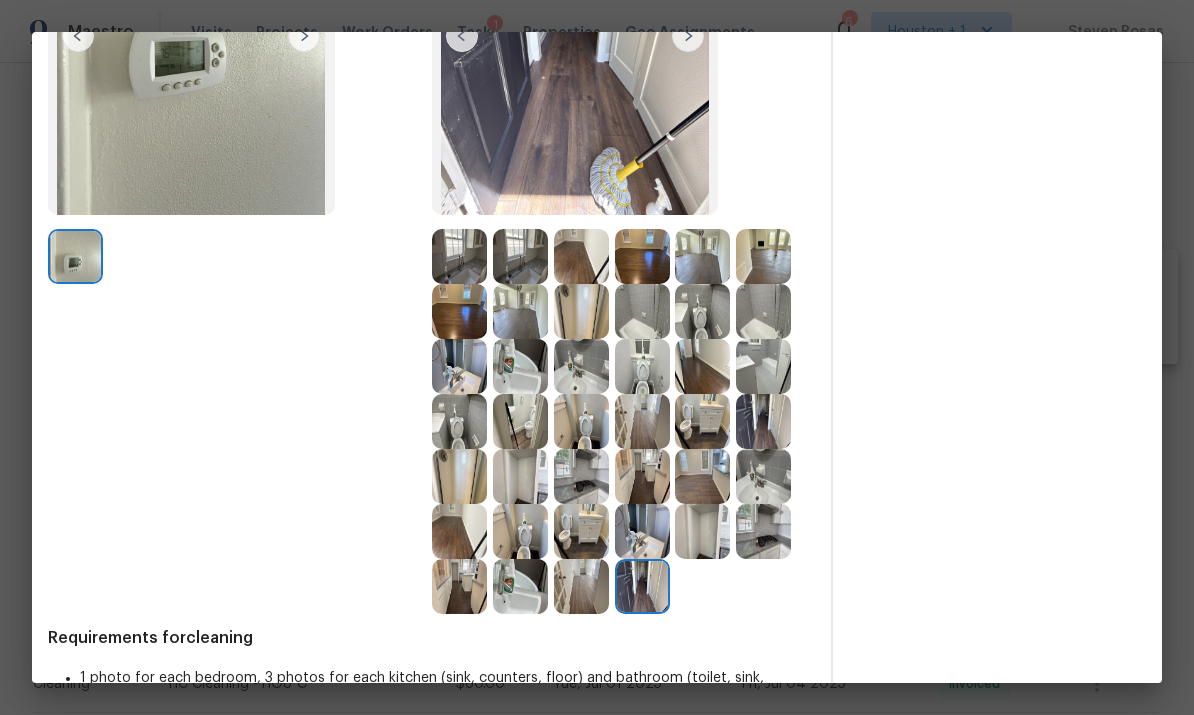 scroll, scrollTop: 278, scrollLeft: 0, axis: vertical 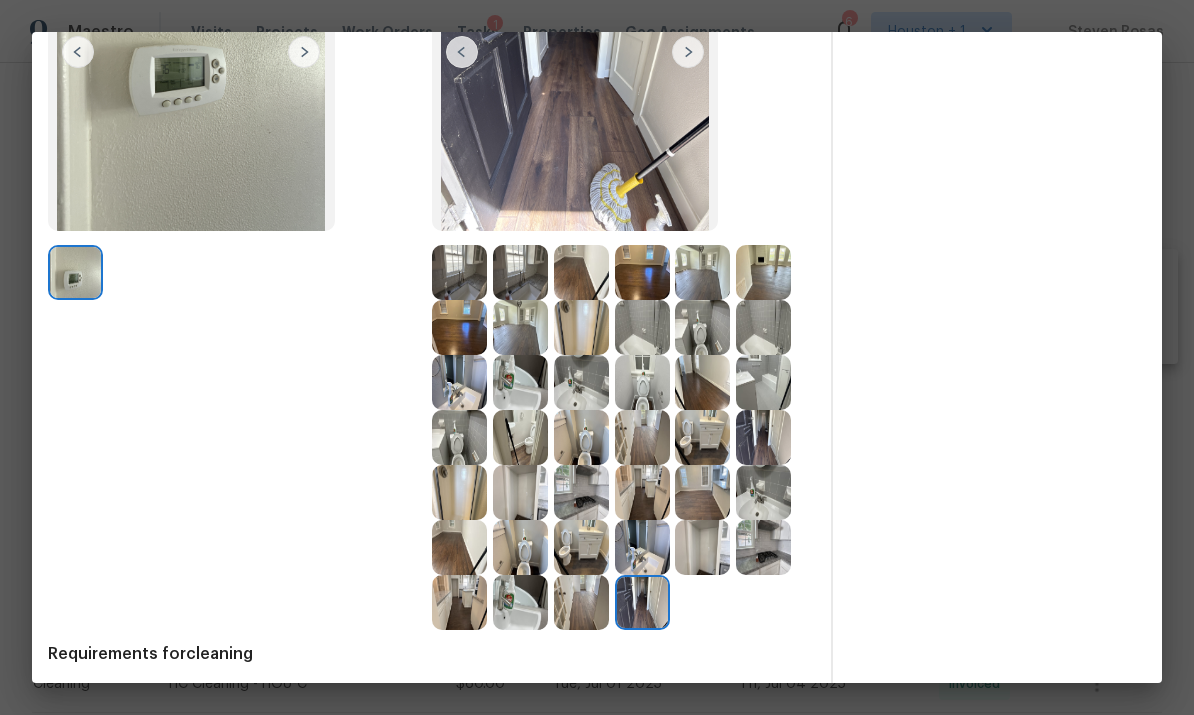 click at bounding box center (459, 602) 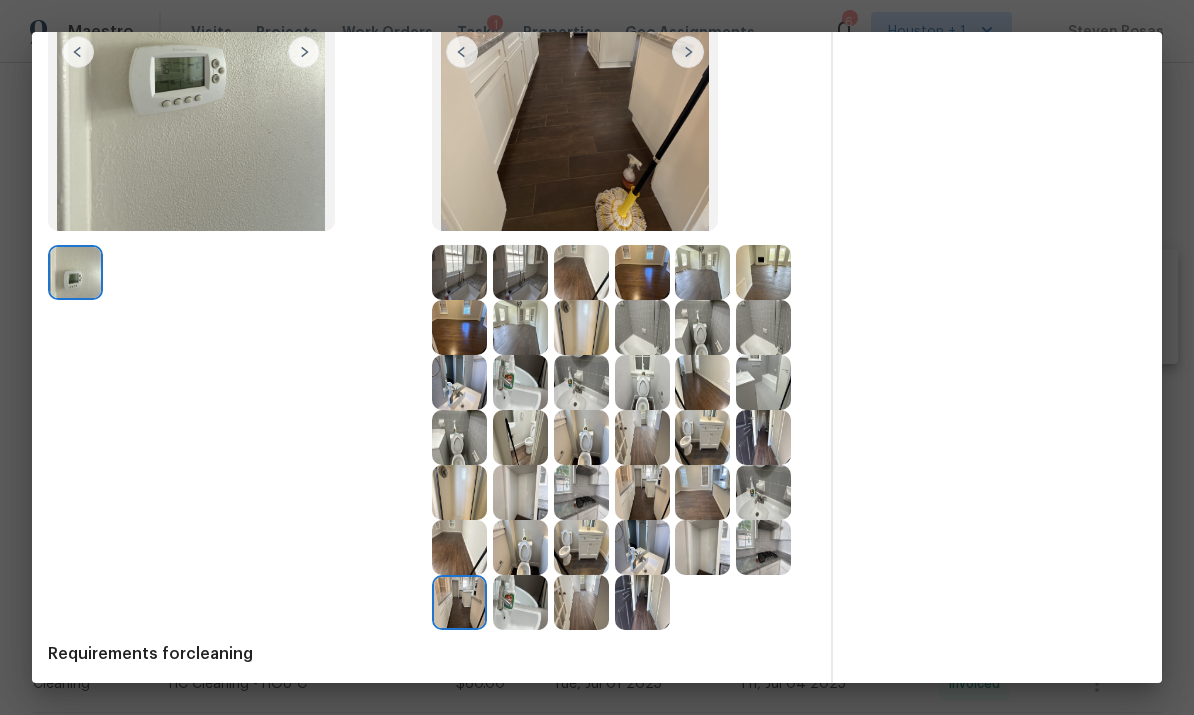 click at bounding box center (459, 602) 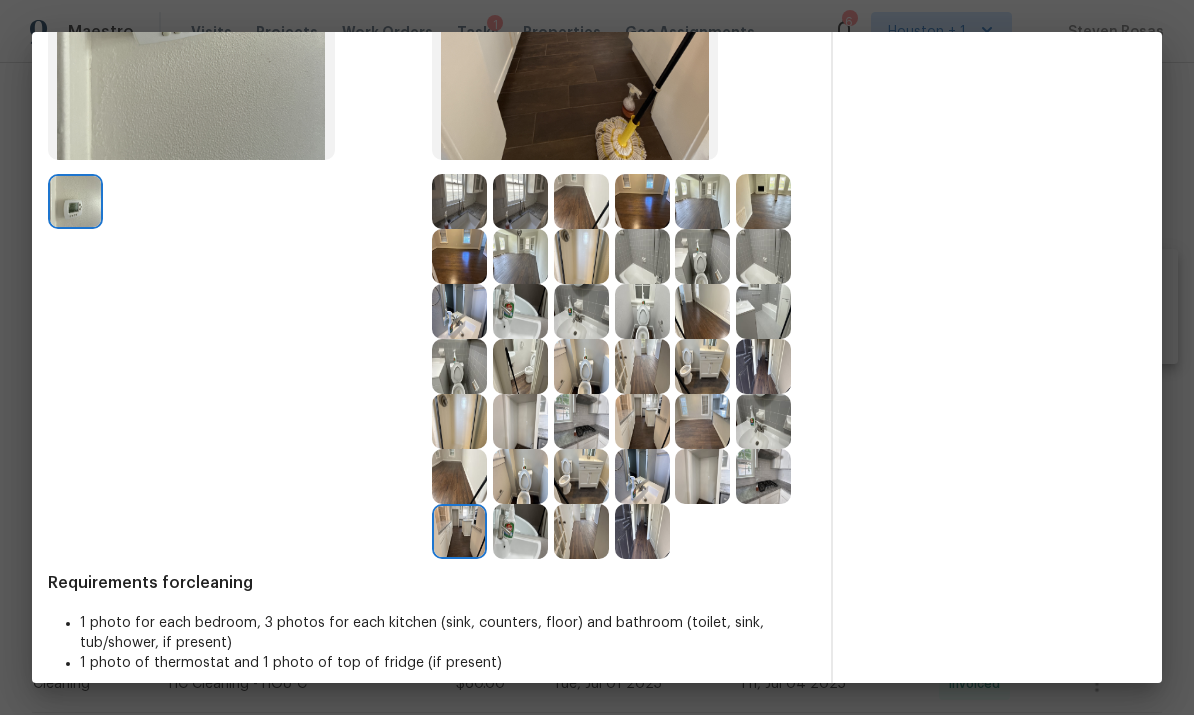 scroll, scrollTop: 345, scrollLeft: 0, axis: vertical 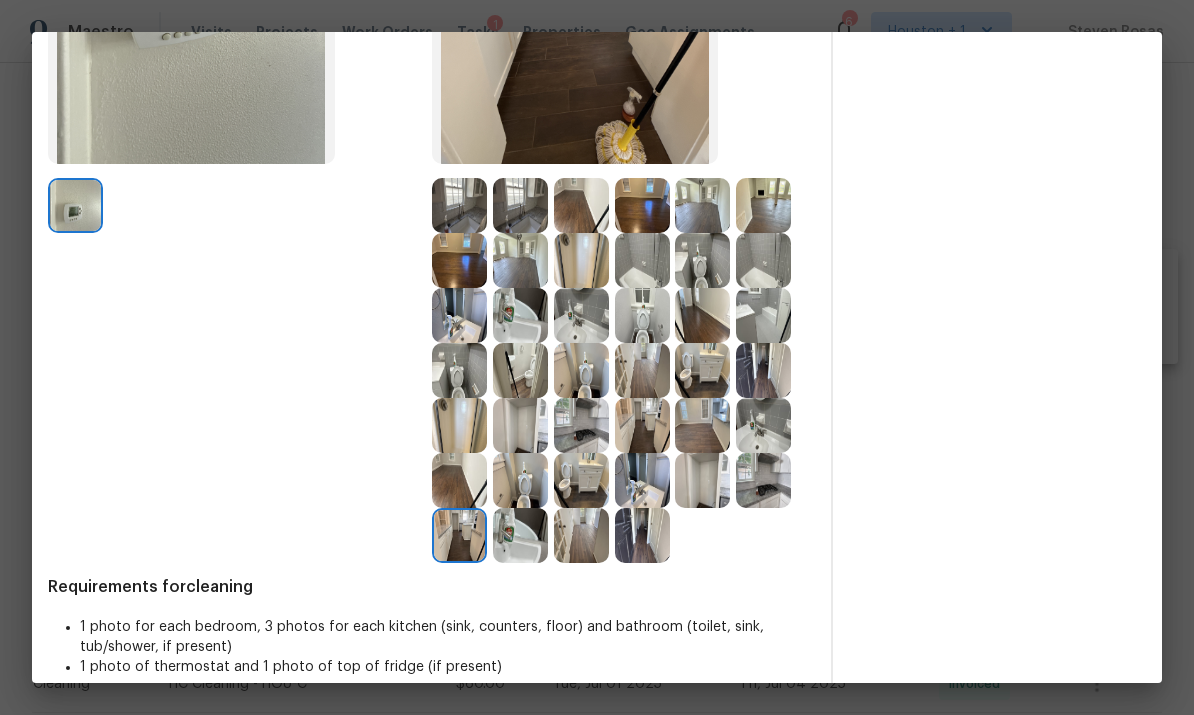 click at bounding box center [763, 480] 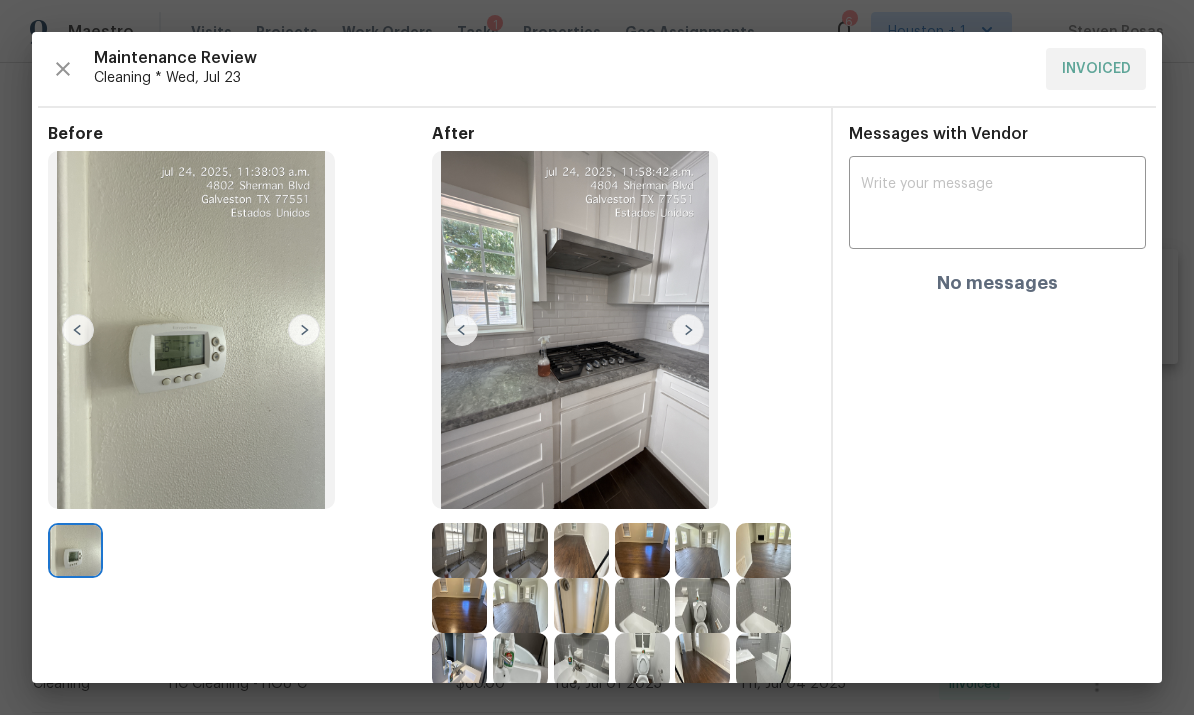 scroll, scrollTop: 0, scrollLeft: 0, axis: both 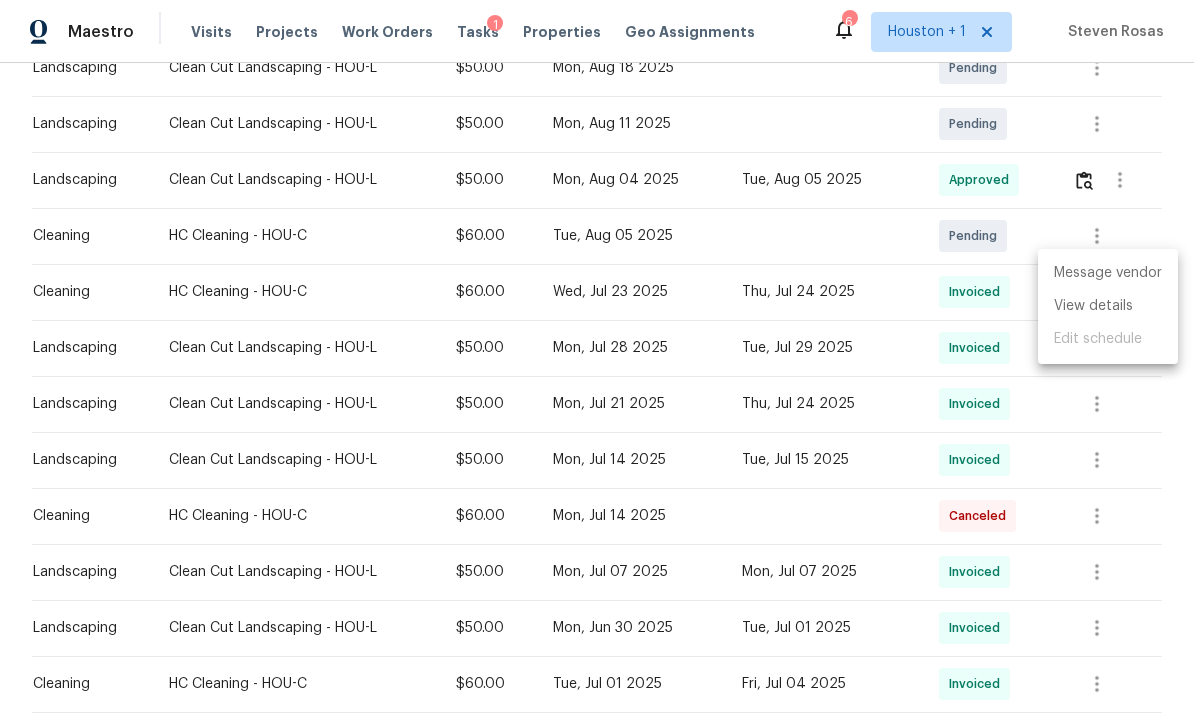 click at bounding box center [597, 357] 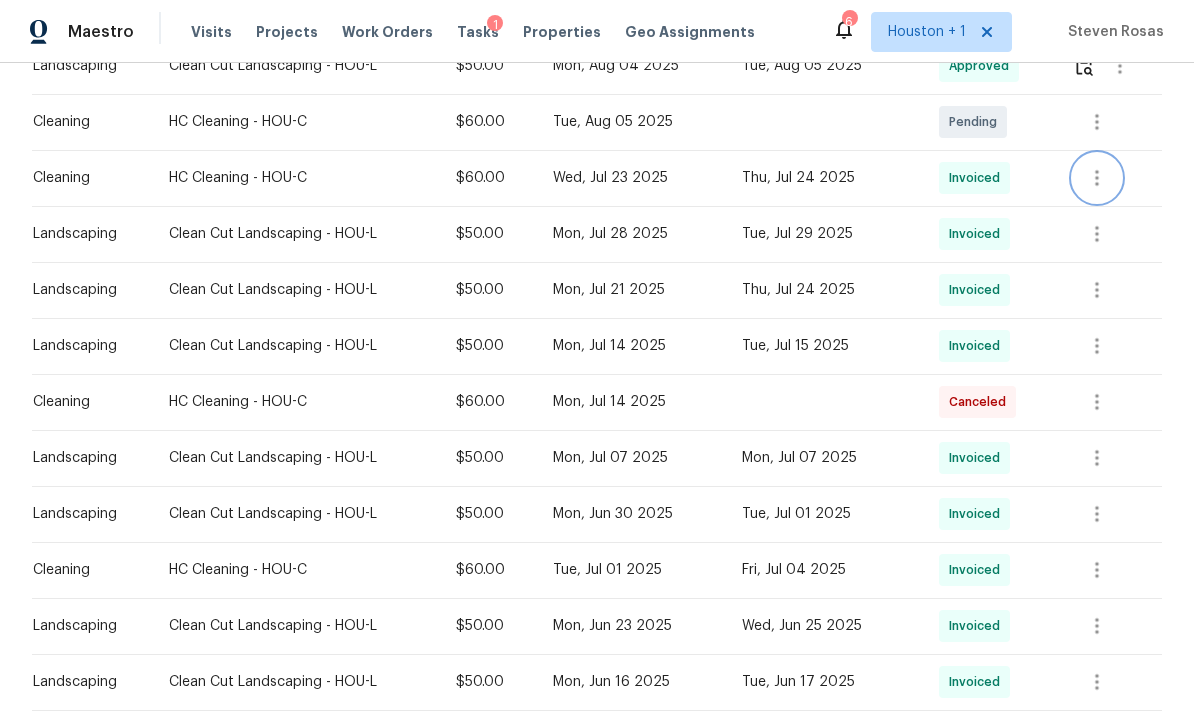 scroll, scrollTop: 595, scrollLeft: 0, axis: vertical 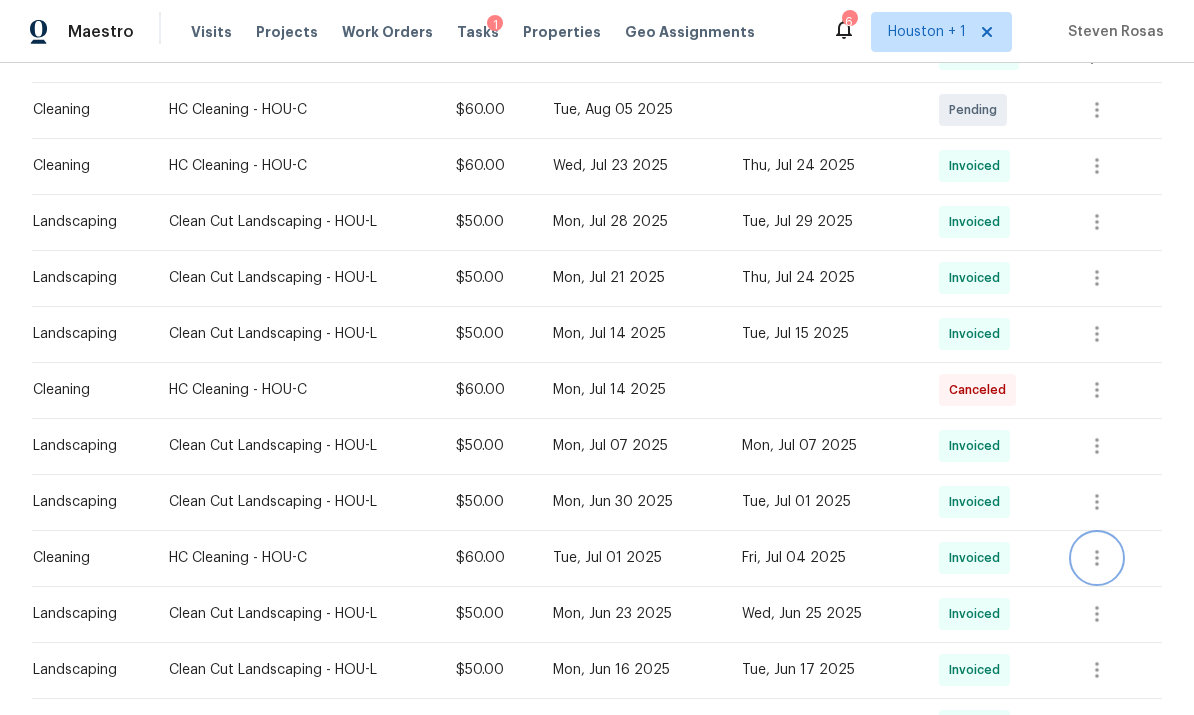 click 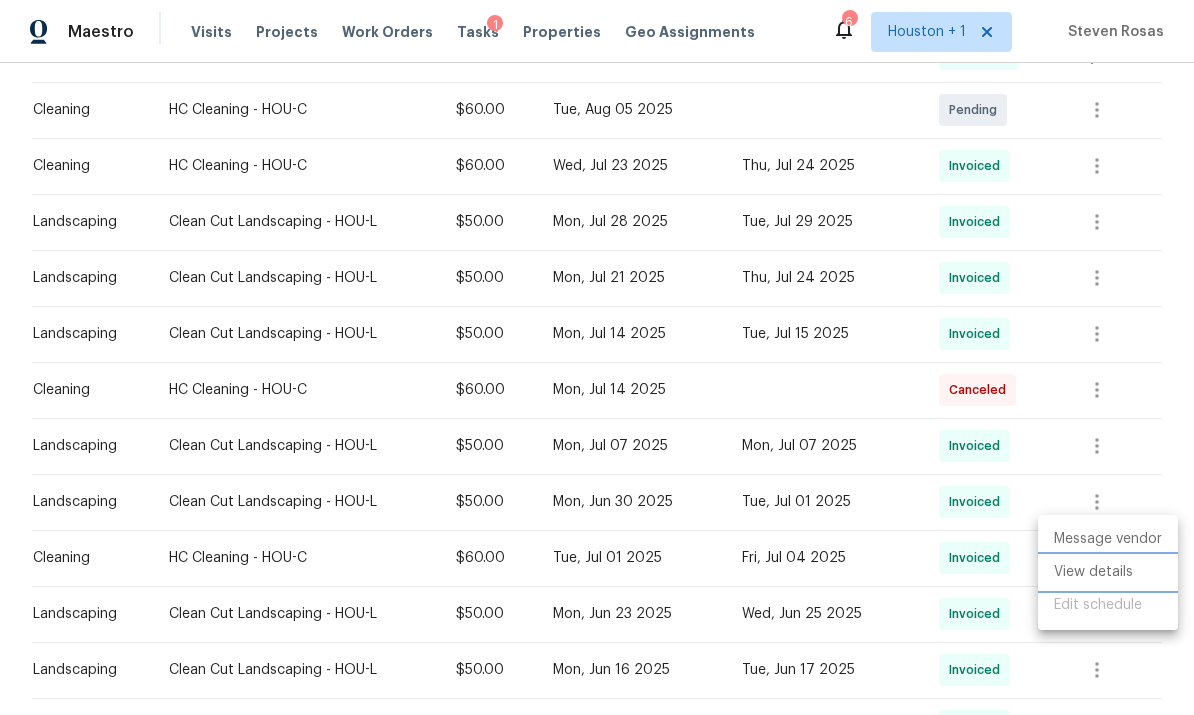 click on "View details" at bounding box center [1108, 572] 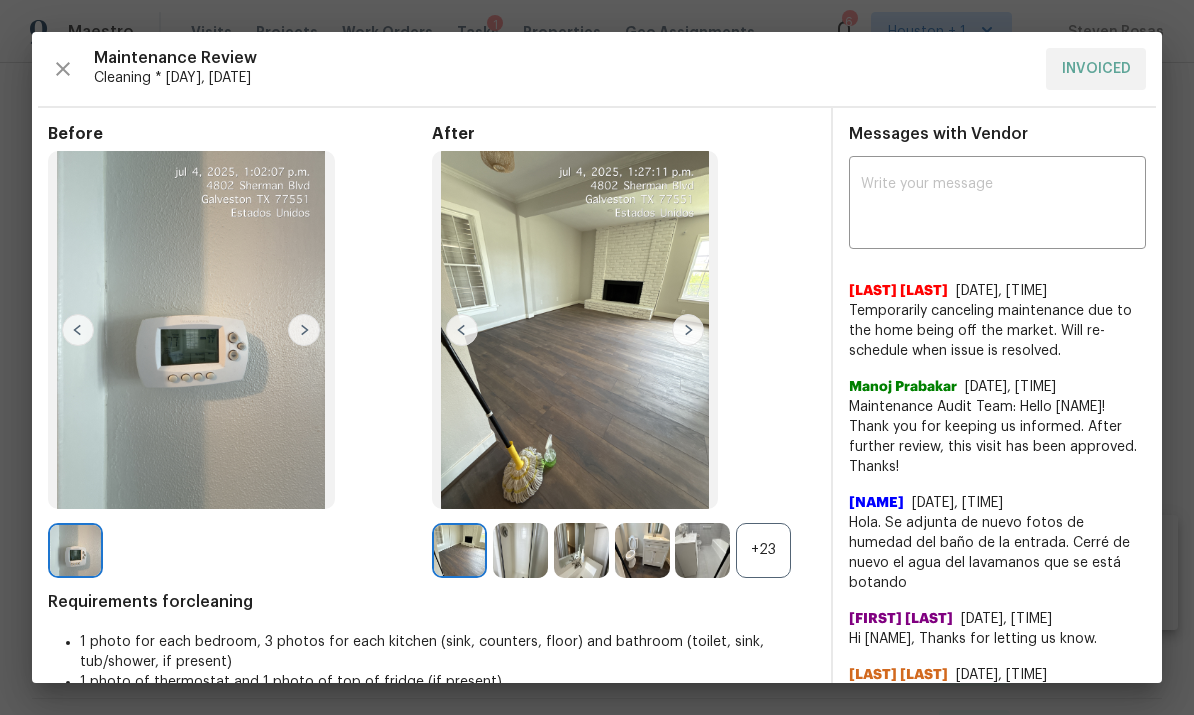 click at bounding box center (688, 330) 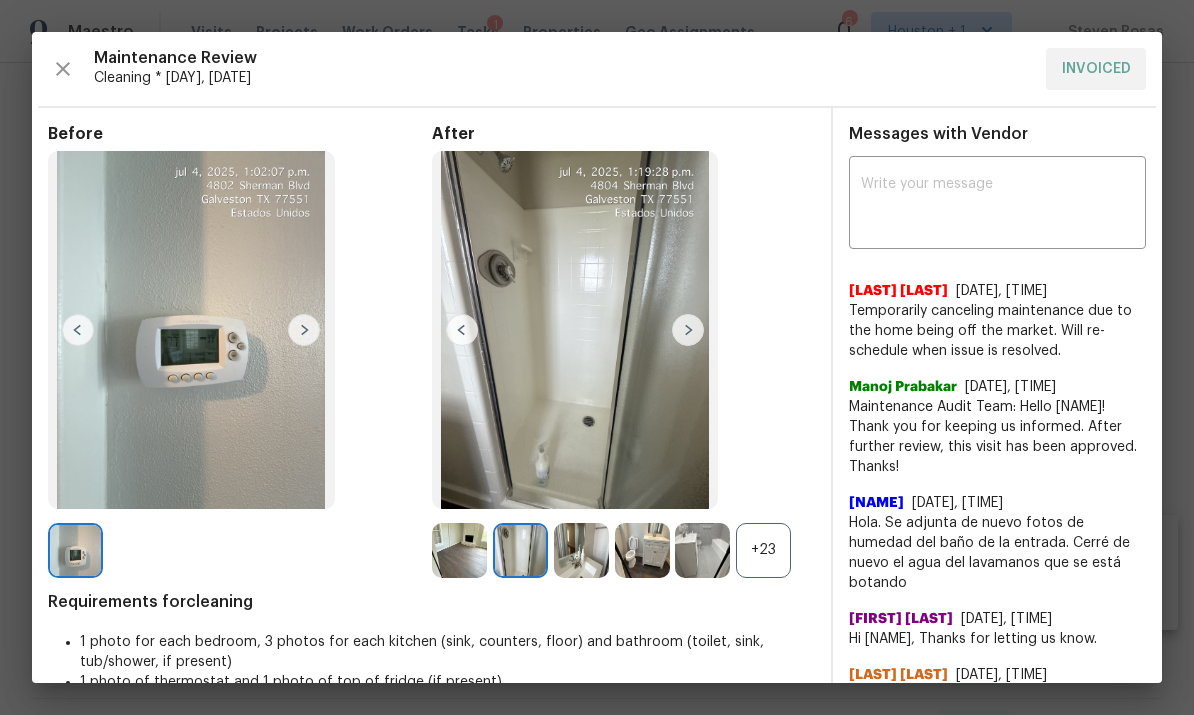 click at bounding box center [688, 330] 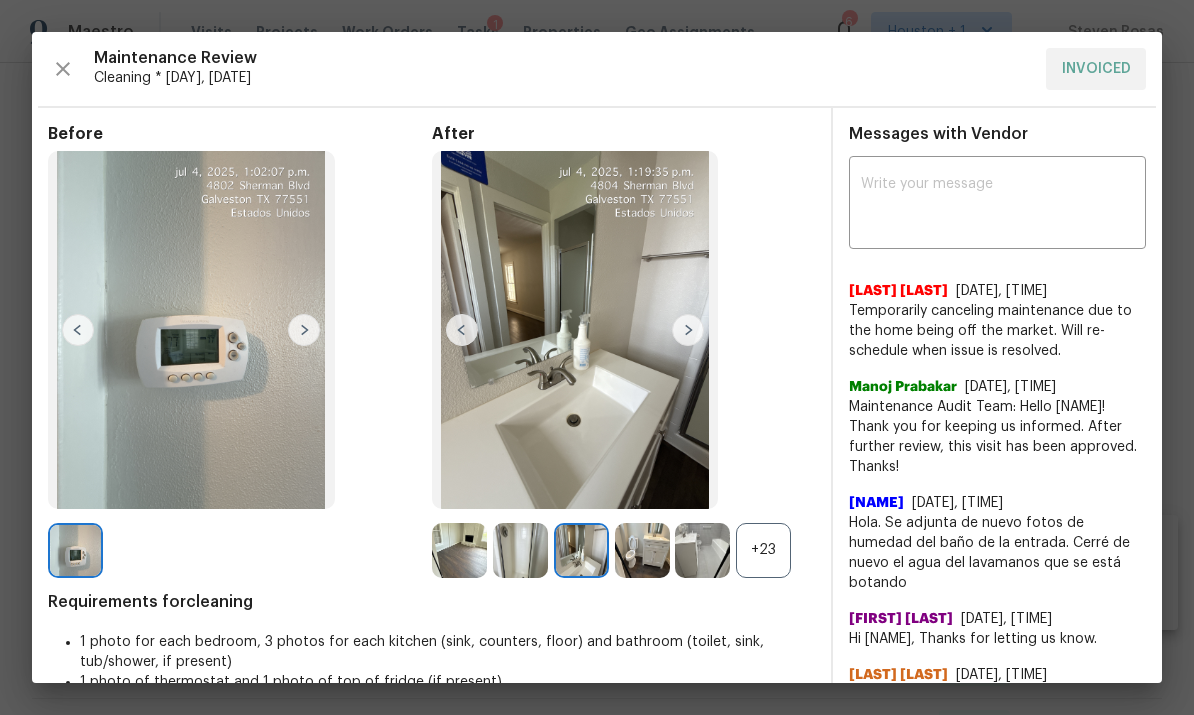 click at bounding box center (688, 330) 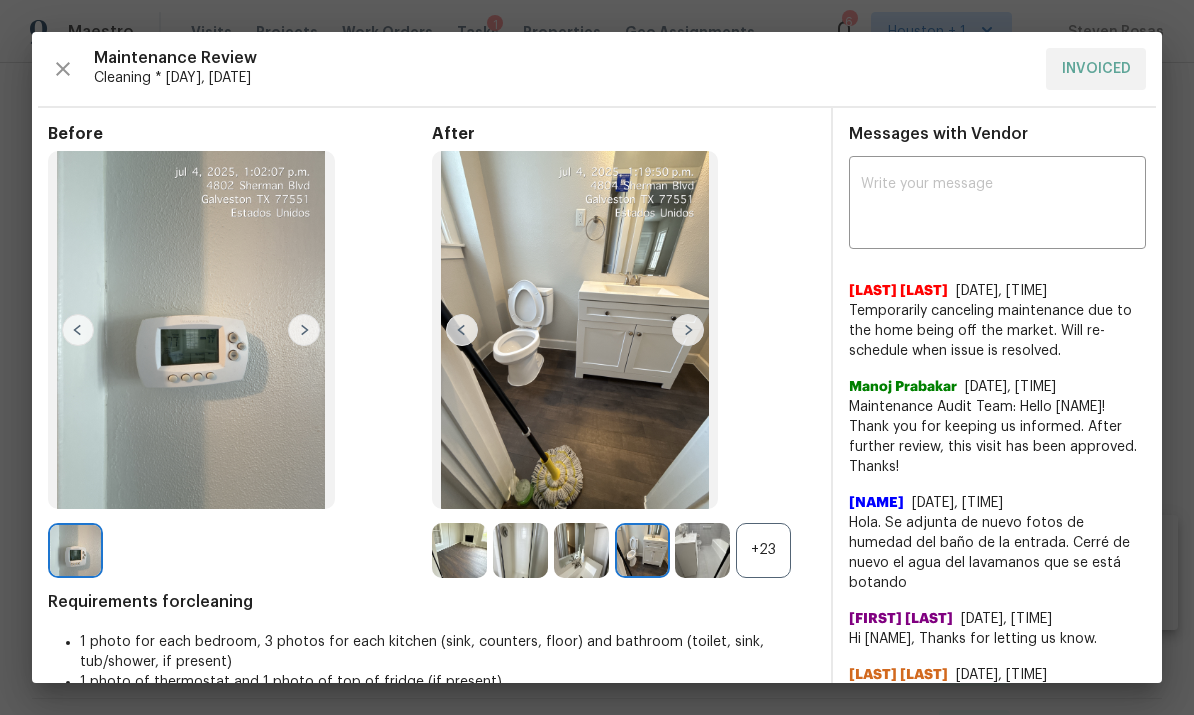 click at bounding box center [688, 330] 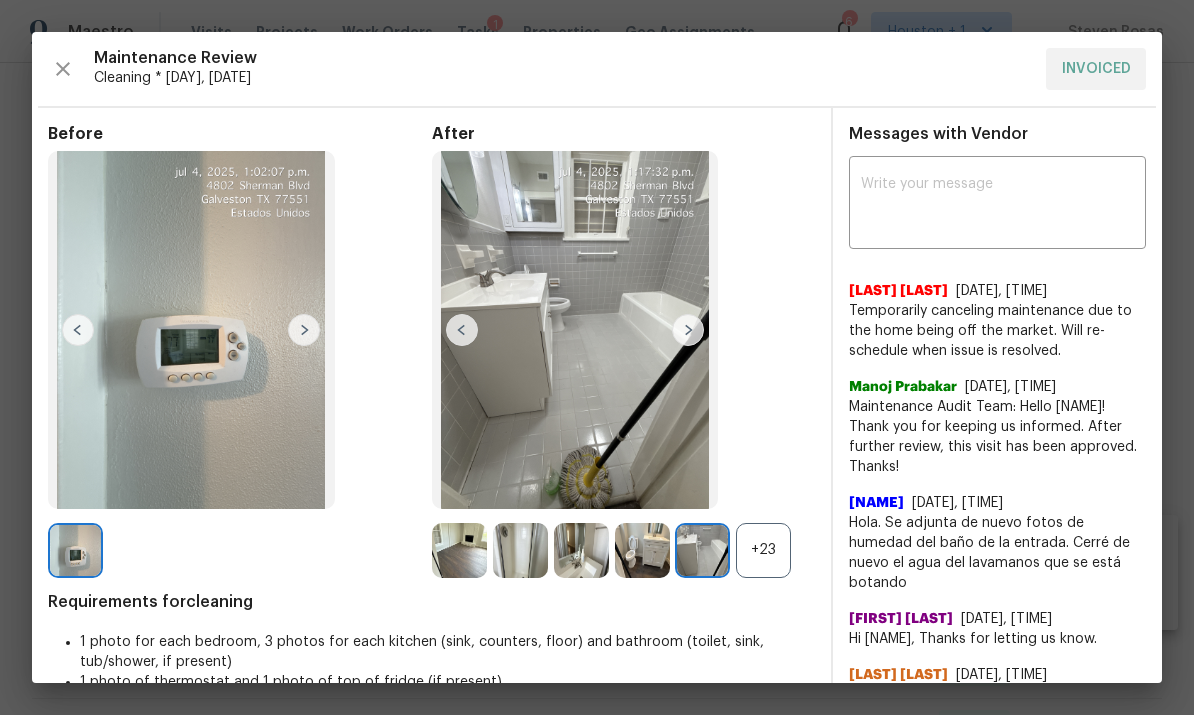 click at bounding box center [688, 330] 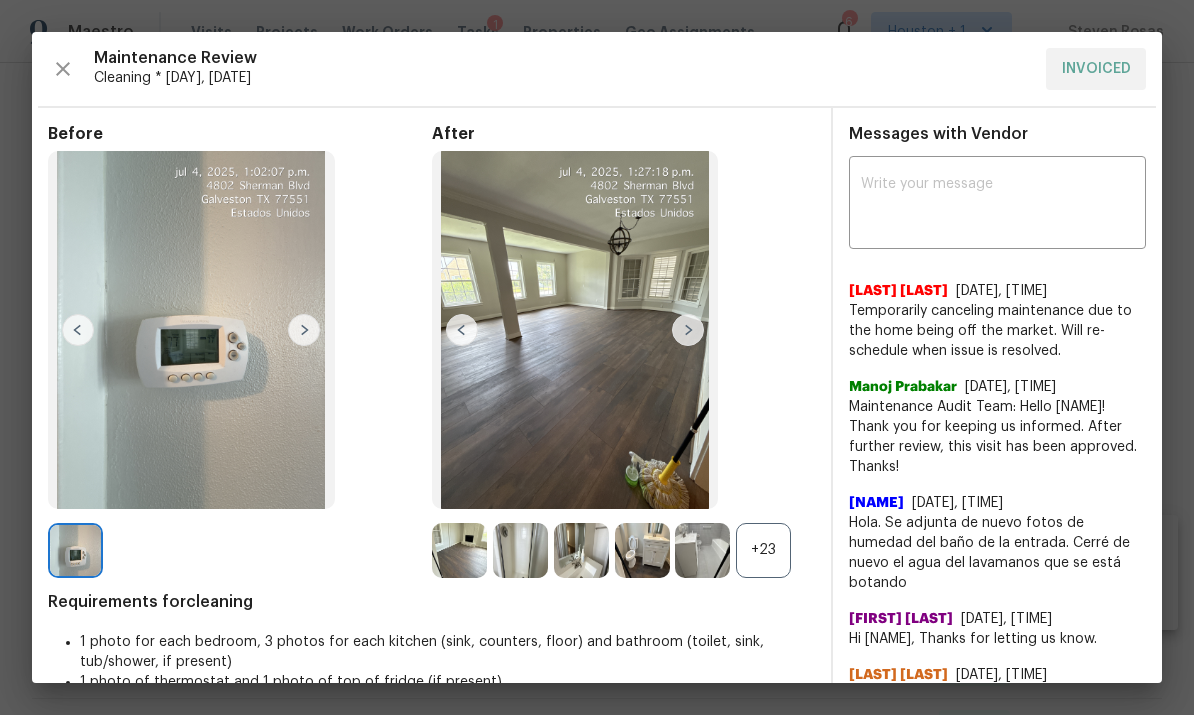 click at bounding box center (688, 330) 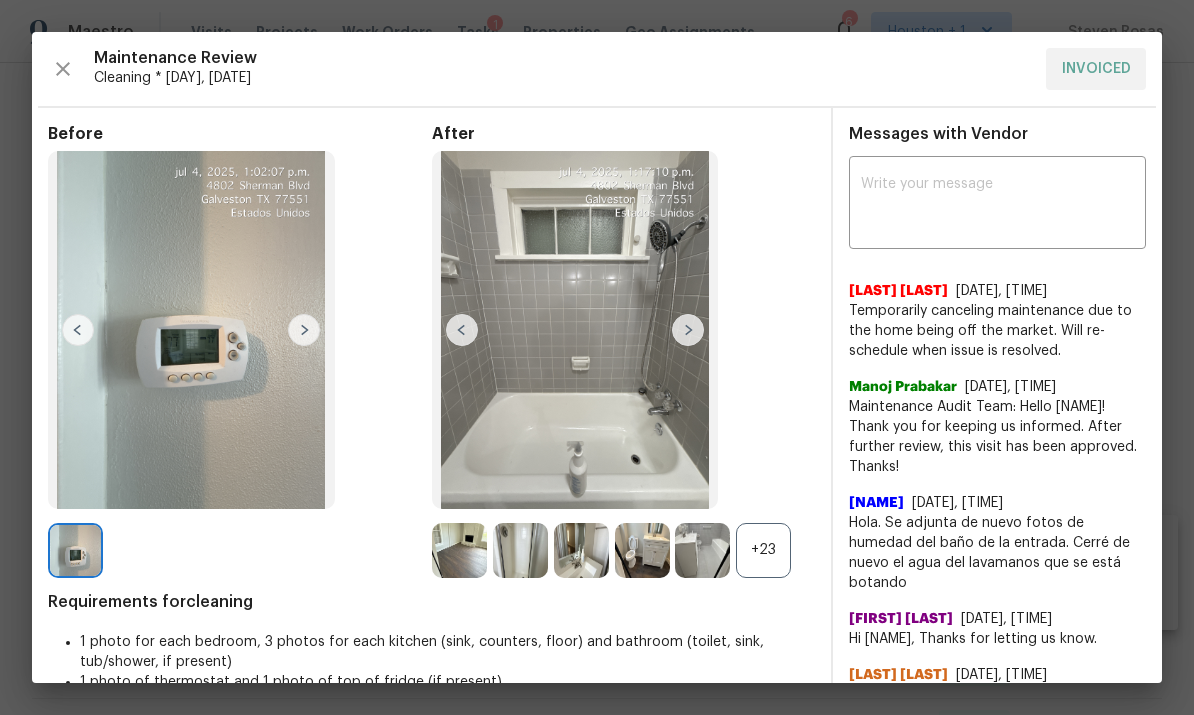 click at bounding box center [688, 330] 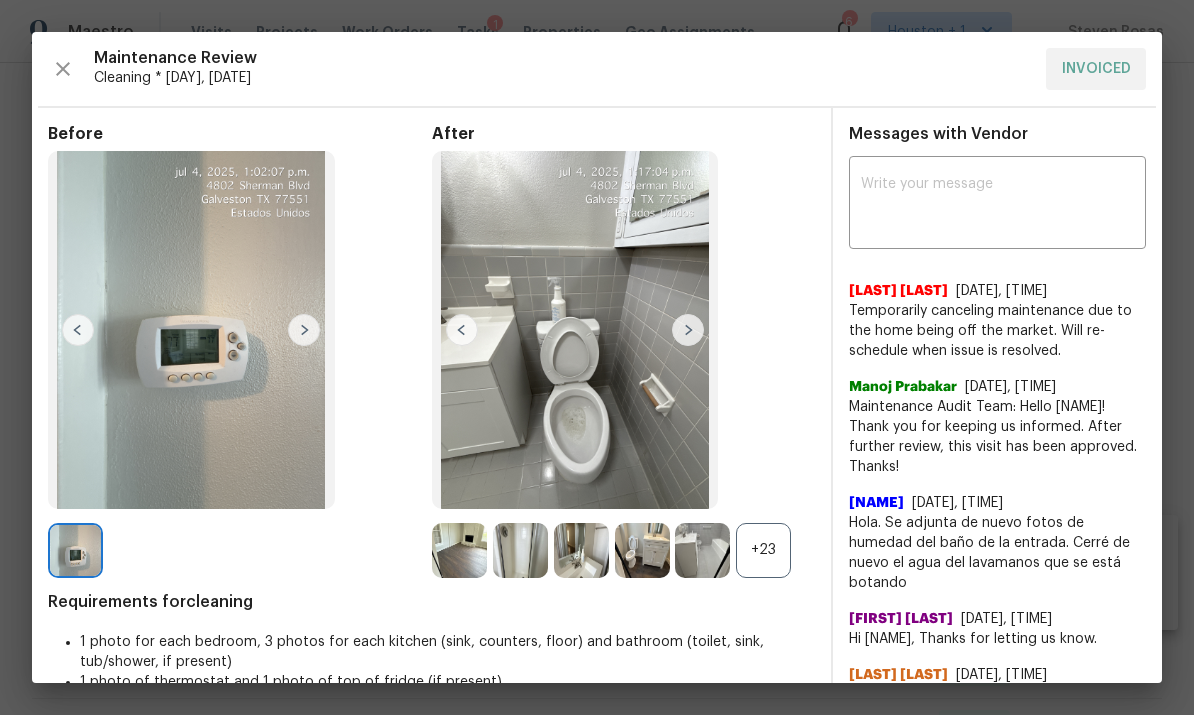 click at bounding box center (688, 330) 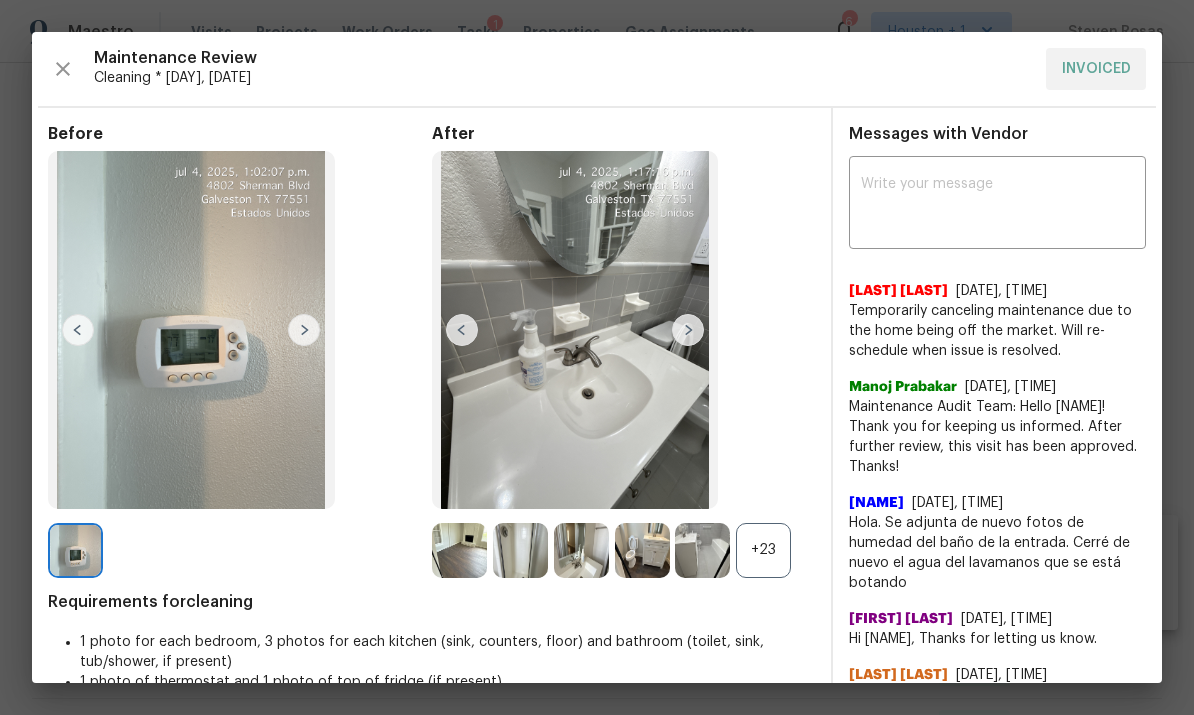 click at bounding box center (688, 330) 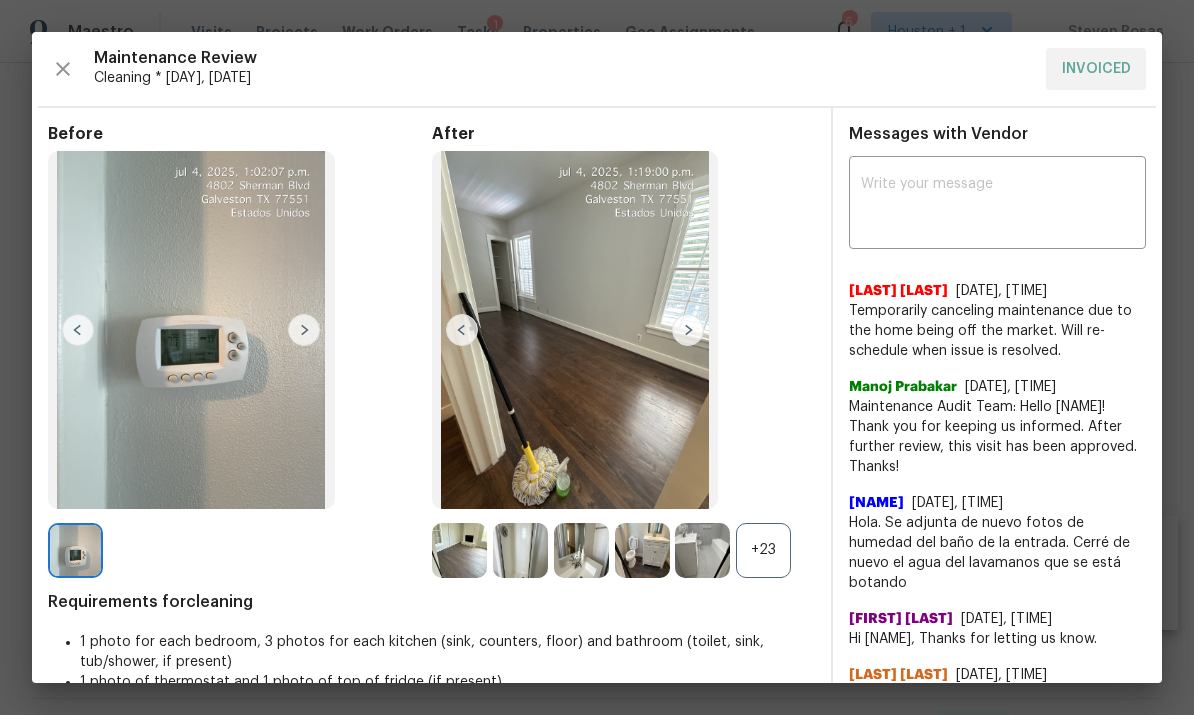 click at bounding box center [688, 330] 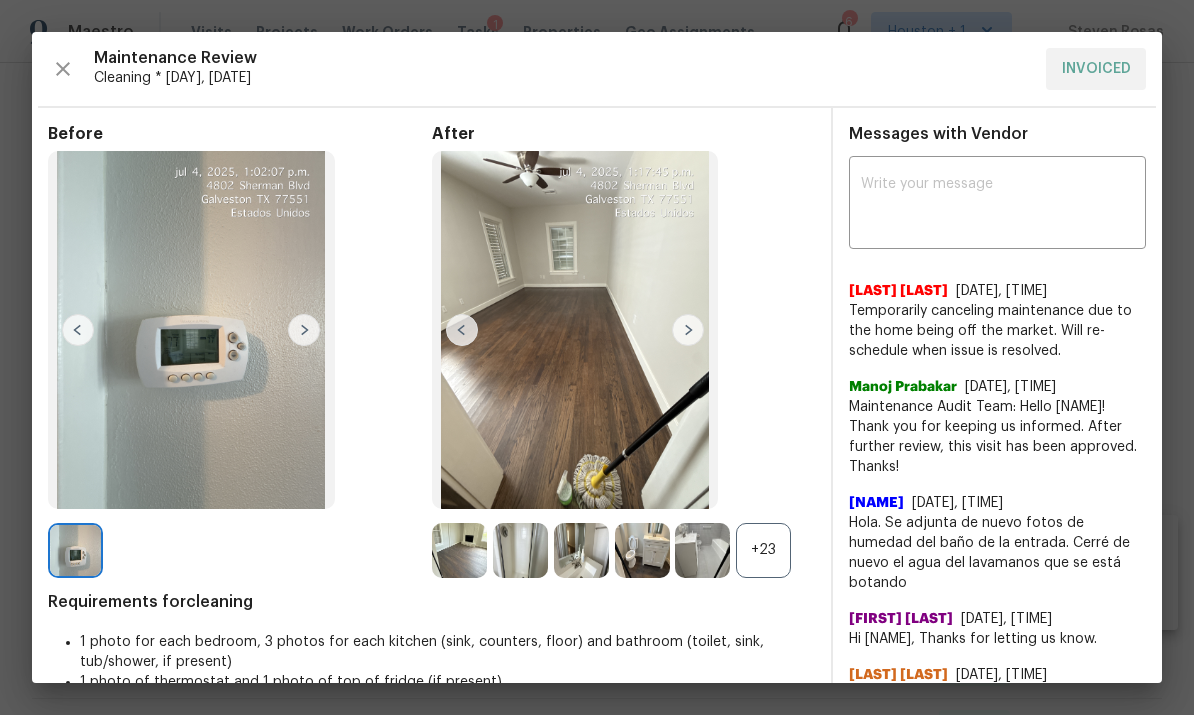click on "+23" at bounding box center (763, 550) 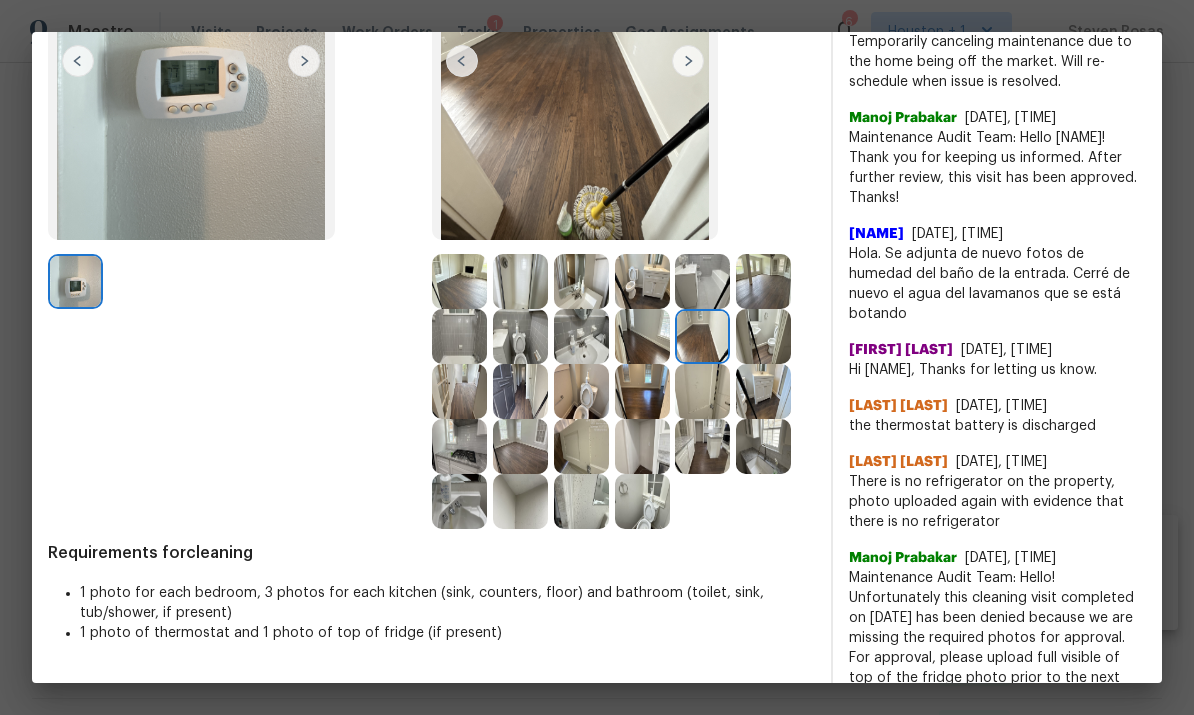 scroll, scrollTop: 270, scrollLeft: 0, axis: vertical 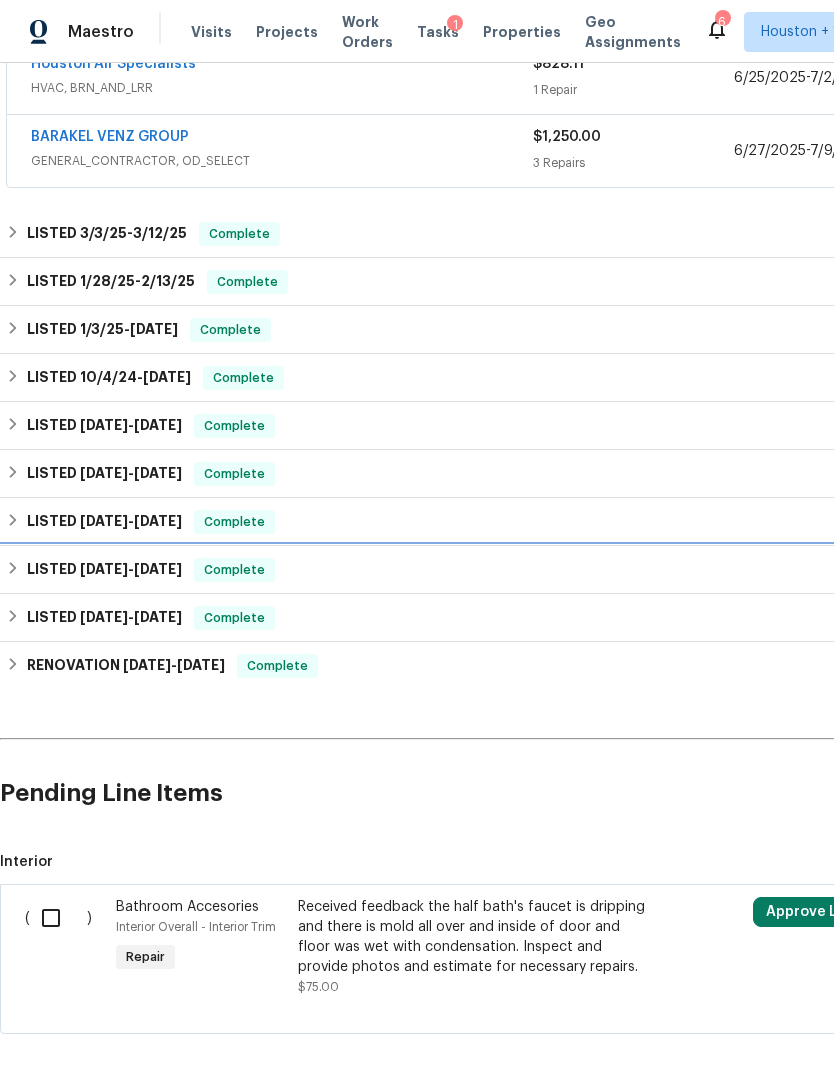 click on "LISTED   [DATE]  -  [DATE] Complete" at bounding box center [565, 570] 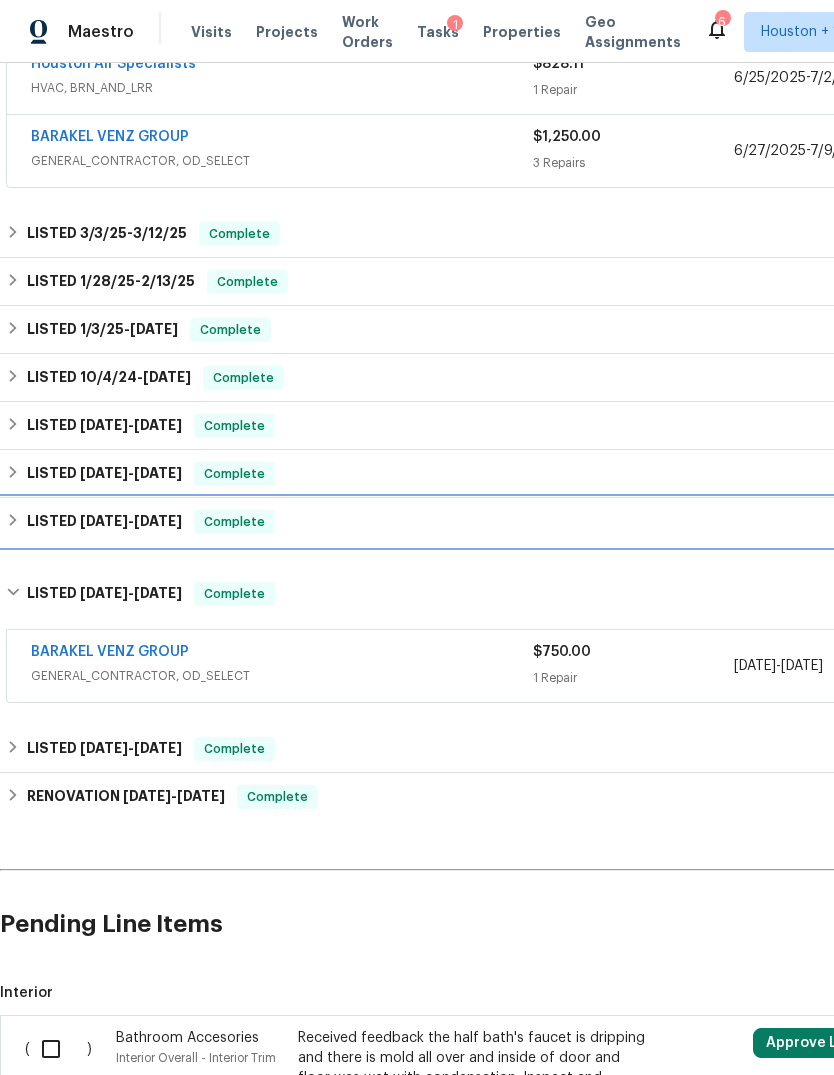 click on "LISTED   [DATE]  -  [DATE] Complete" at bounding box center [565, 522] 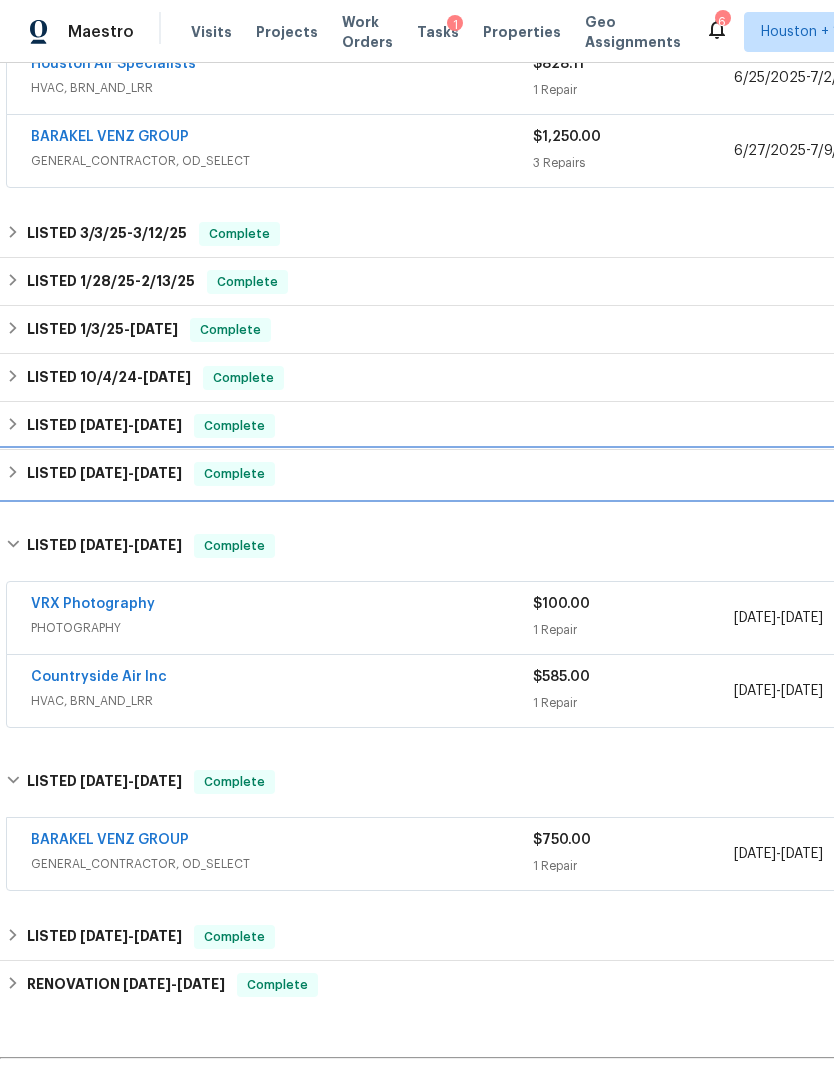 click on "LISTED   [DATE]  -  [DATE] Complete" at bounding box center [565, 474] 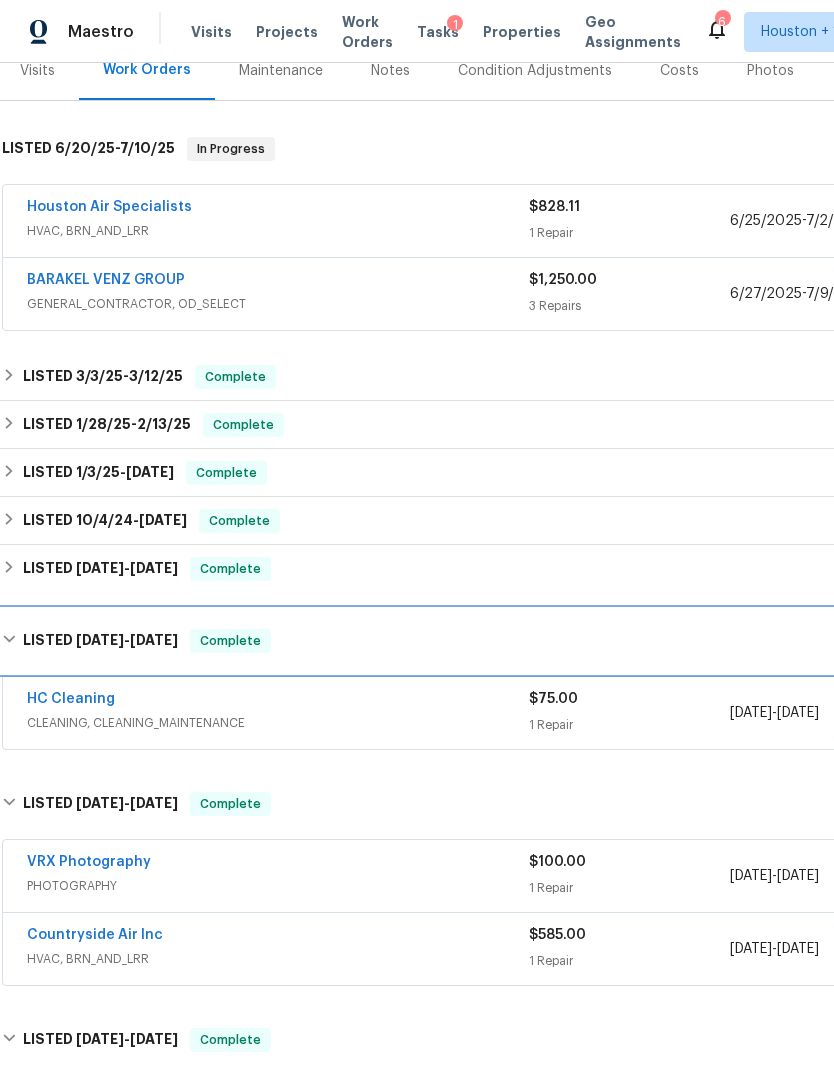 scroll, scrollTop: 280, scrollLeft: 4, axis: both 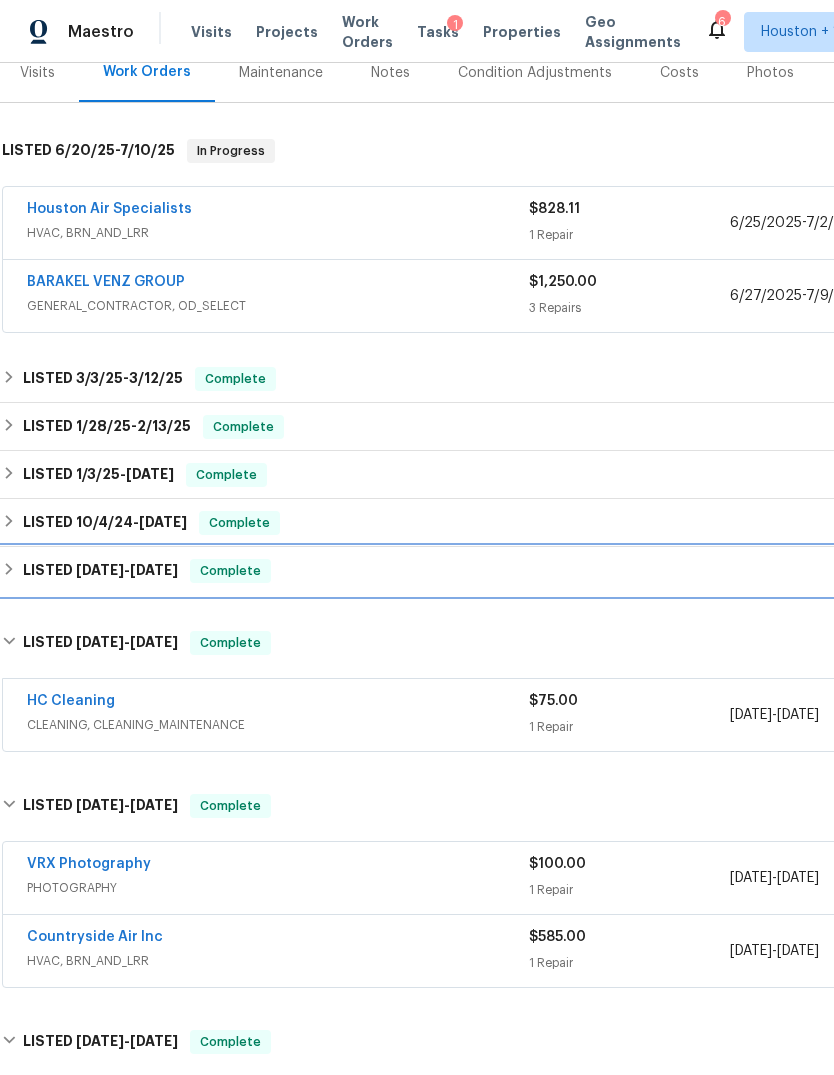 click on "LISTED   [DATE]  -  [DATE] Complete" at bounding box center [561, 571] 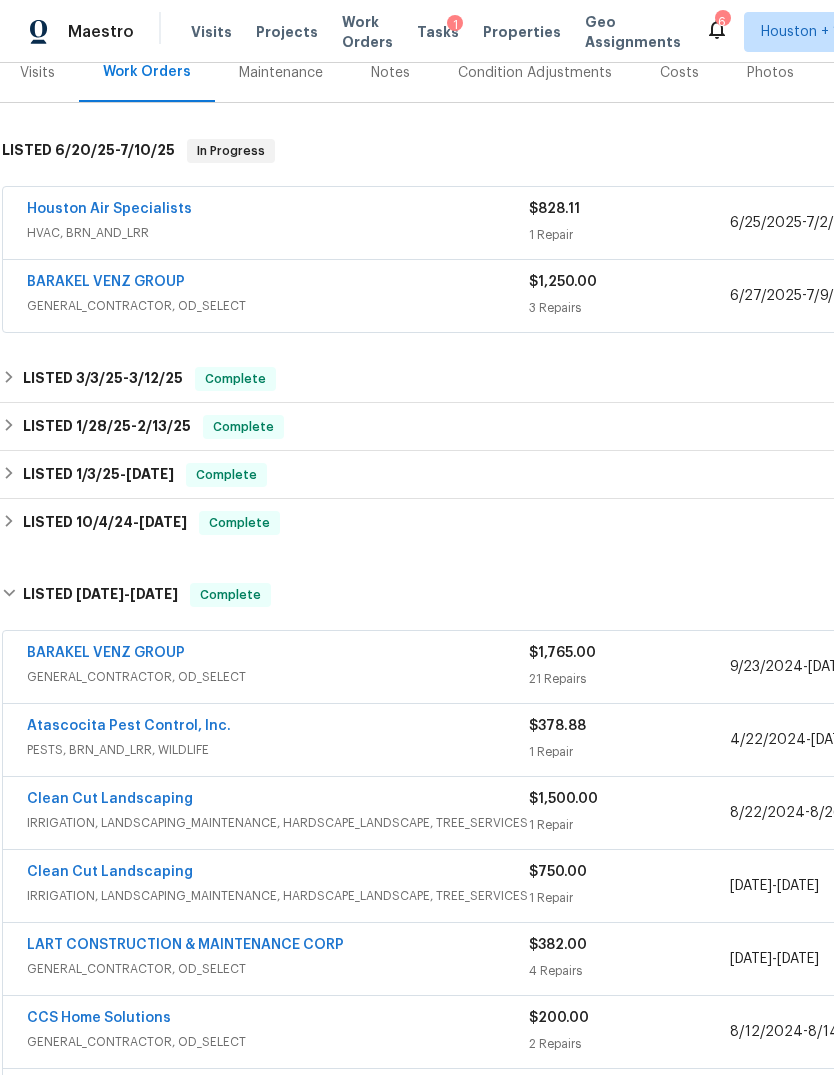 click on "$1,765.00 21 Repairs" at bounding box center [629, 667] 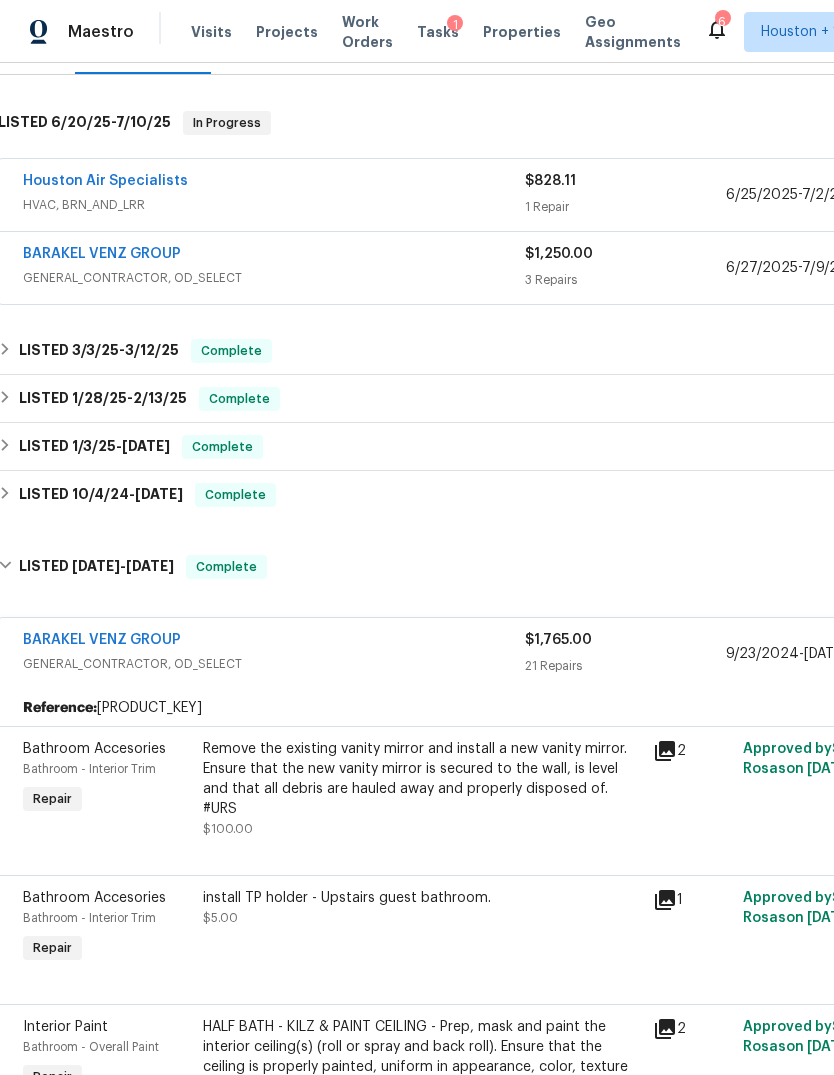 scroll, scrollTop: 248, scrollLeft: 4, axis: both 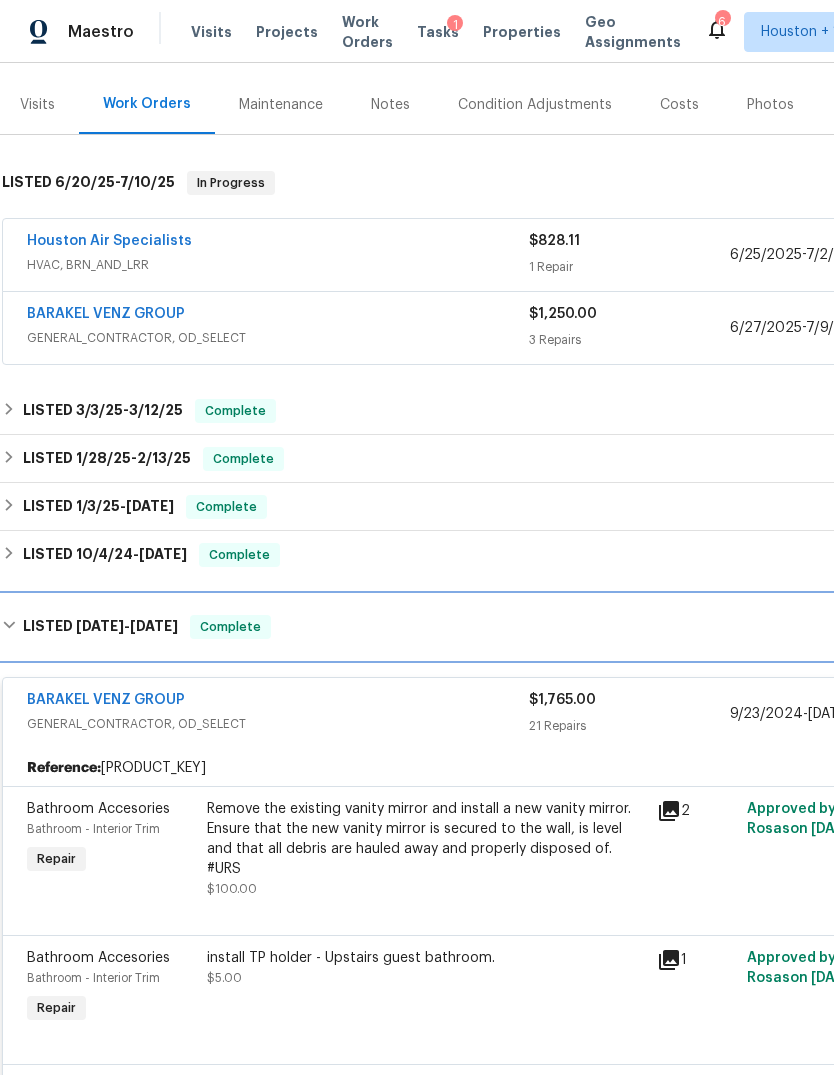 click on "LISTED   4/22/24  -  9/25/24 Complete" at bounding box center [561, 627] 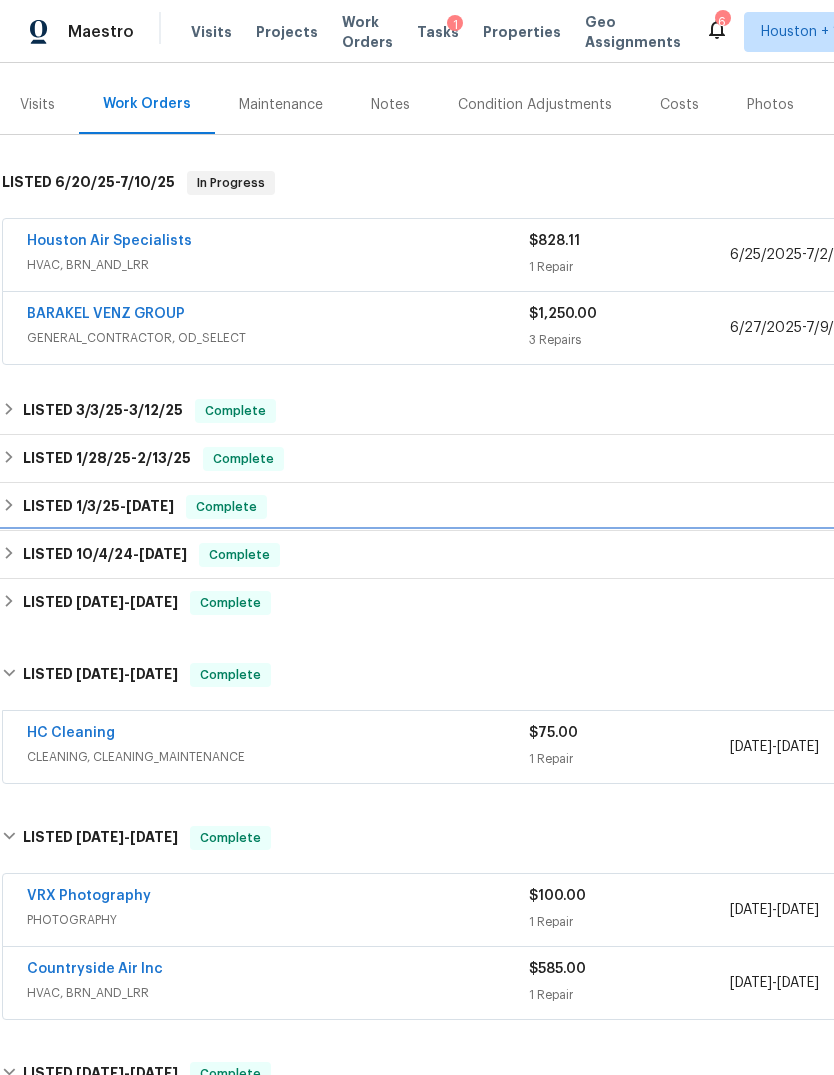 click on "LISTED   10/4/24  -  10/10/24 Complete" at bounding box center [561, 555] 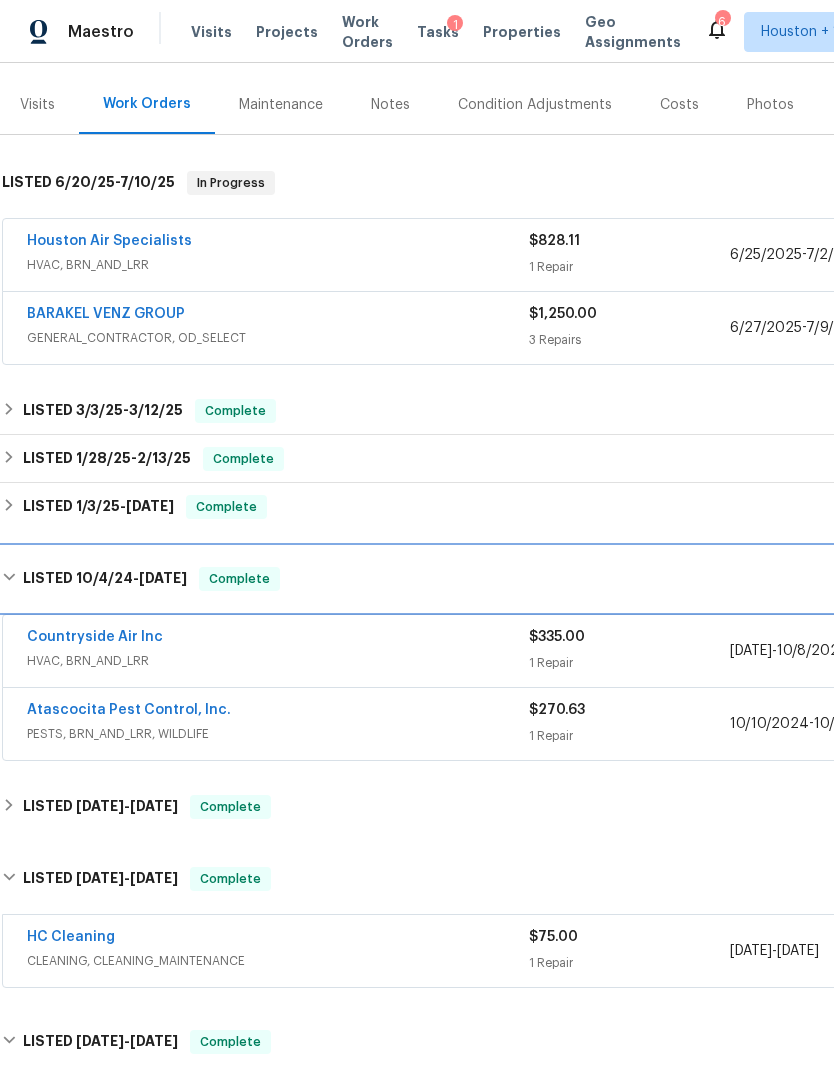 click on "LISTED   10/4/24  -  10/10/24 Complete" at bounding box center [561, 579] 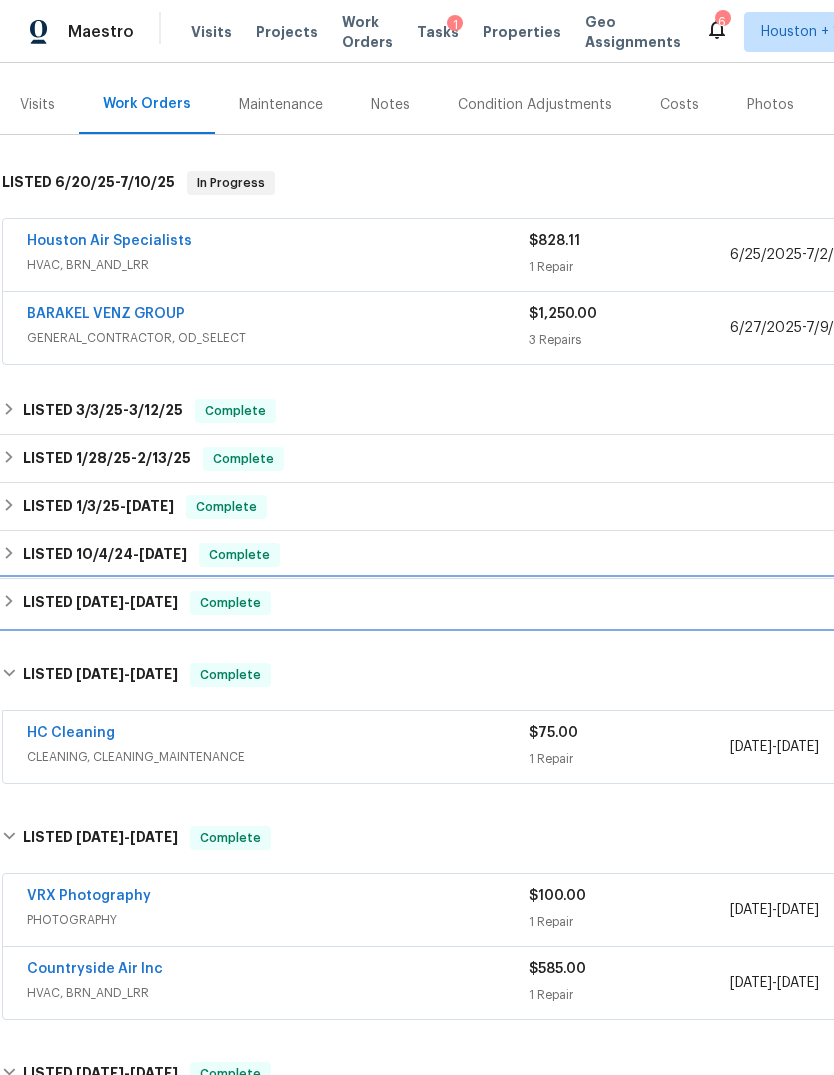 click on "LISTED   4/22/24  -  9/25/24 Complete" at bounding box center (561, 603) 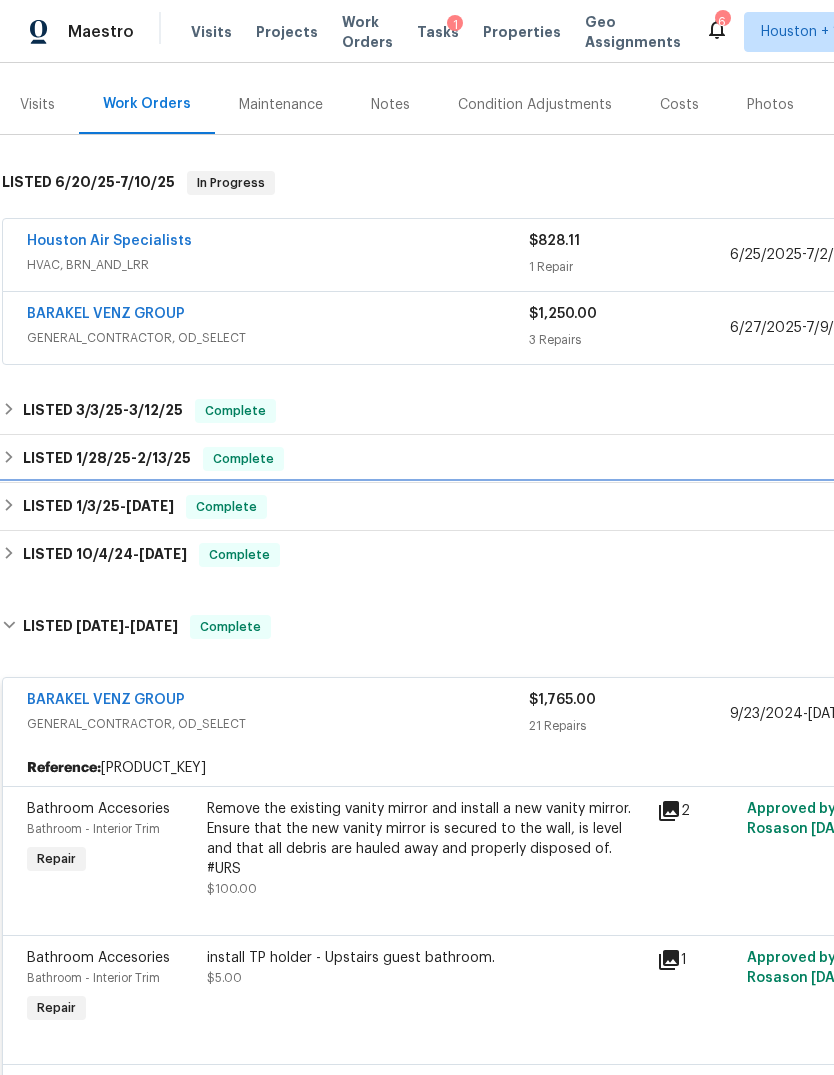 click on "LISTED   1/3/25  -  1/6/25 Complete" at bounding box center [561, 507] 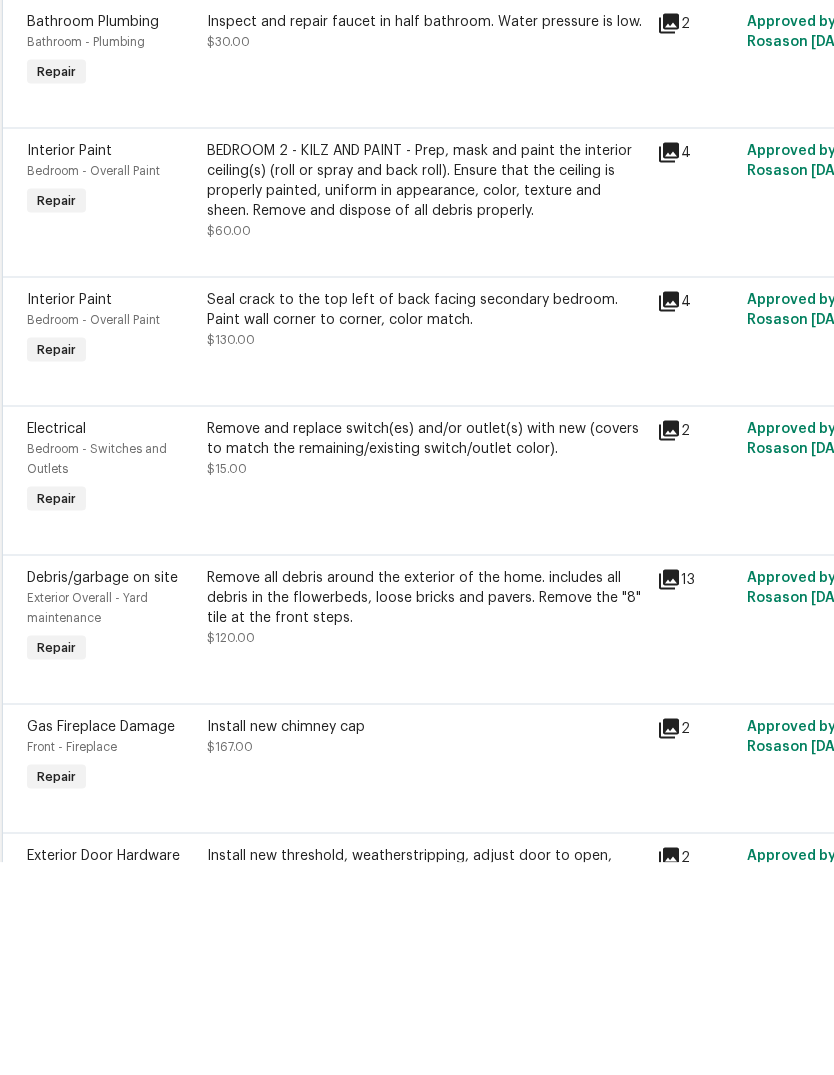 scroll, scrollTop: 1570, scrollLeft: 4, axis: both 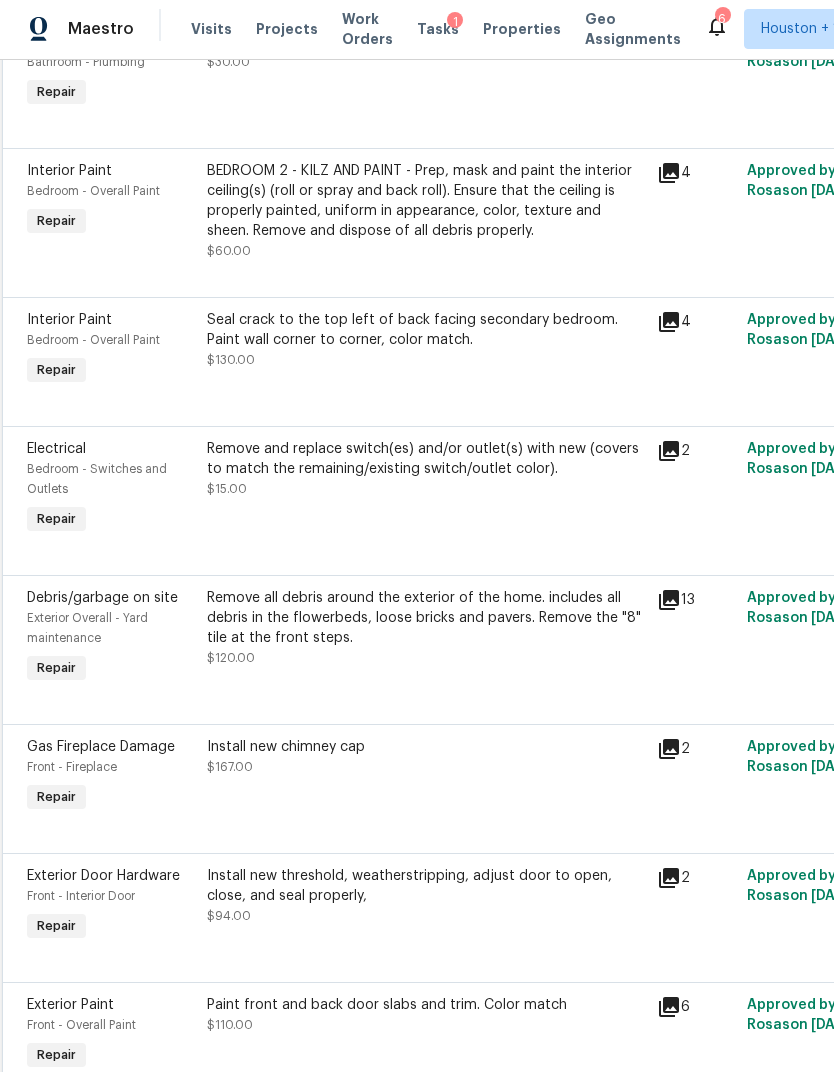 click on "Remove all debris around the exterior of the home. includes all debris in the flowerbeds, loose bricks and pavers. Remove the "8" tile at the front steps. $120.00" at bounding box center [426, 641] 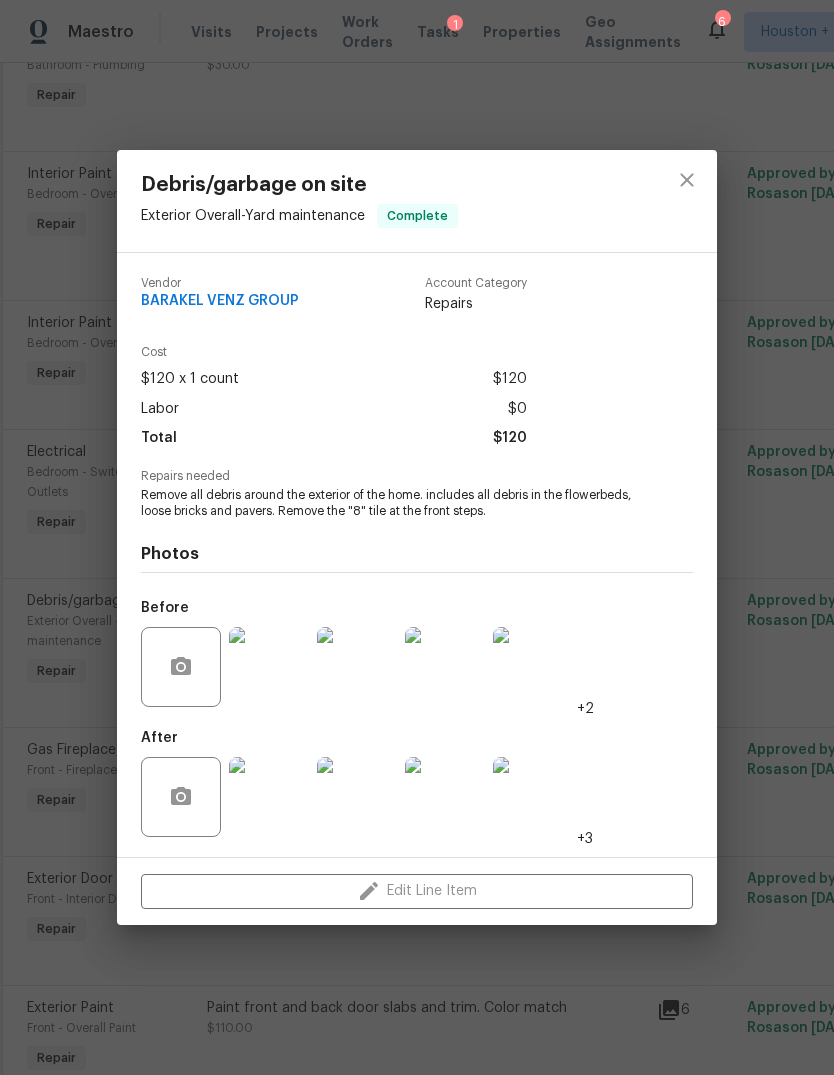 click on "Debris/garbage on site Exterior Overall  -  Yard maintenance Complete Vendor BARAKEL VENZ GROUP Account Category Repairs Cost $120 x 1 count $120 Labor $0 Total $120 Repairs needed Remove all debris around the exterior of the home. includes all debris in the flowerbeds, loose bricks and pavers. Remove the "8" tile at the front steps. Photos Before  +2 After  +3  Edit Line Item" at bounding box center [417, 537] 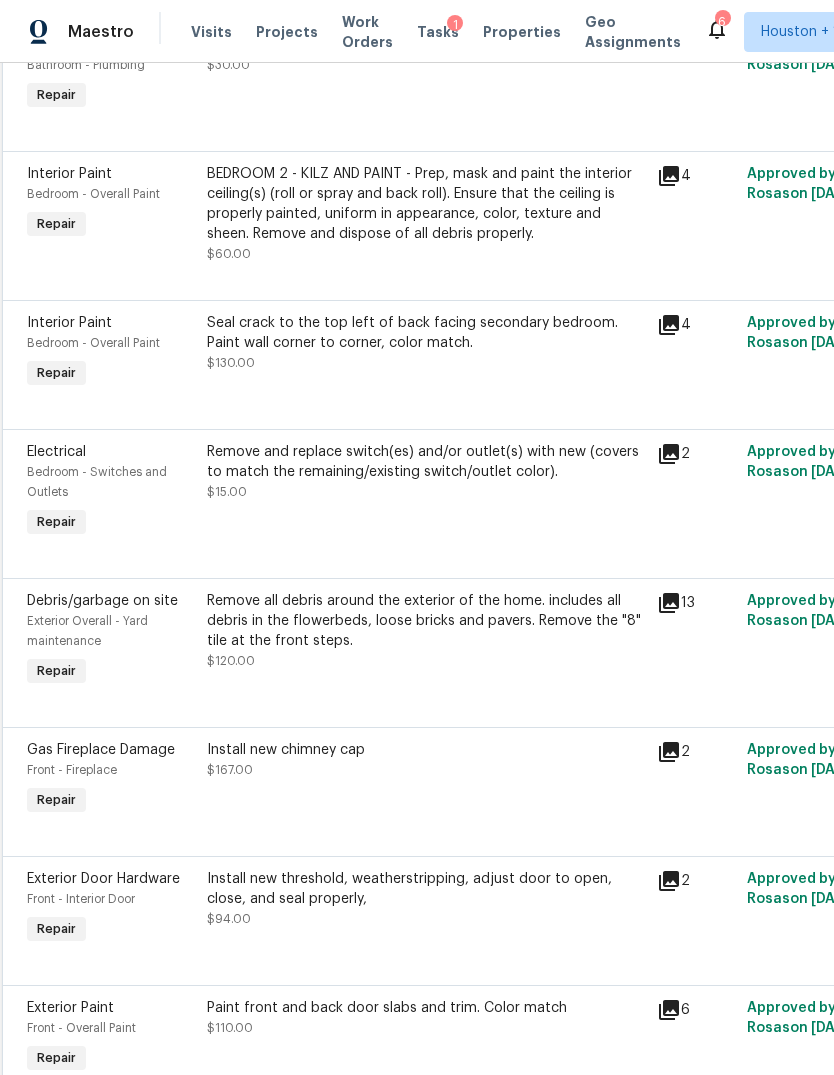 click on "Install new threshold, weatherstripping, adjust door to open, close, and seal properly," at bounding box center (426, 889) 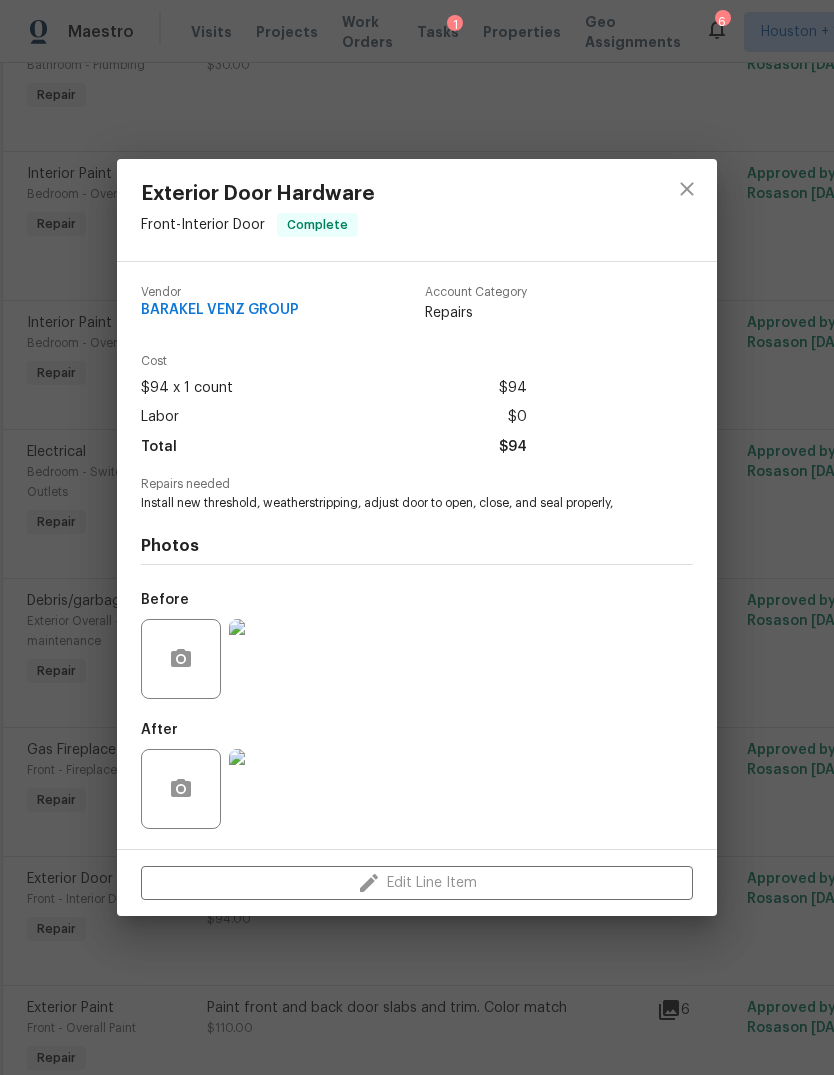 click at bounding box center [269, 789] 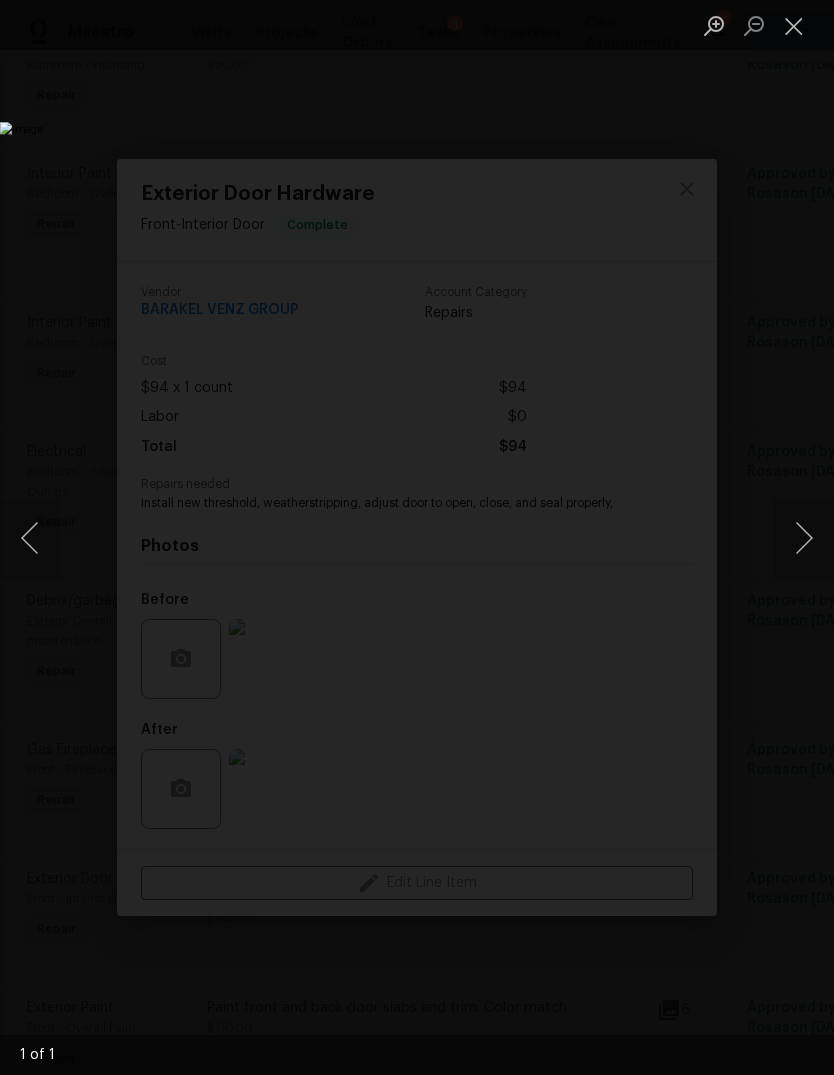 click at bounding box center (804, 538) 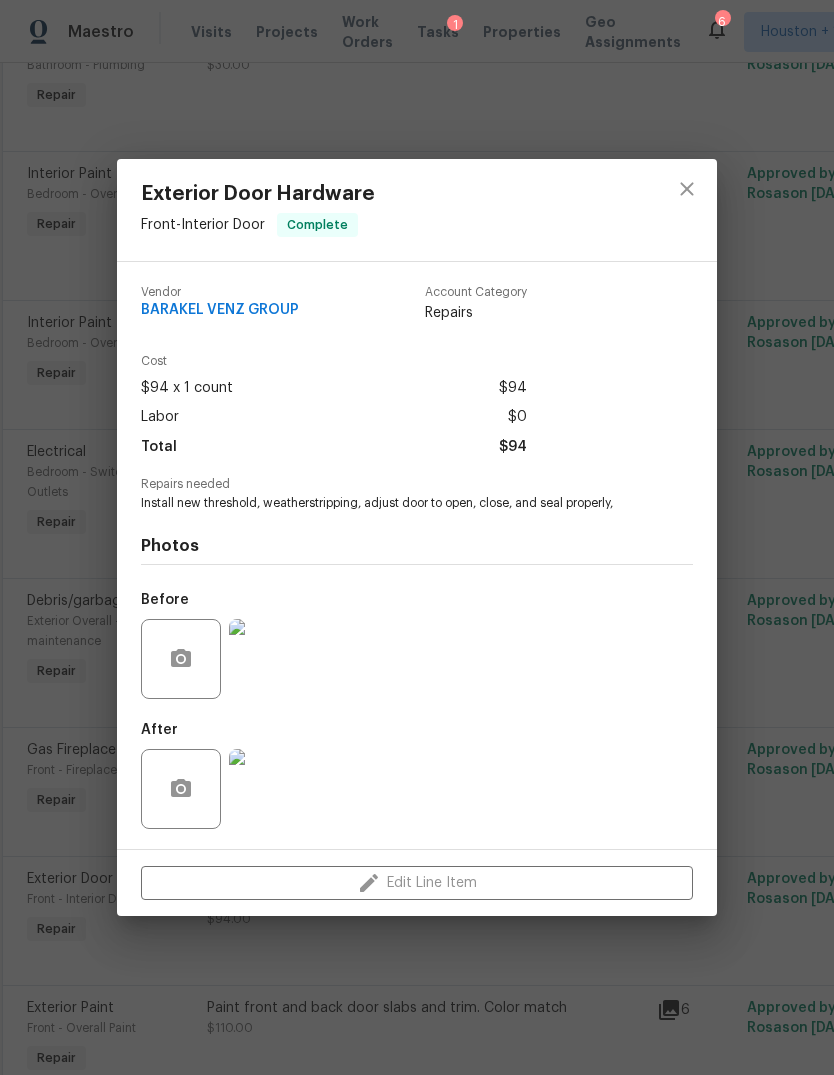 click at bounding box center [269, 659] 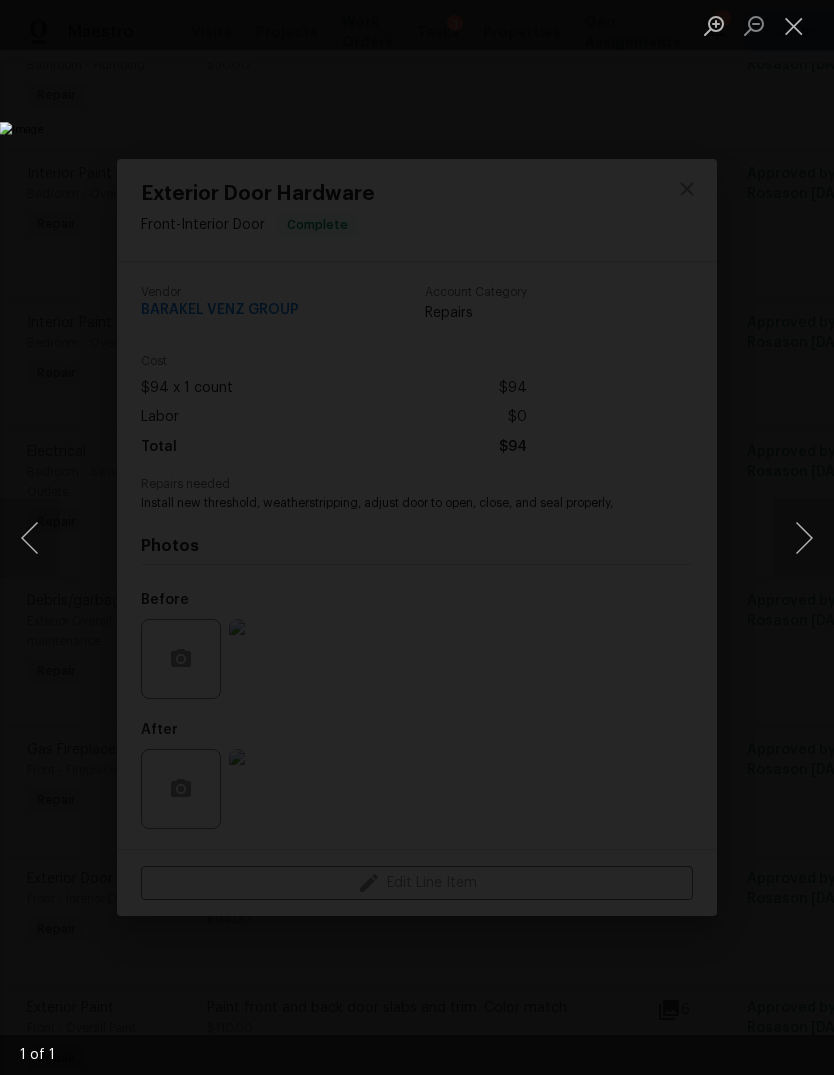 click at bounding box center (804, 538) 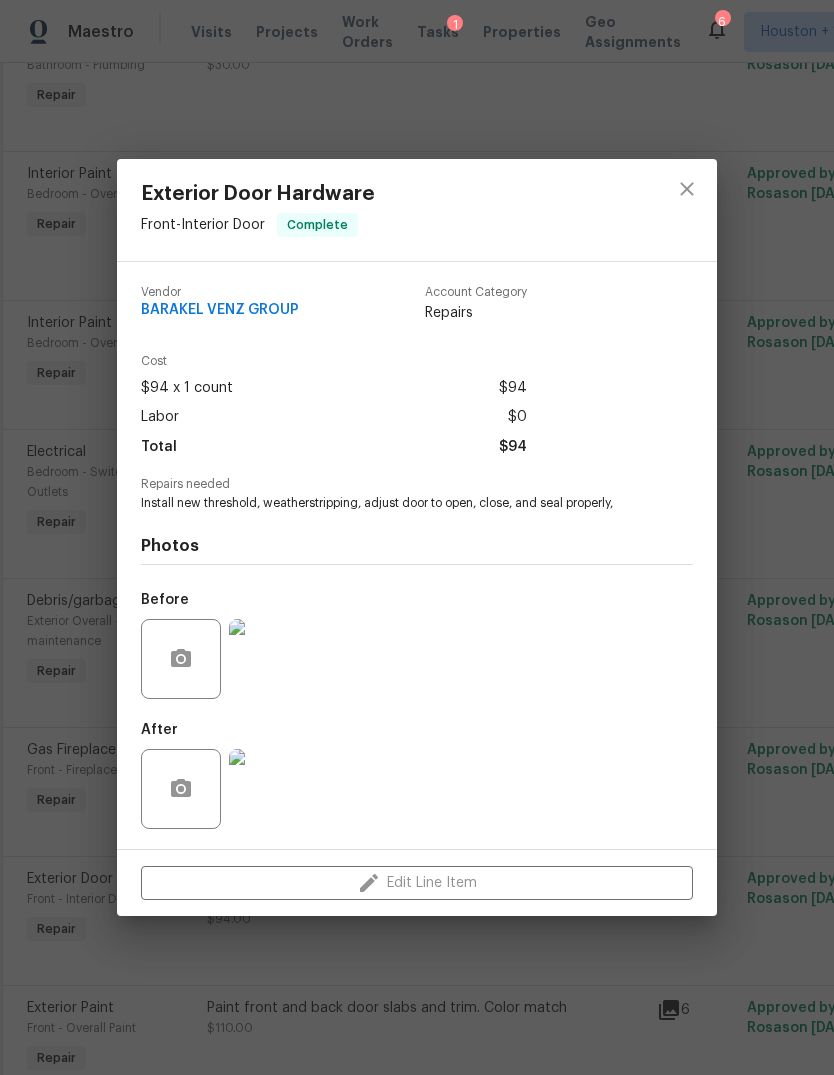 click at bounding box center (269, 789) 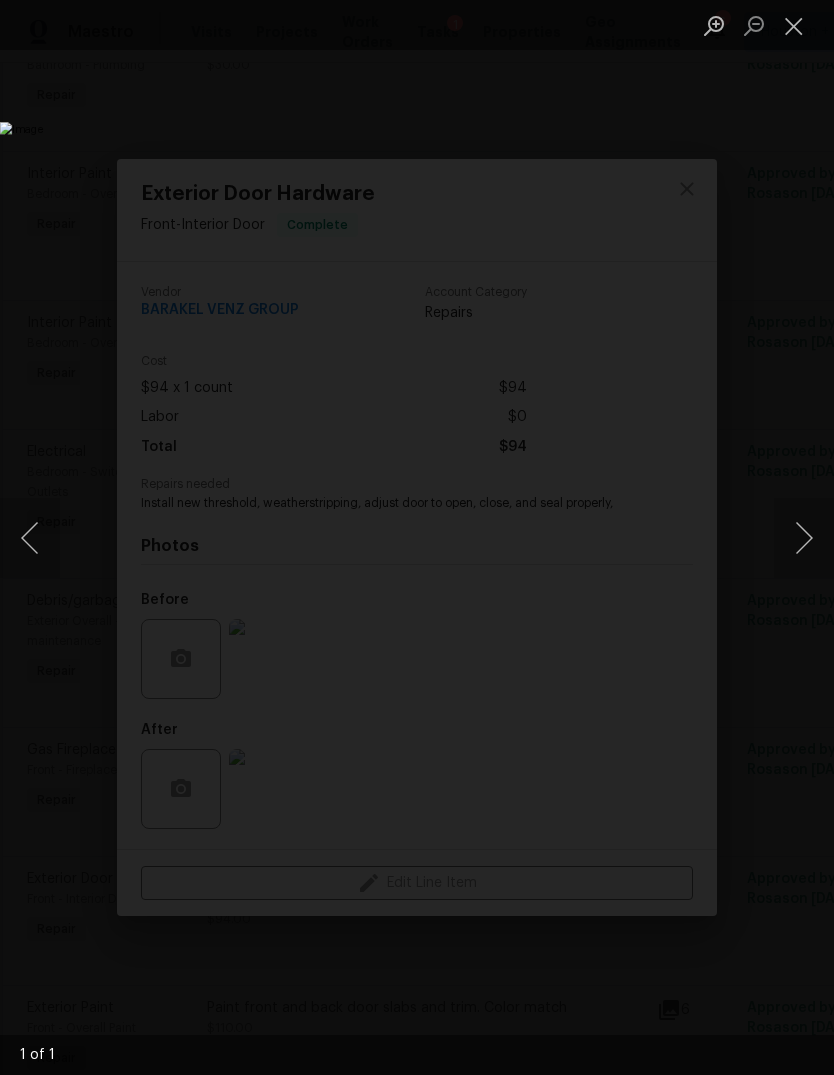 click at bounding box center [322, 537] 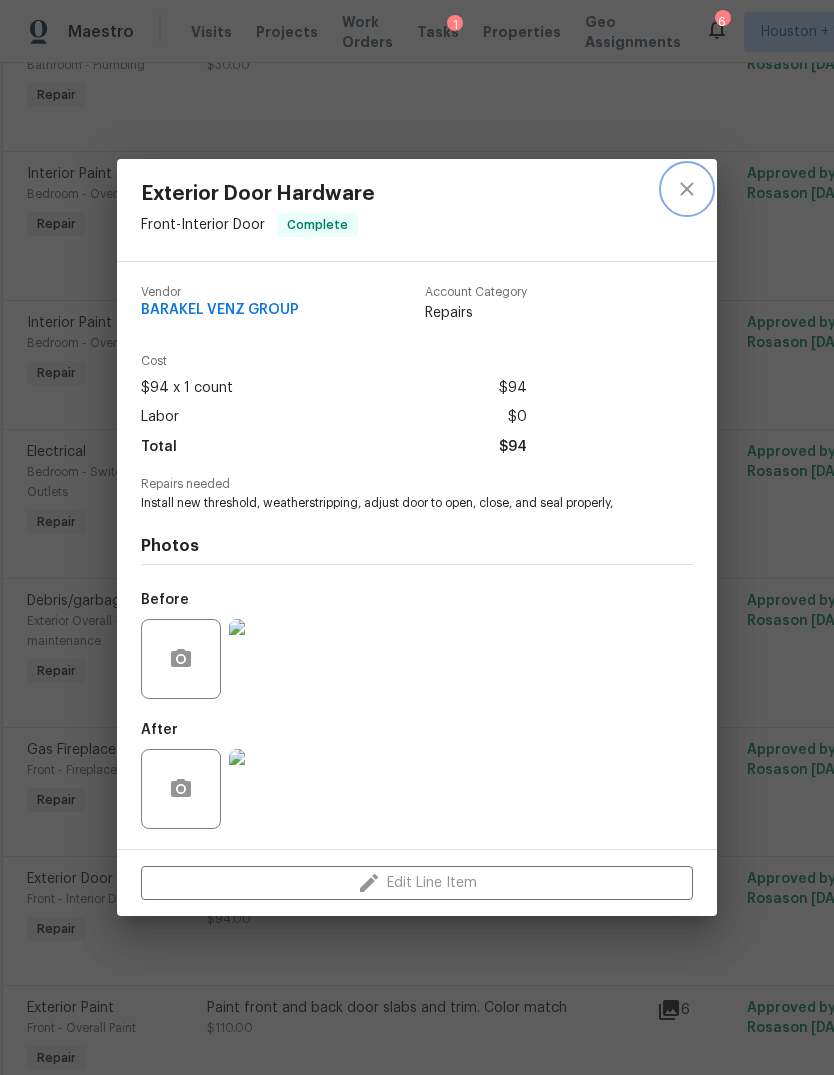 click 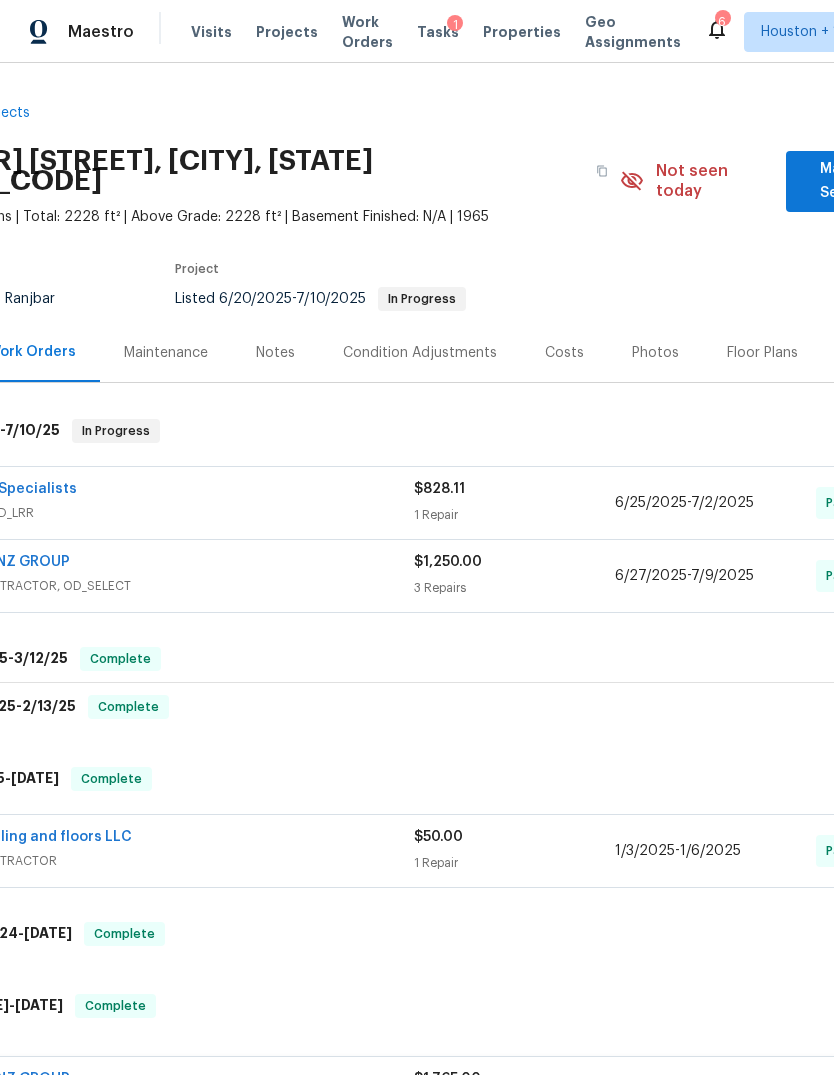scroll, scrollTop: 0, scrollLeft: 119, axis: horizontal 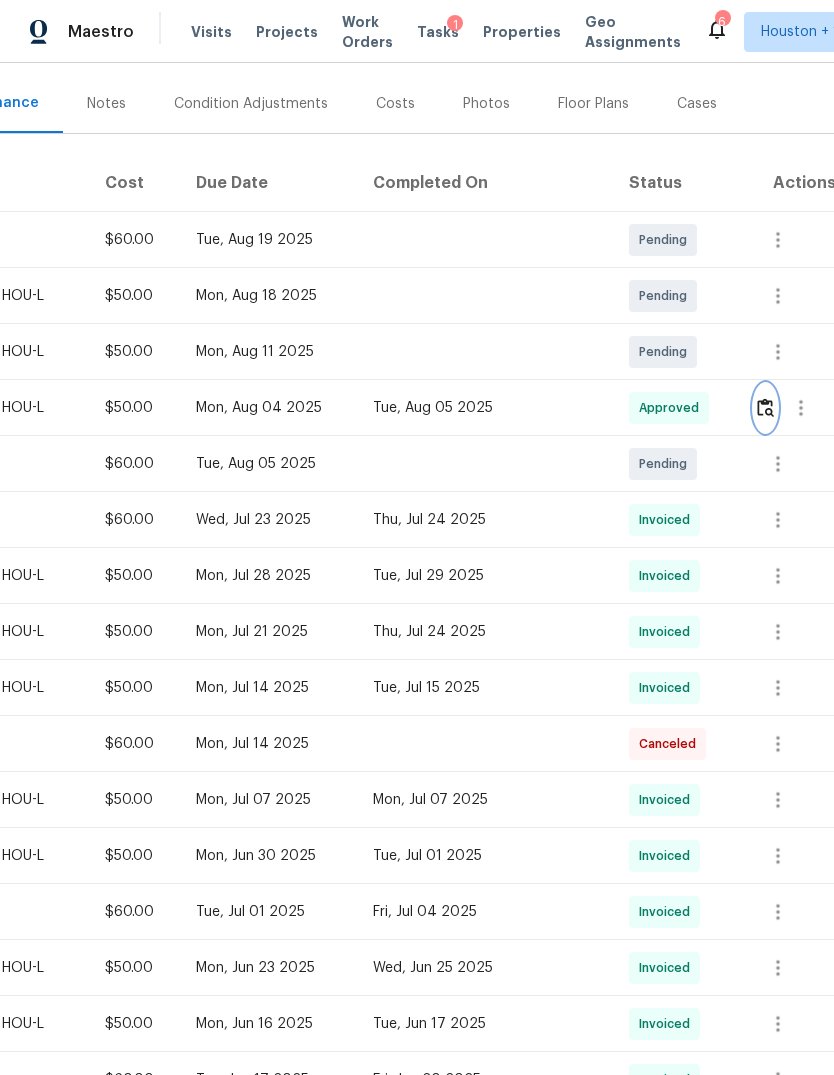 click at bounding box center (765, 407) 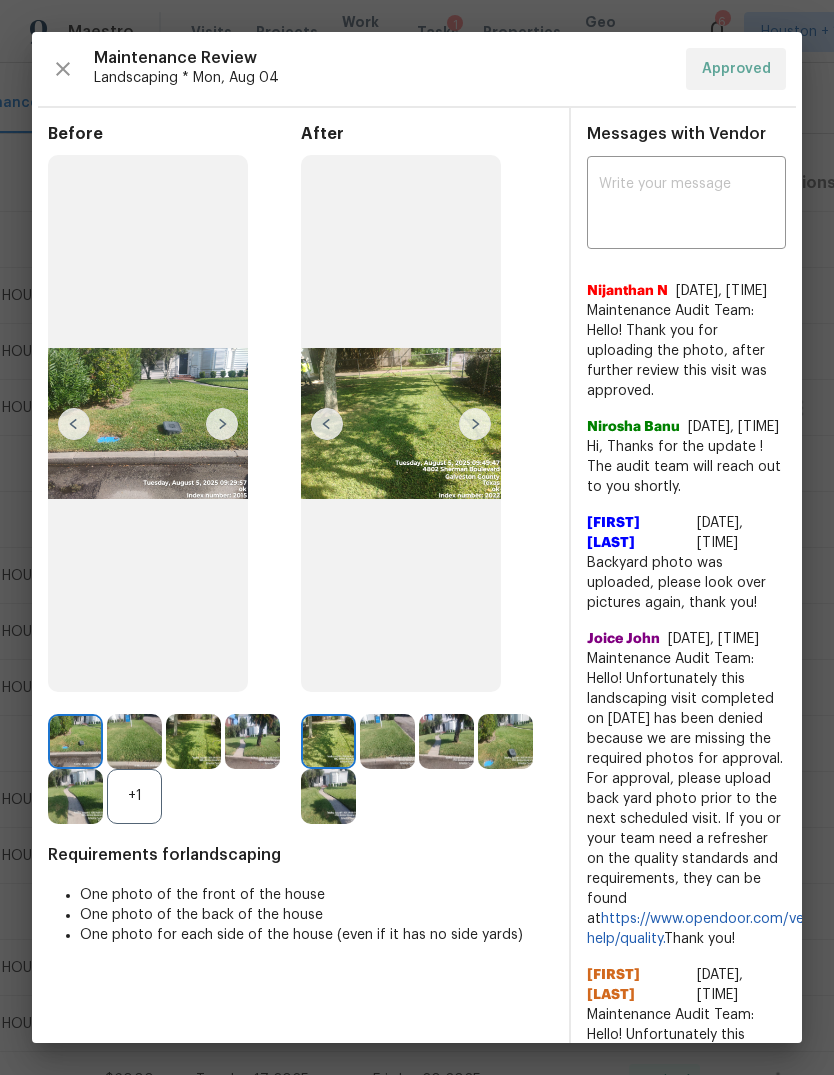 click at bounding box center (475, 424) 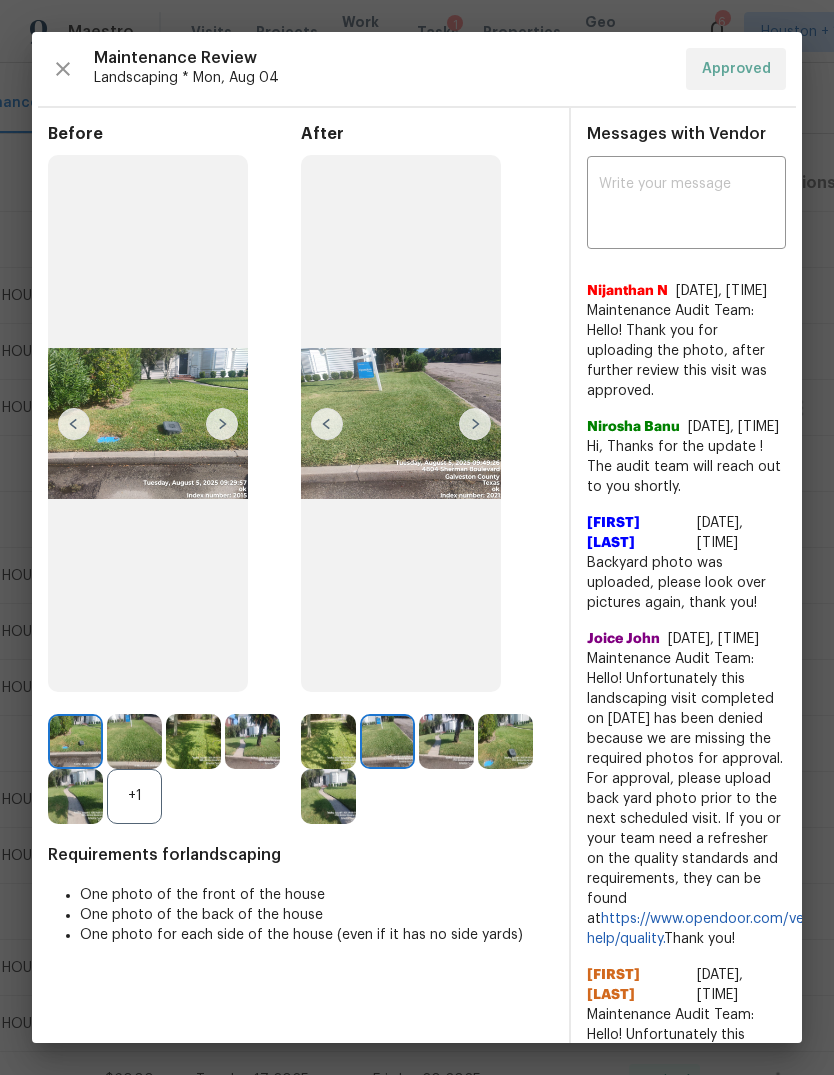 click at bounding box center (327, 424) 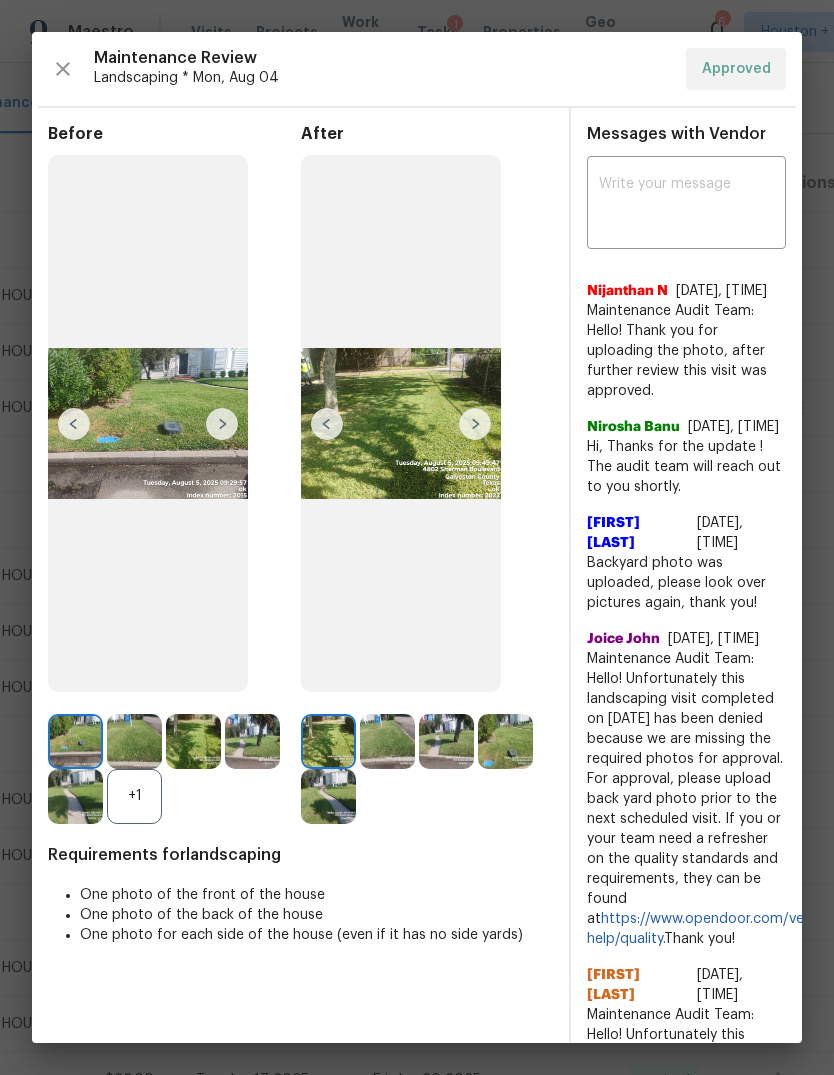 click at bounding box center [328, 796] 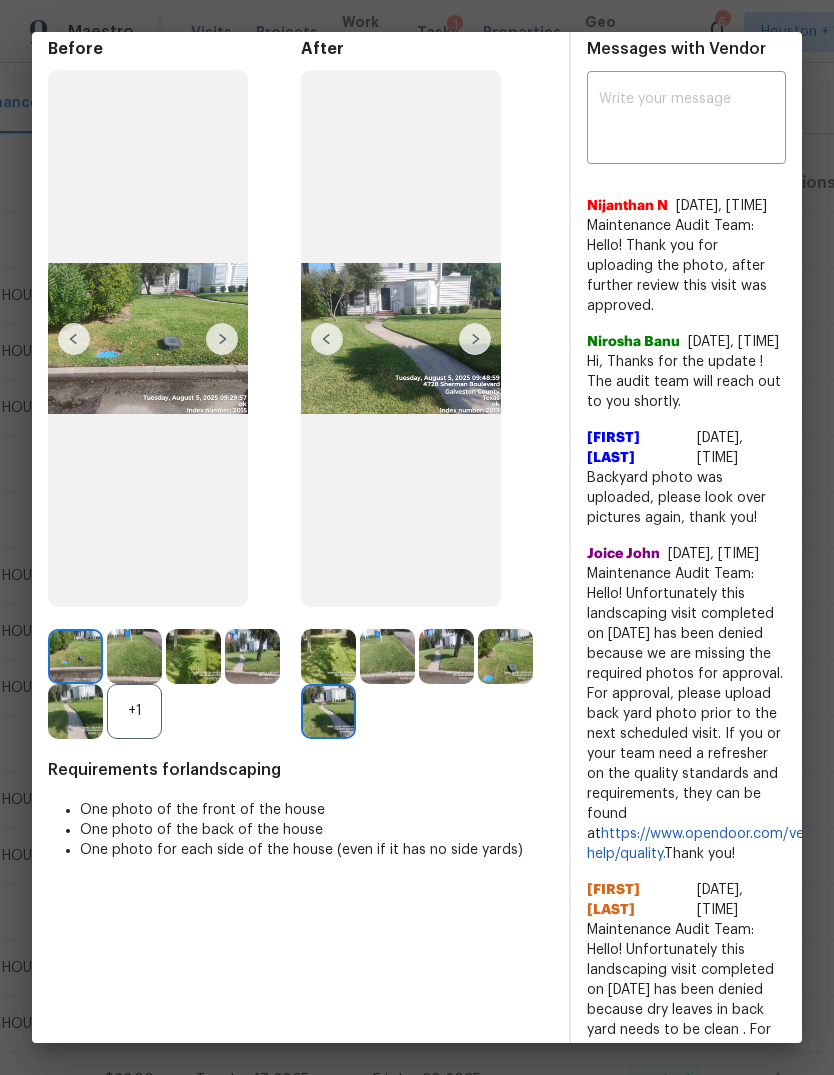 scroll, scrollTop: 86, scrollLeft: 0, axis: vertical 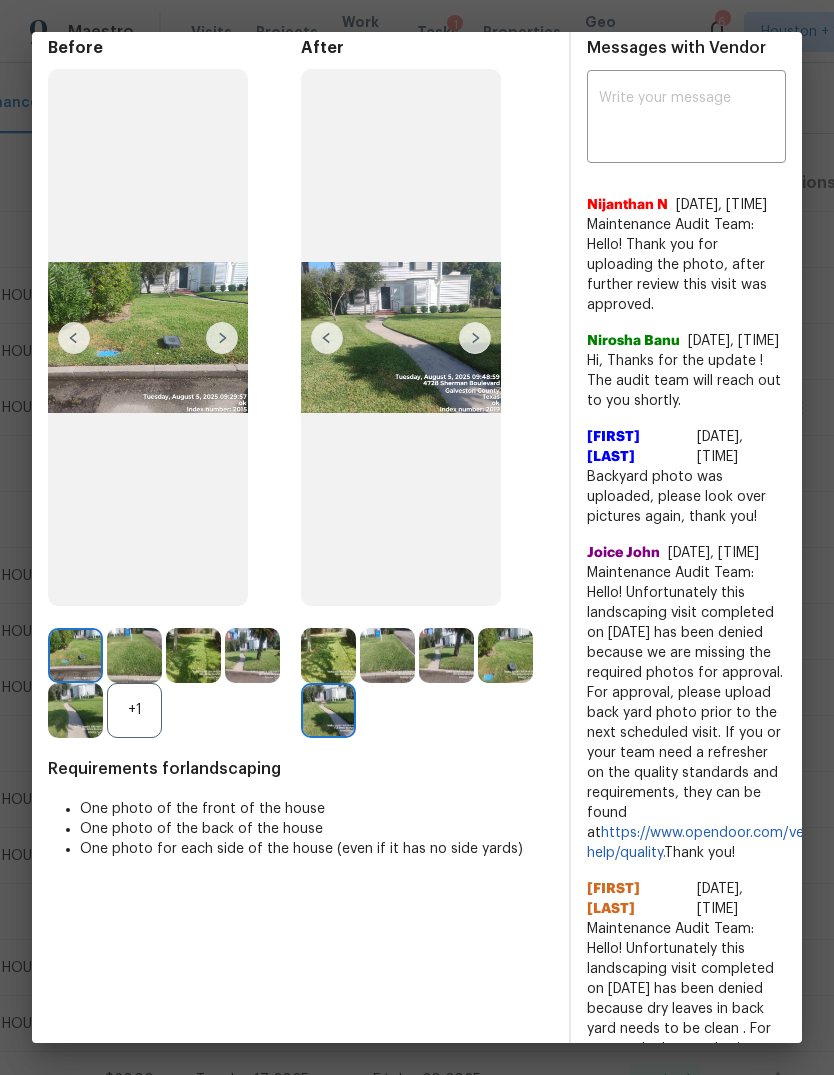 click at bounding box center (505, 655) 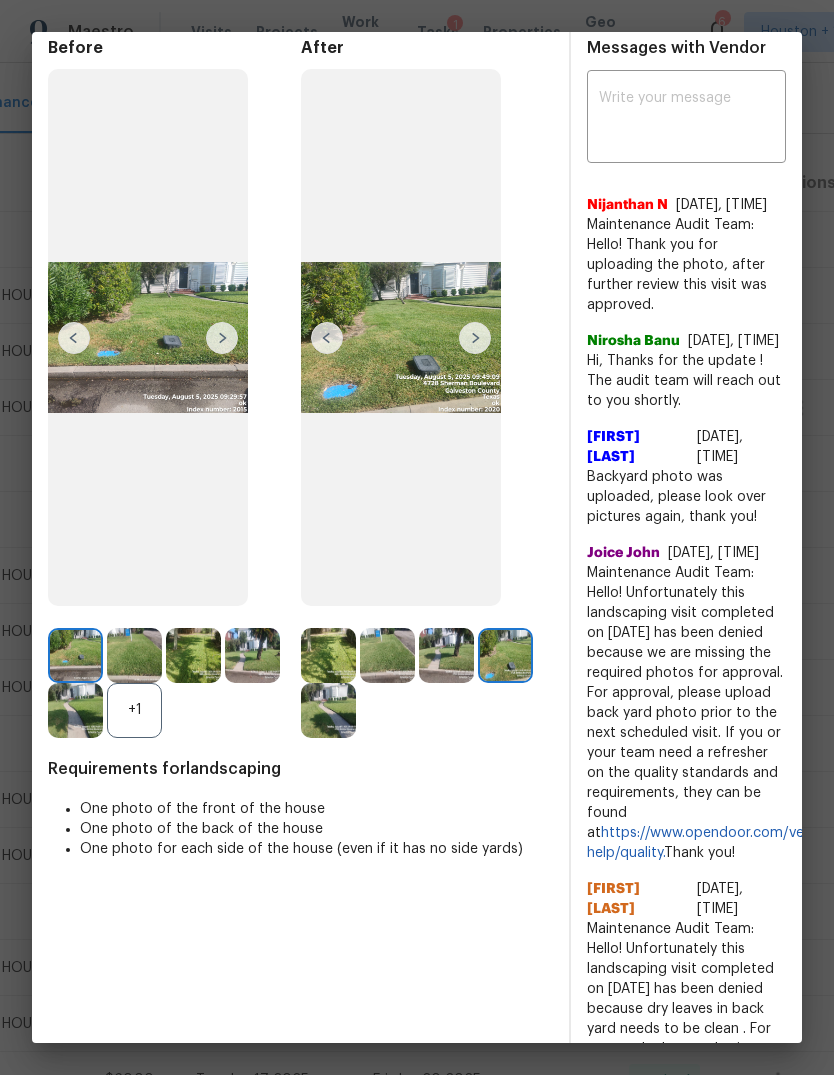 click at bounding box center (446, 655) 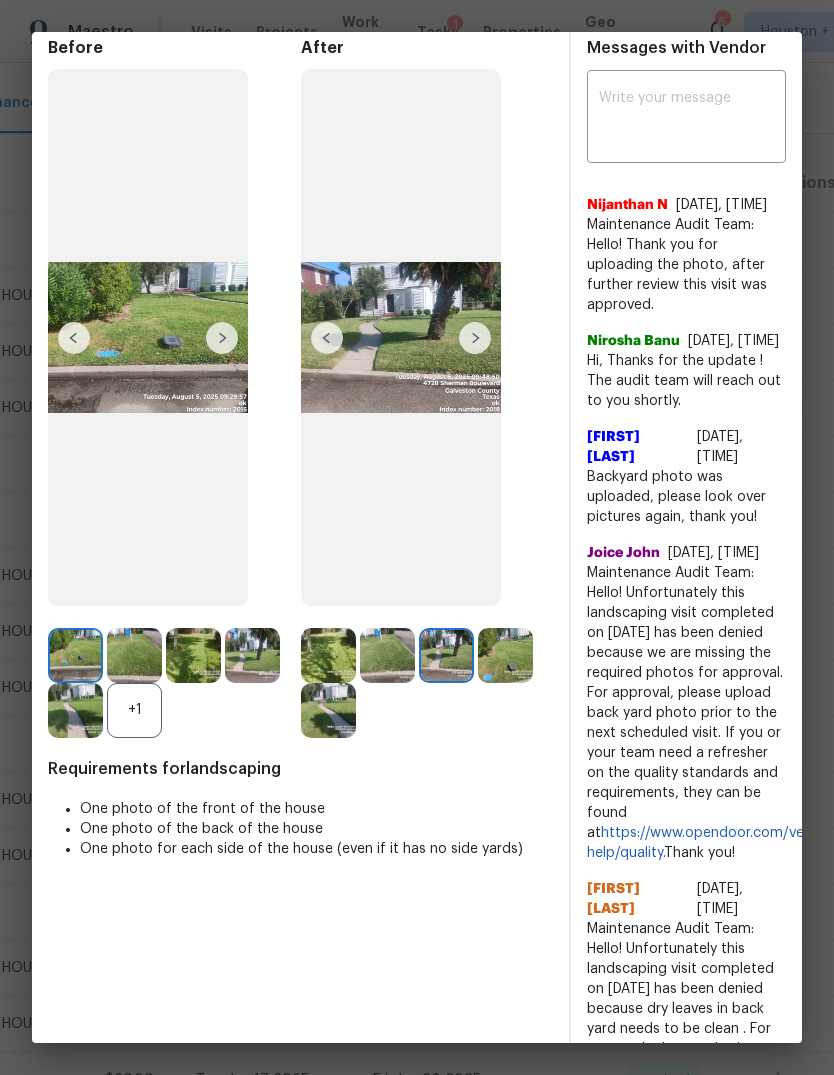 click at bounding box center [387, 655] 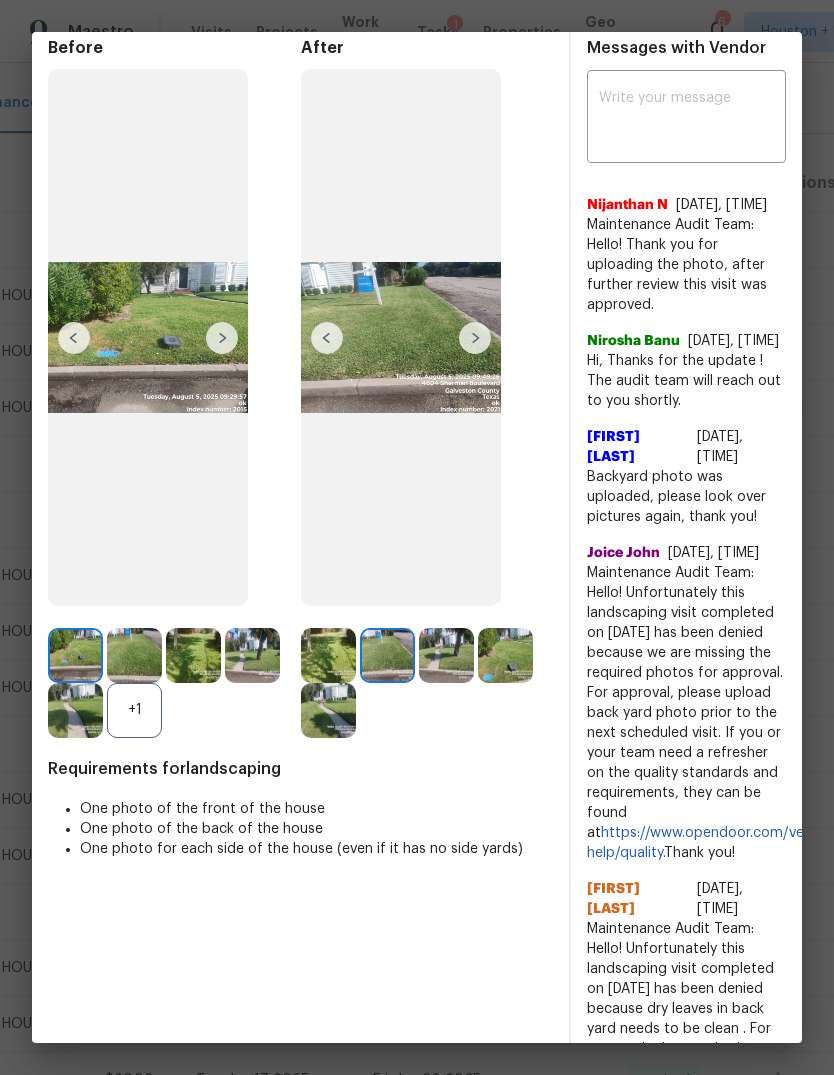 click at bounding box center (328, 710) 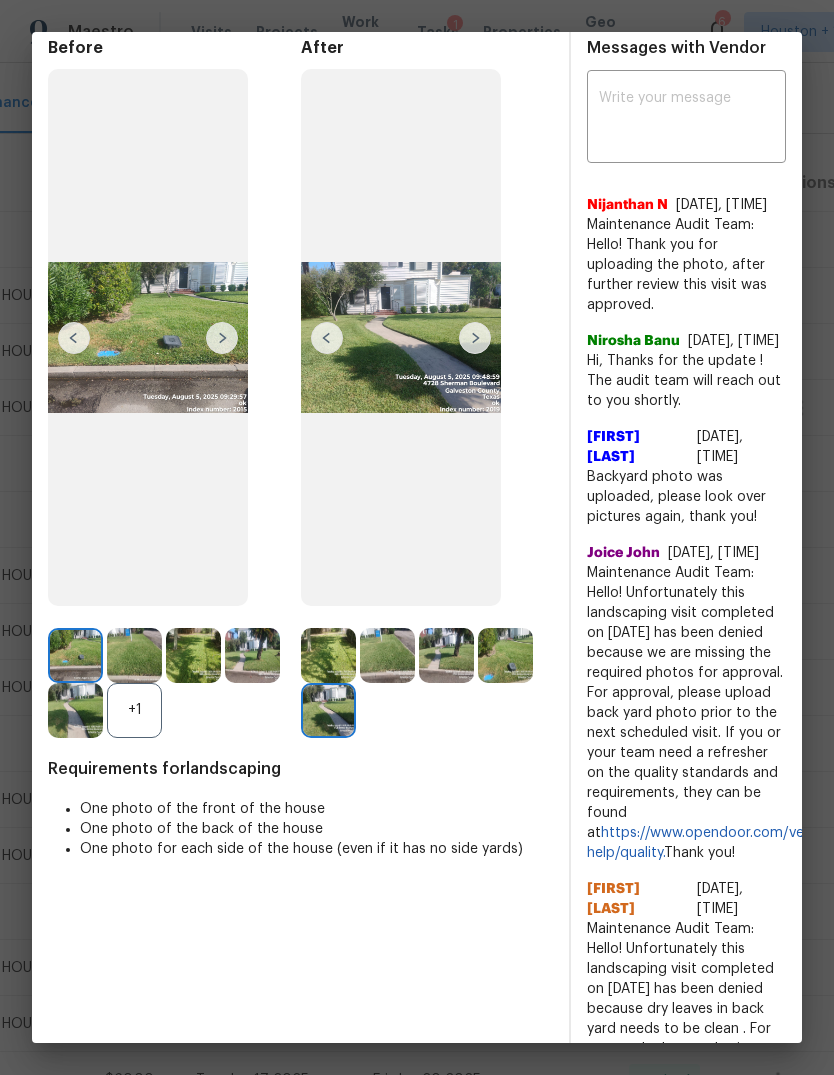click at bounding box center [328, 710] 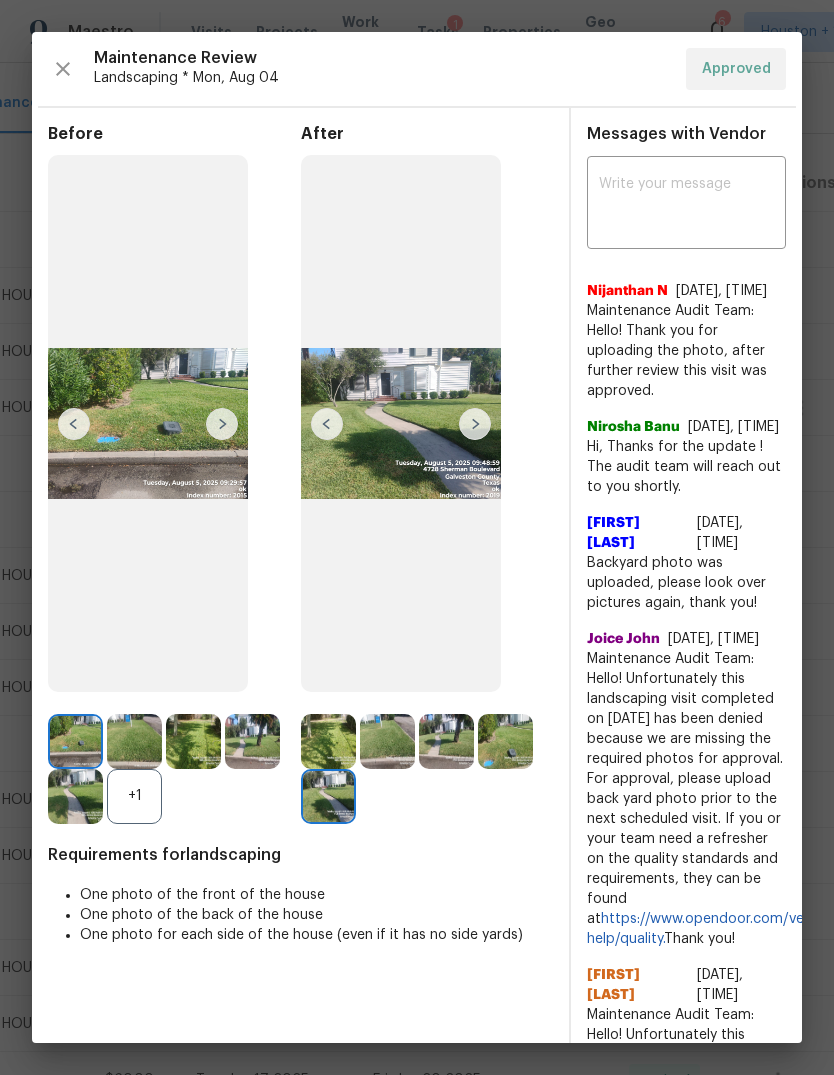 scroll, scrollTop: 0, scrollLeft: 0, axis: both 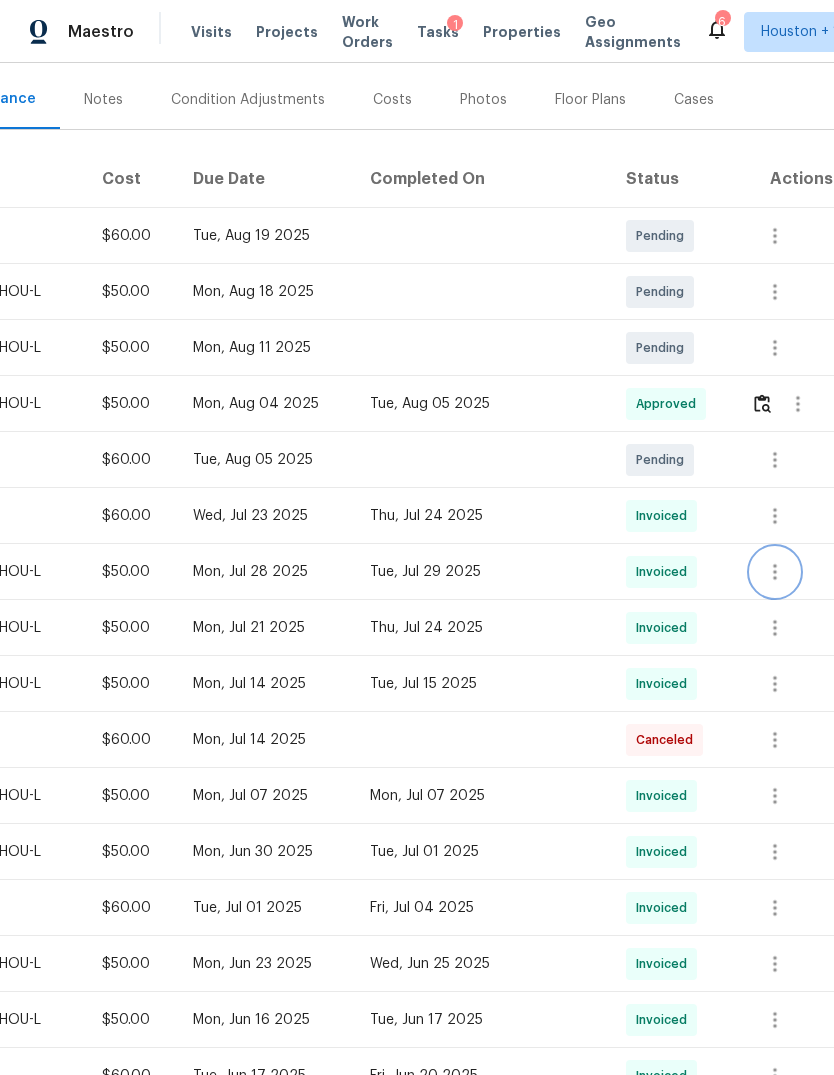 click 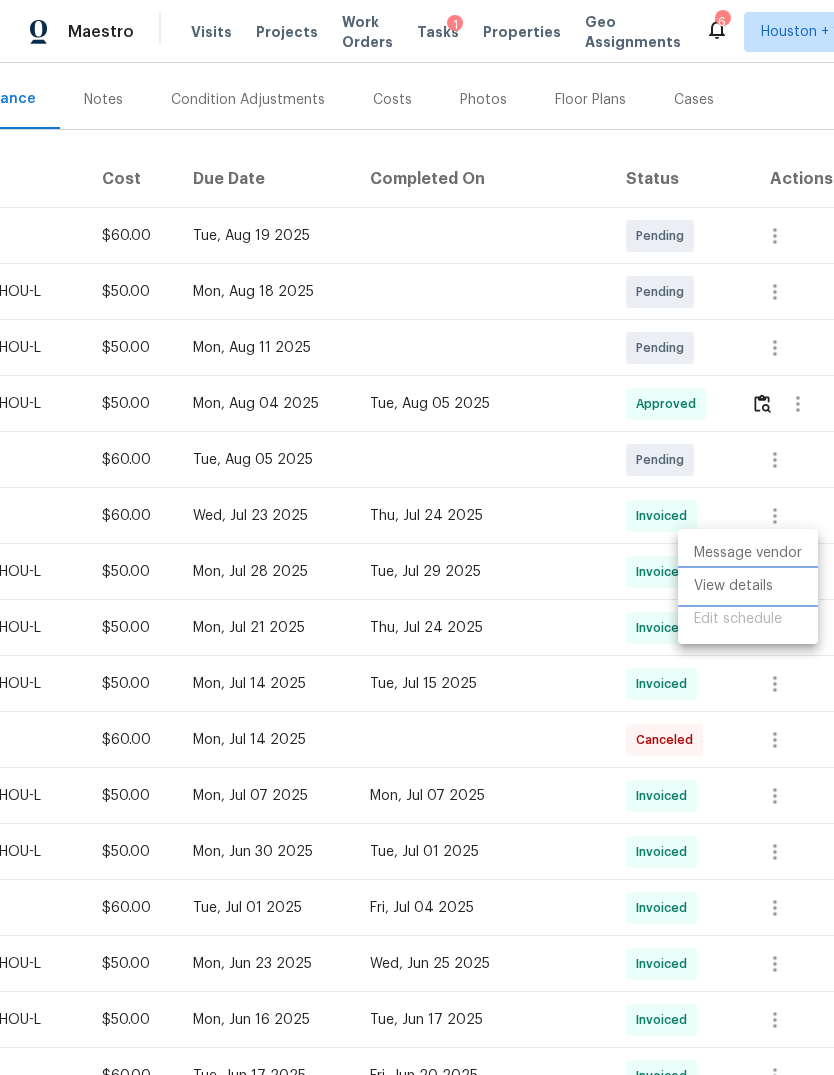 click on "View details" at bounding box center (748, 586) 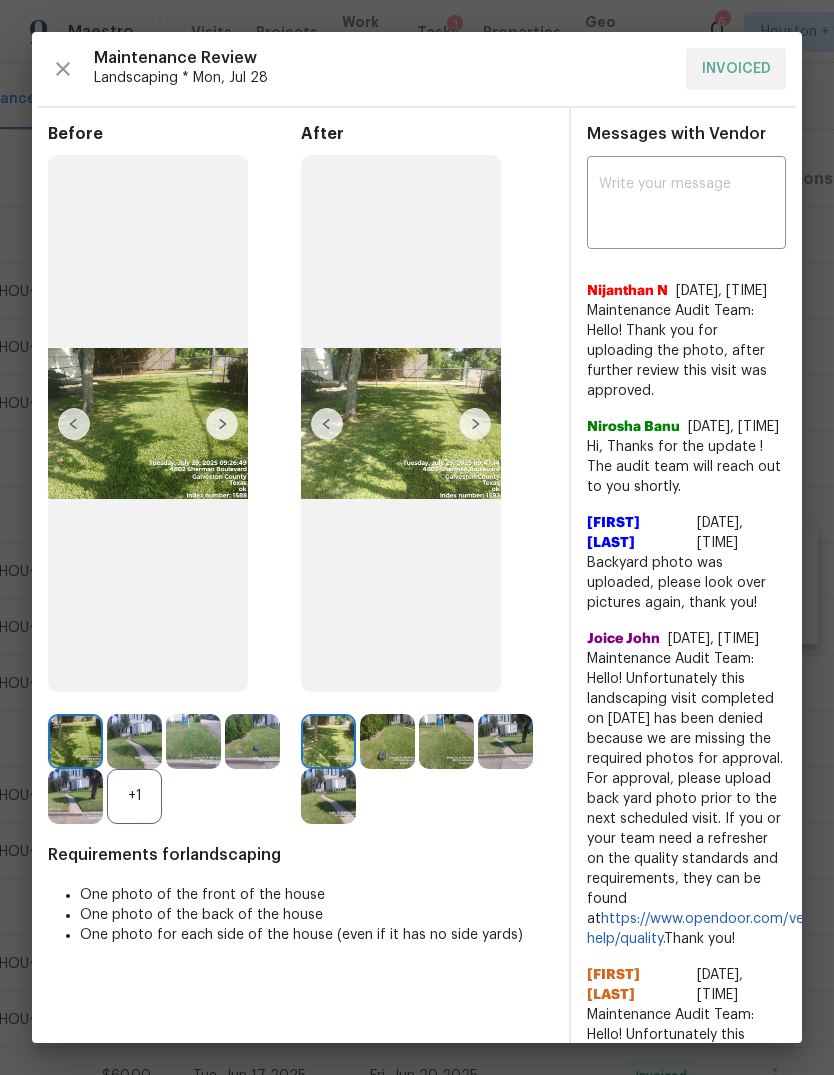 click at bounding box center [475, 424] 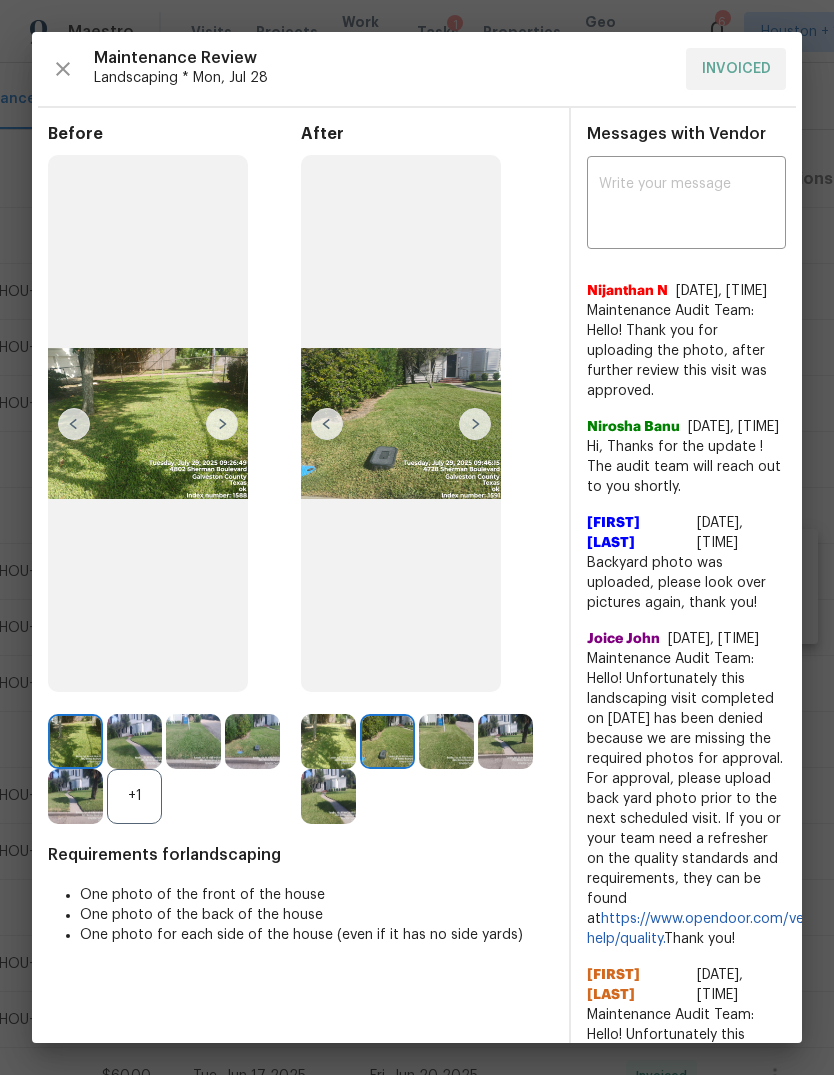 click at bounding box center [475, 424] 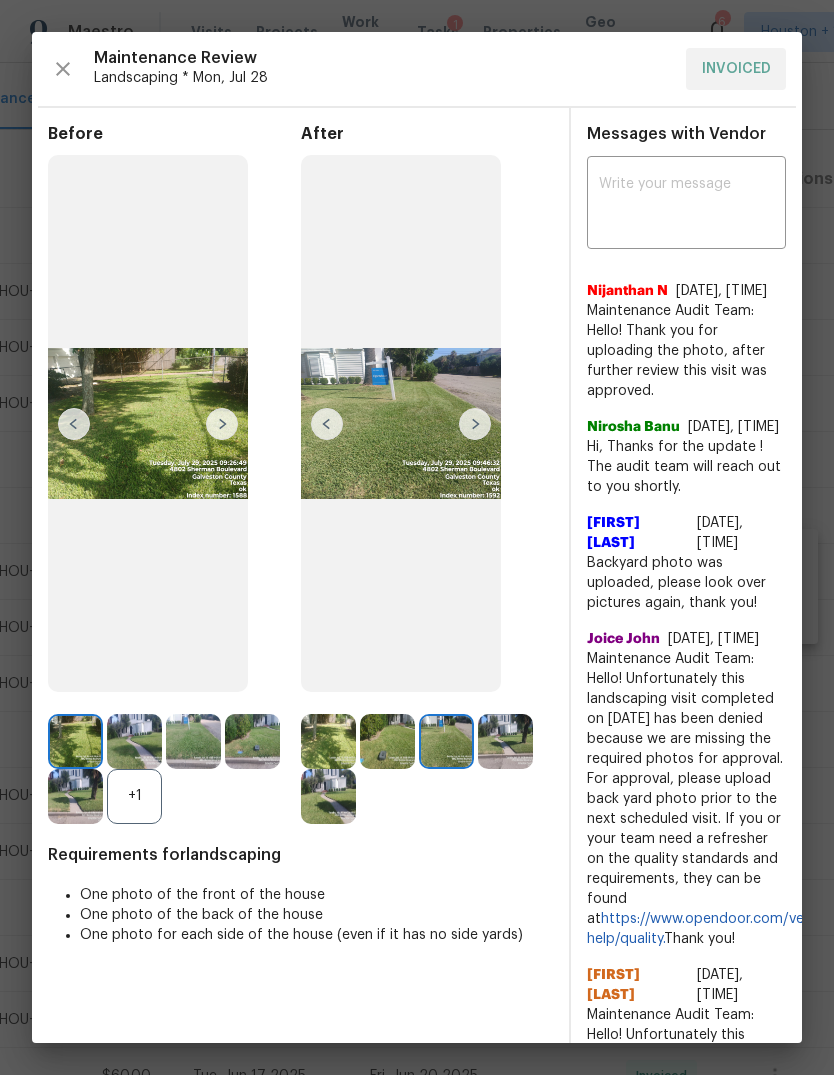 click at bounding box center (327, 424) 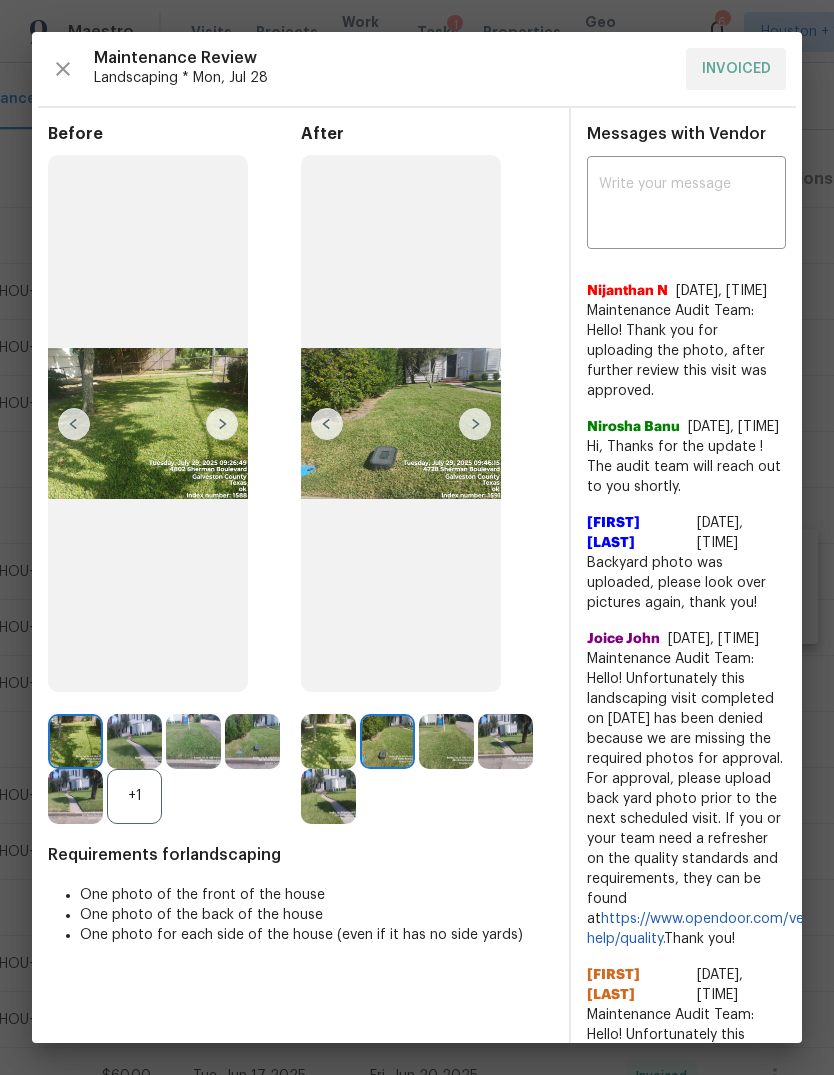 click at bounding box center [327, 424] 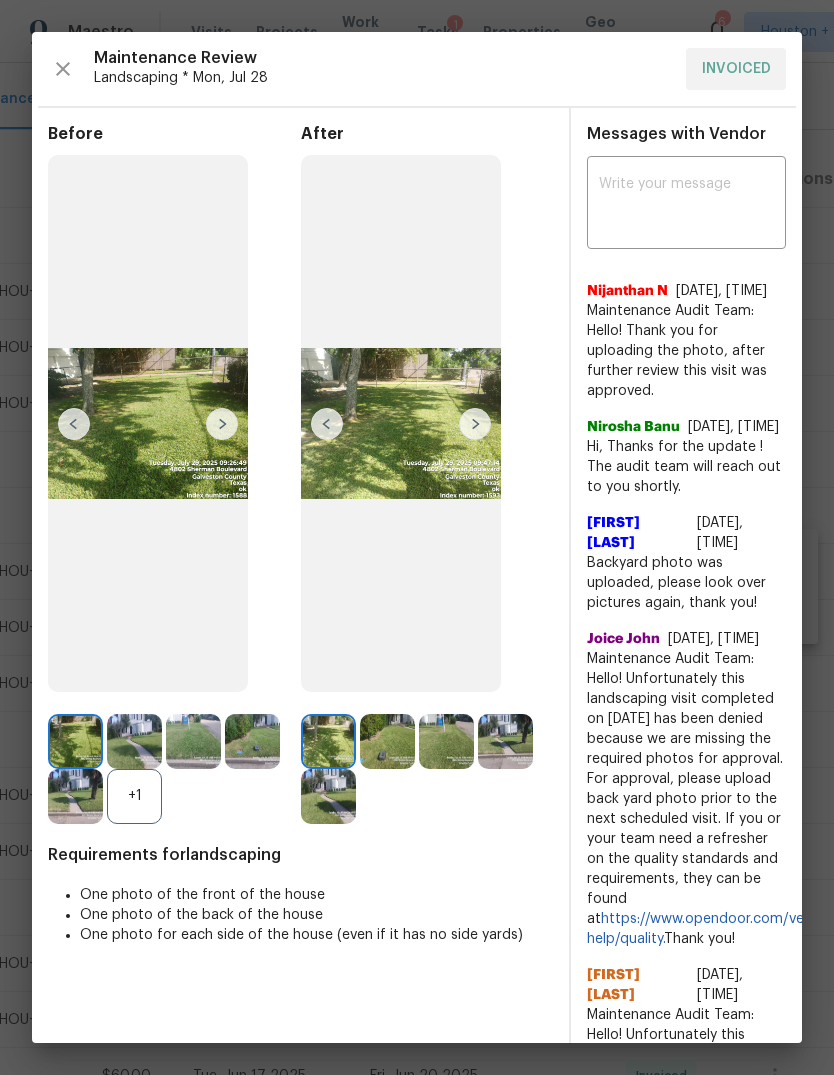 click at bounding box center [475, 424] 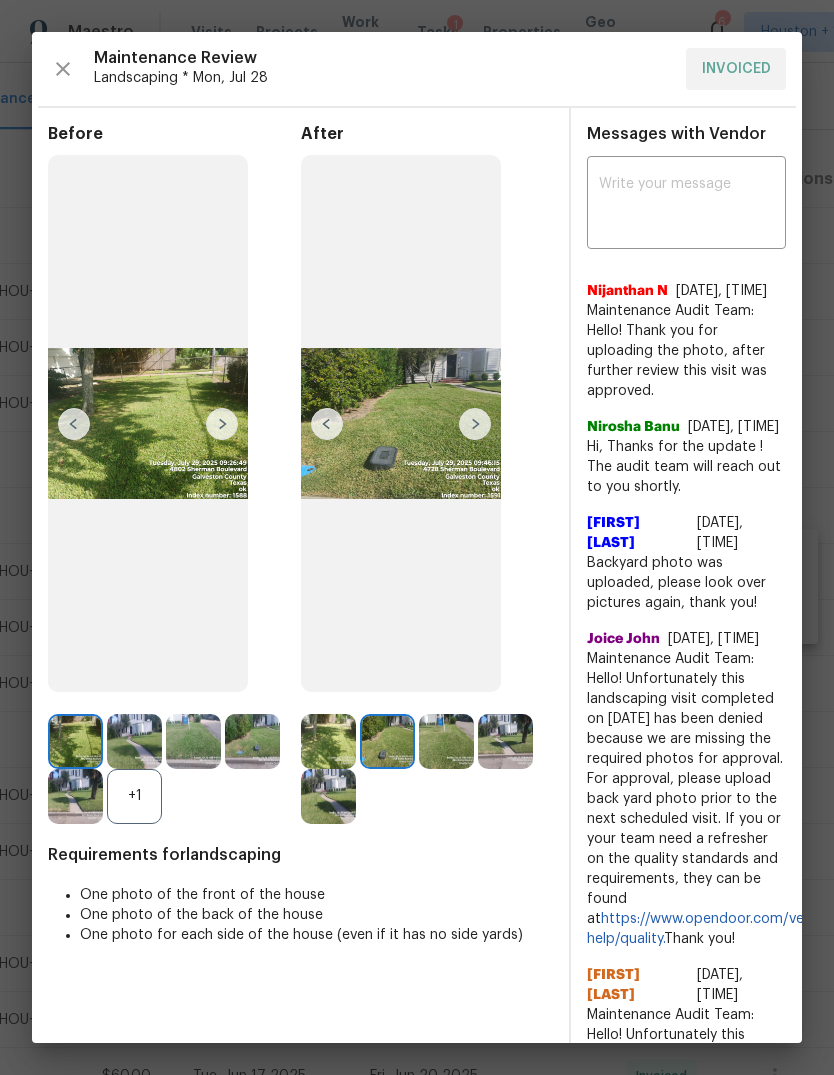 click at bounding box center (327, 424) 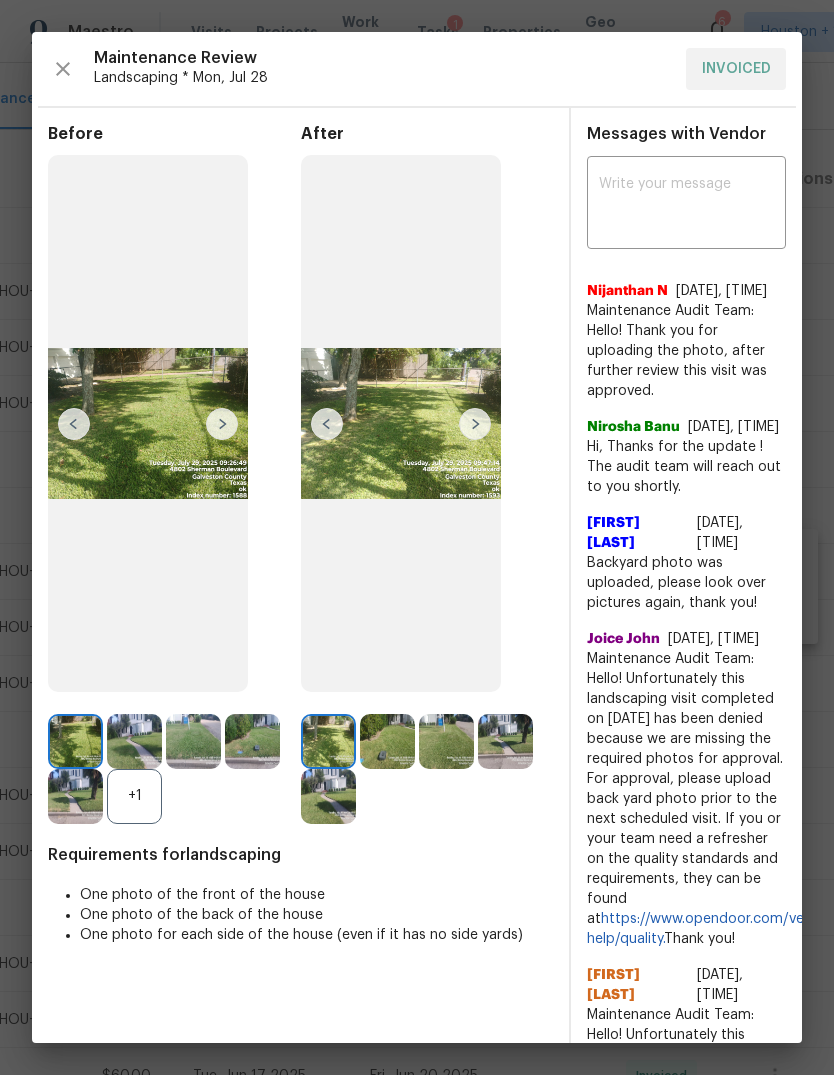 click at bounding box center (475, 424) 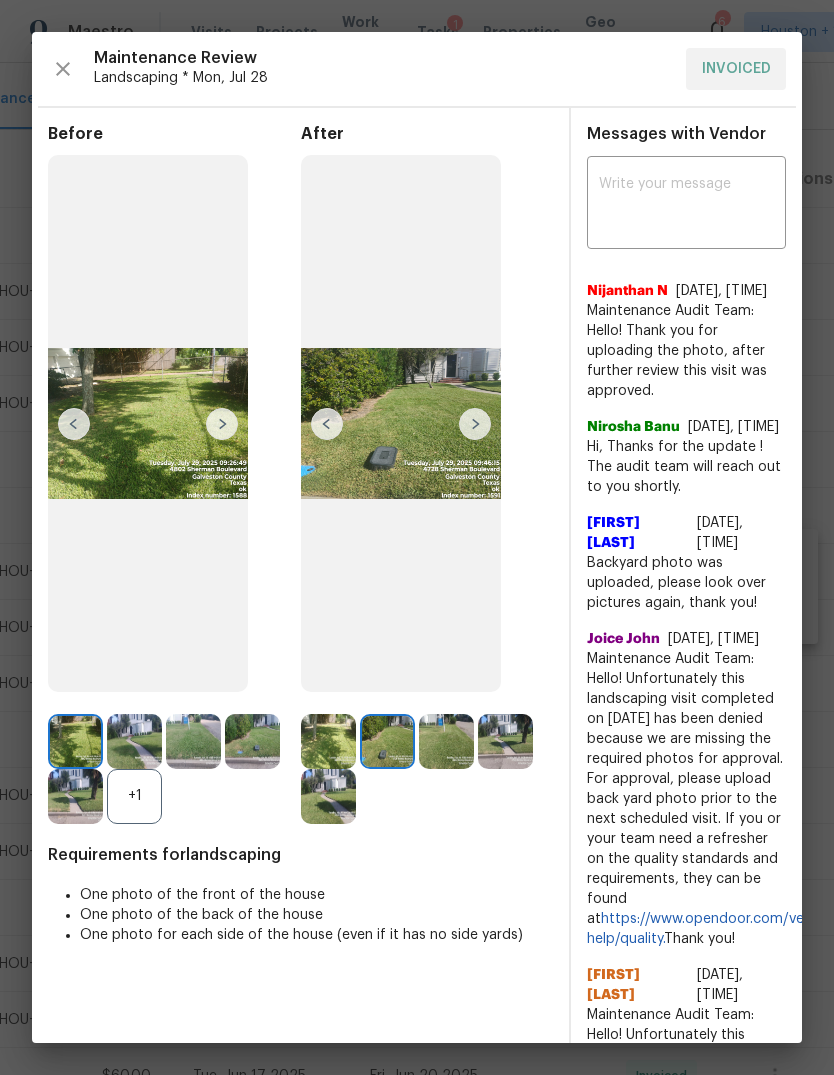 click at bounding box center [475, 424] 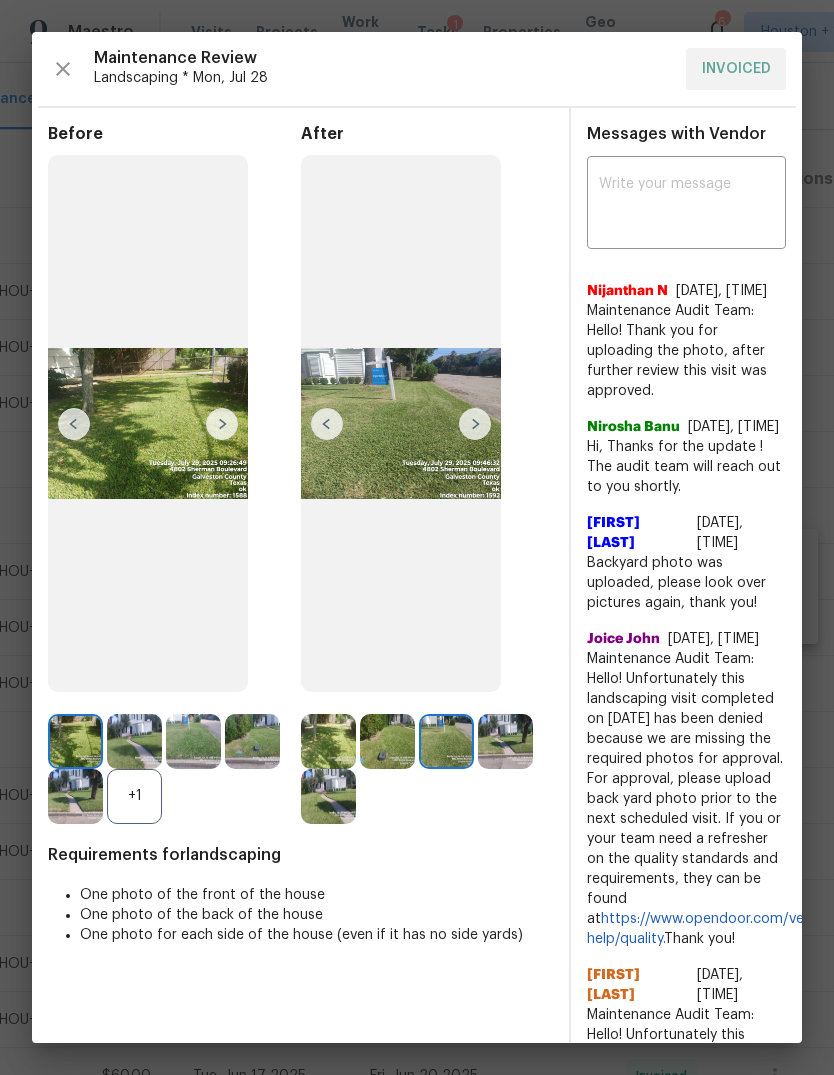 click at bounding box center (475, 424) 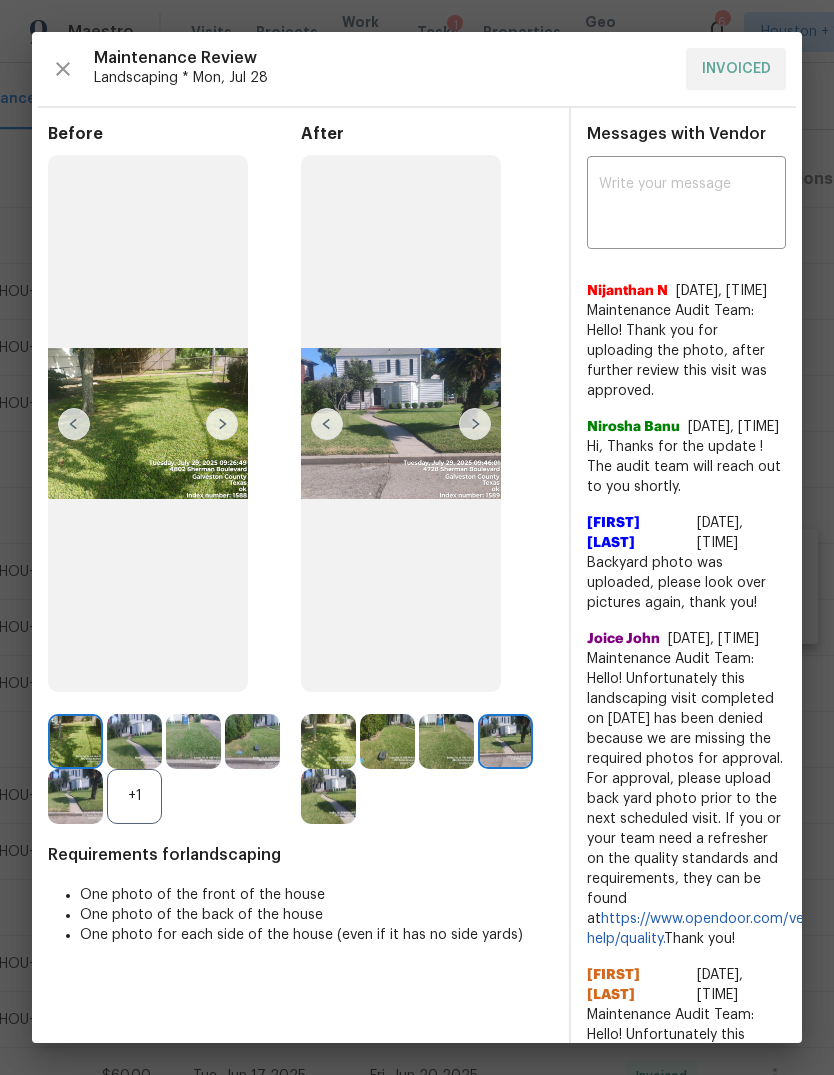 click at bounding box center (475, 424) 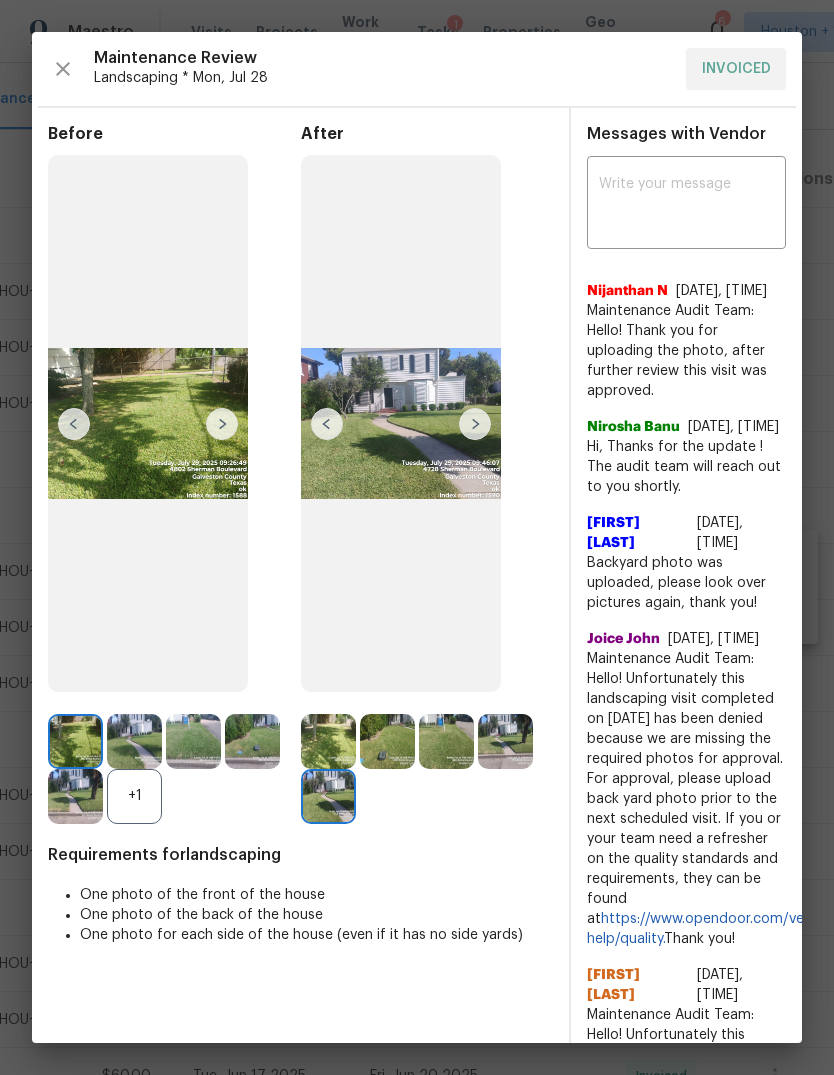 click at bounding box center (475, 424) 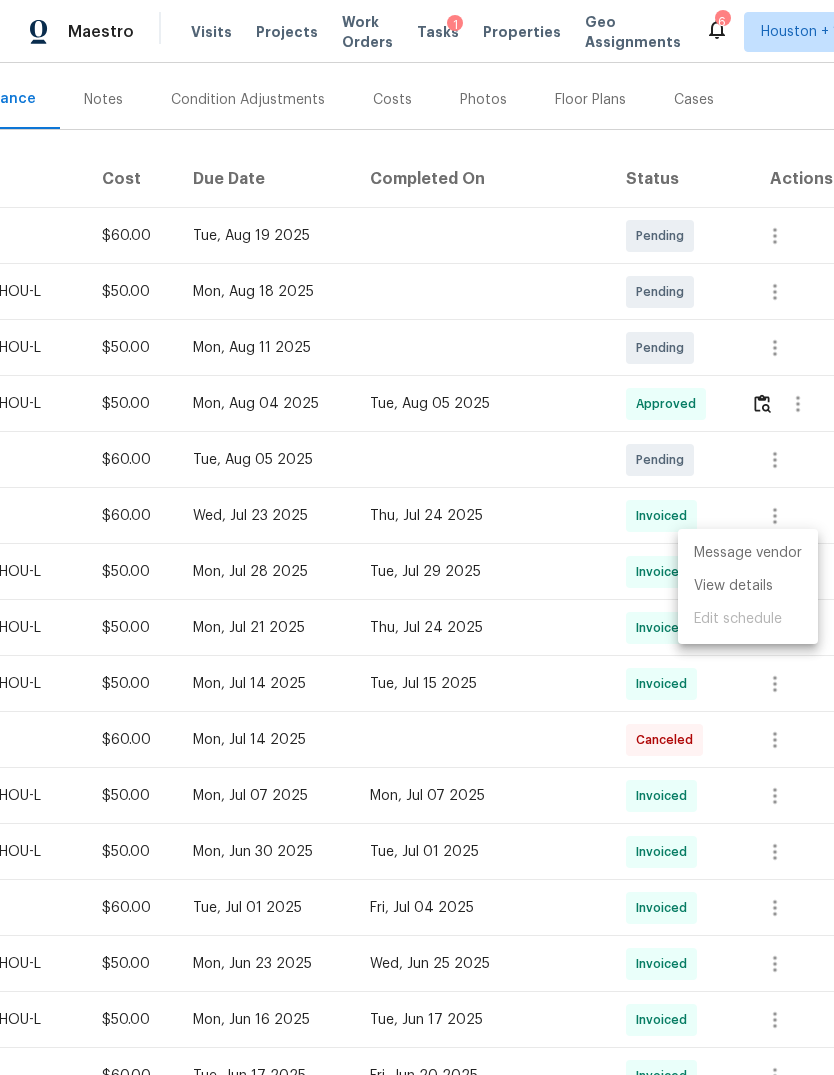 click at bounding box center (417, 537) 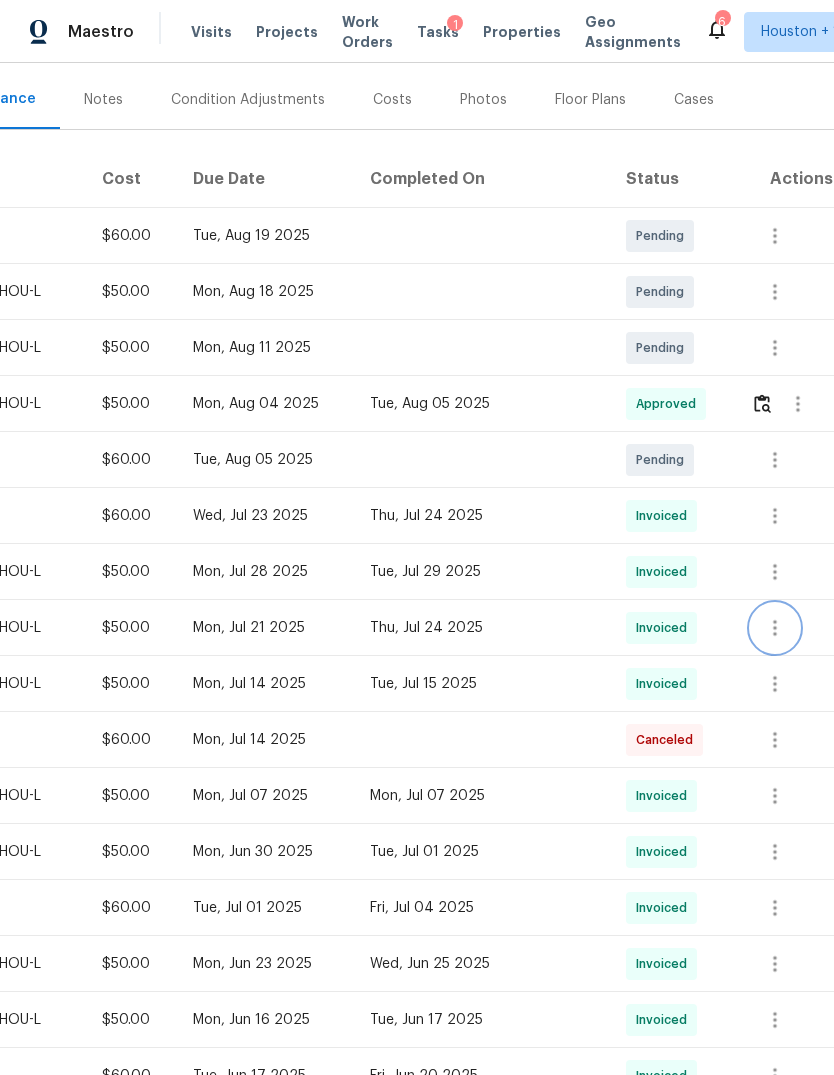 click 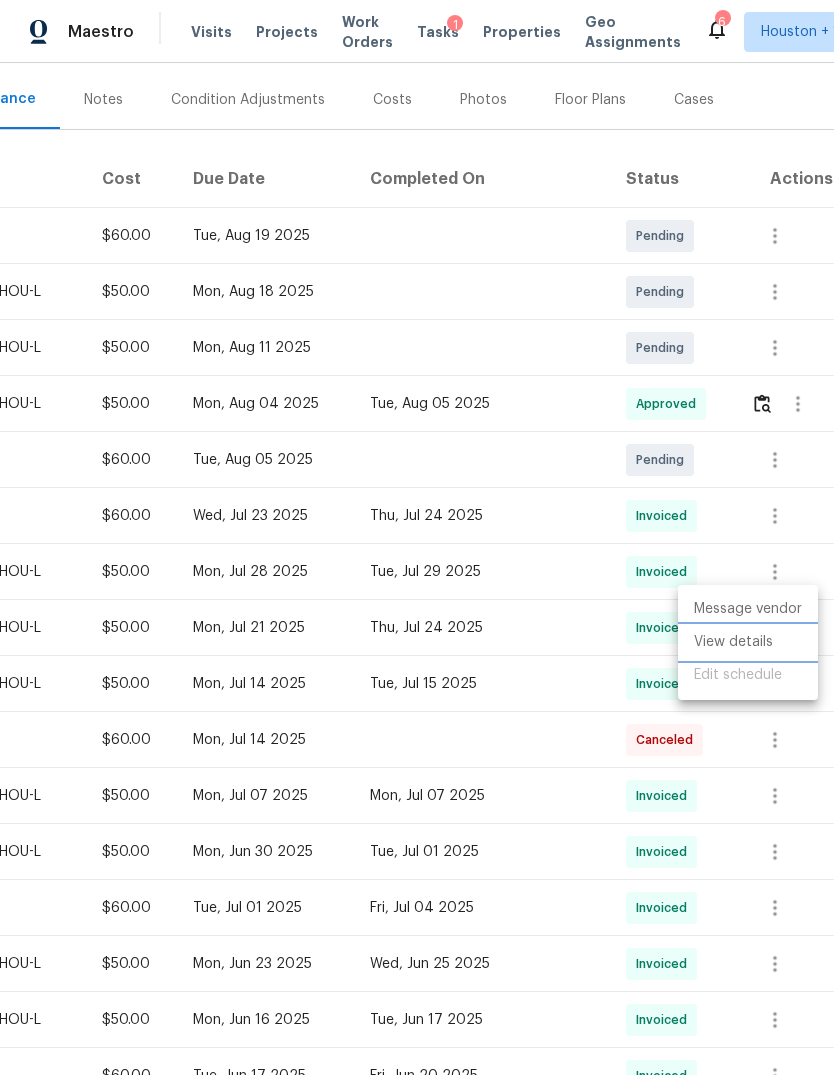 click on "View details" at bounding box center [748, 642] 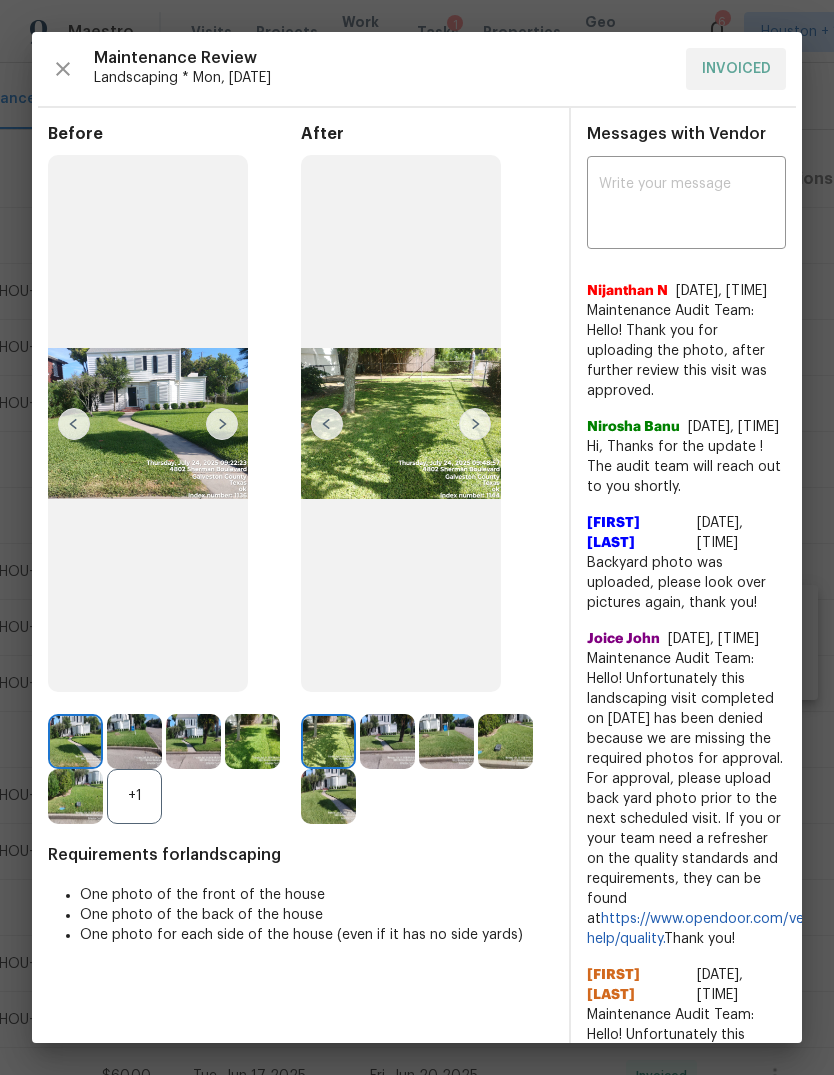 click at bounding box center [475, 424] 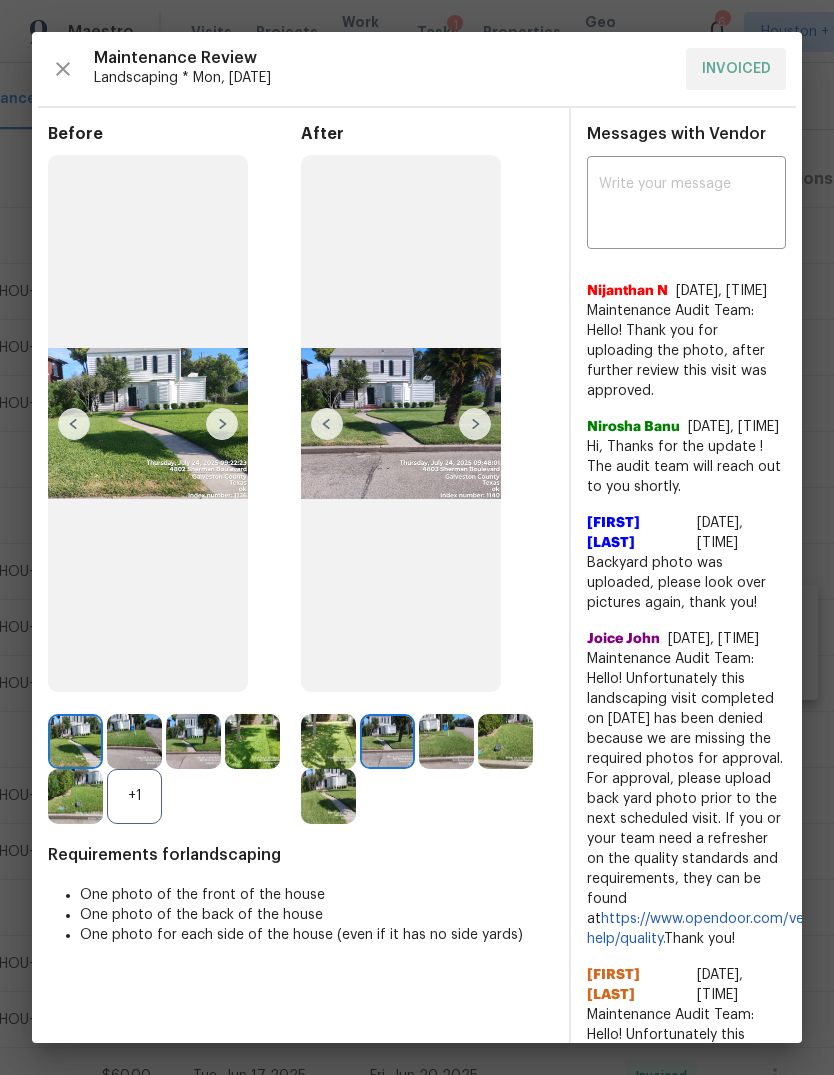 click at bounding box center [475, 424] 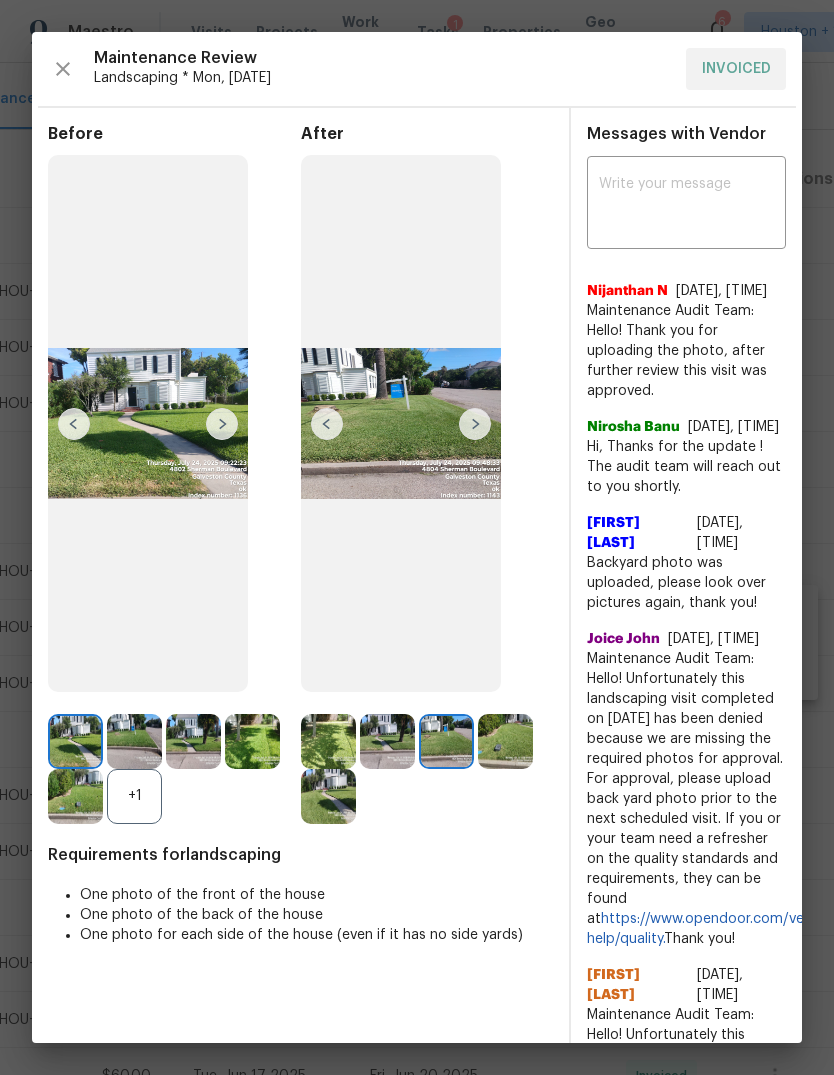 click at bounding box center [475, 424] 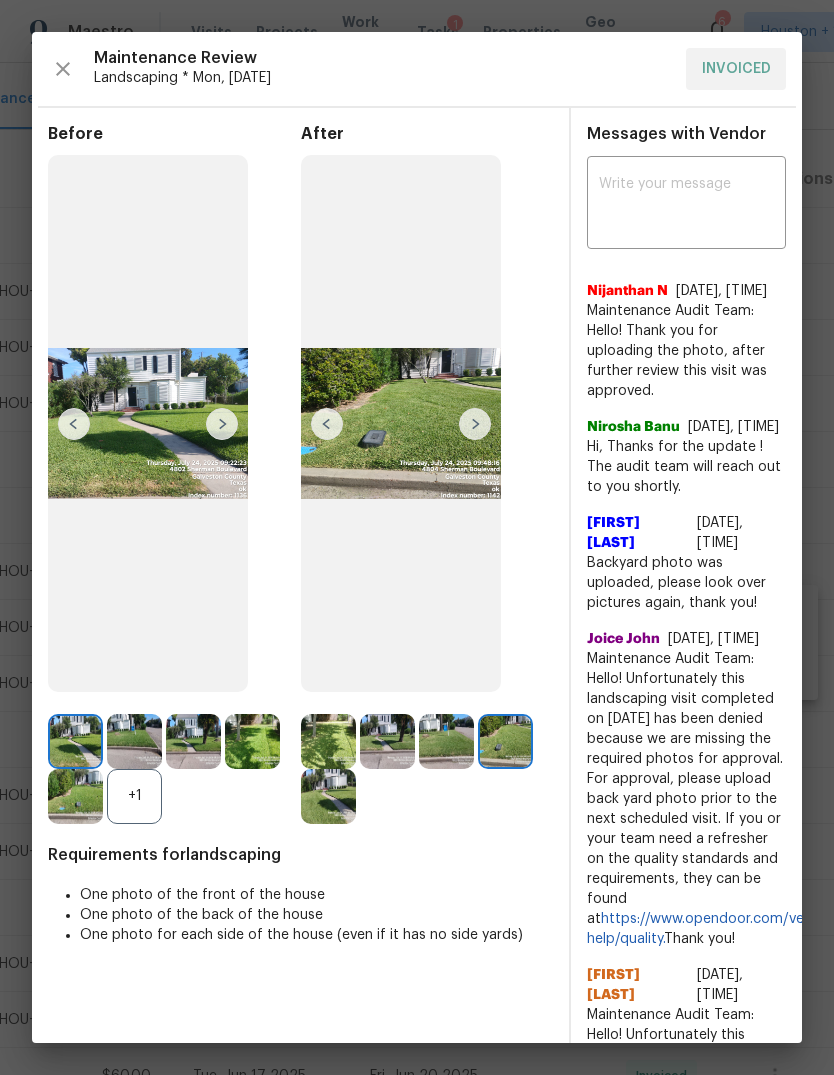 click at bounding box center (475, 424) 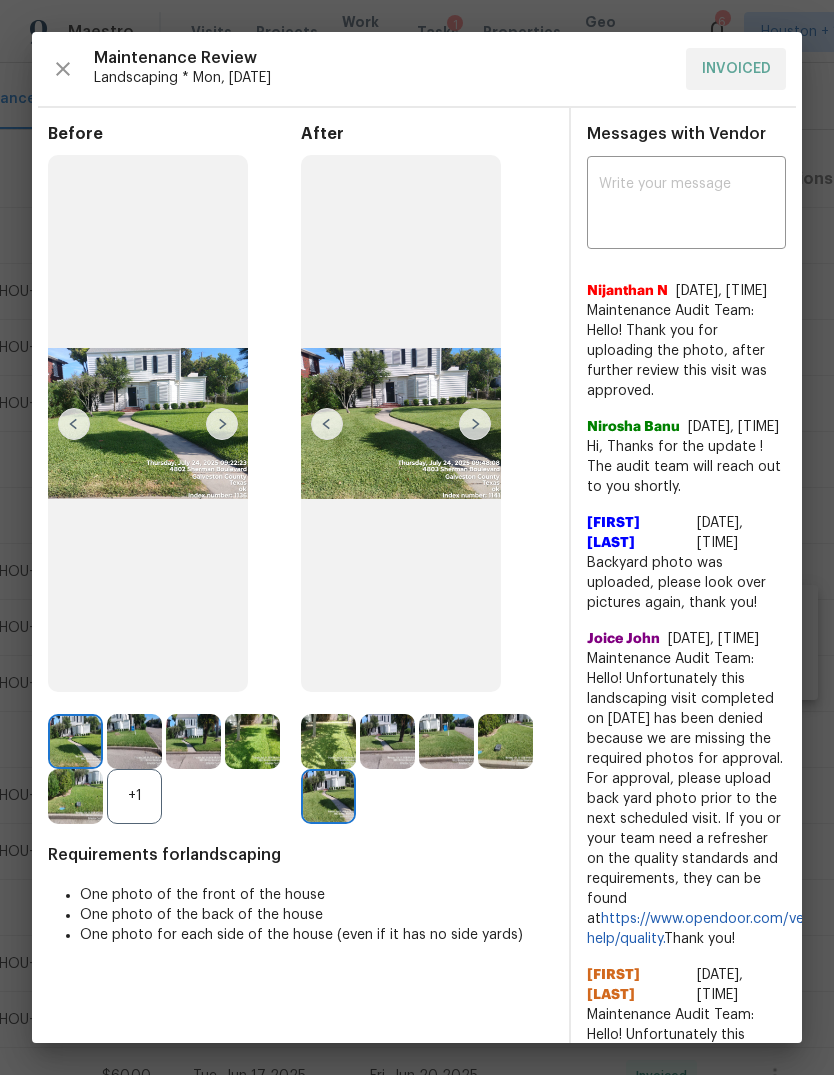 click at bounding box center [475, 424] 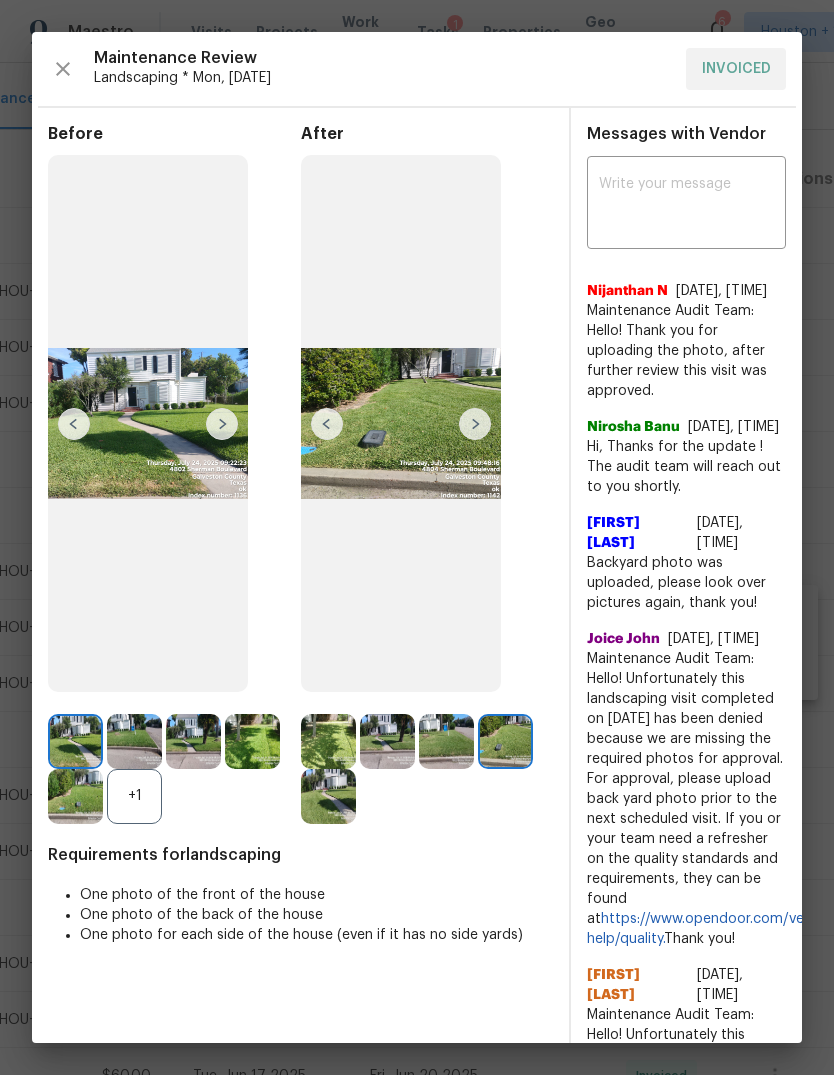 click at bounding box center [327, 424] 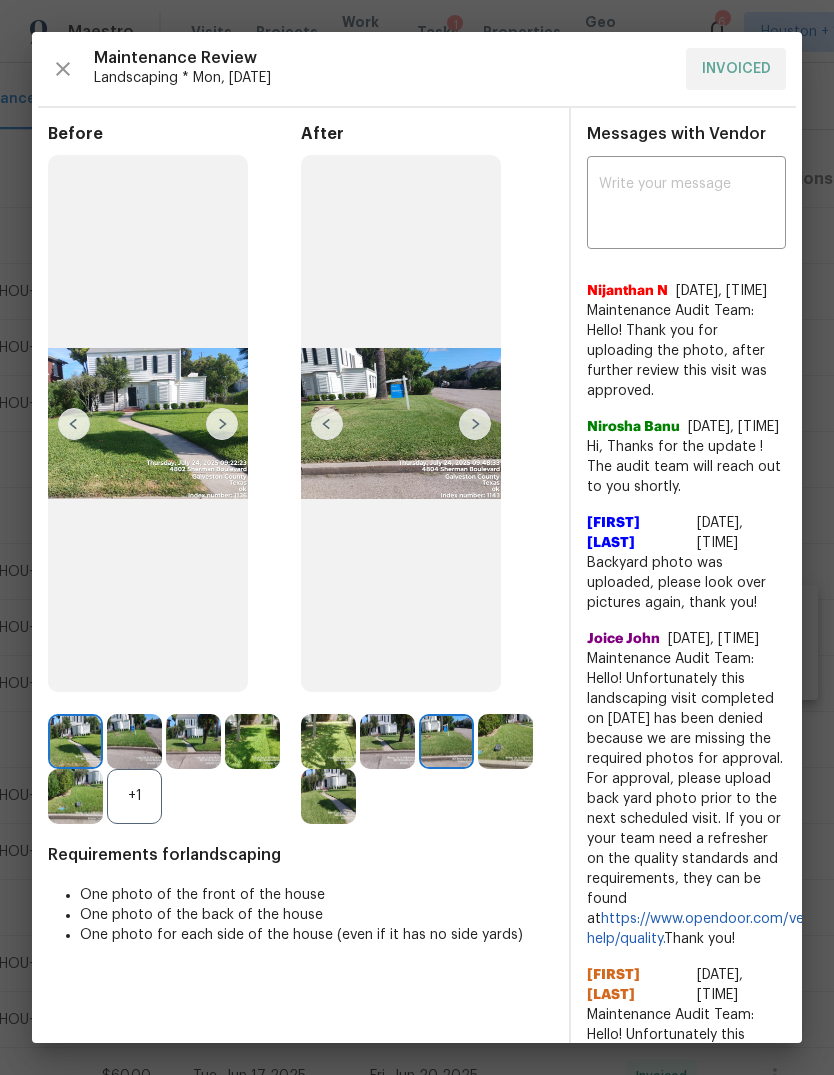 click at bounding box center (327, 424) 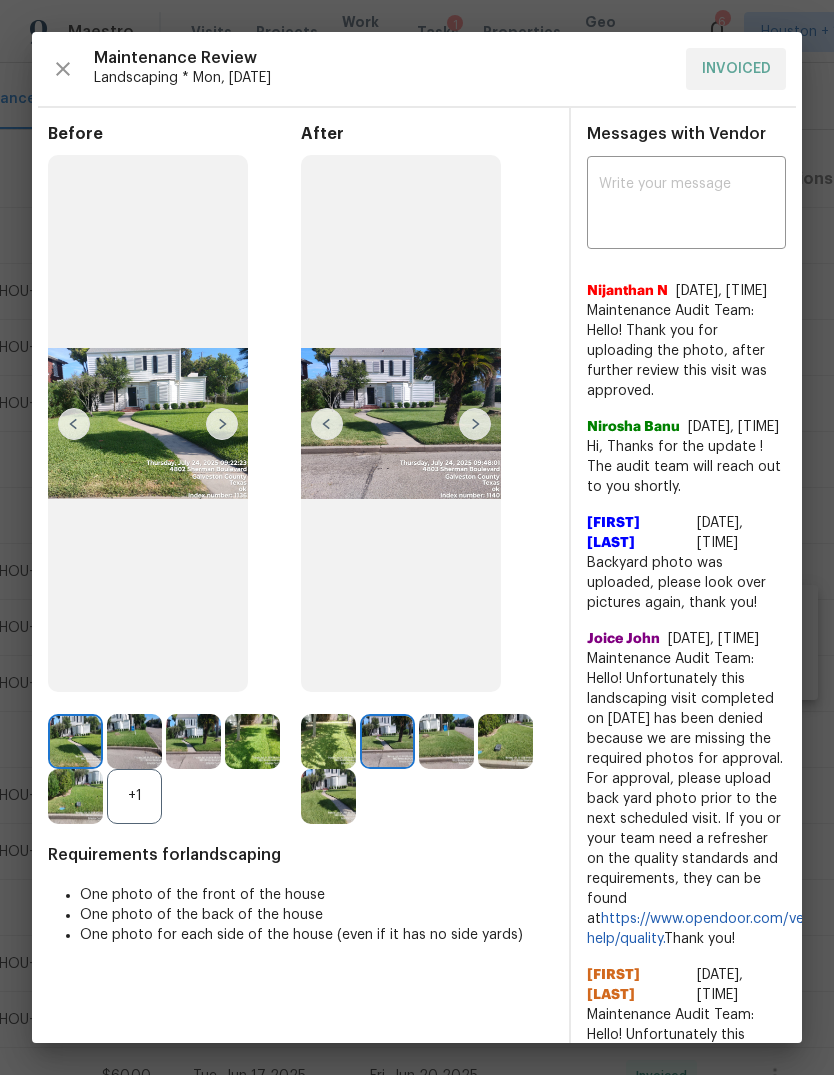 click at bounding box center (327, 424) 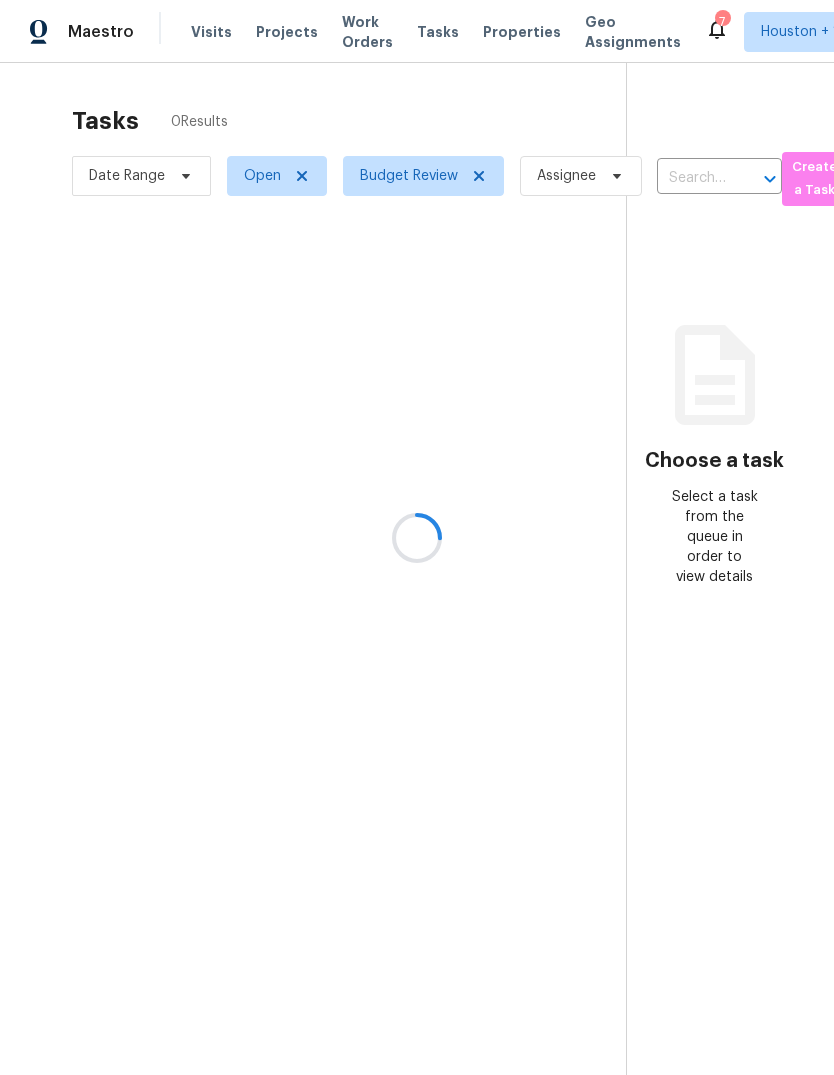 scroll, scrollTop: 0, scrollLeft: 0, axis: both 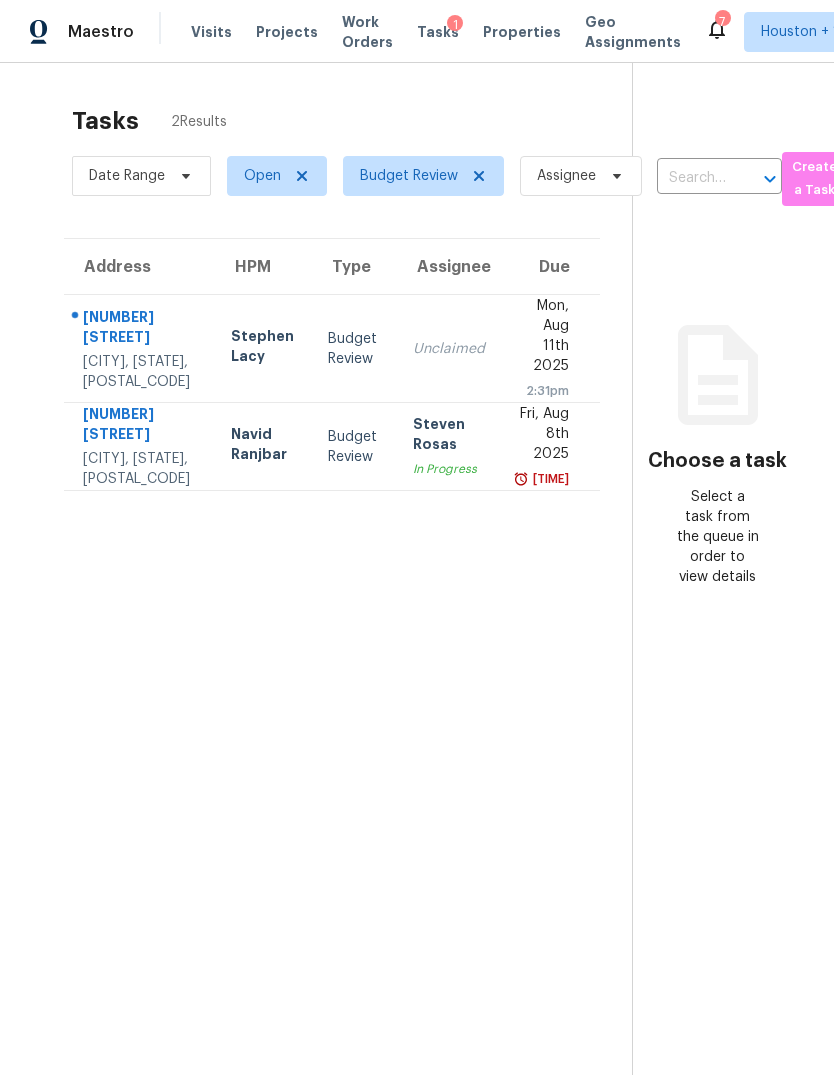 click on "Visits Projects Work Orders Tasks 1 Properties Geo Assignments" at bounding box center (448, 32) 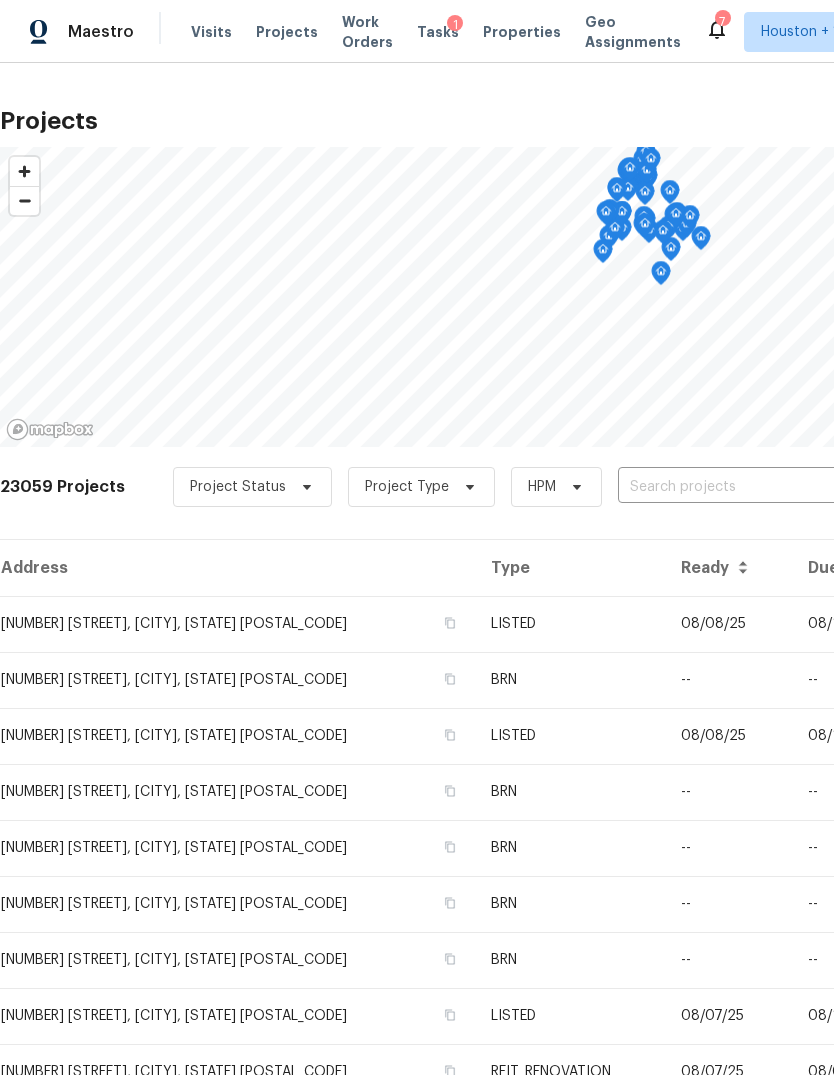 click at bounding box center [732, 487] 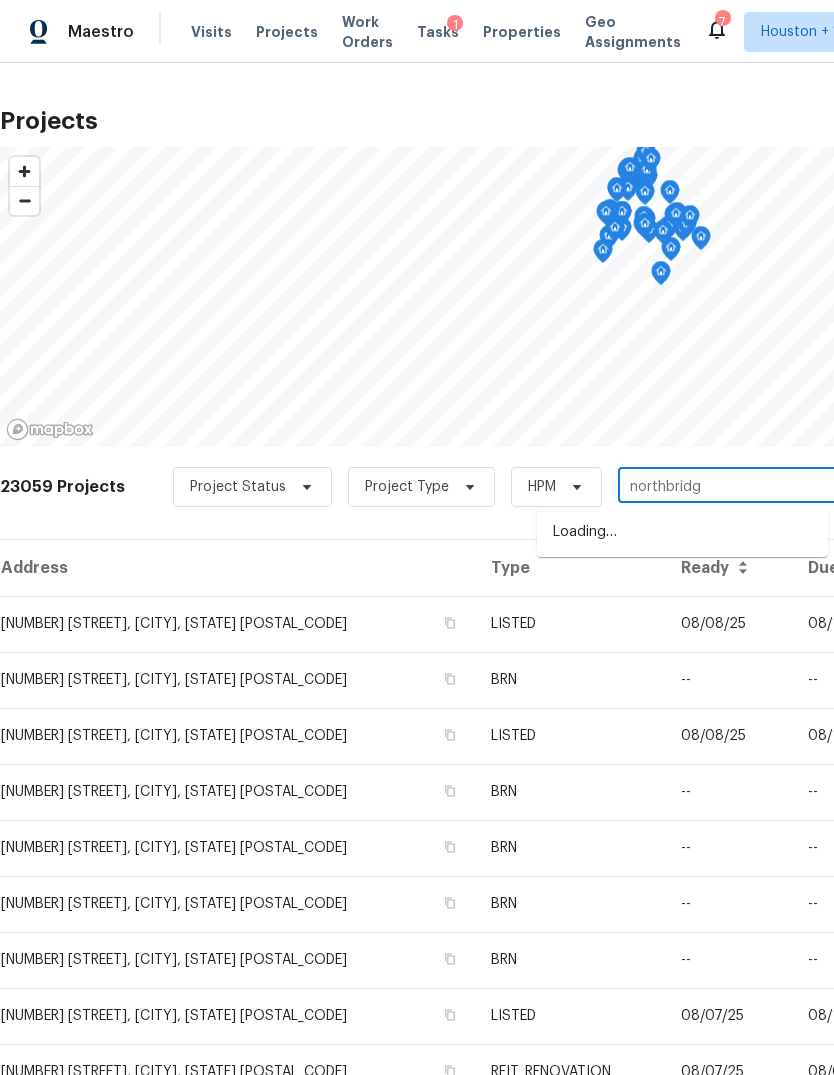 type on "northbridge" 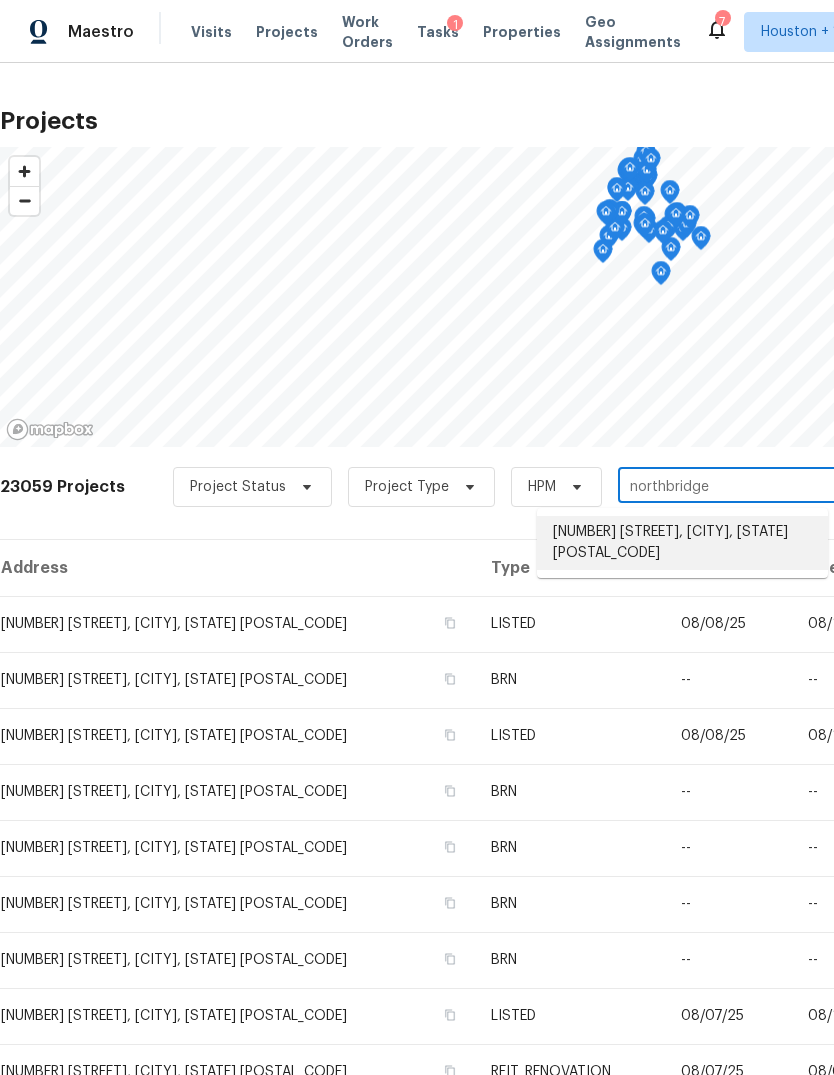 click on "[NUMBER] [STREET], [CITY], [STATE] [POSTAL_CODE]" at bounding box center (682, 543) 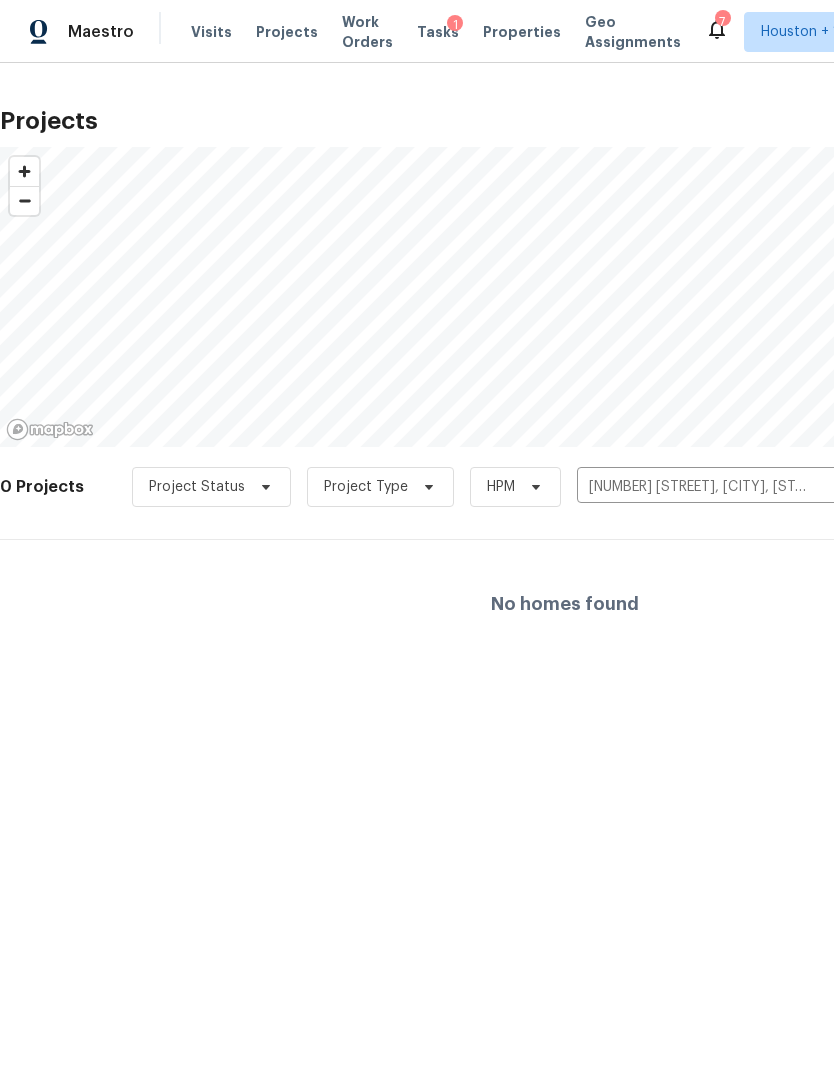 click on "[NUMBER] [STREET], [CITY], [STATE] [POSTAL_CODE]" at bounding box center (691, 487) 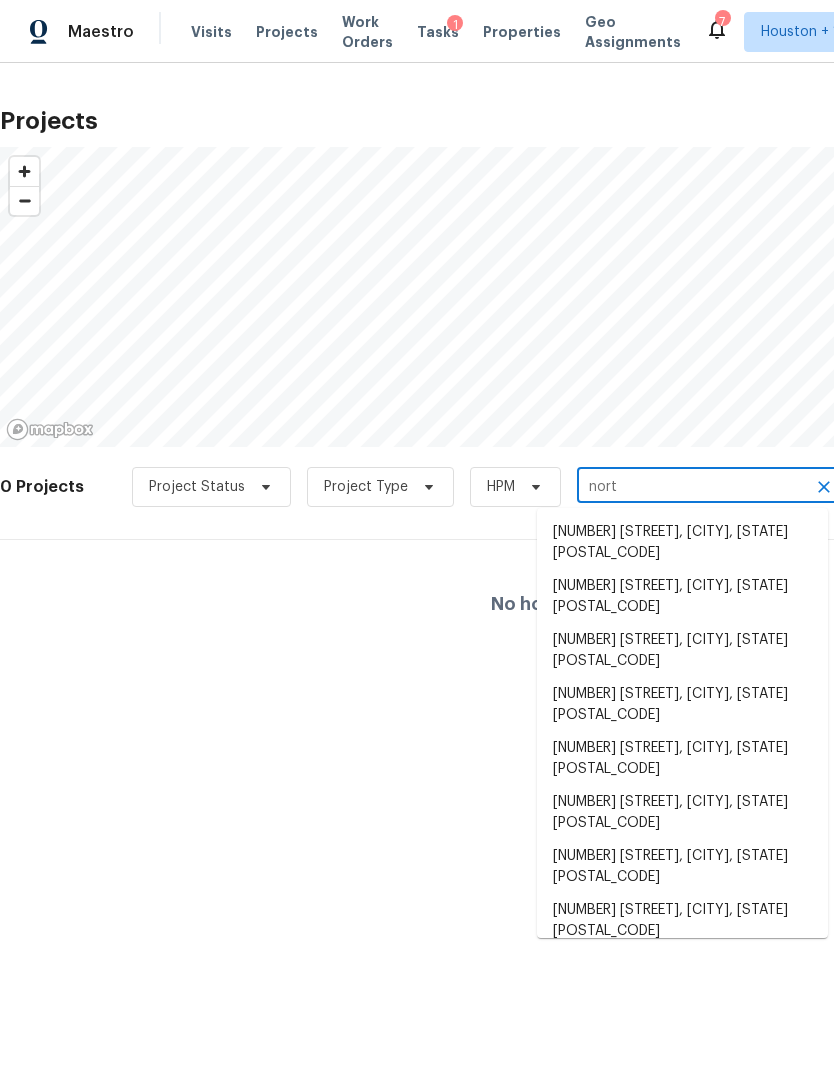 type on "nor" 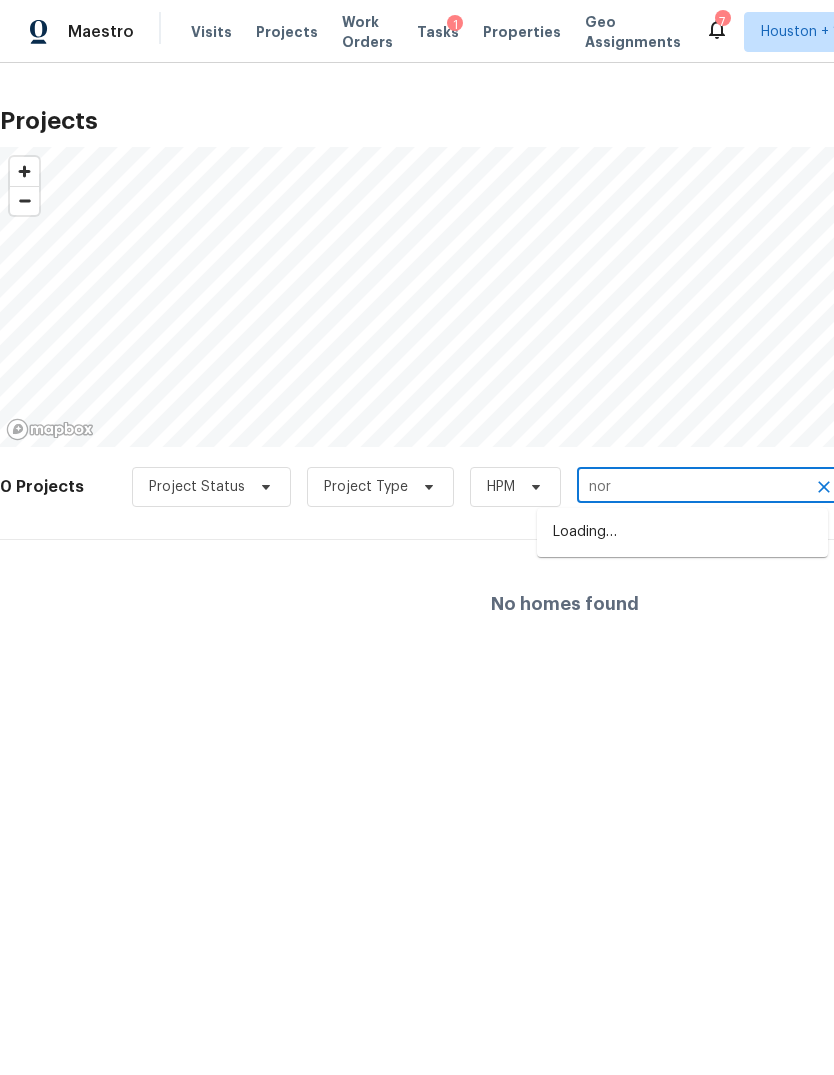 click on "Work Orders" at bounding box center [367, 32] 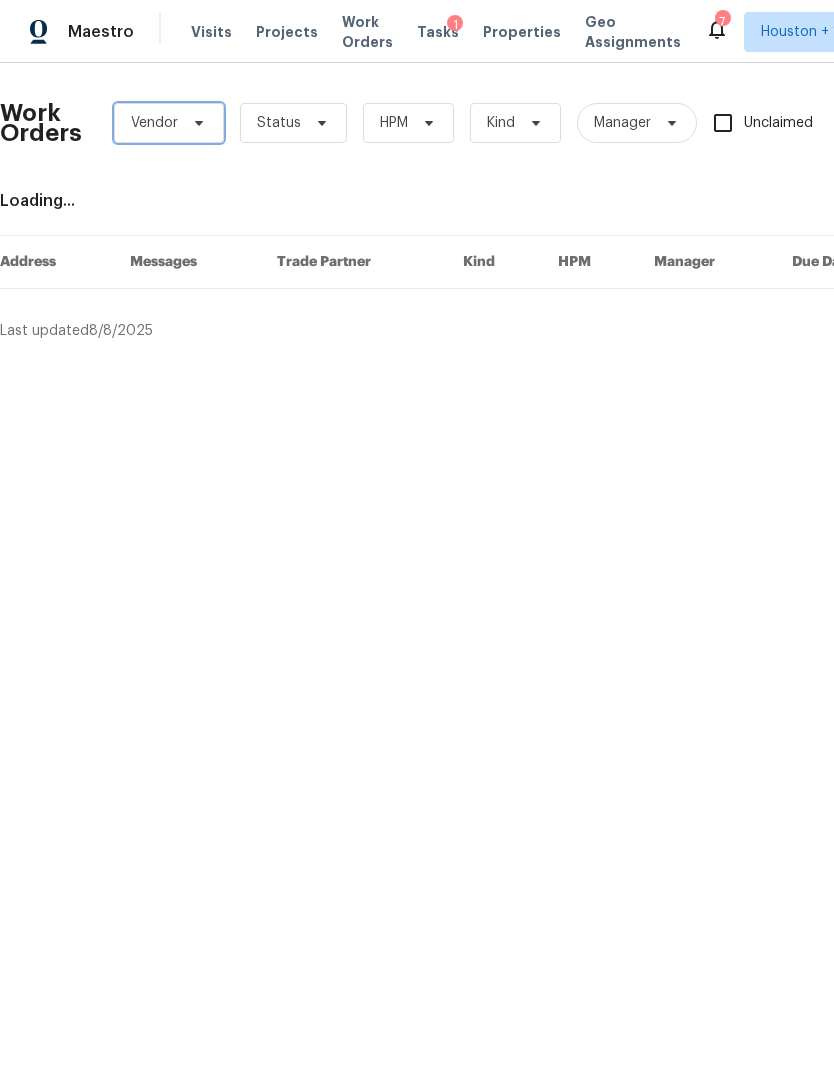 click on "Vendor" at bounding box center (154, 123) 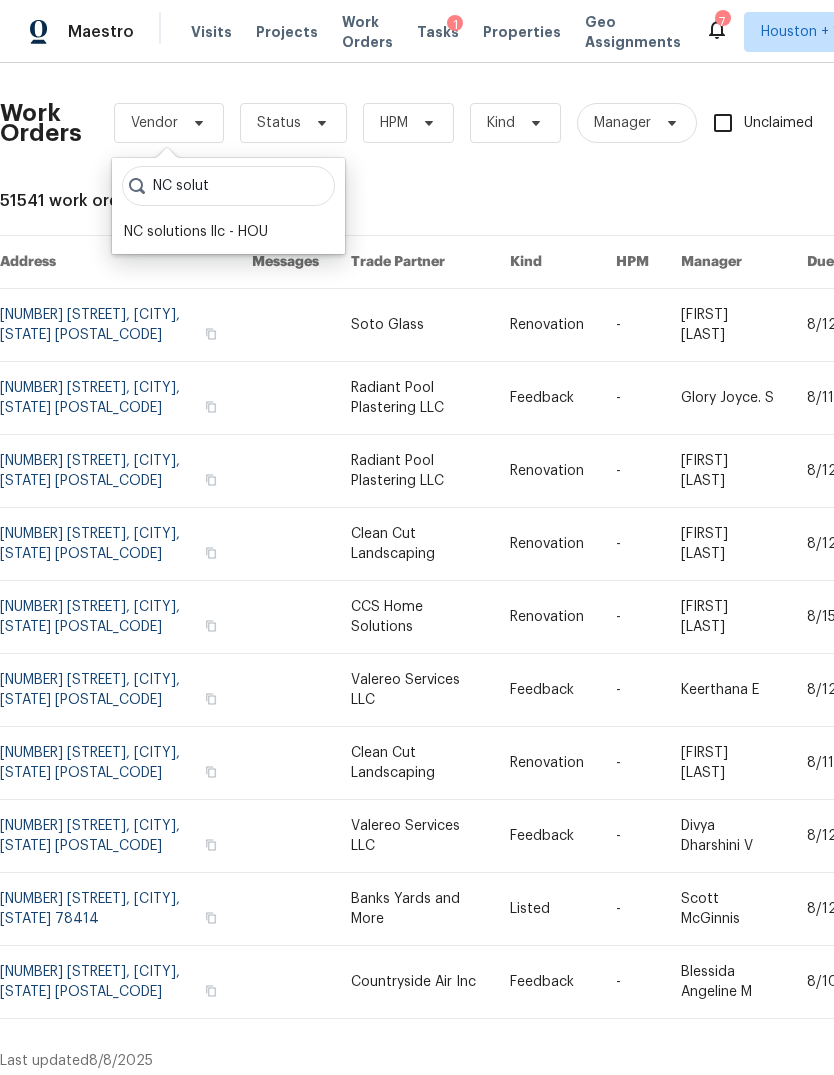 type on "NC solut" 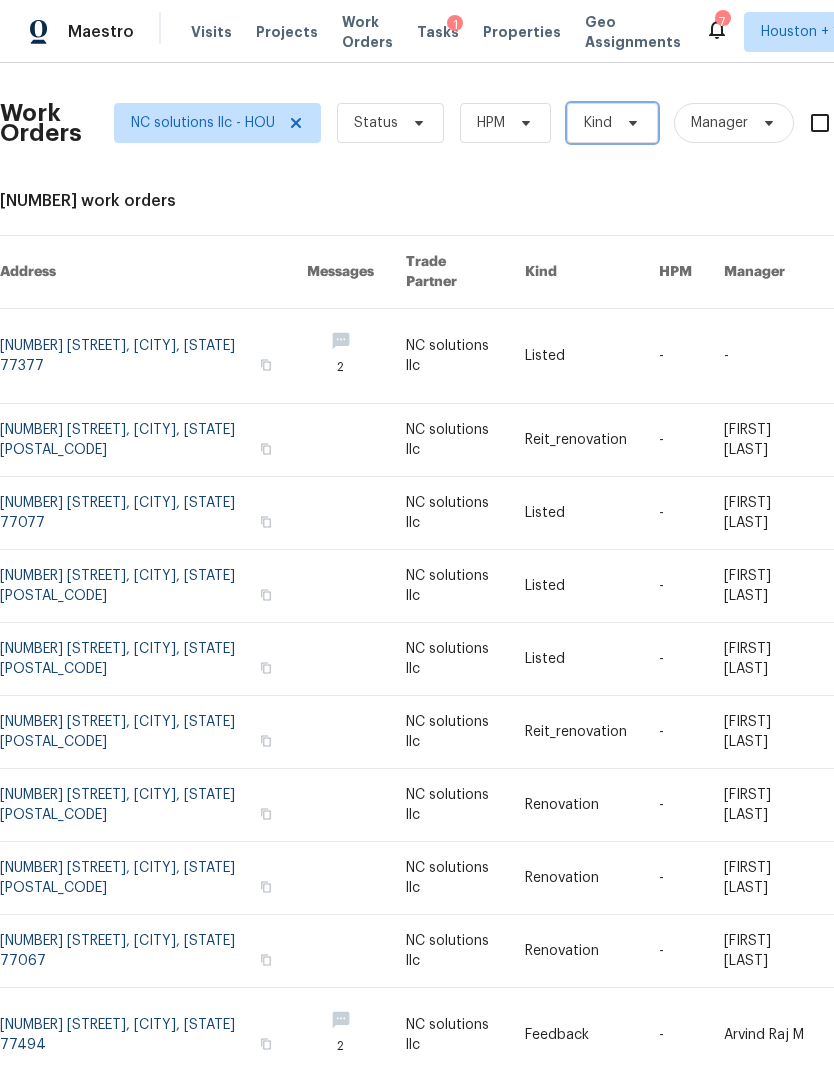 click on "Kind" at bounding box center (612, 123) 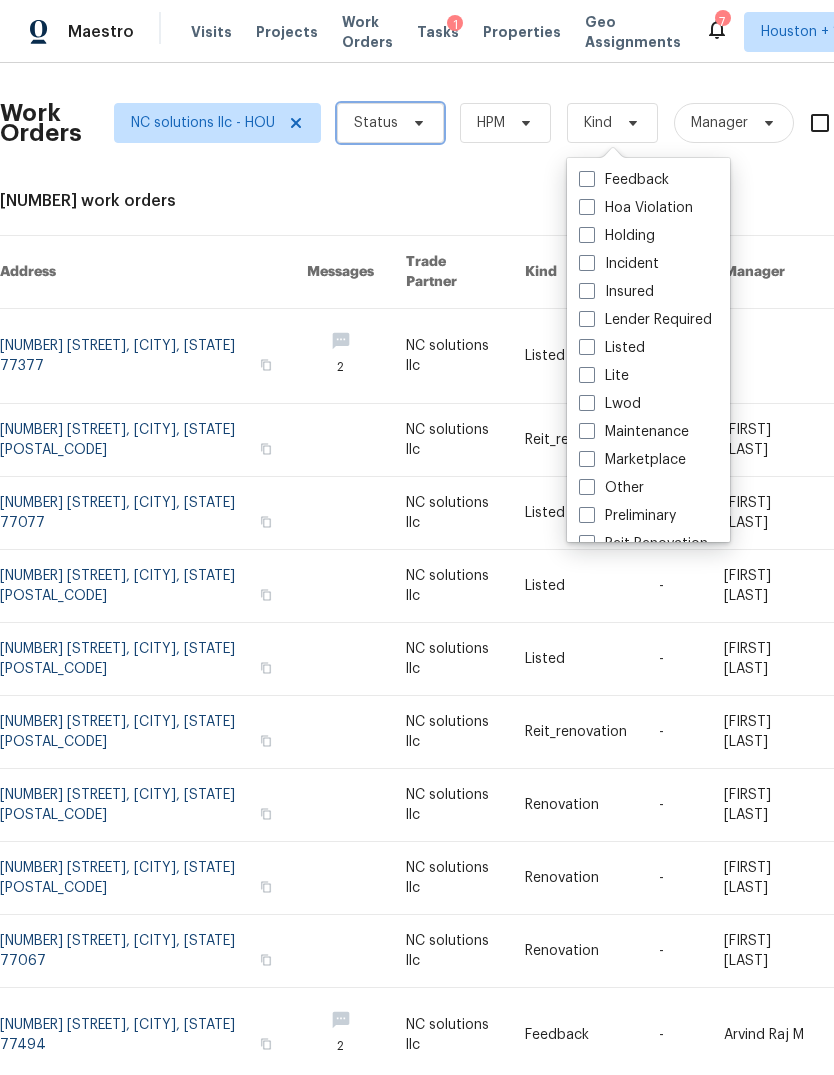 click on "Status" at bounding box center (376, 123) 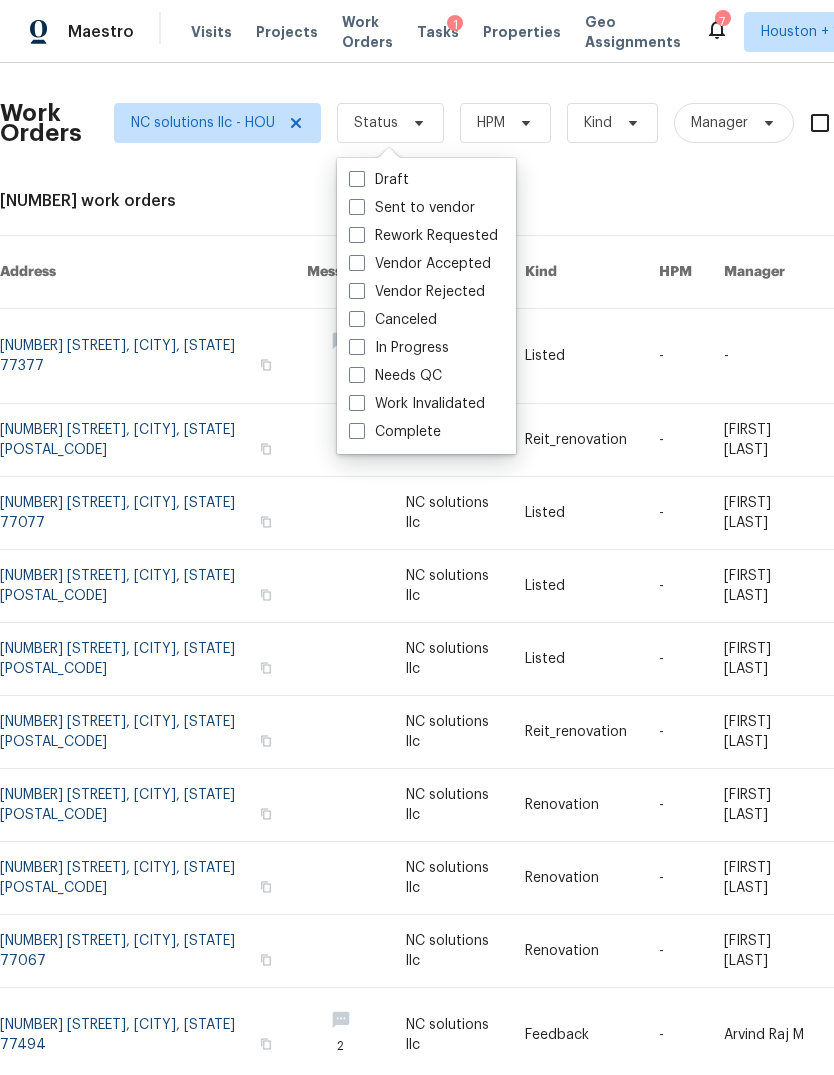 scroll, scrollTop: 64, scrollLeft: 0, axis: vertical 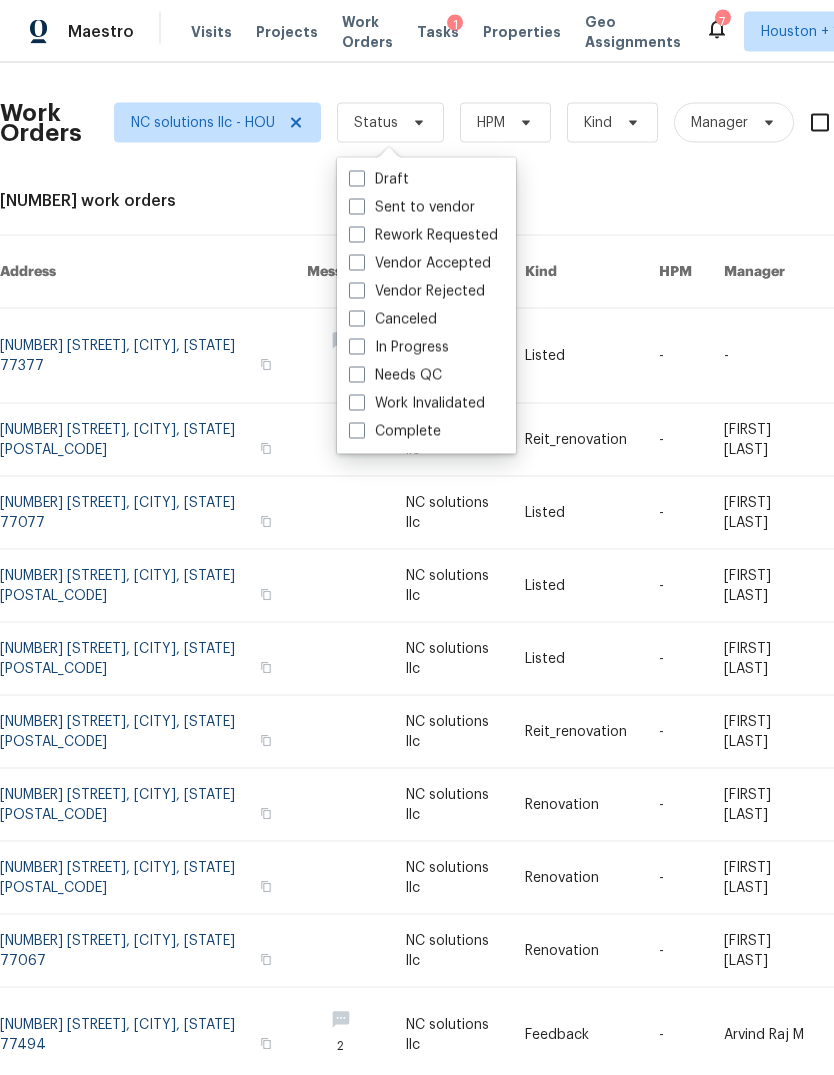 click on "In Progress" at bounding box center (399, 348) 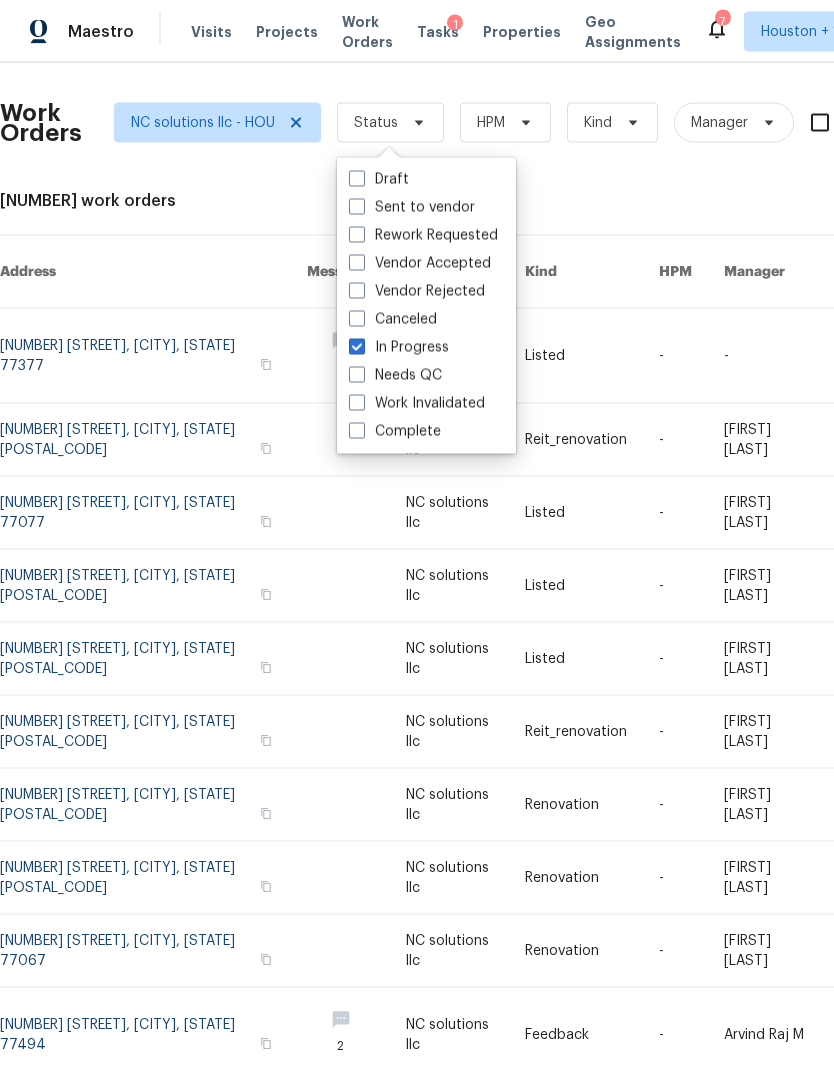 checkbox on "true" 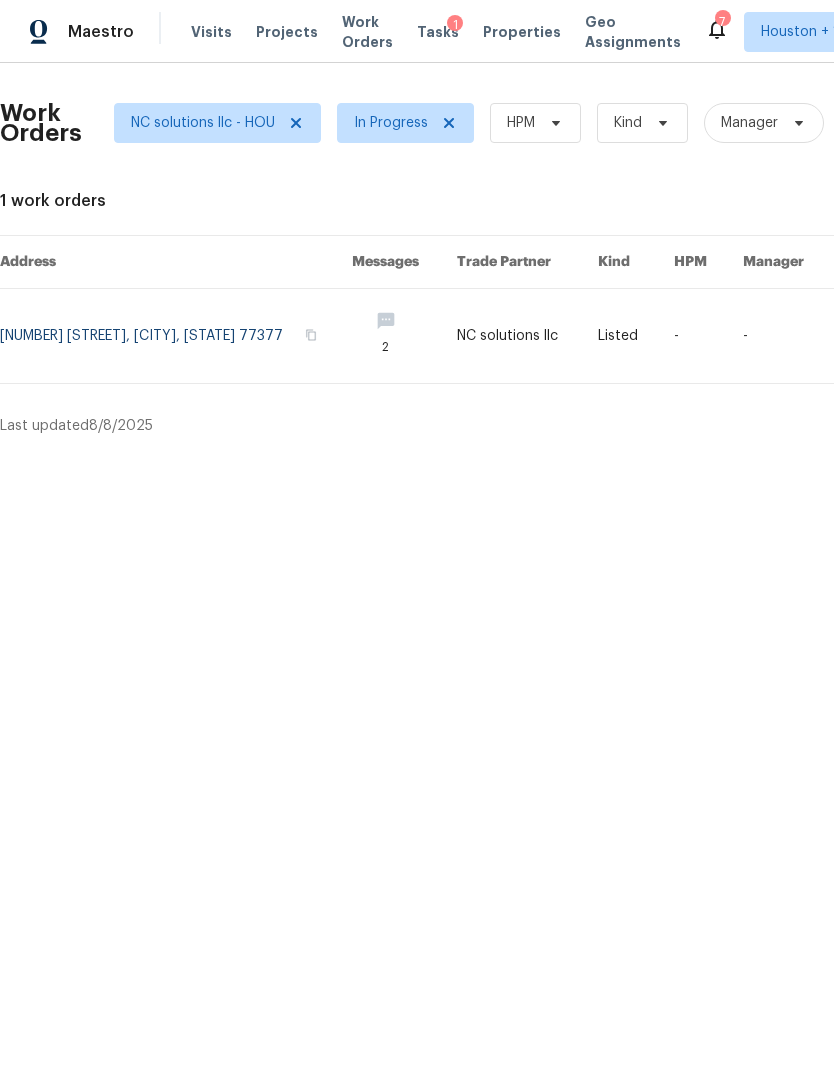 click at bounding box center (176, 336) 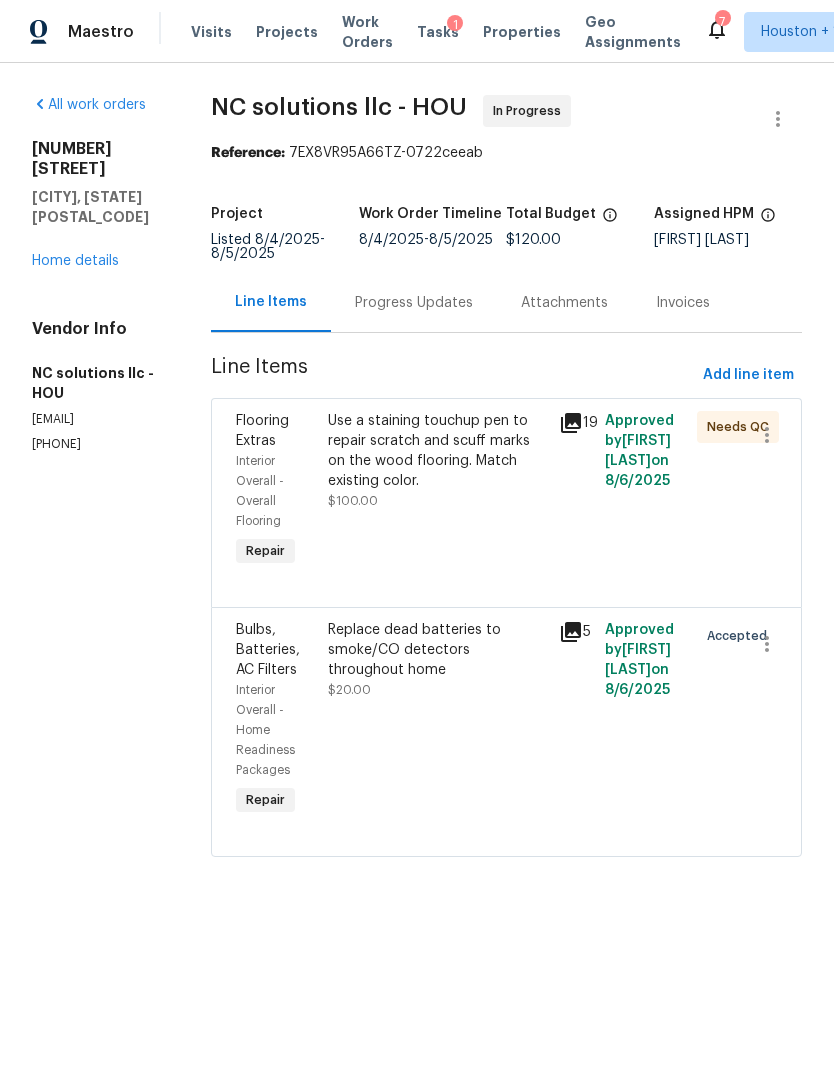 click on "Replace dead batteries to smoke/CO detectors throughout home $20.00" at bounding box center (437, 660) 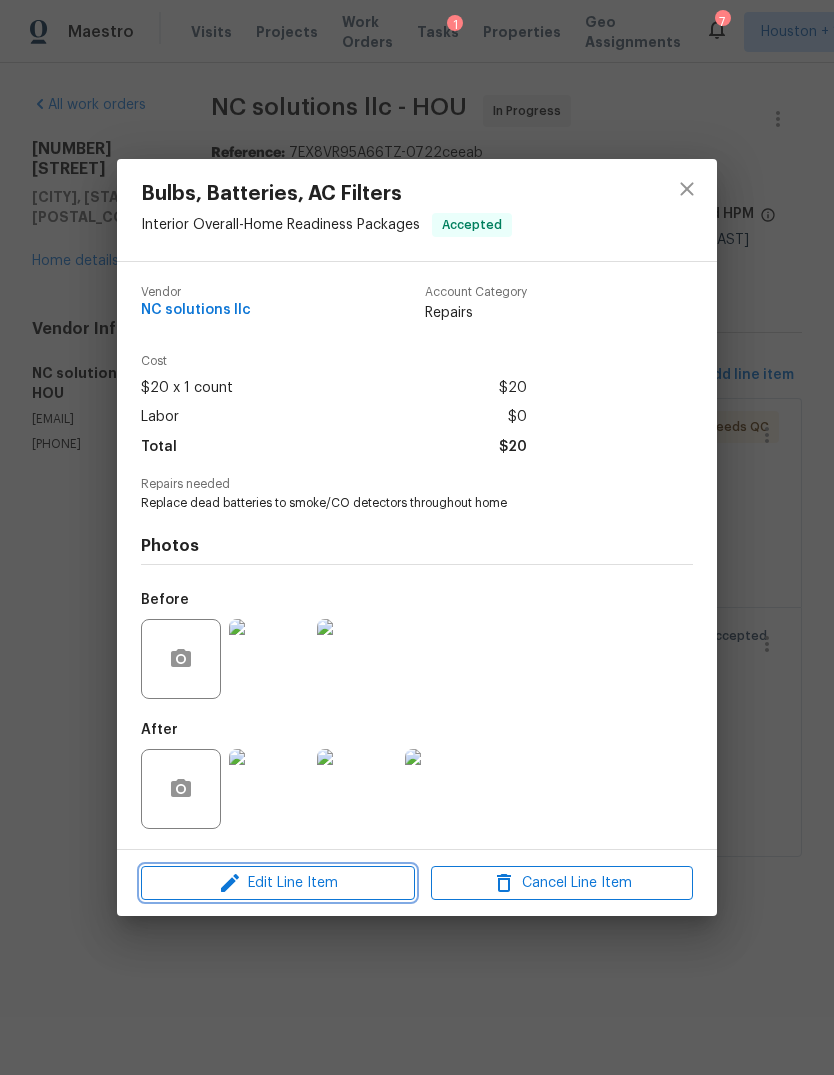 click 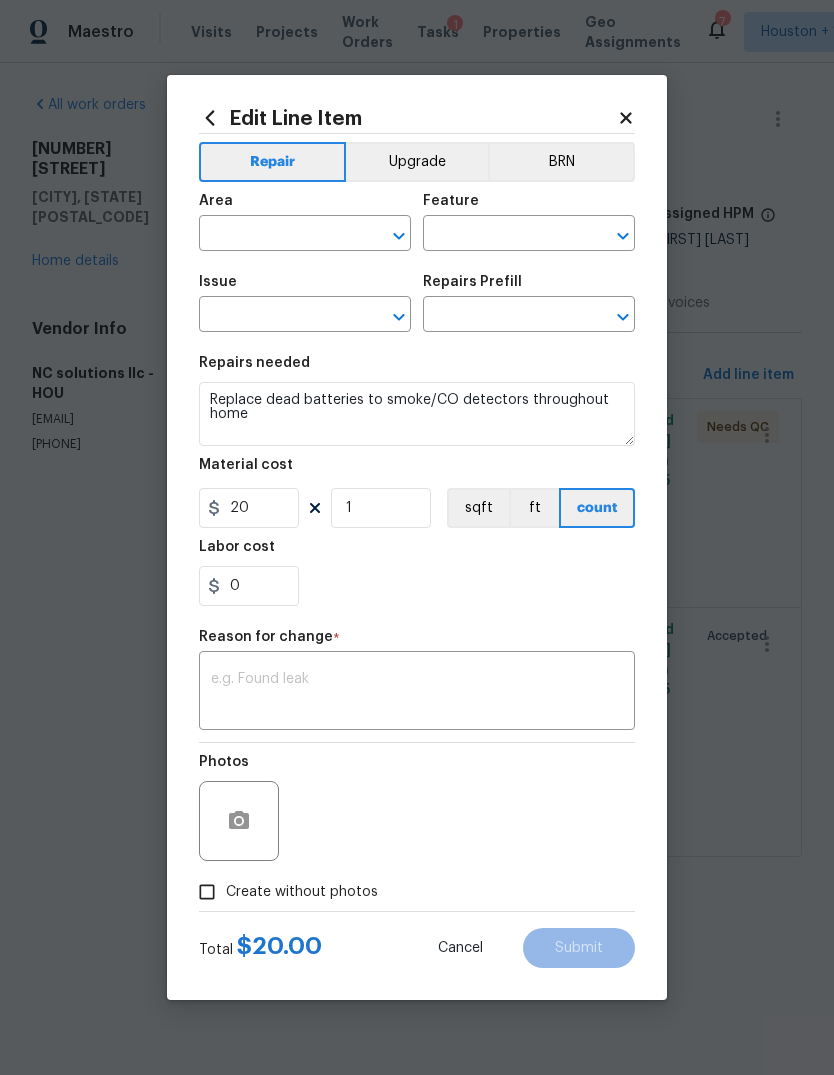 type on "Interior Overall" 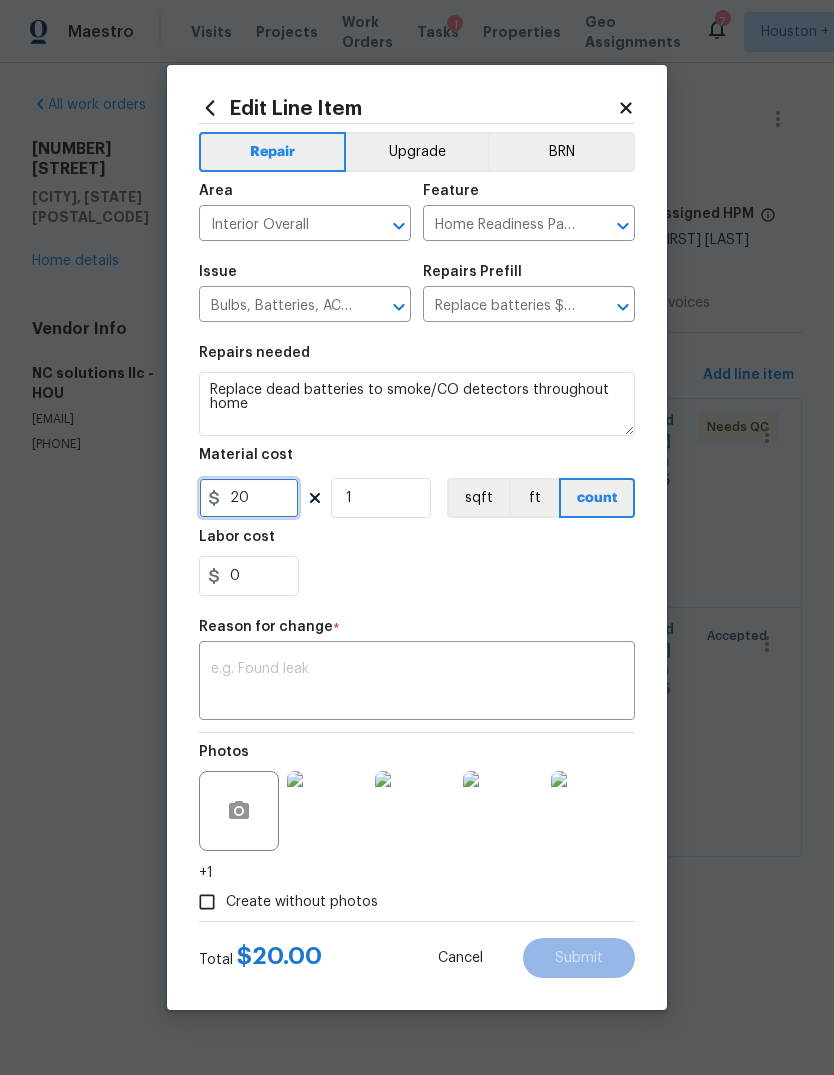 click on "20" at bounding box center [249, 498] 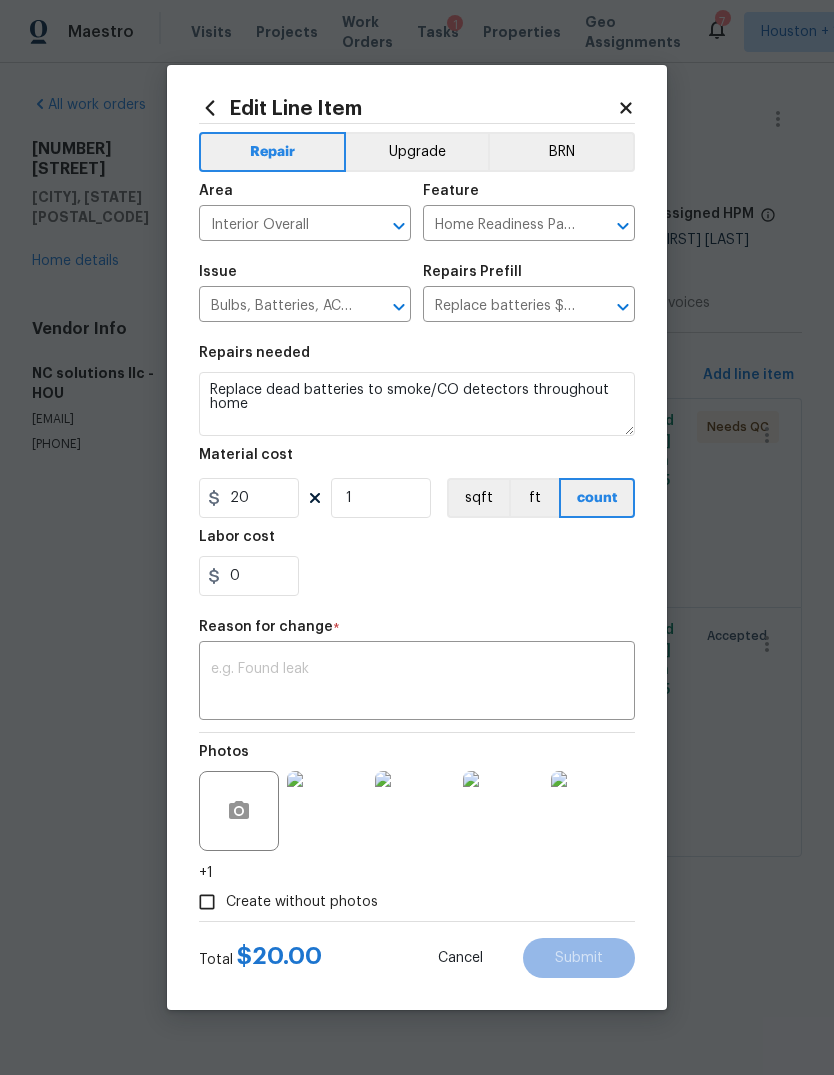 click on "Several smoke detectors needed to be replac" at bounding box center (417, 537) 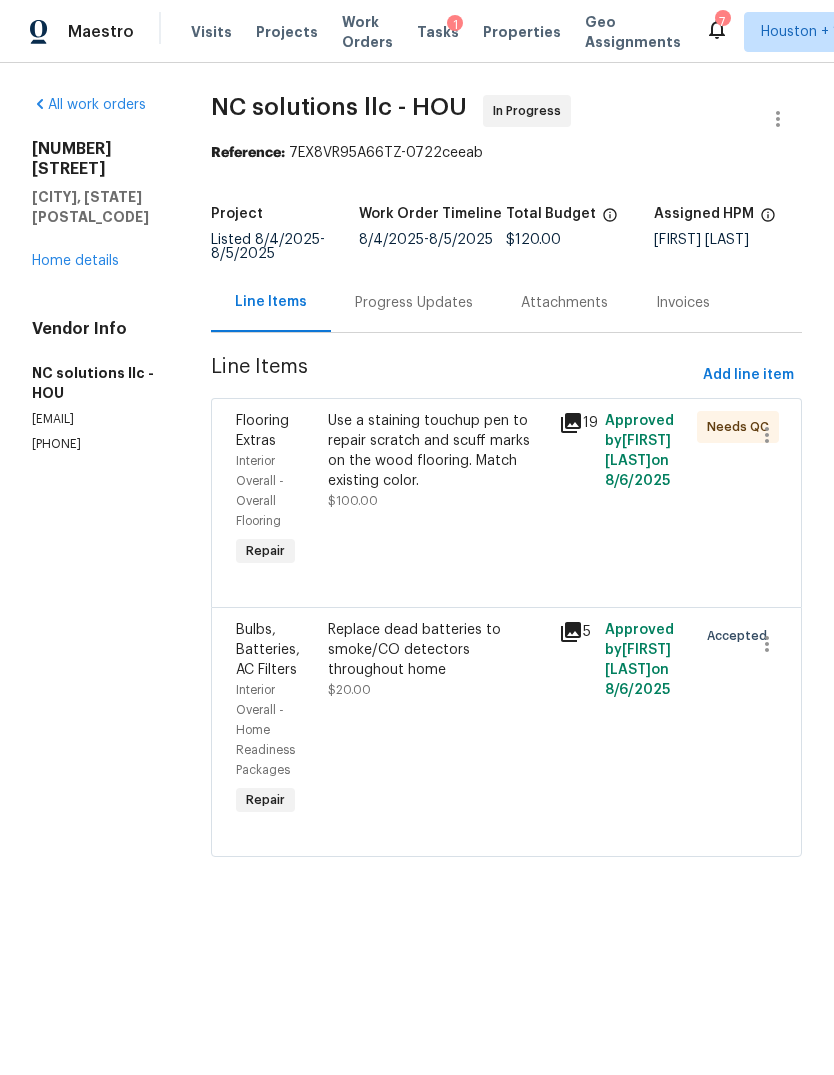 click on "Replace dead batteries to smoke/CO detectors throughout home" at bounding box center (437, 650) 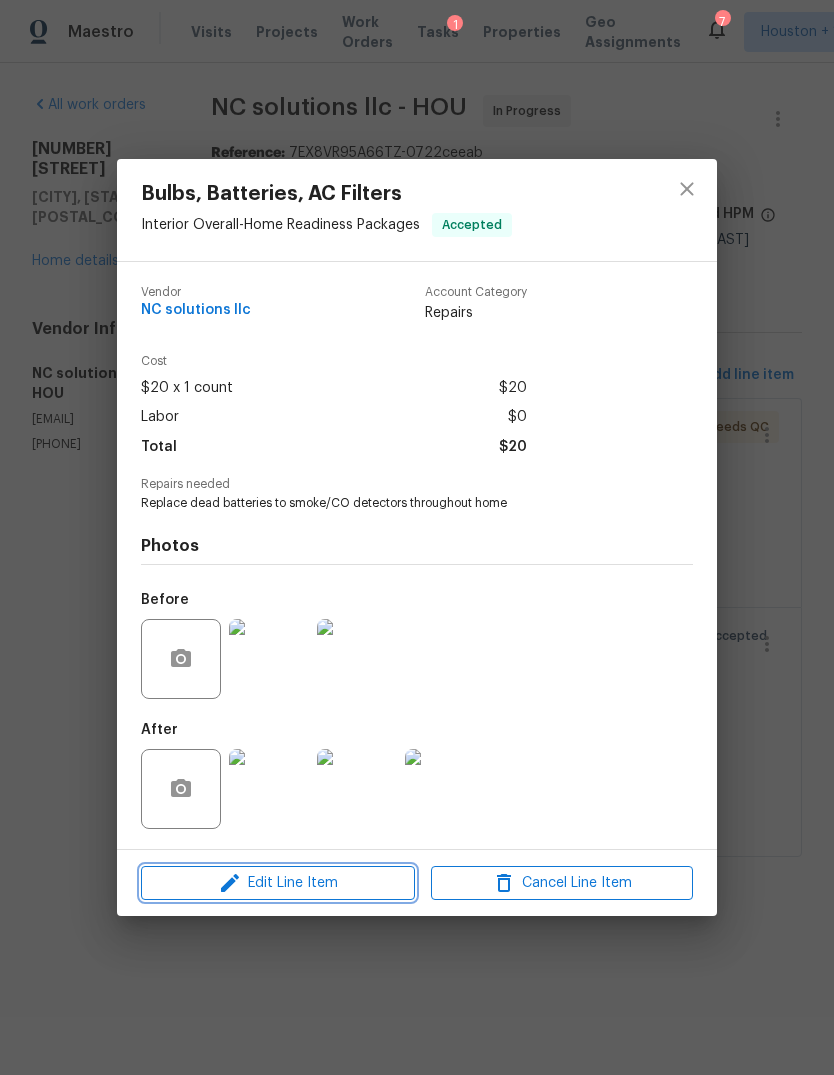 click on "Edit Line Item" at bounding box center [278, 883] 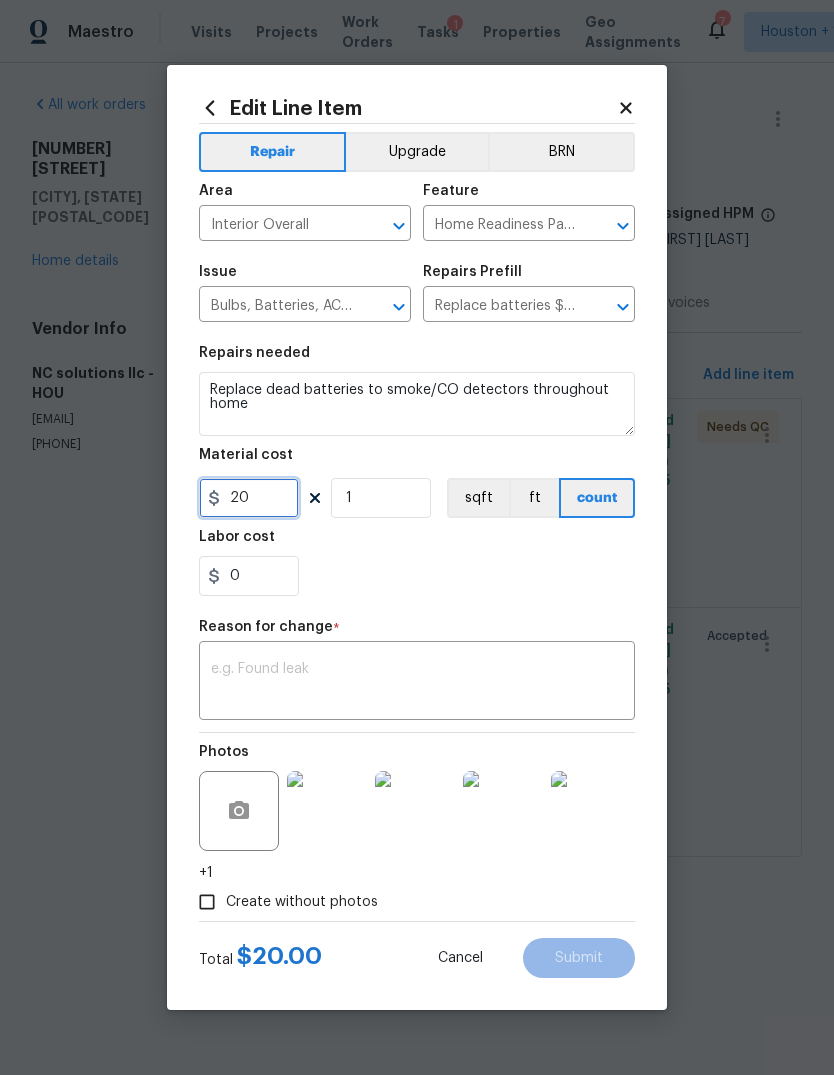 click on "20" at bounding box center [249, 498] 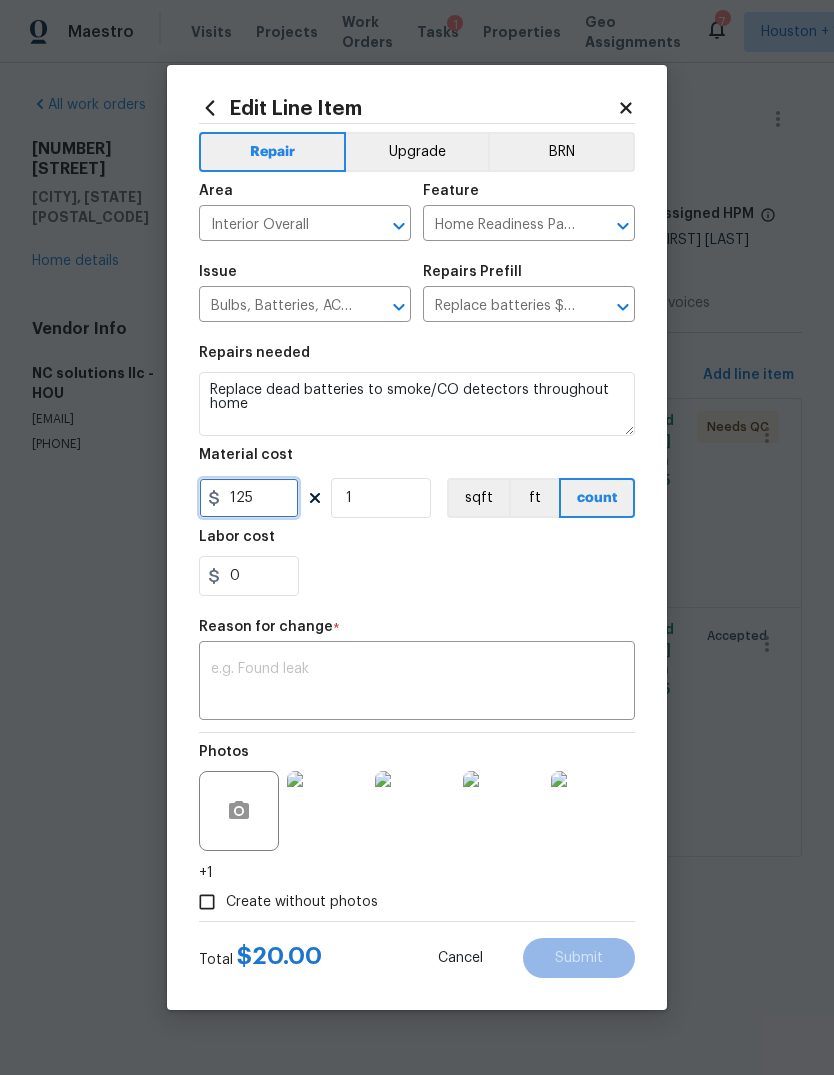type on "125" 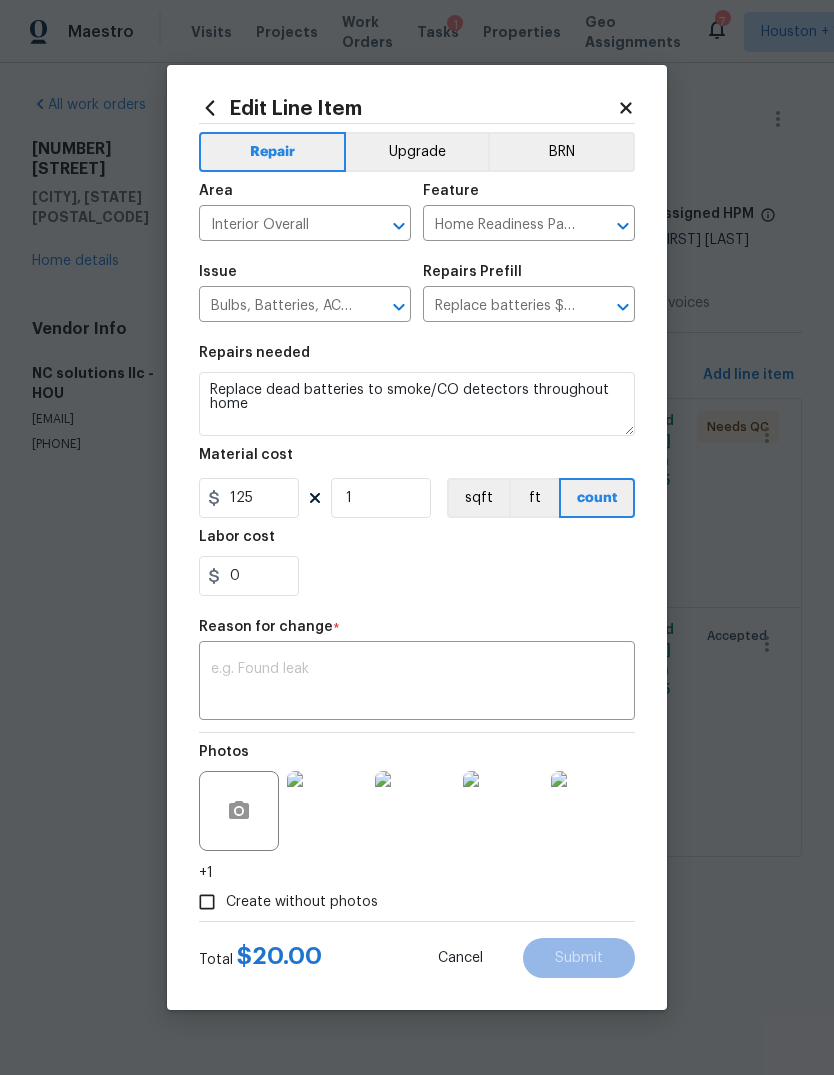click at bounding box center (417, 683) 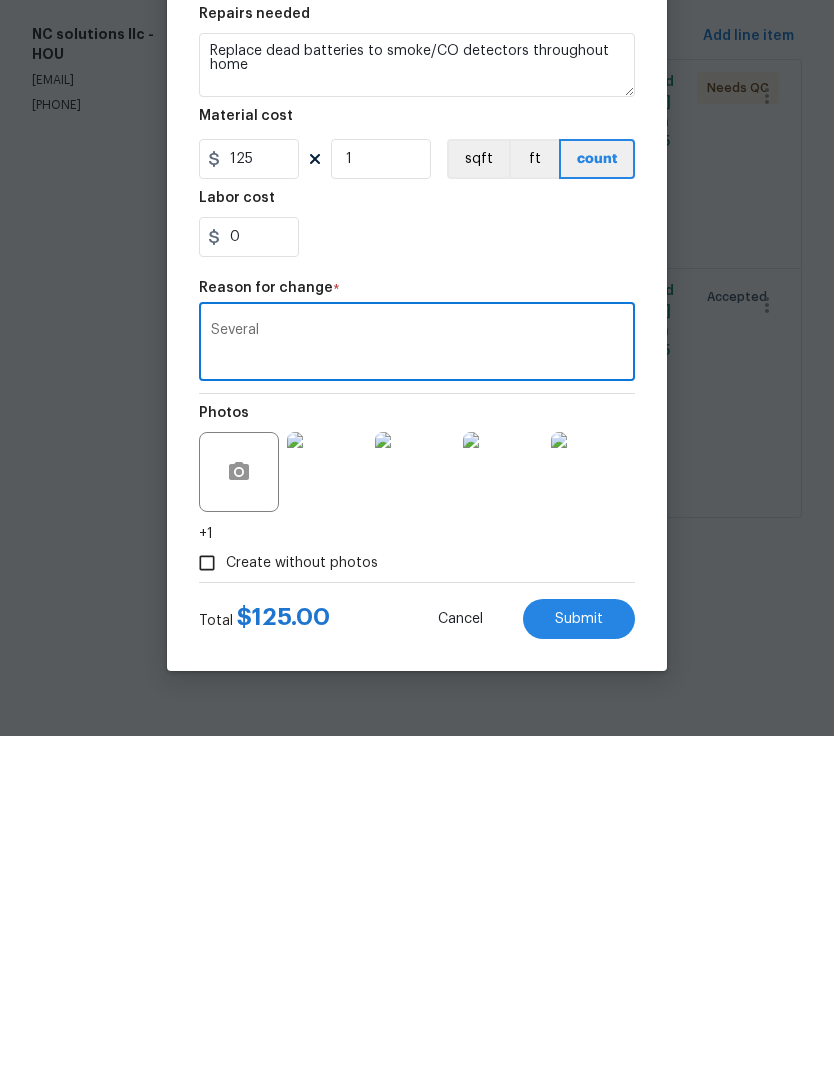 type on "Several" 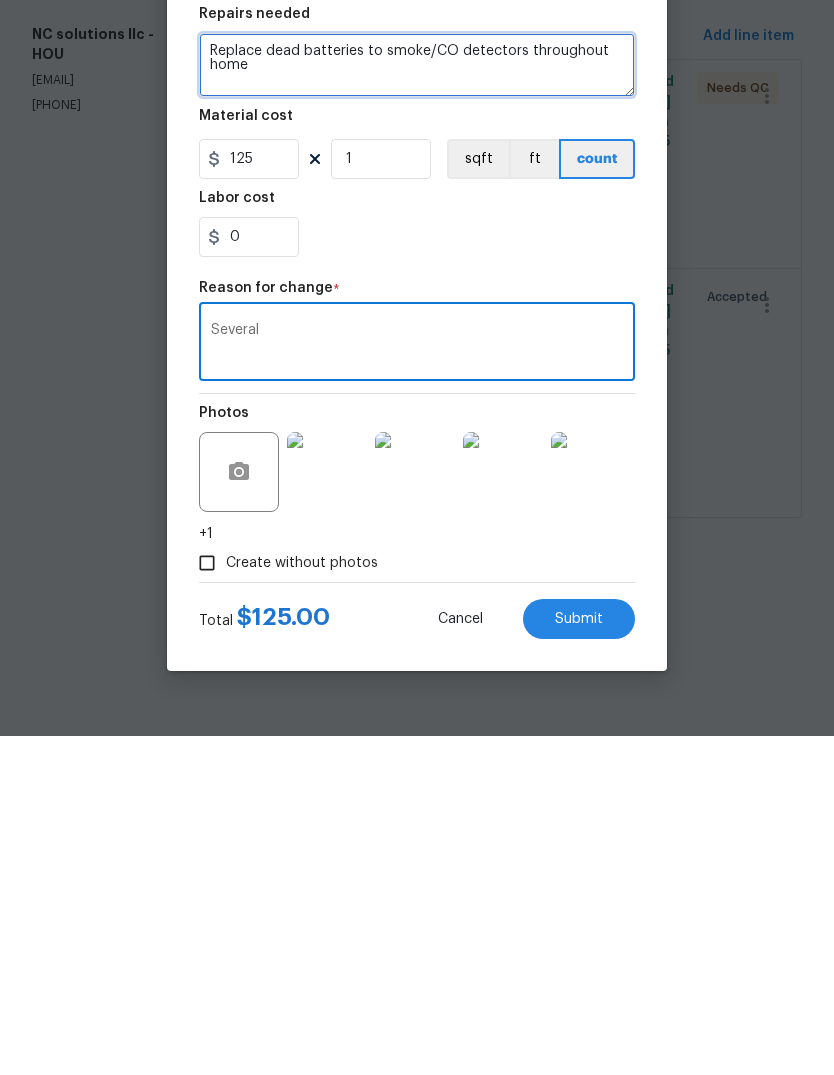 click on "Replace dead batteries to smoke/CO detectors throughout home" at bounding box center (417, 404) 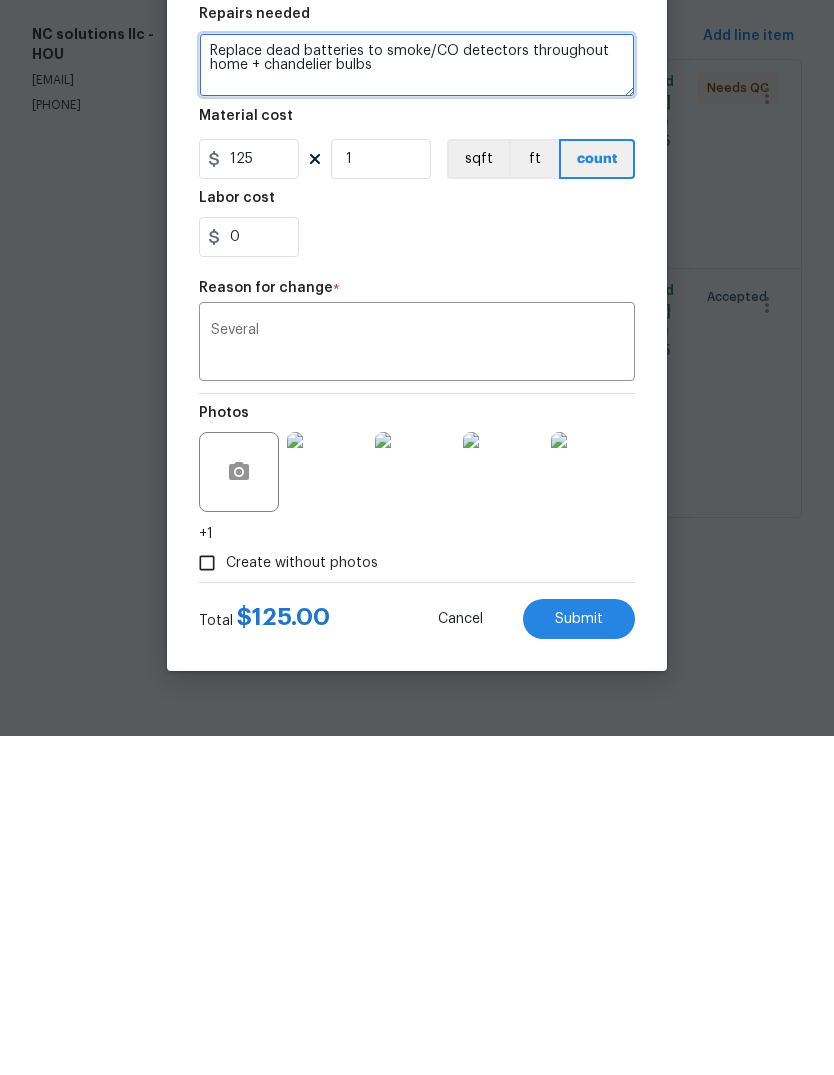 type on "Replace dead batteries to smoke/CO detectors throughout home + chandelier bulbs" 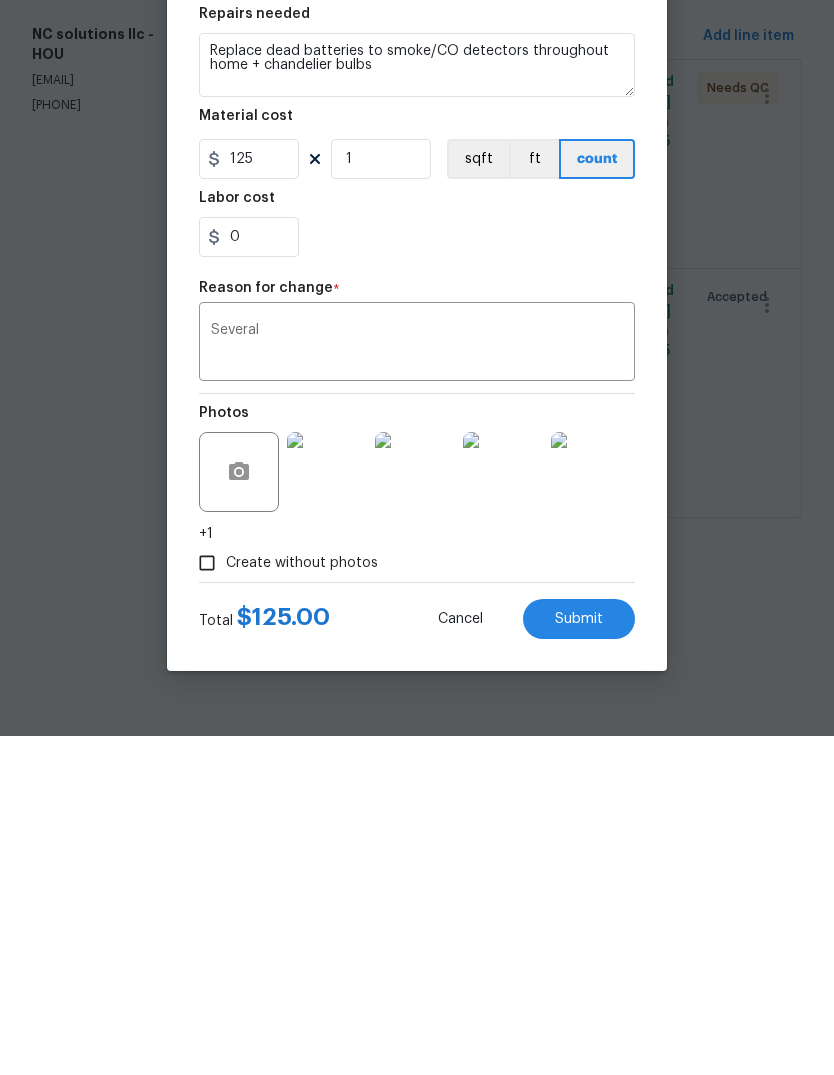 click on "Several" at bounding box center (417, 683) 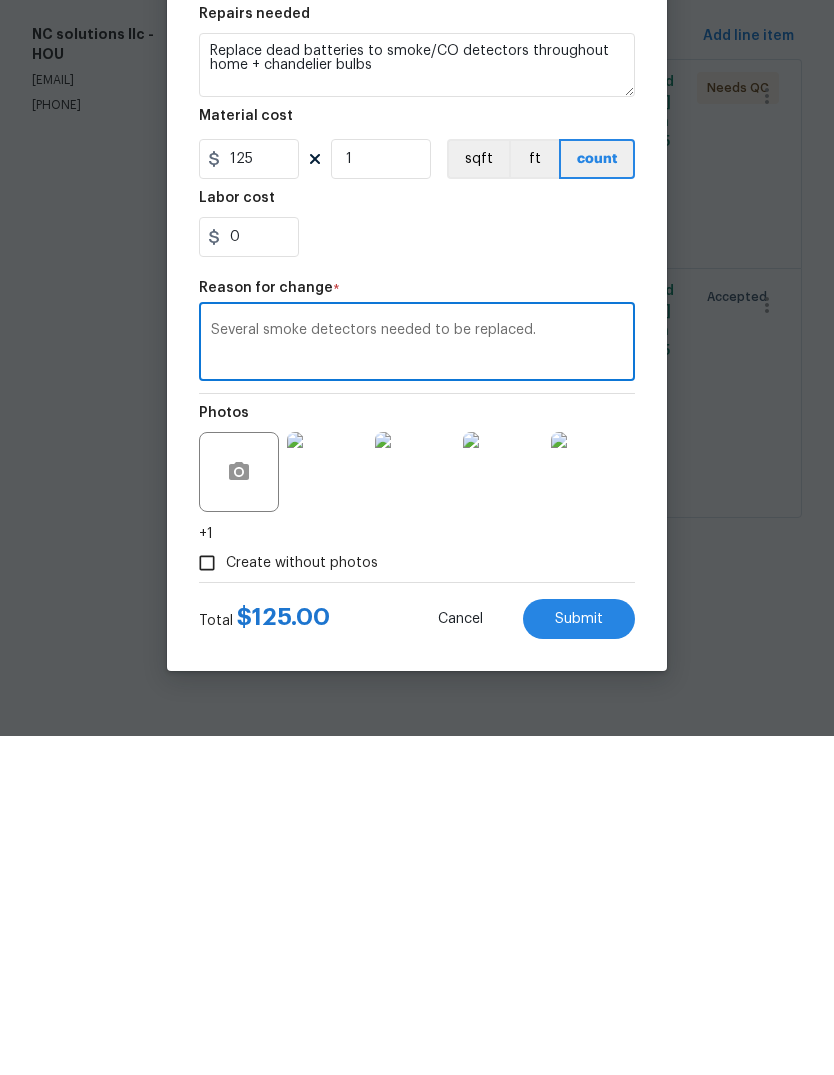 type on "Several smoke detectors needed to be replaced." 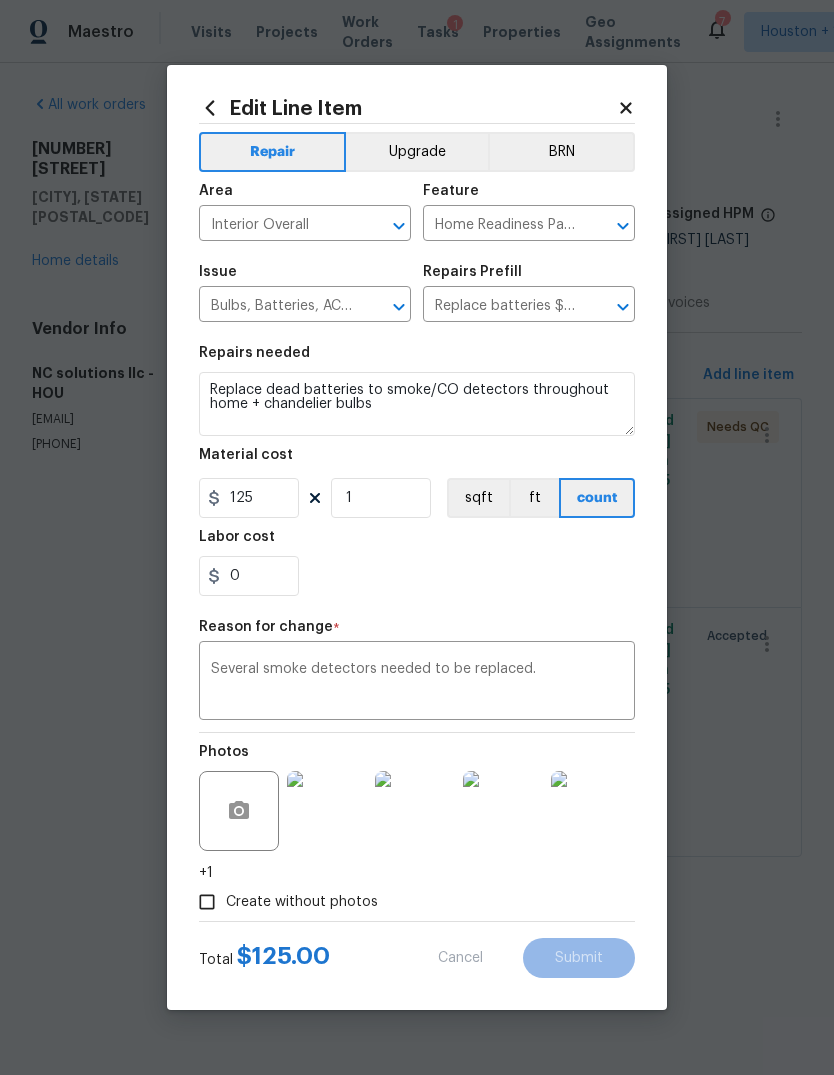type on "Replace dead batteries to smoke/CO detectors throughout home" 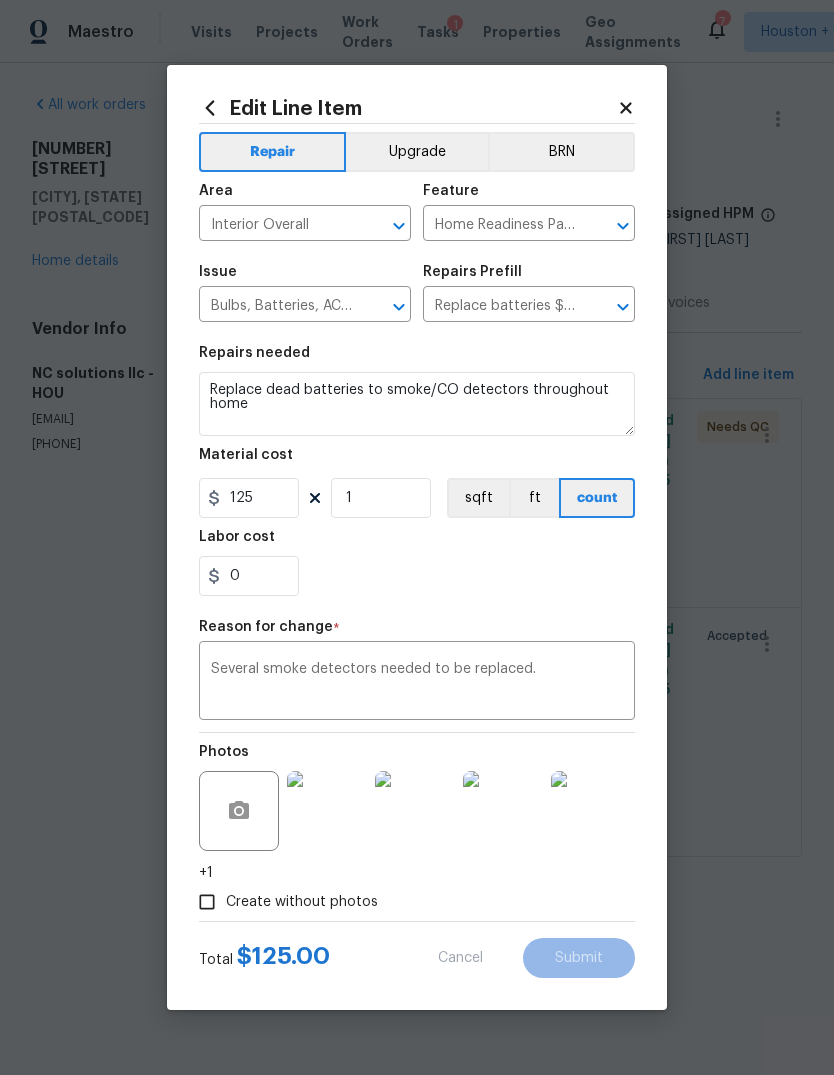 type on "20" 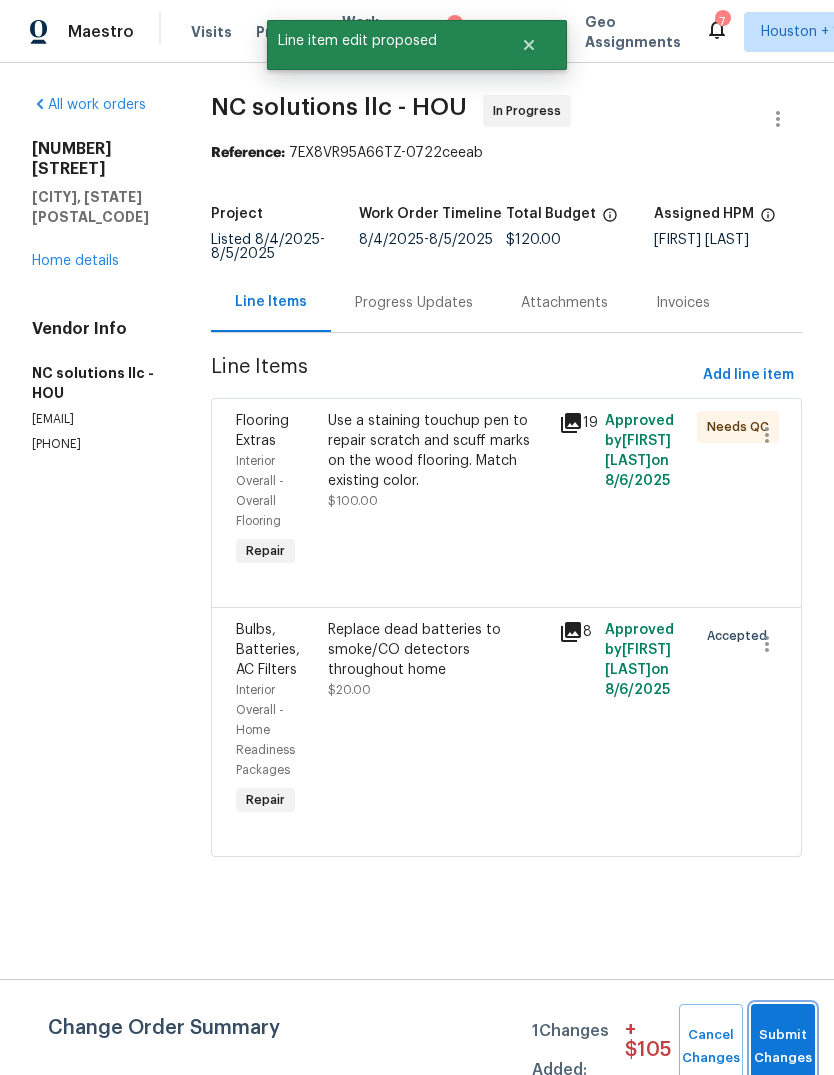 click on "Submit Changes" at bounding box center (783, 1047) 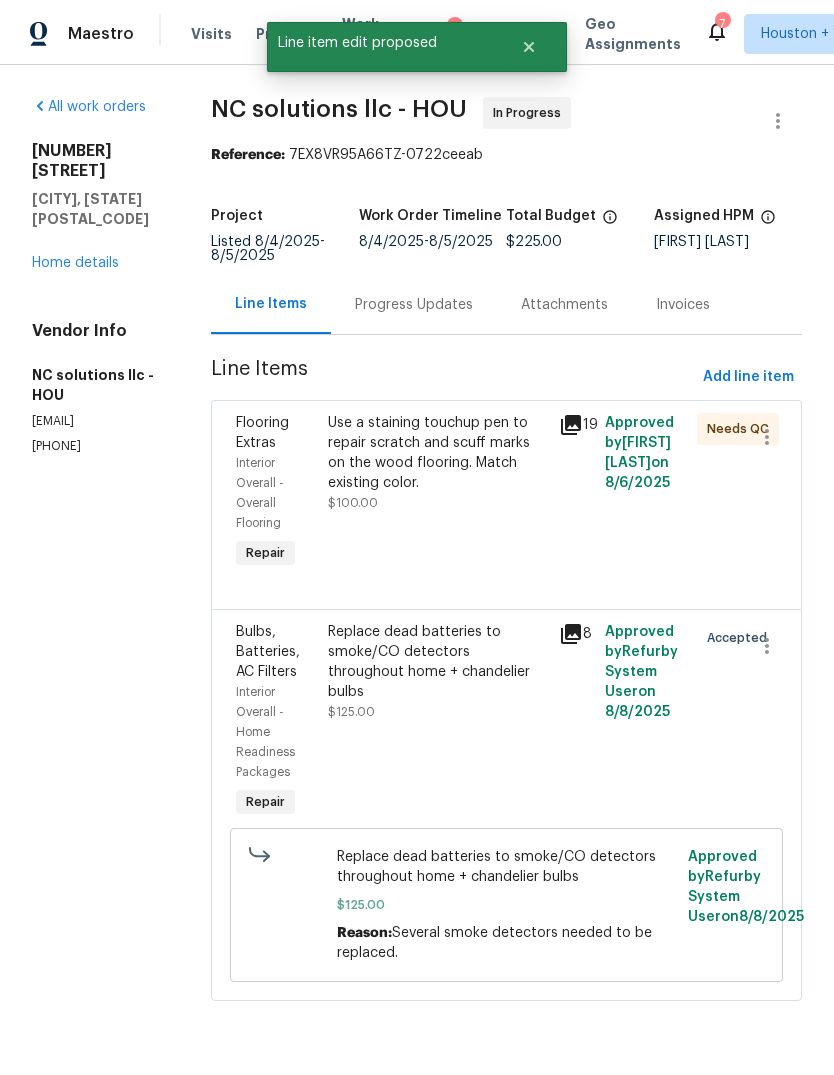 scroll, scrollTop: 10, scrollLeft: 0, axis: vertical 